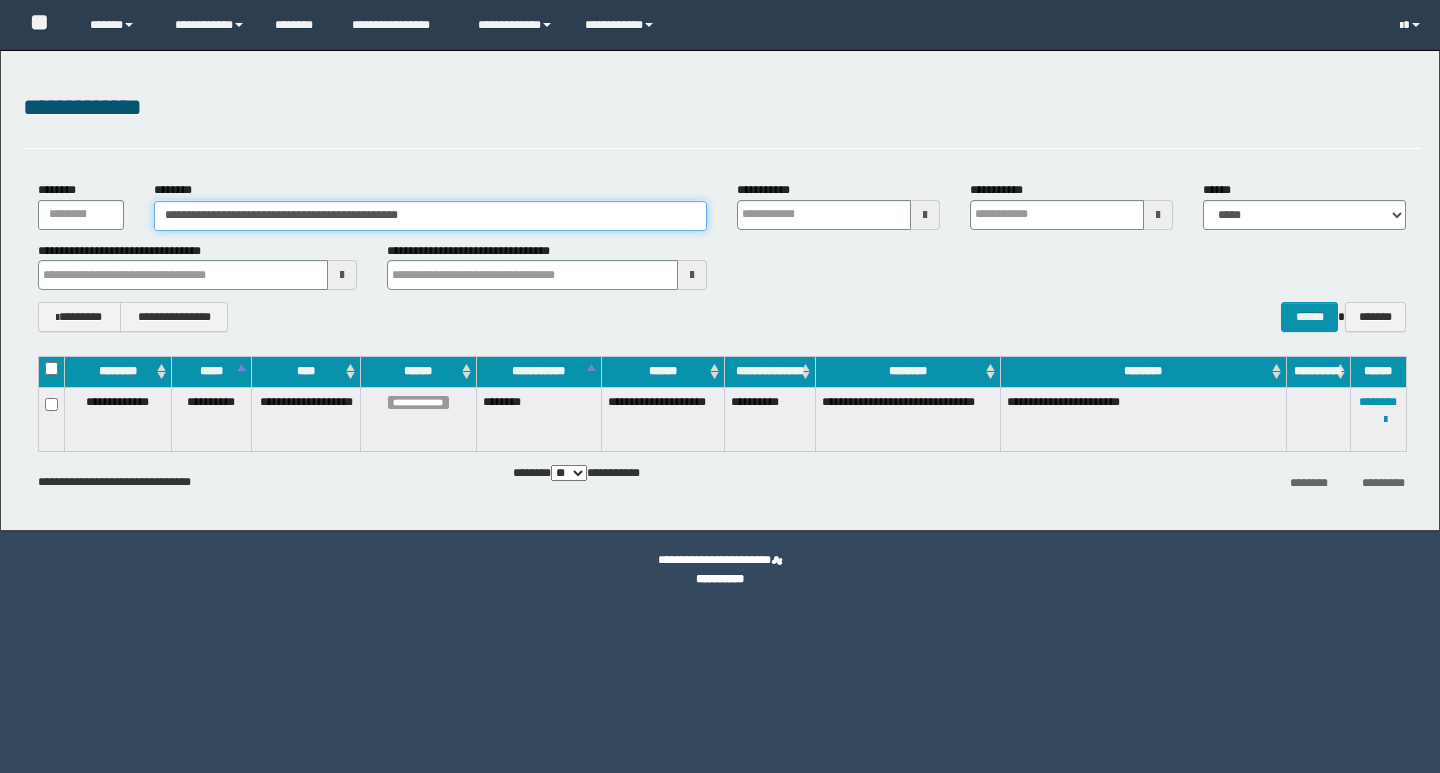 scroll, scrollTop: 0, scrollLeft: 0, axis: both 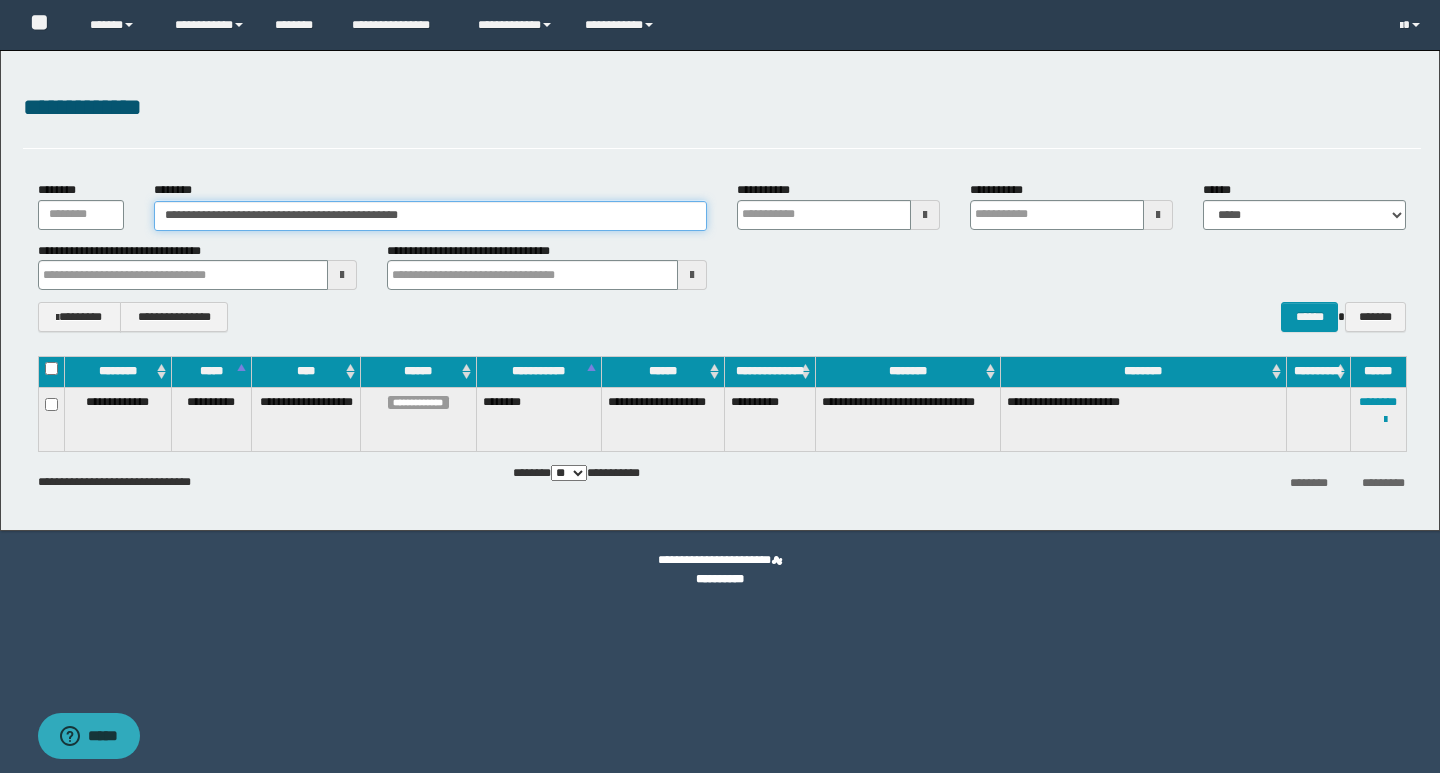 click on "**********" at bounding box center [430, 216] 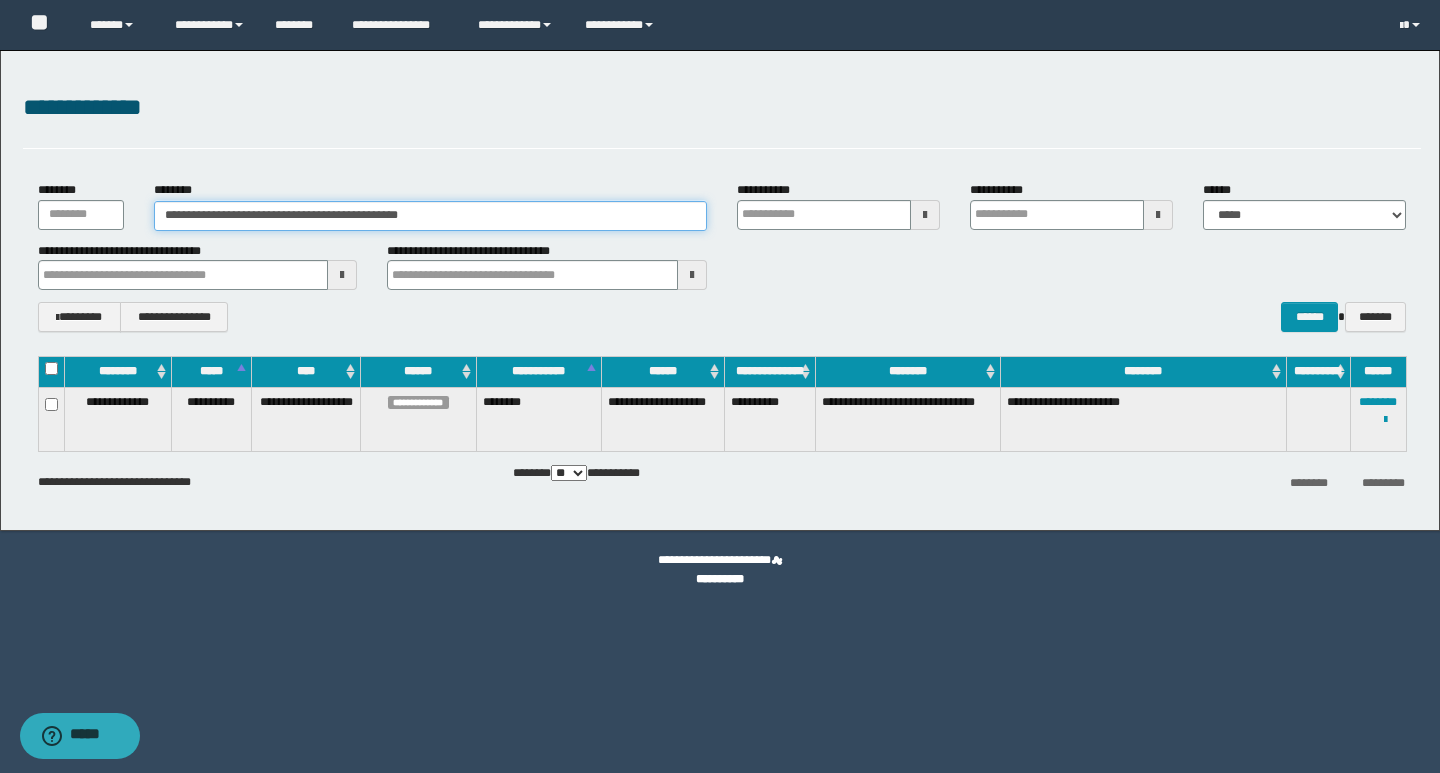 scroll, scrollTop: 0, scrollLeft: 0, axis: both 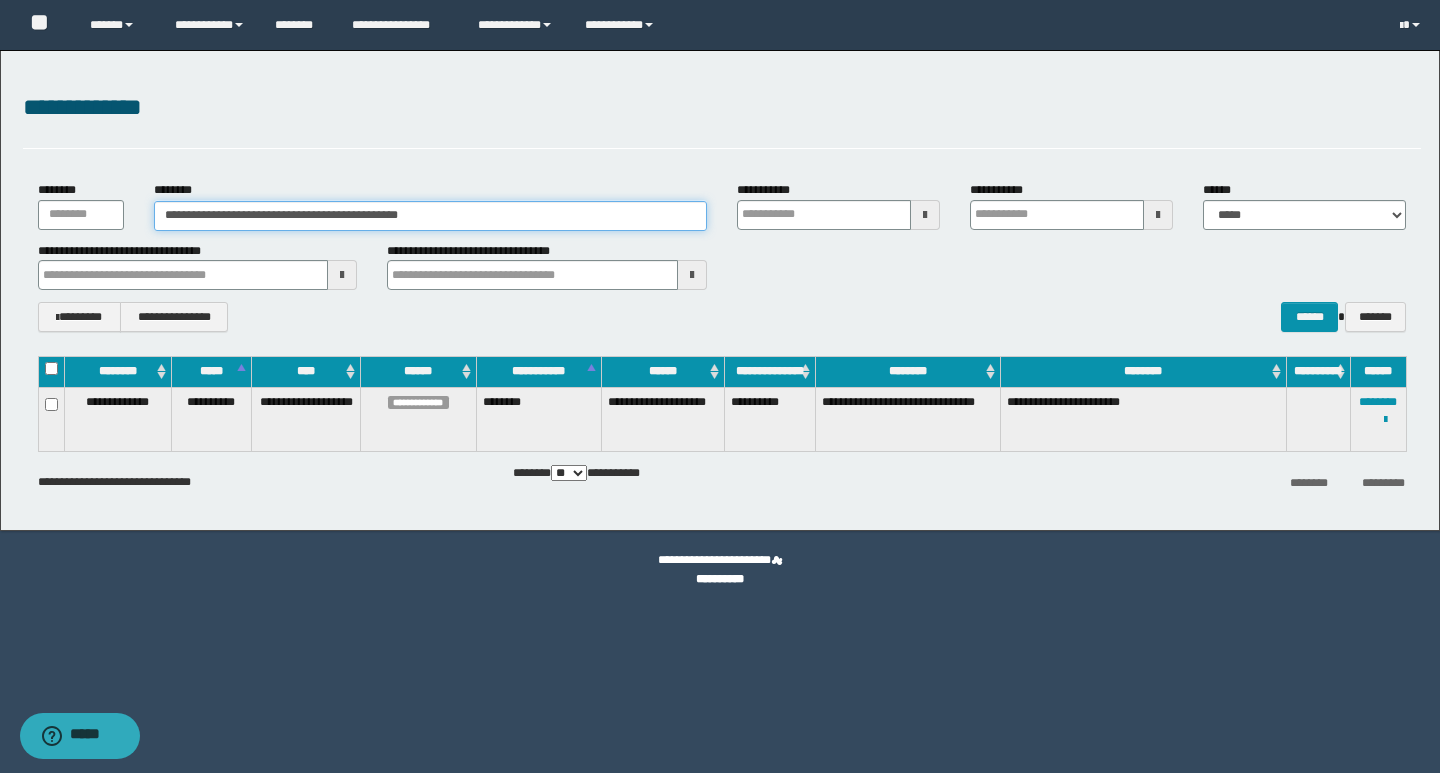 click on "**********" at bounding box center (430, 216) 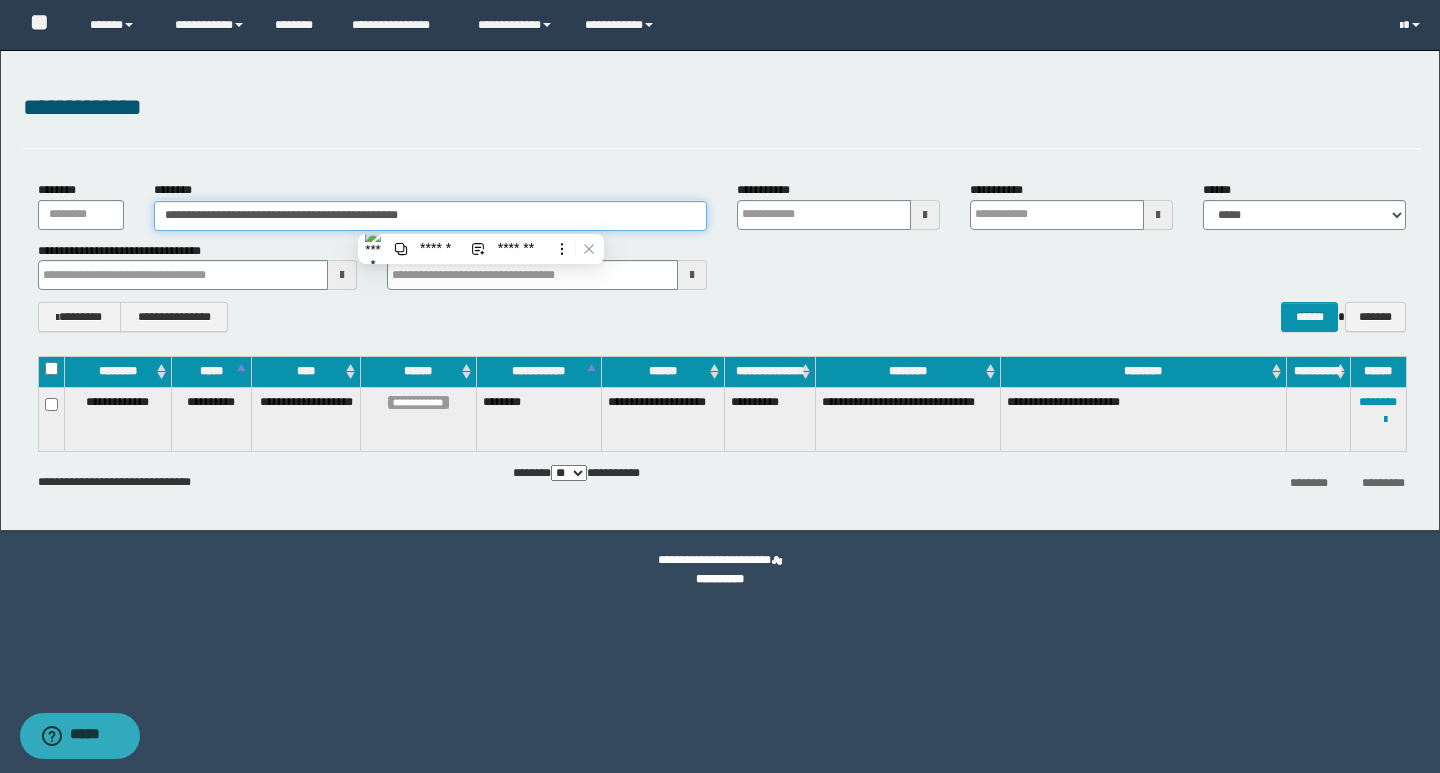 paste 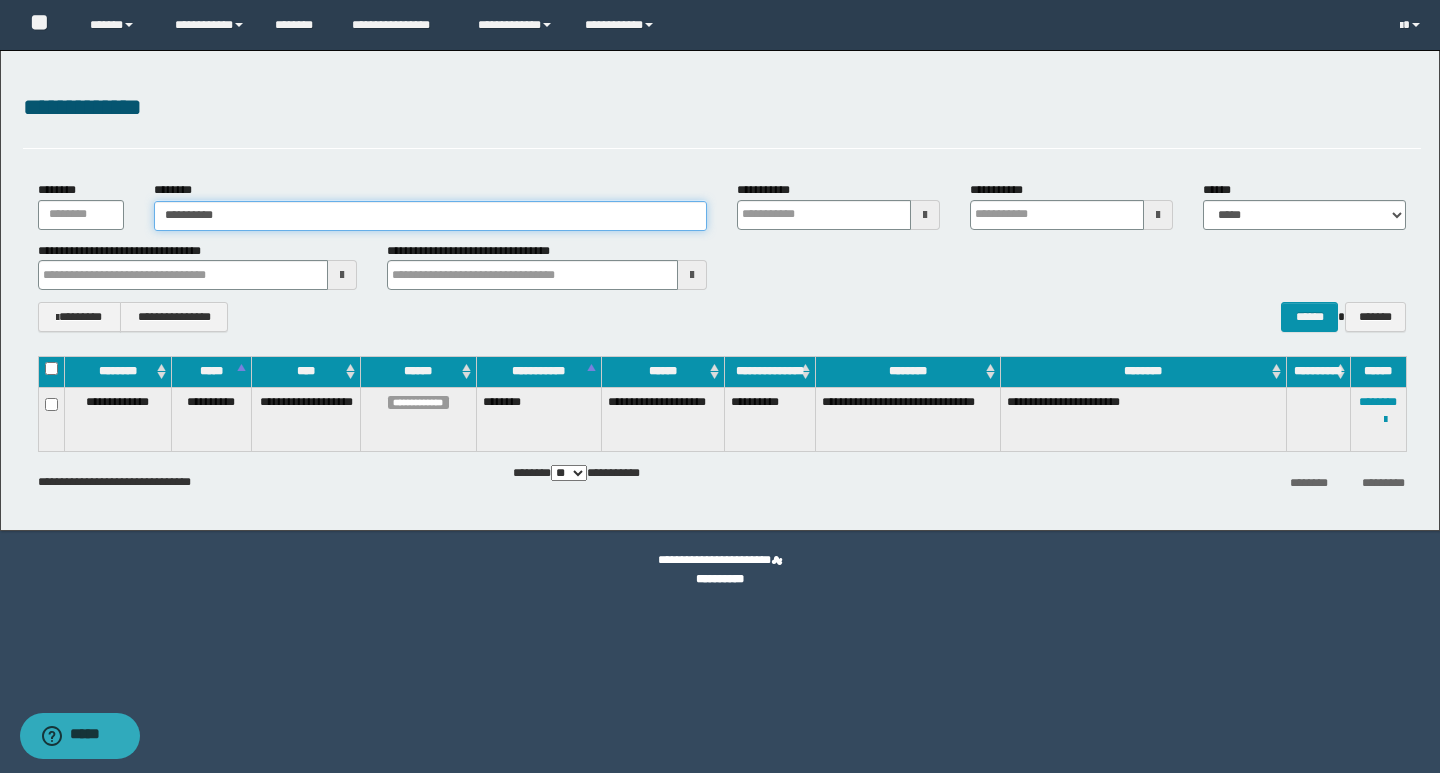 type on "**********" 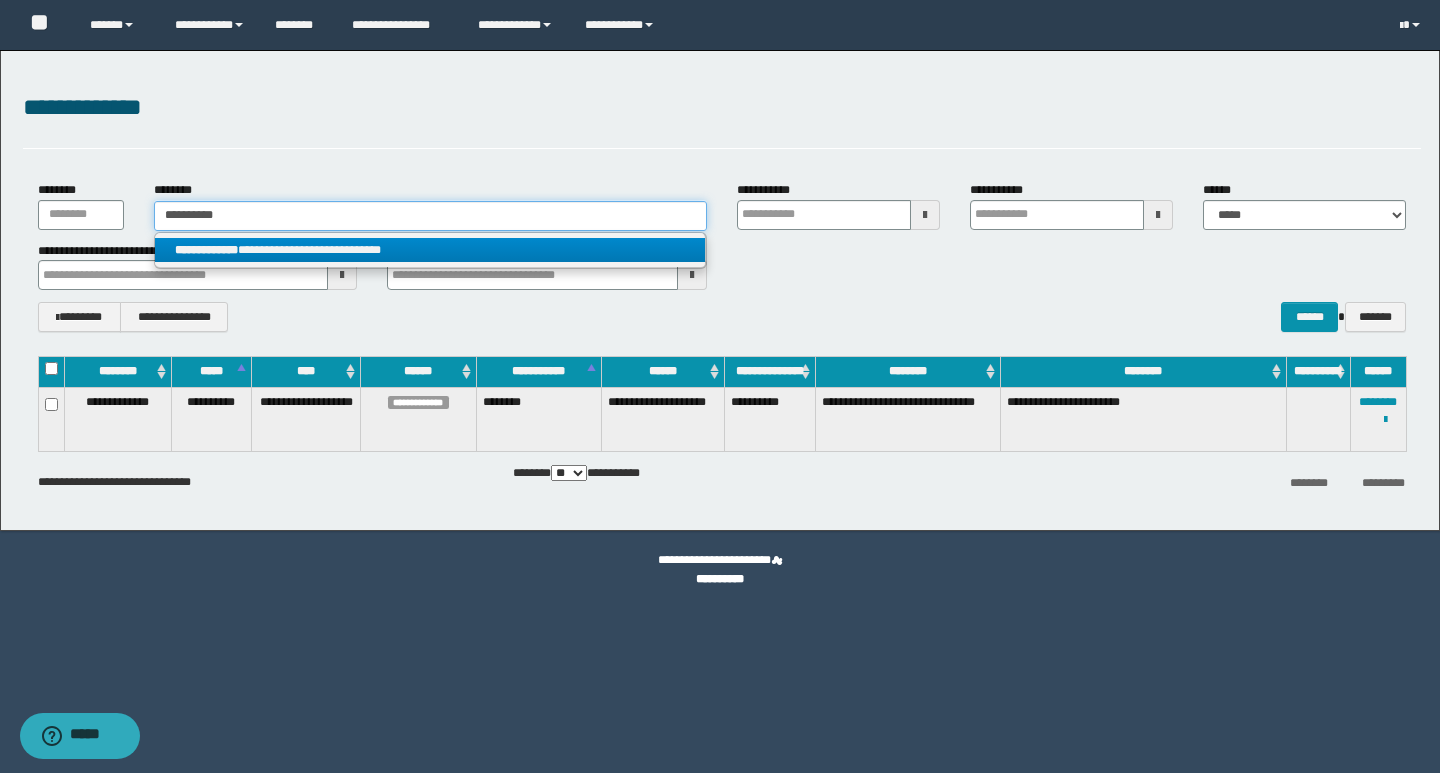 type on "**********" 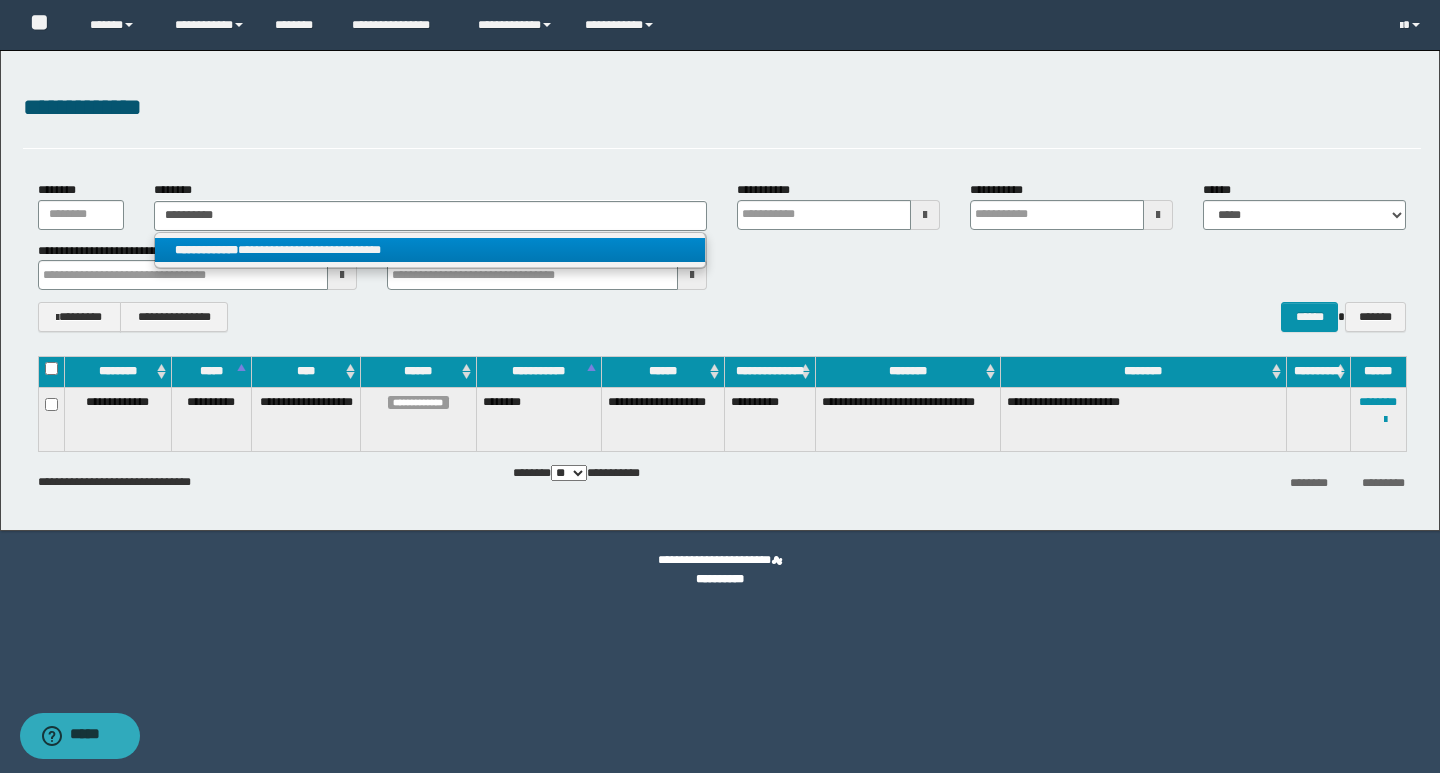 click on "**********" at bounding box center [430, 250] 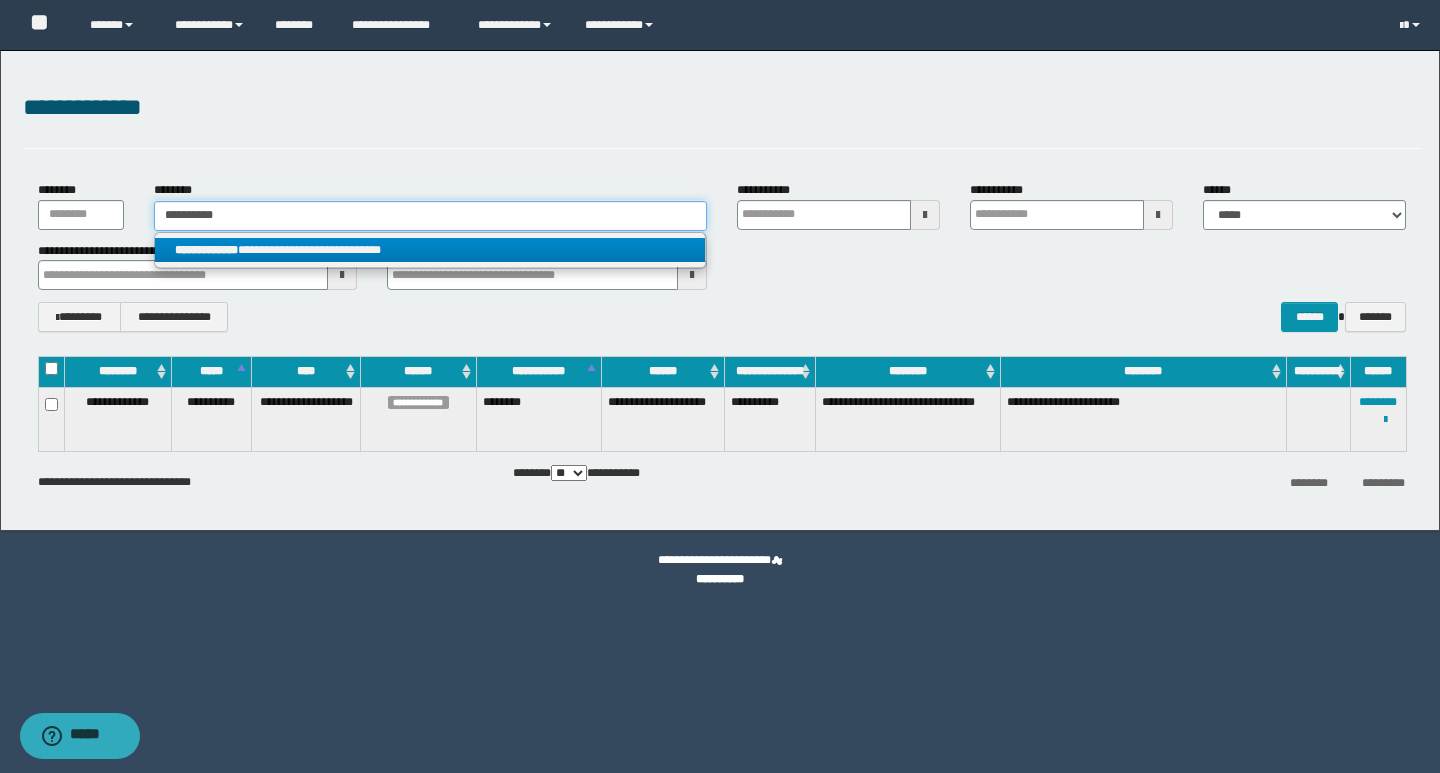 type 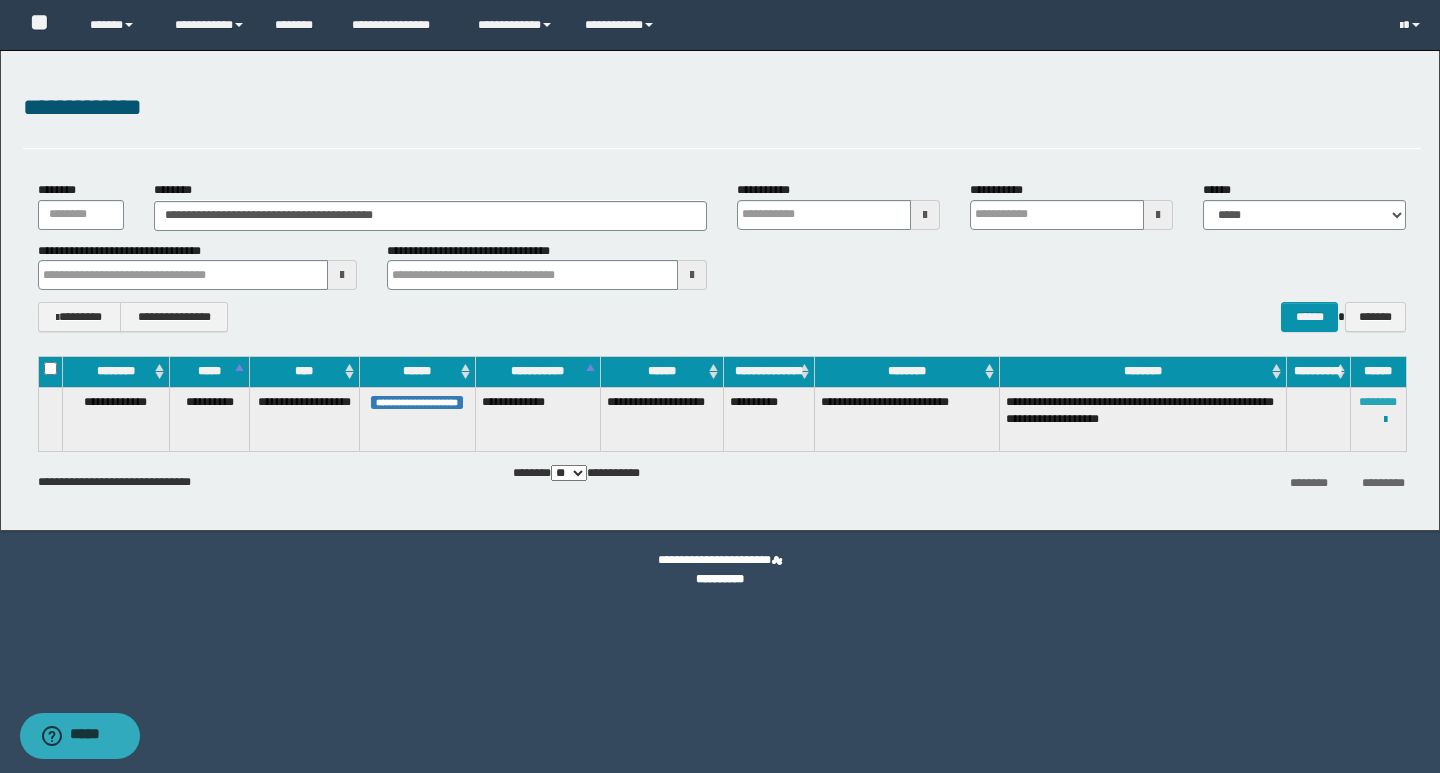 click on "********" at bounding box center [1378, 402] 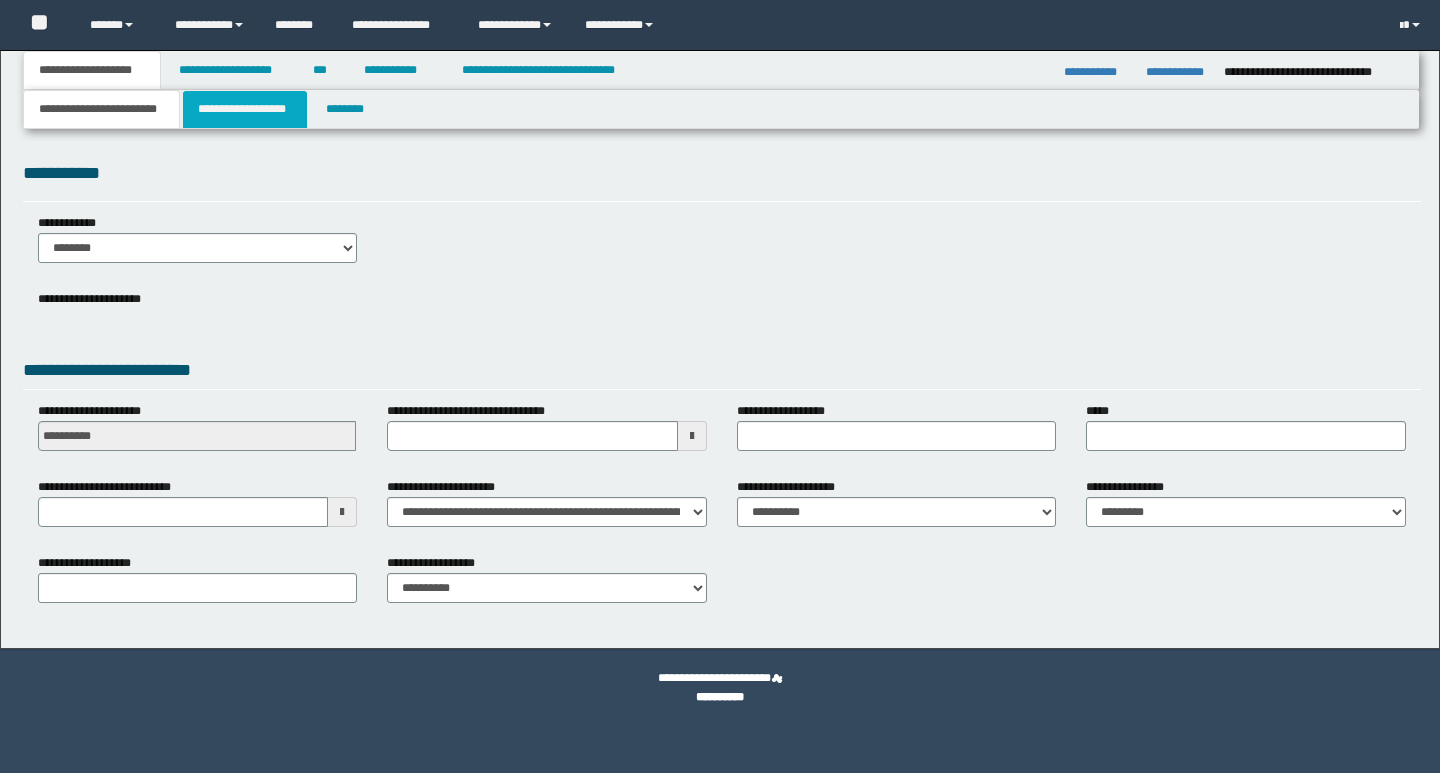scroll, scrollTop: 0, scrollLeft: 0, axis: both 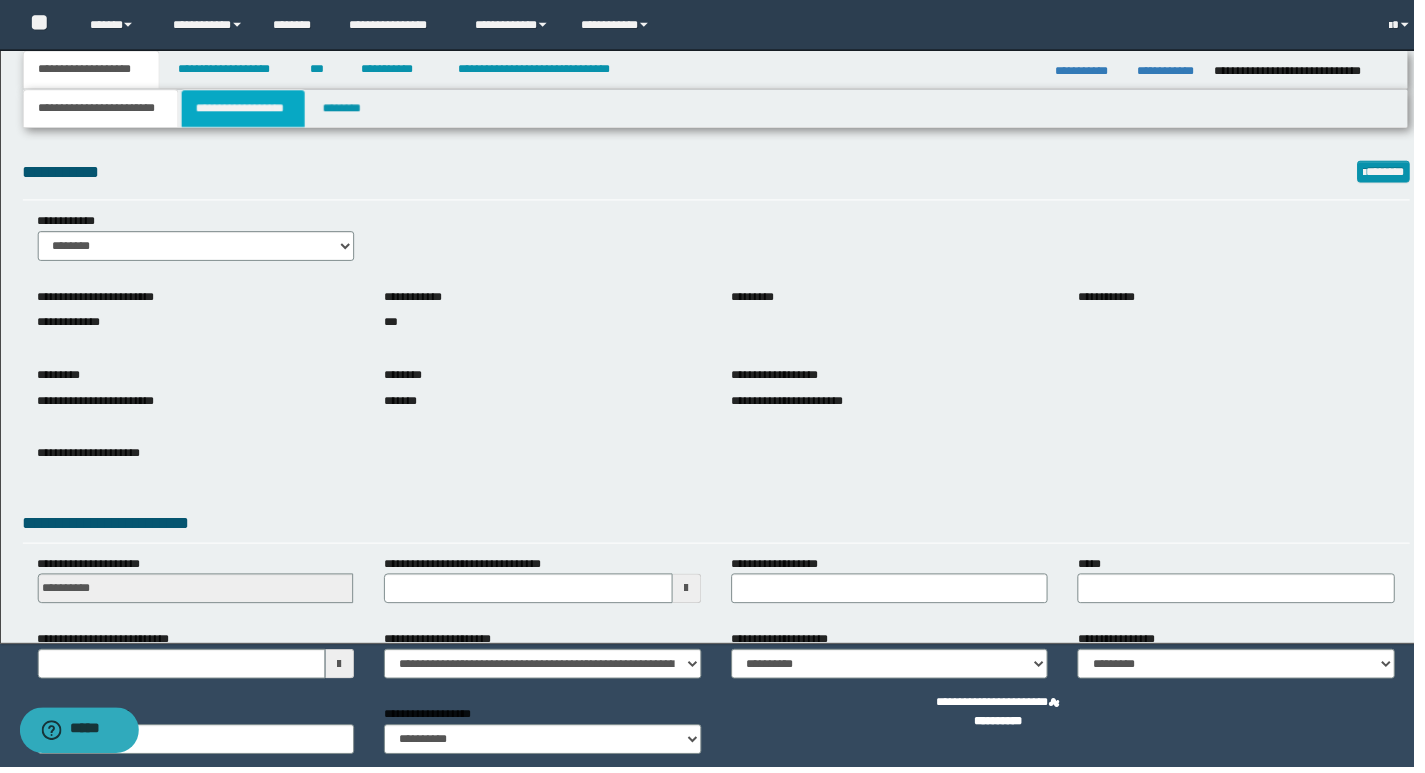 click on "**********" at bounding box center [245, 109] 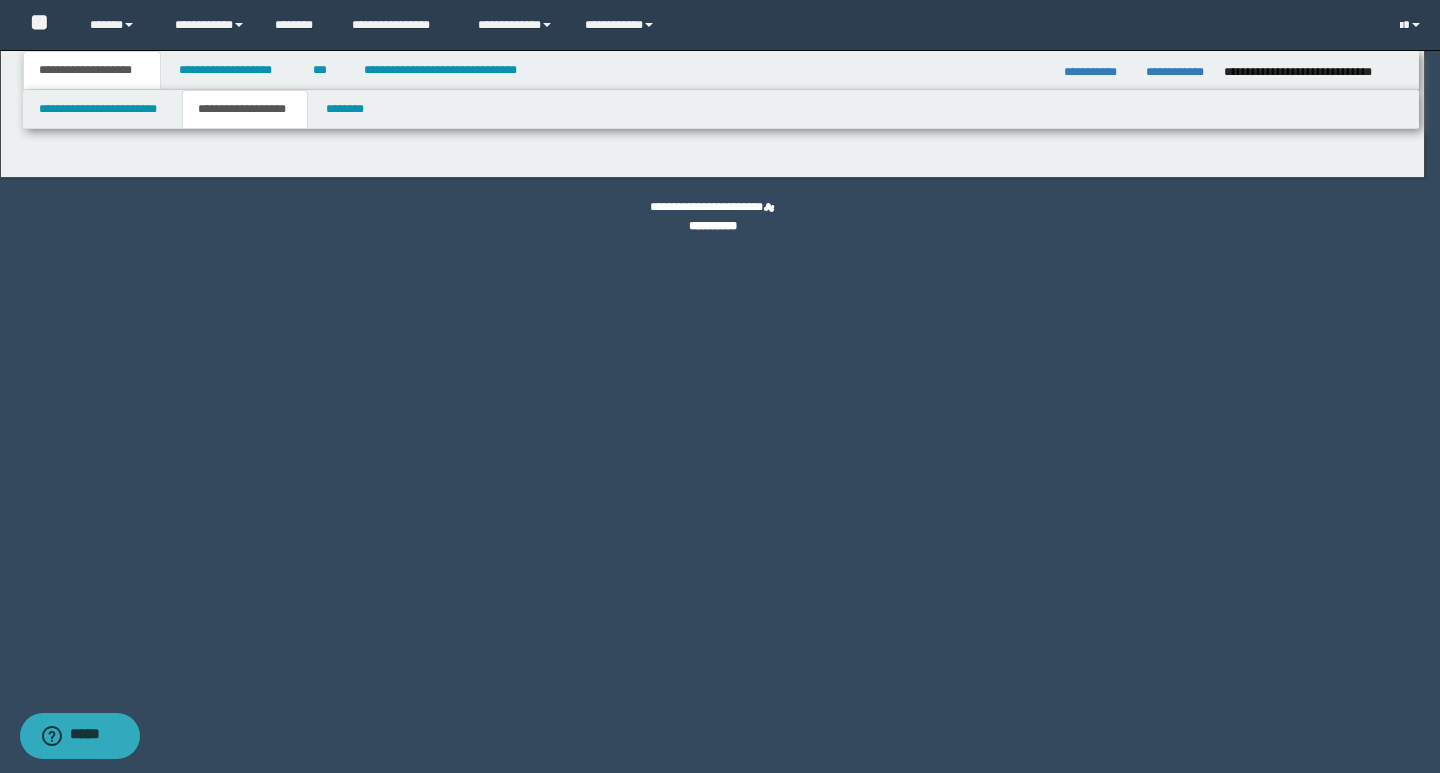 type on "**********" 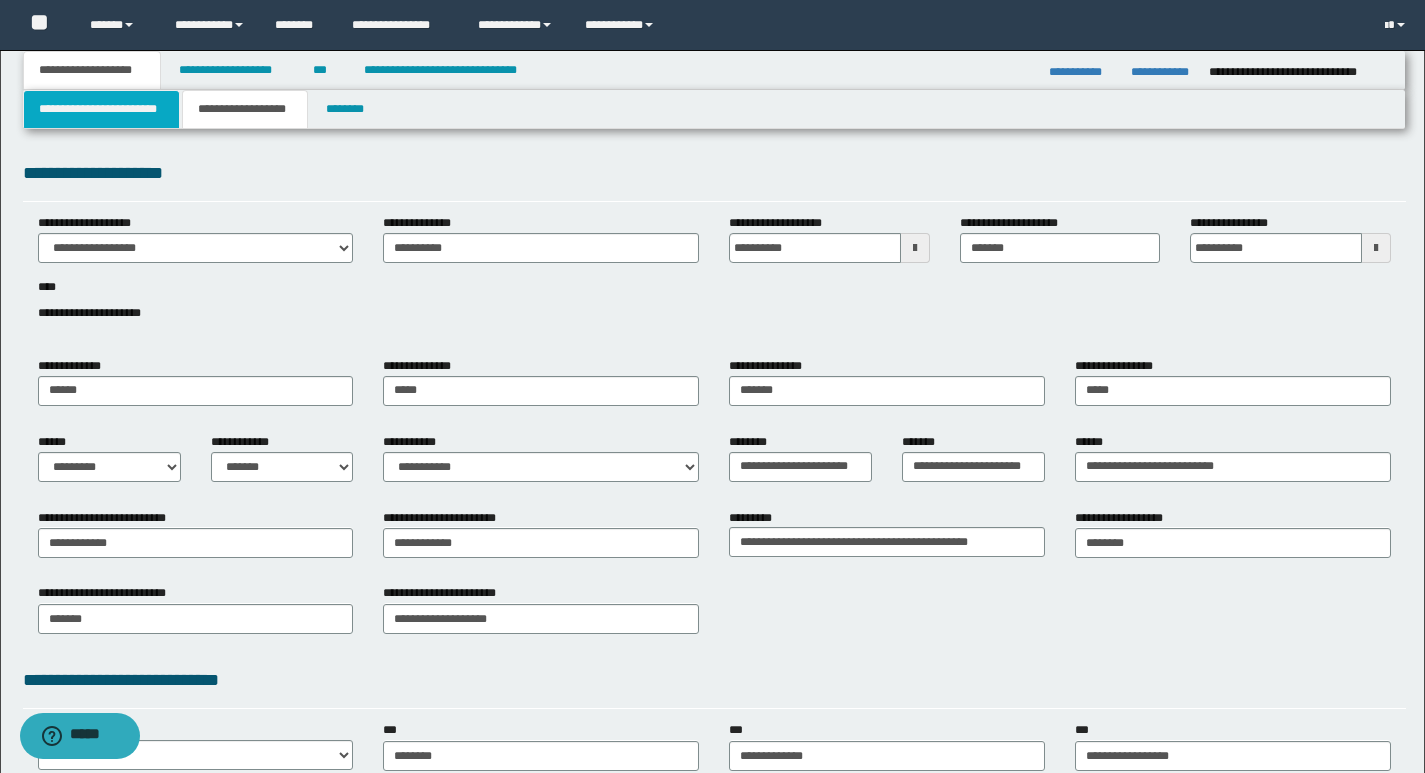 click on "**********" at bounding box center [101, 109] 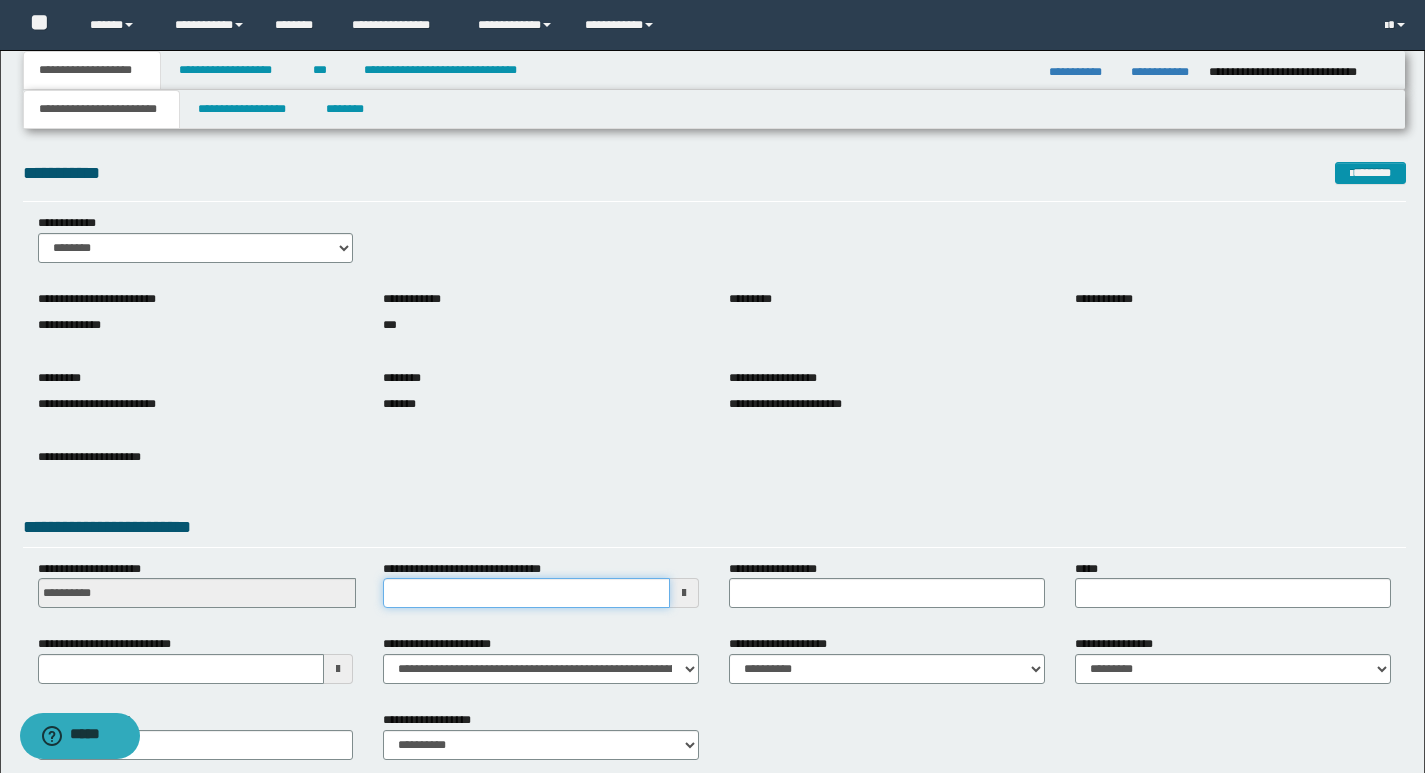 click on "**********" at bounding box center [526, 593] 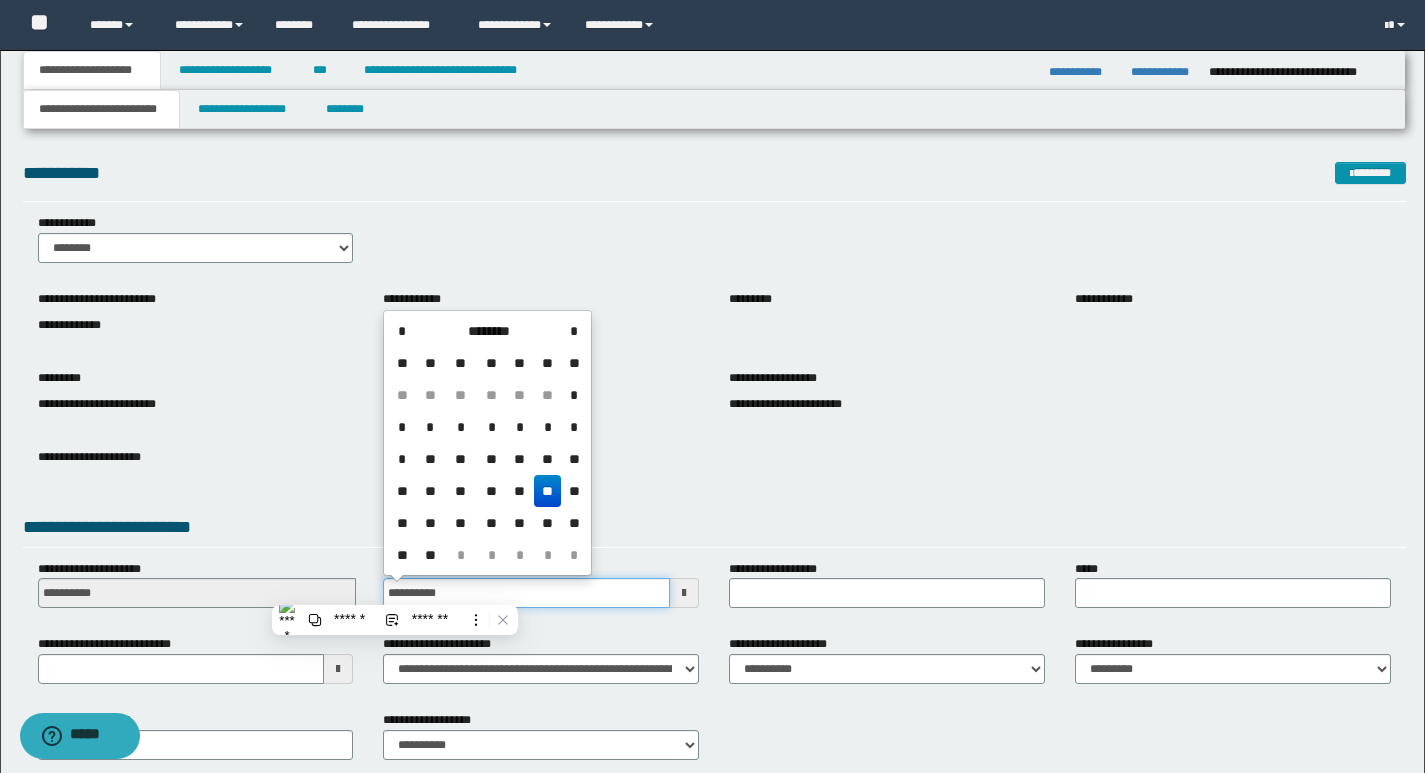 type on "**********" 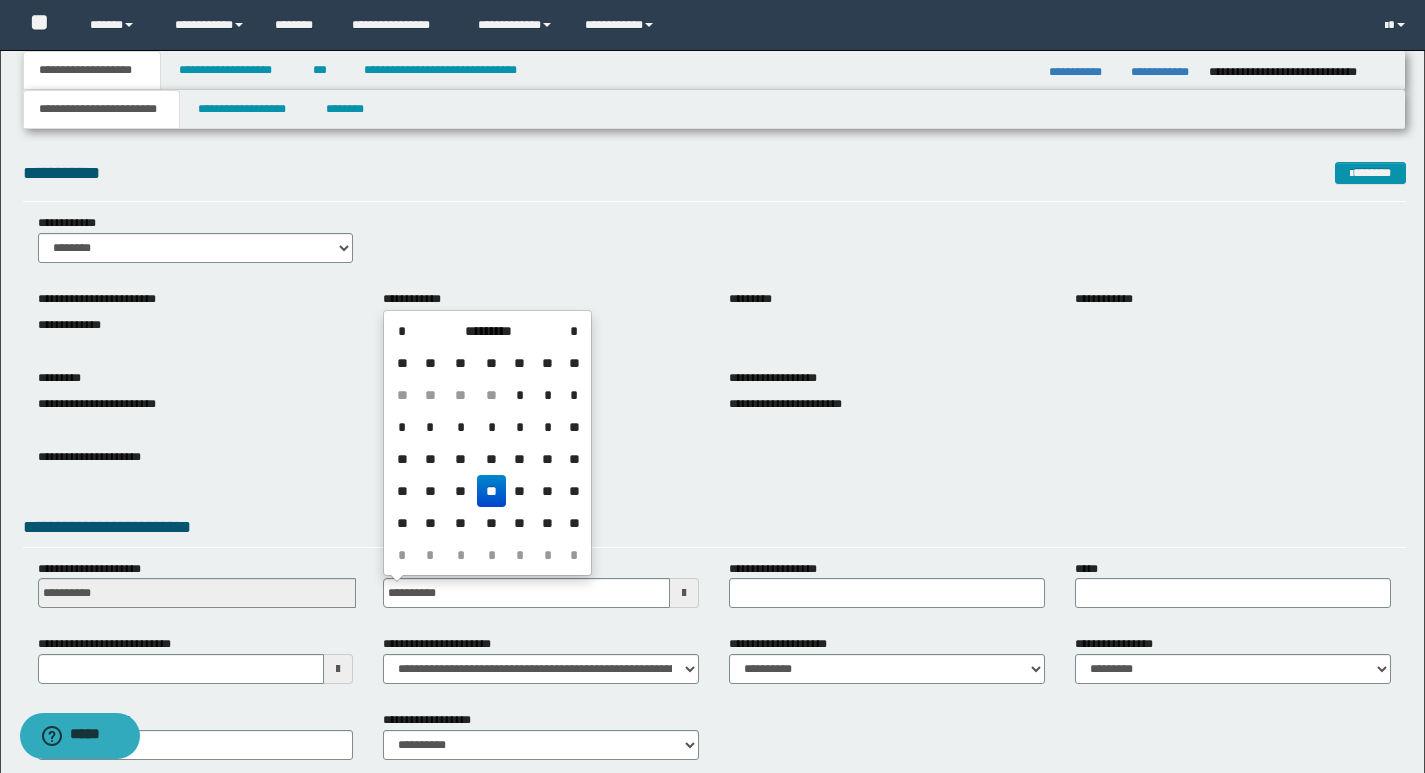 click on "**" at bounding box center (491, 491) 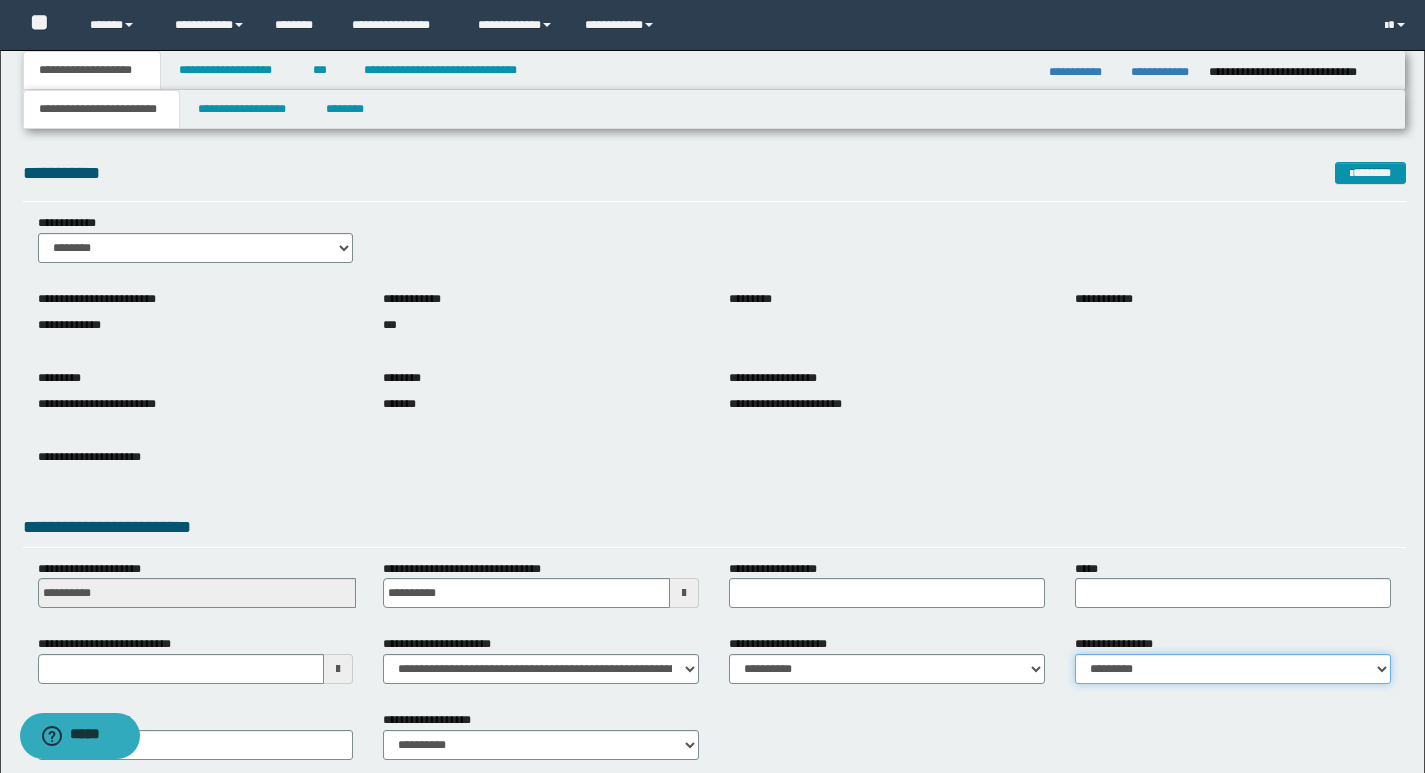 click on "**********" at bounding box center [1233, 669] 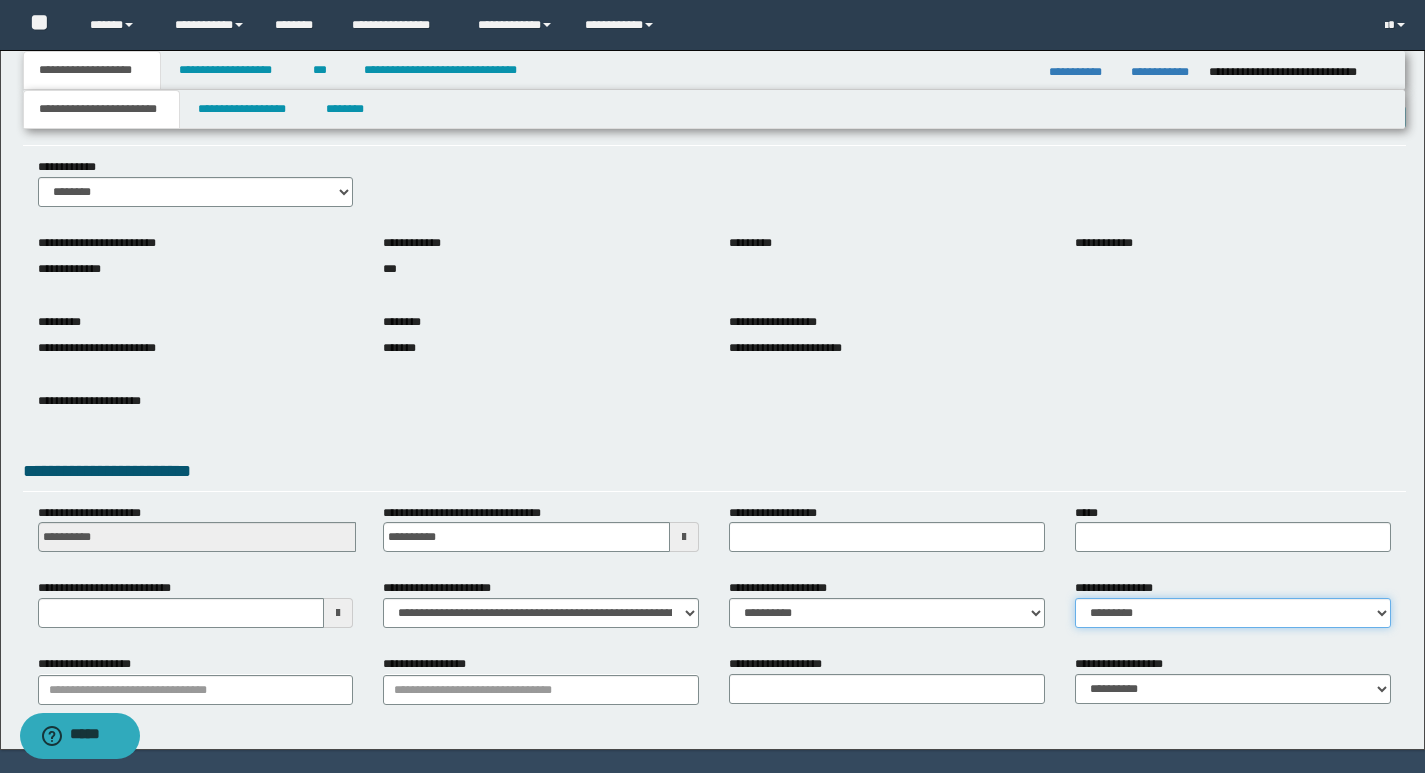 scroll, scrollTop: 111, scrollLeft: 0, axis: vertical 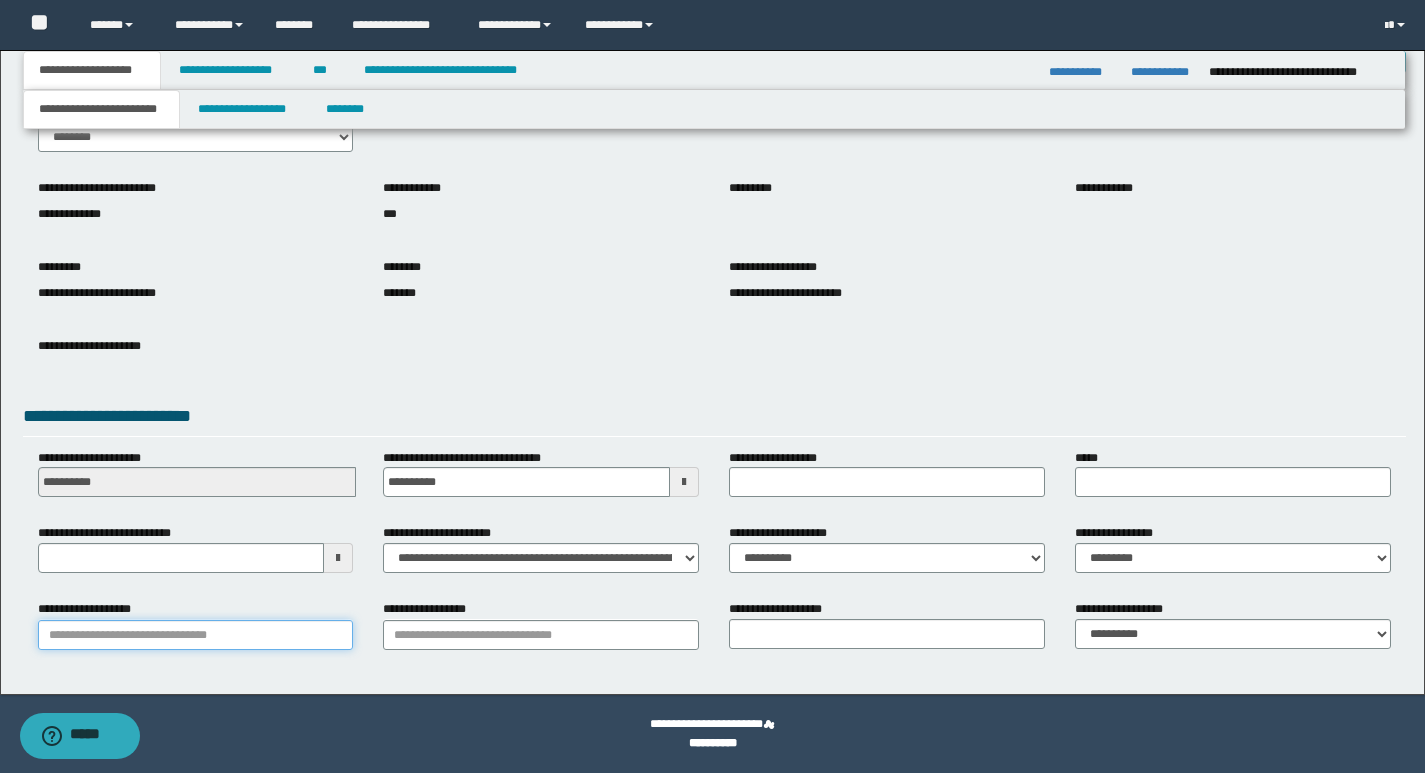 click on "**********" at bounding box center (196, 635) 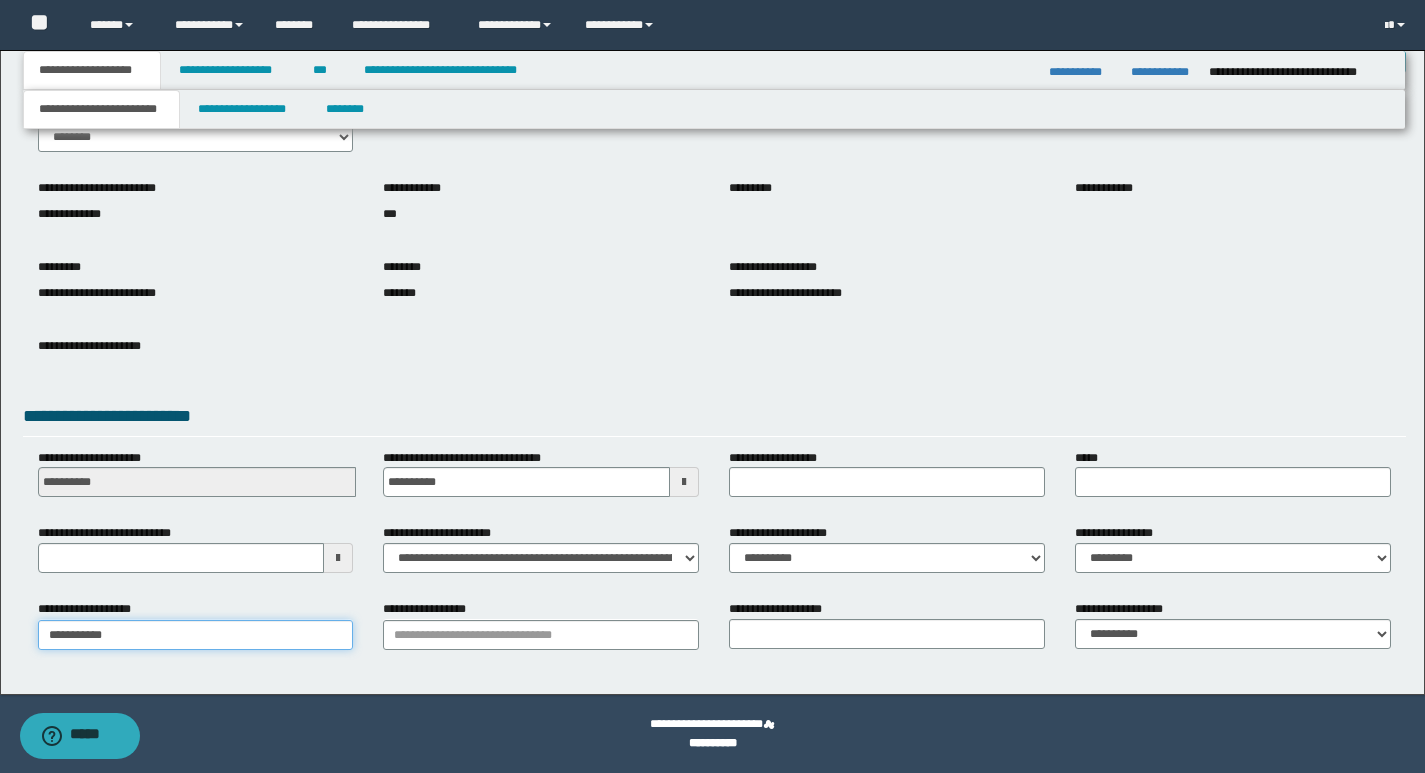 type on "**********" 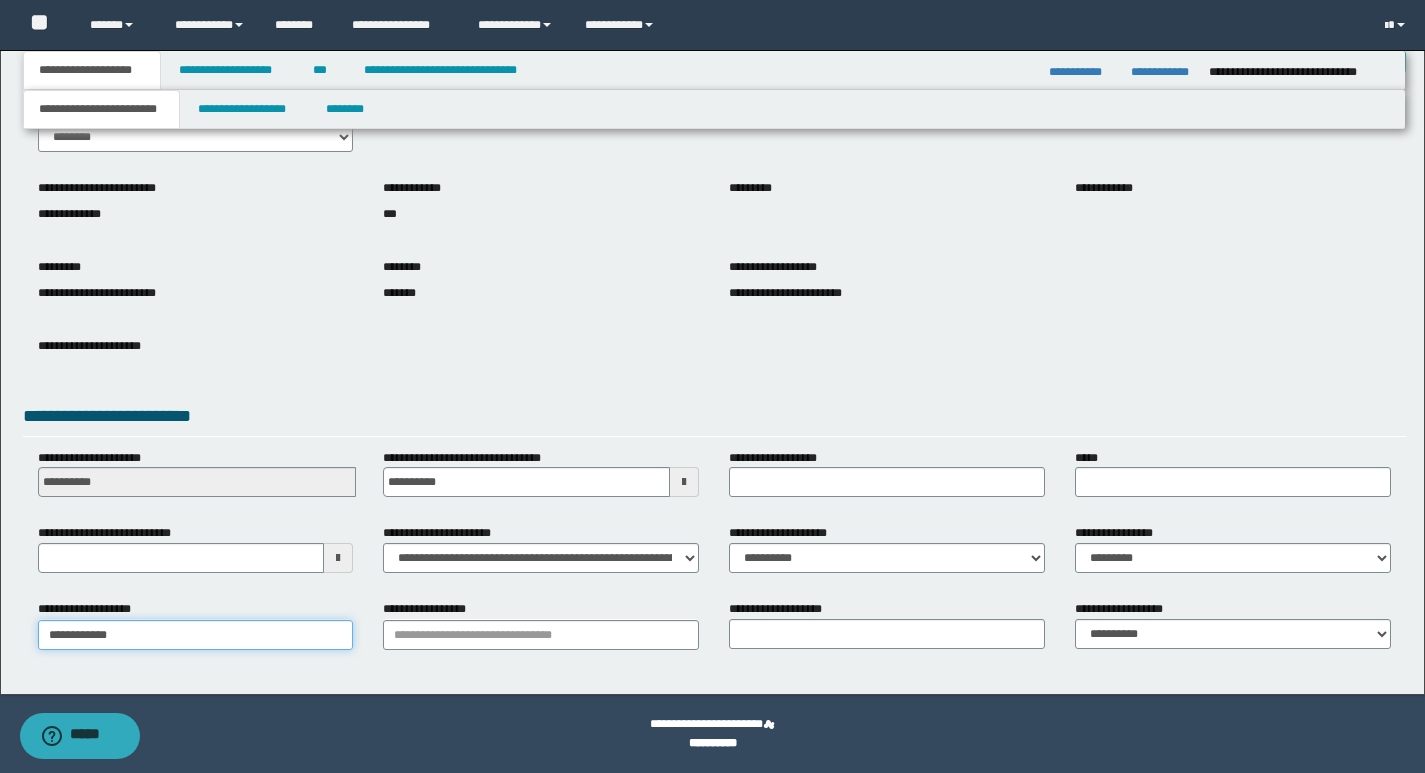 type on "**********" 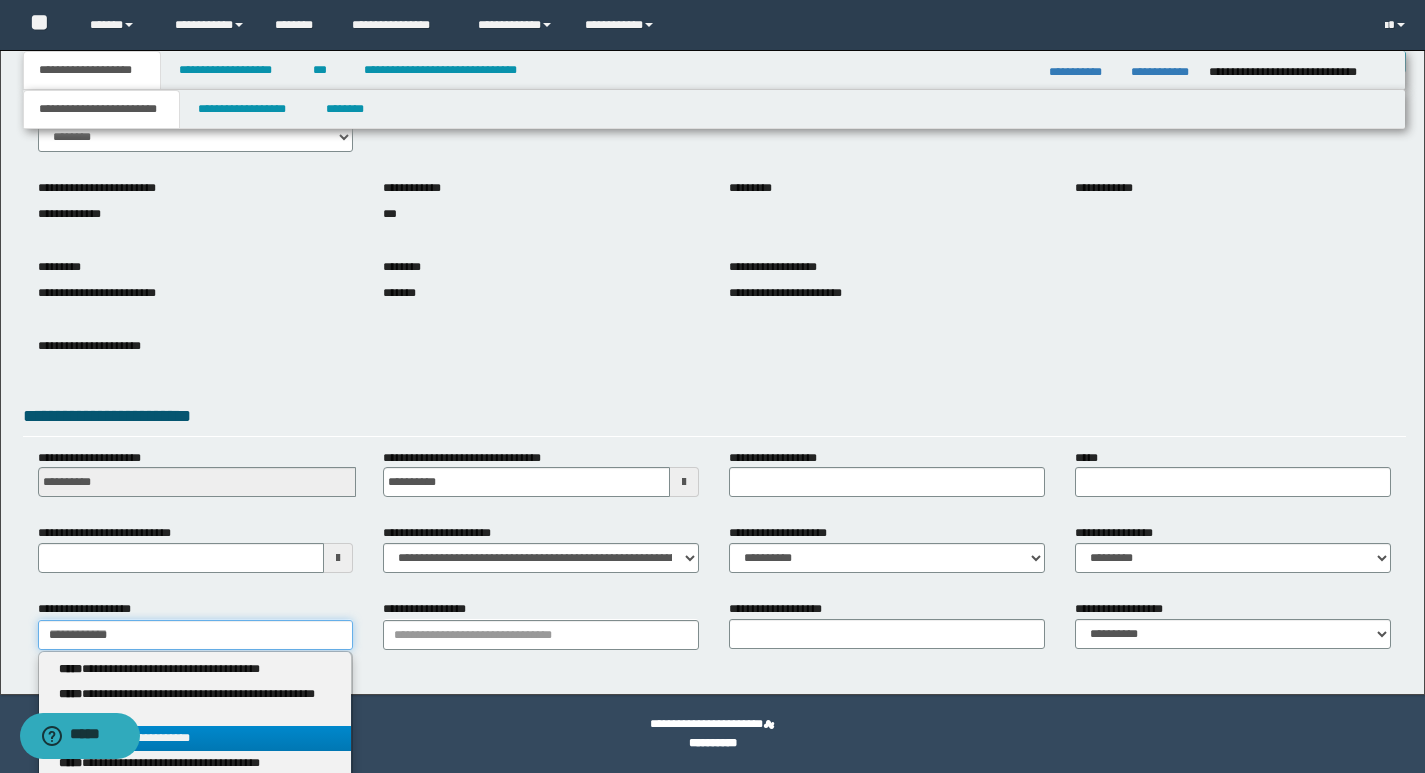 type on "**********" 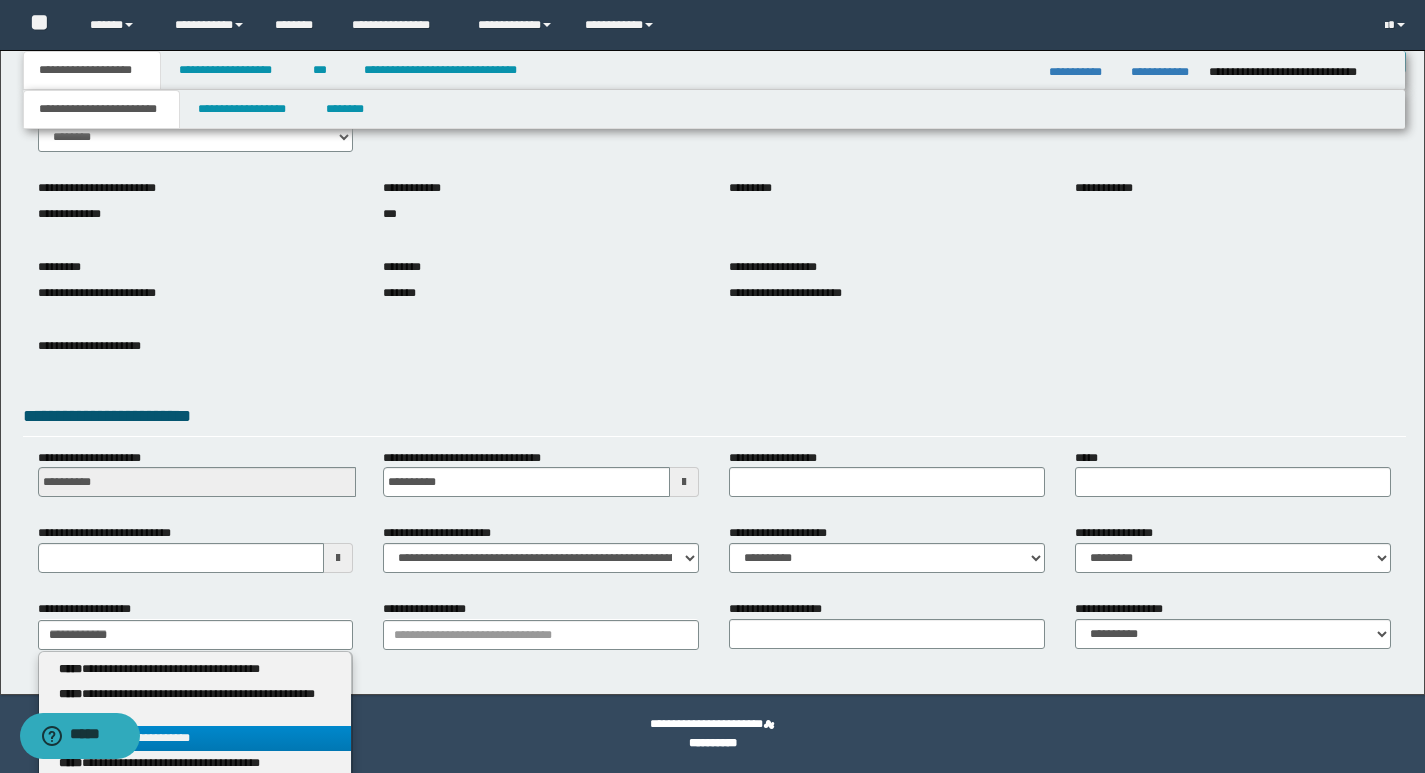 click on "**********" at bounding box center [195, 738] 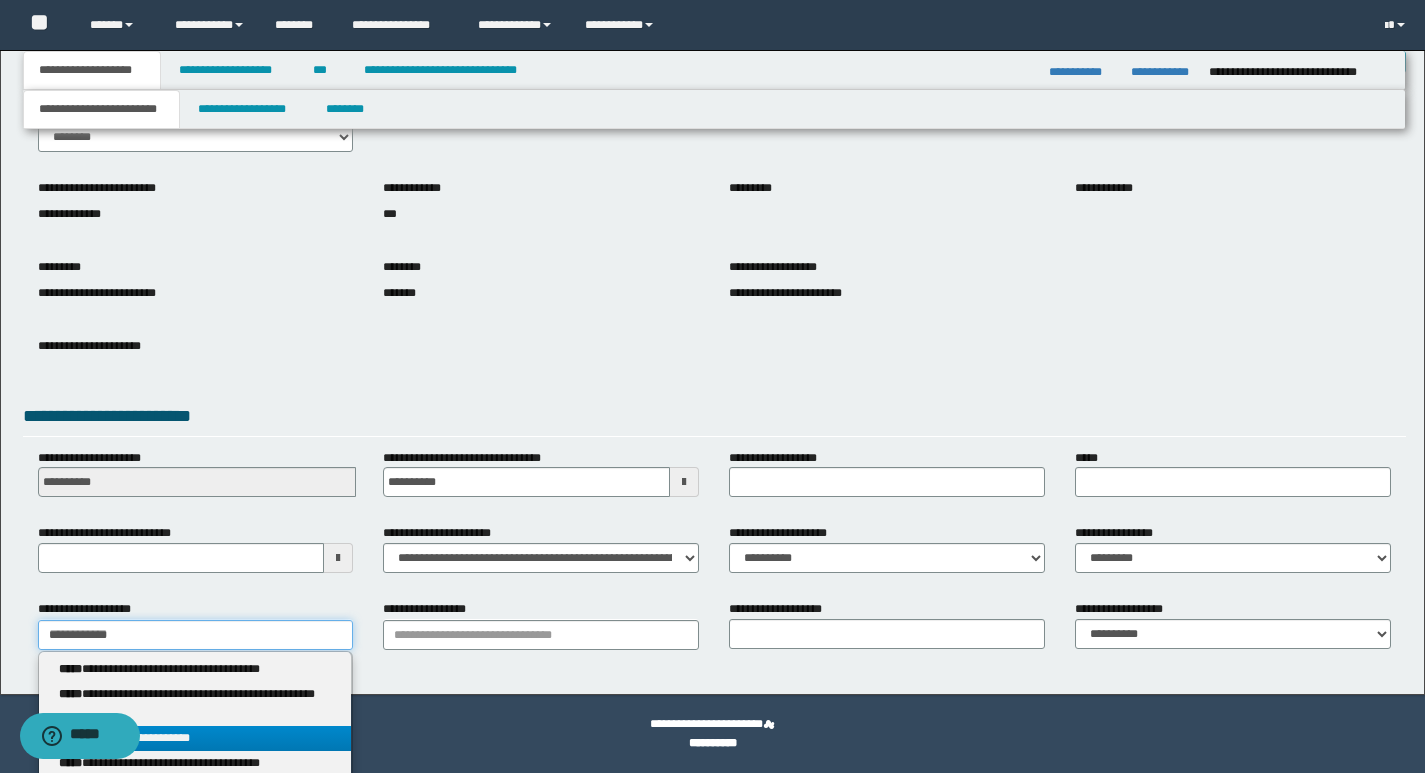 type 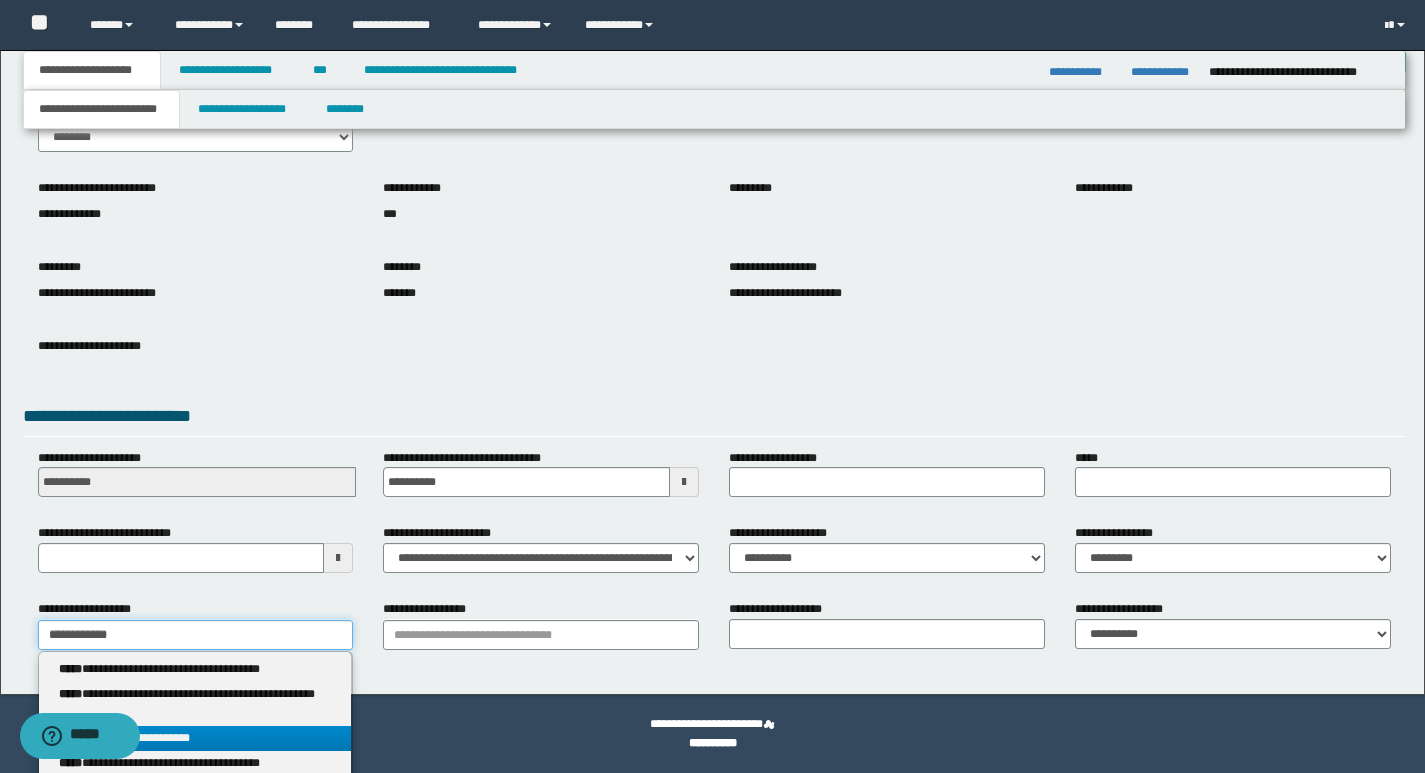 type on "**********" 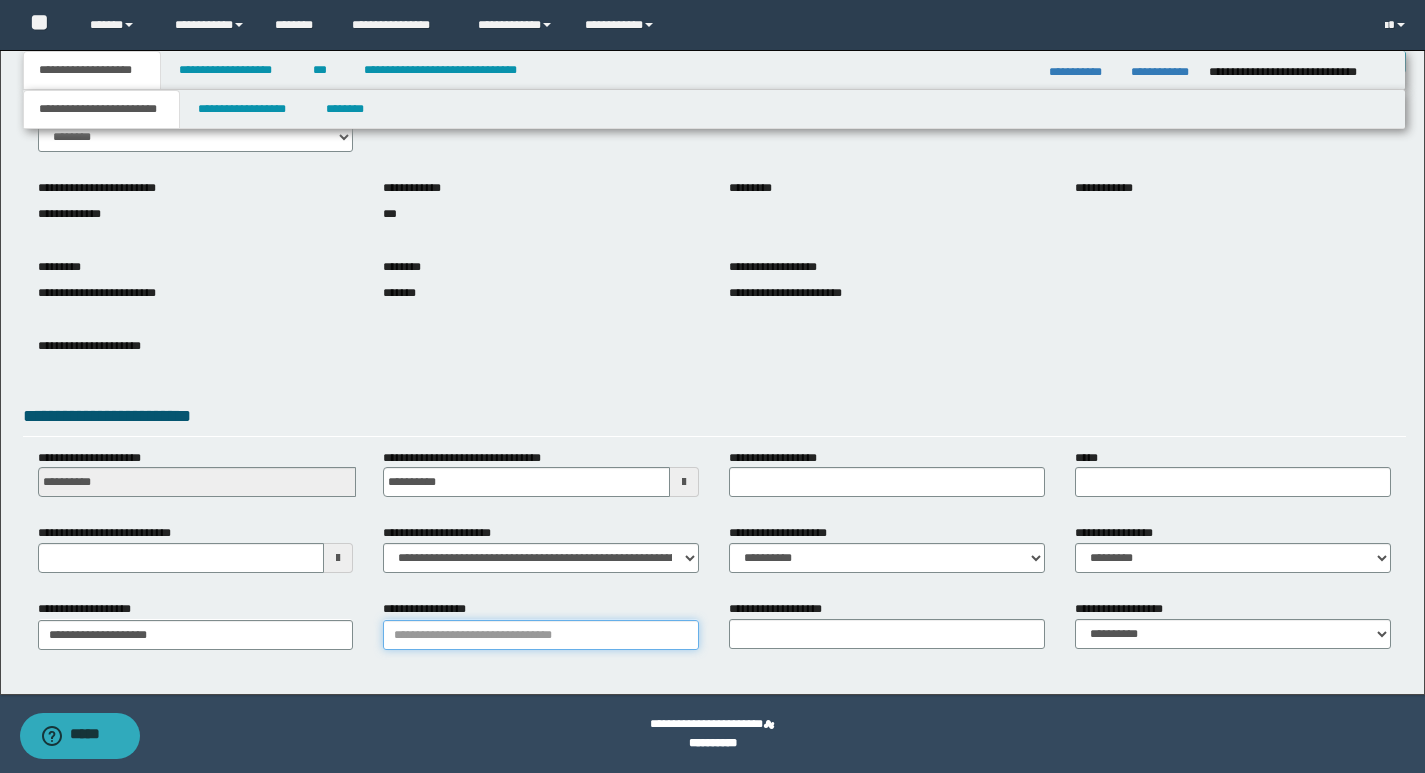 click on "**********" at bounding box center [541, 635] 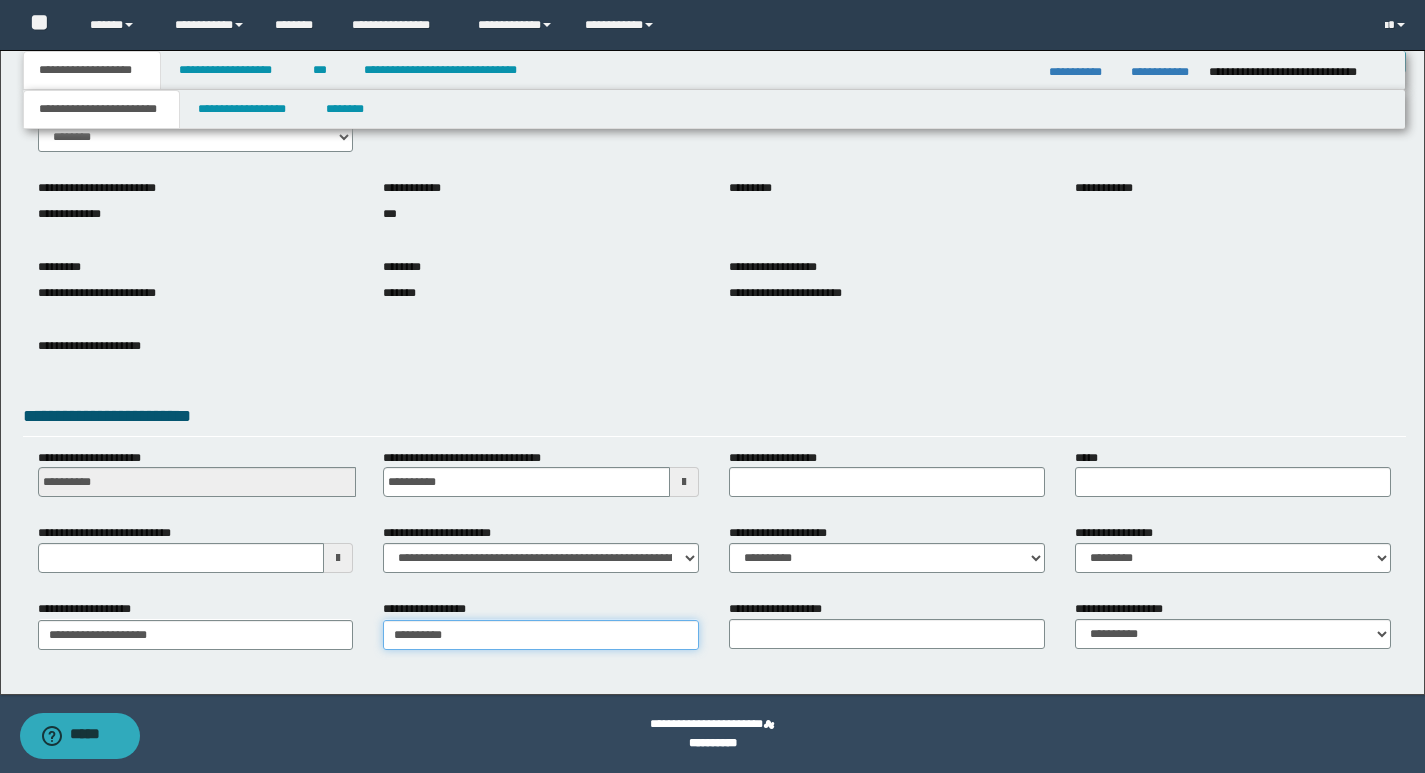 type on "**********" 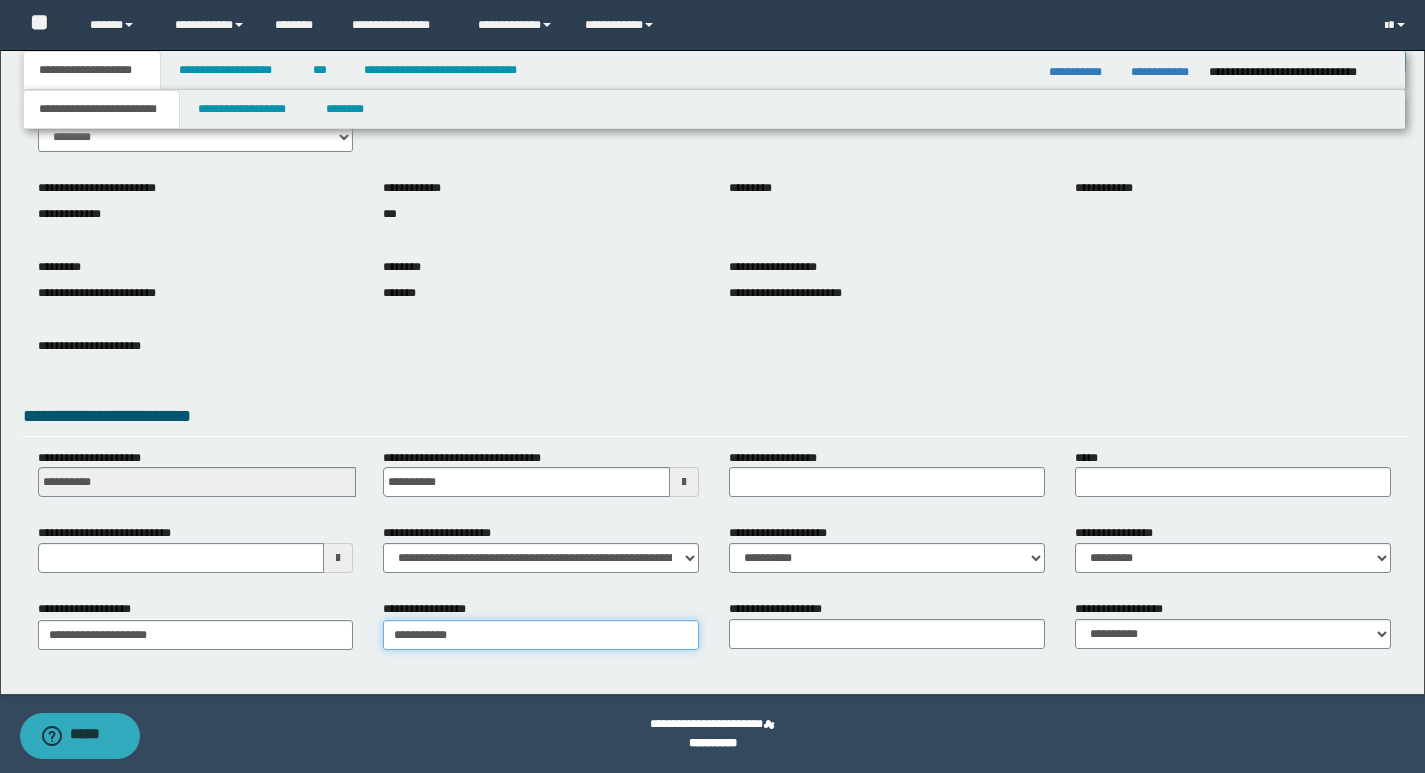 type on "**********" 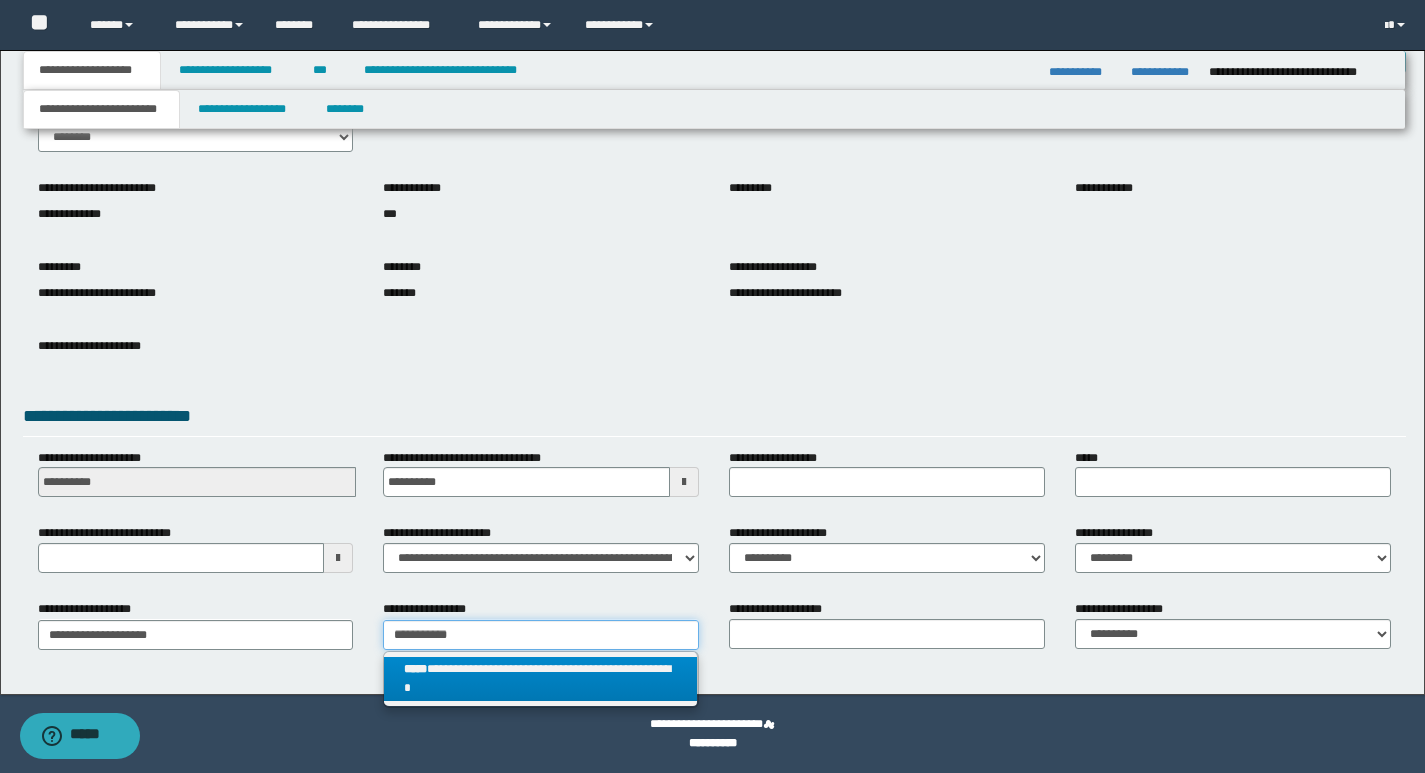 type on "**********" 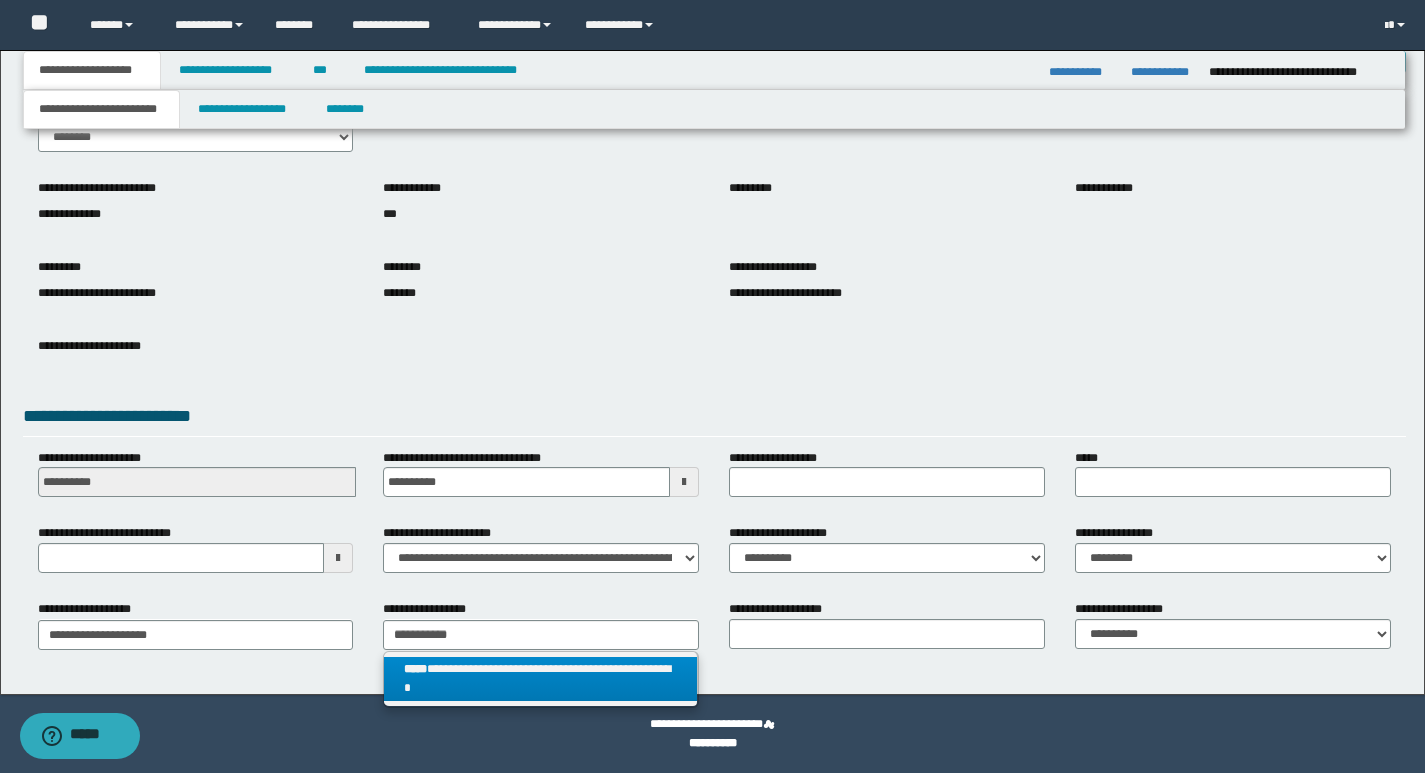 click on "**********" at bounding box center (540, 679) 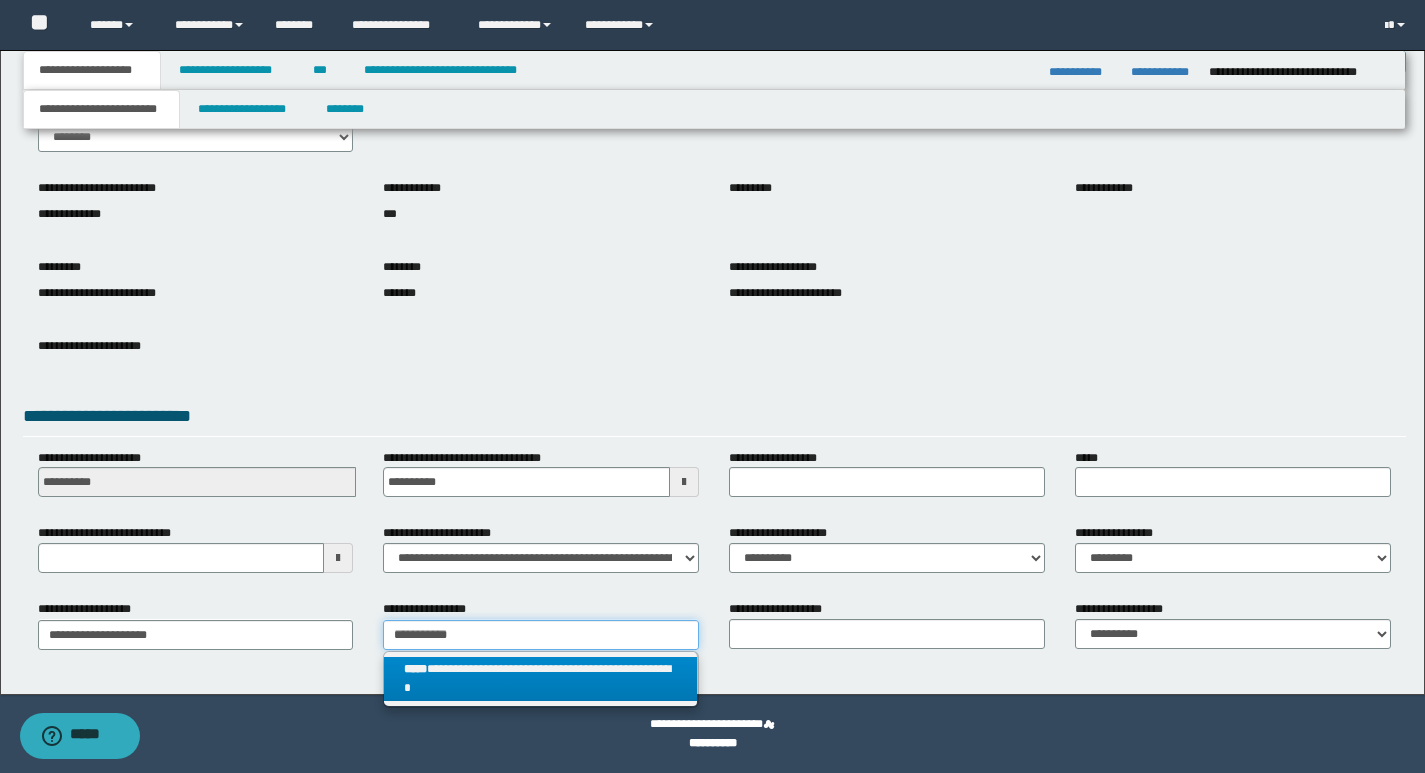 type 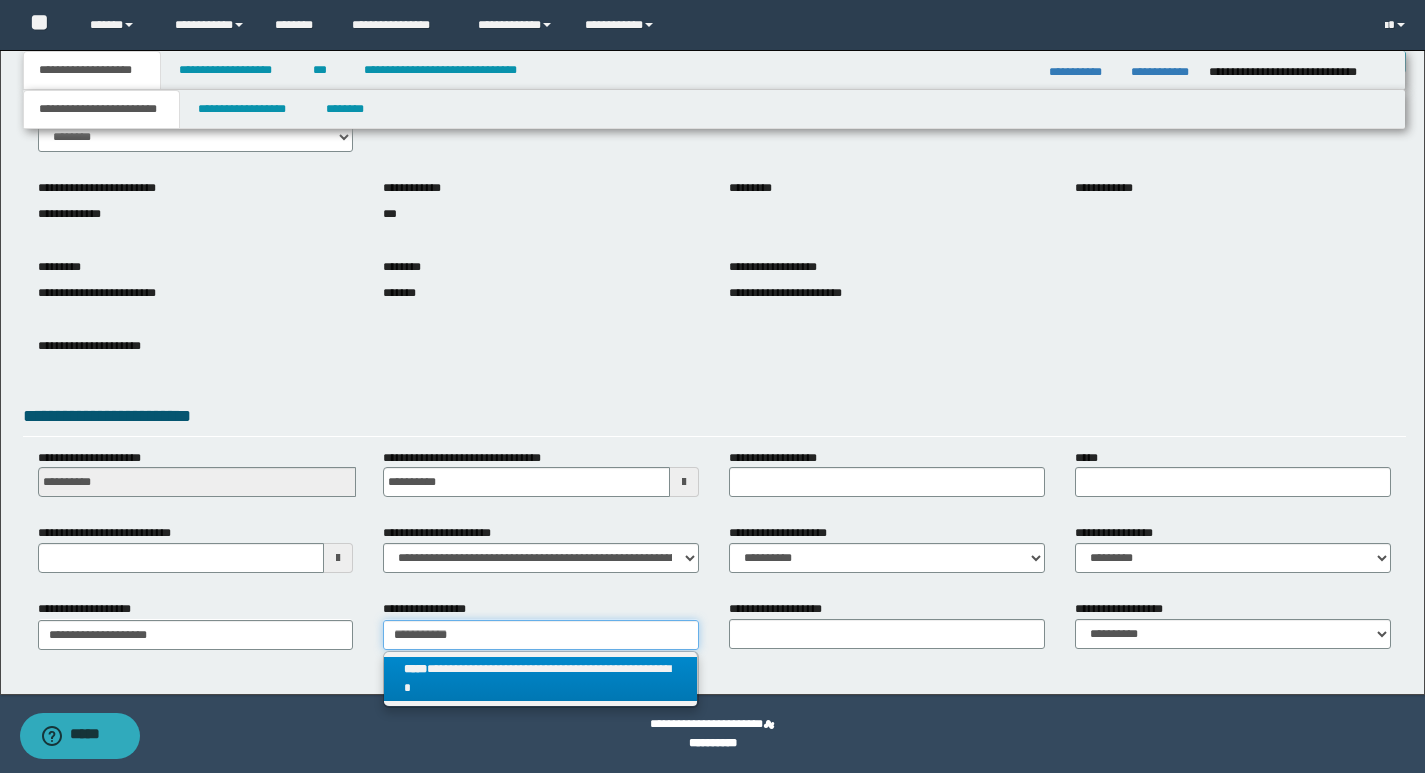 type on "**********" 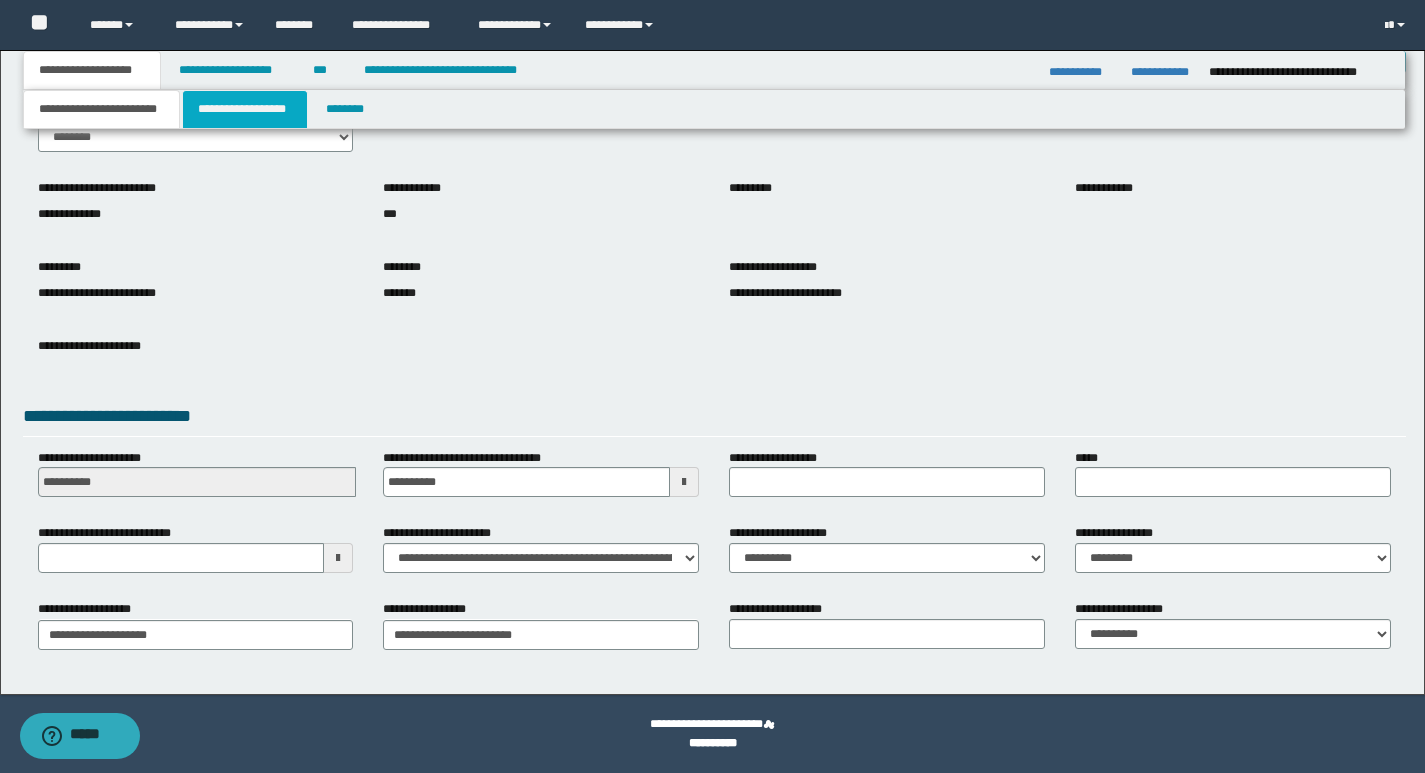 click on "**********" at bounding box center [245, 109] 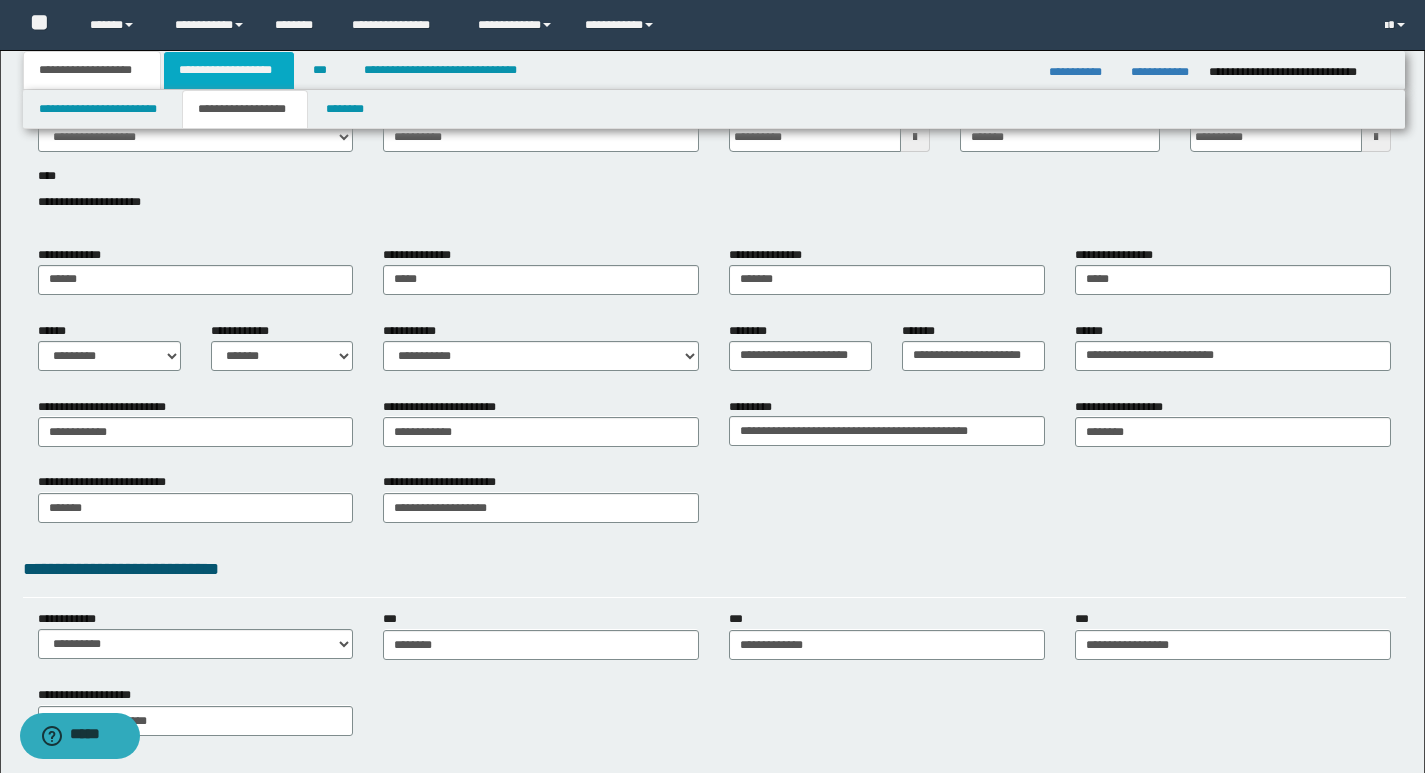 click on "**********" at bounding box center (229, 70) 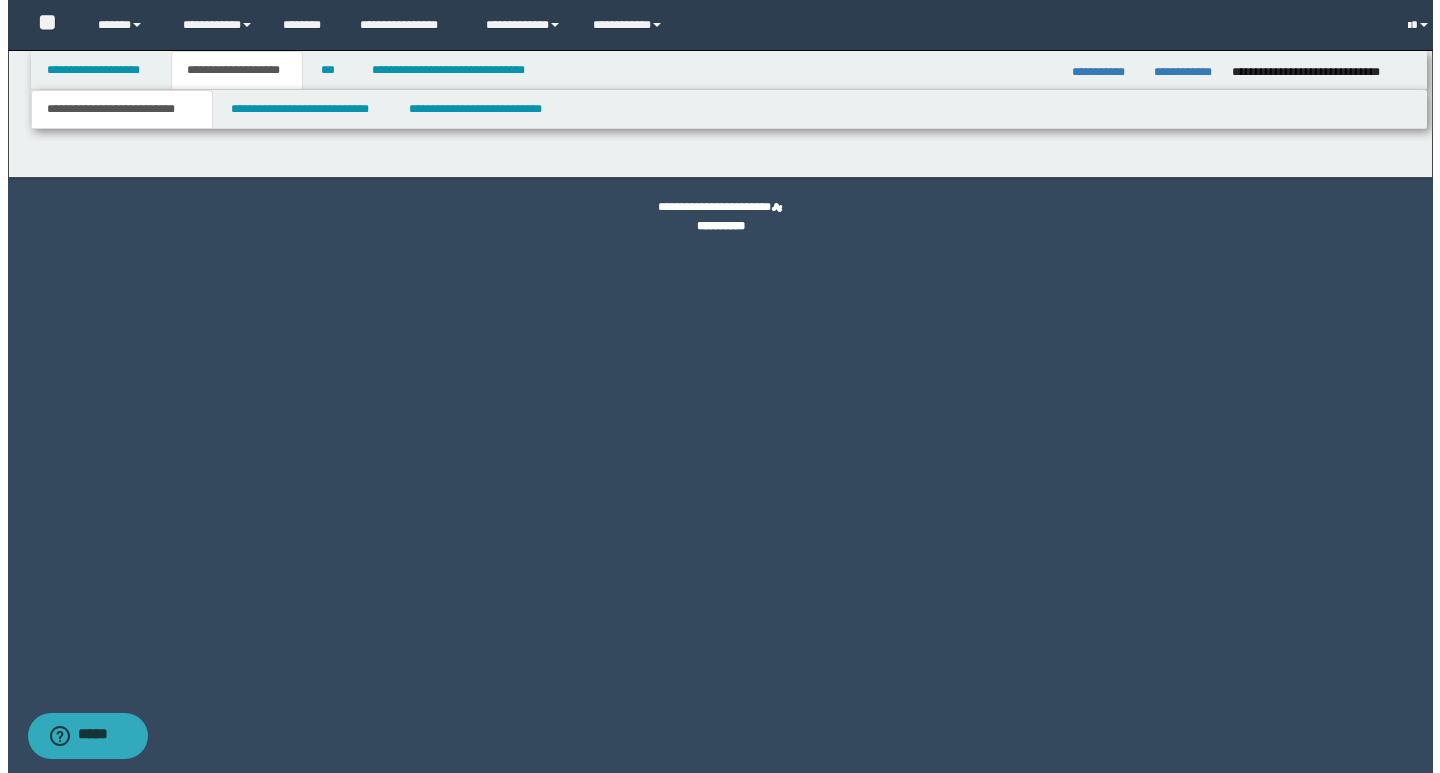 scroll, scrollTop: 0, scrollLeft: 0, axis: both 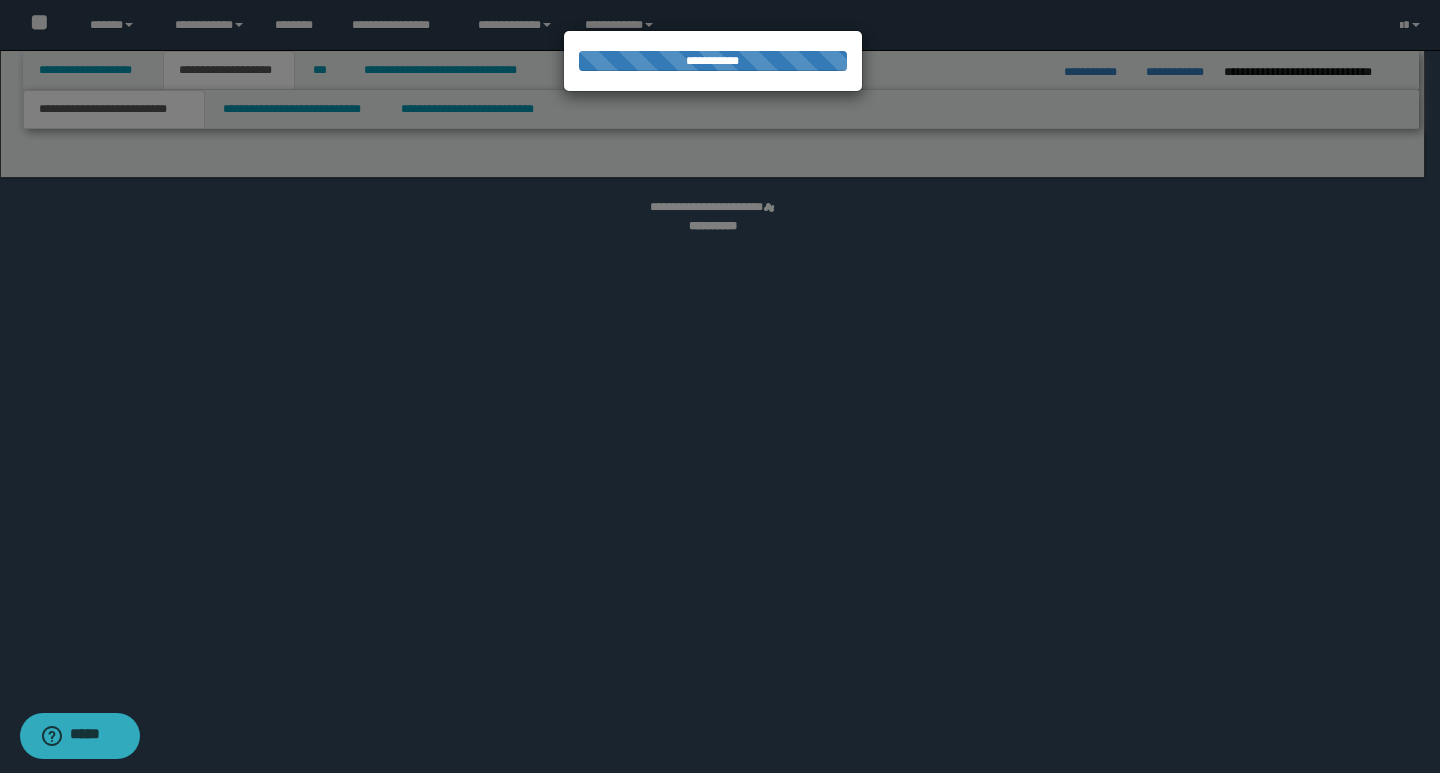 select on "*" 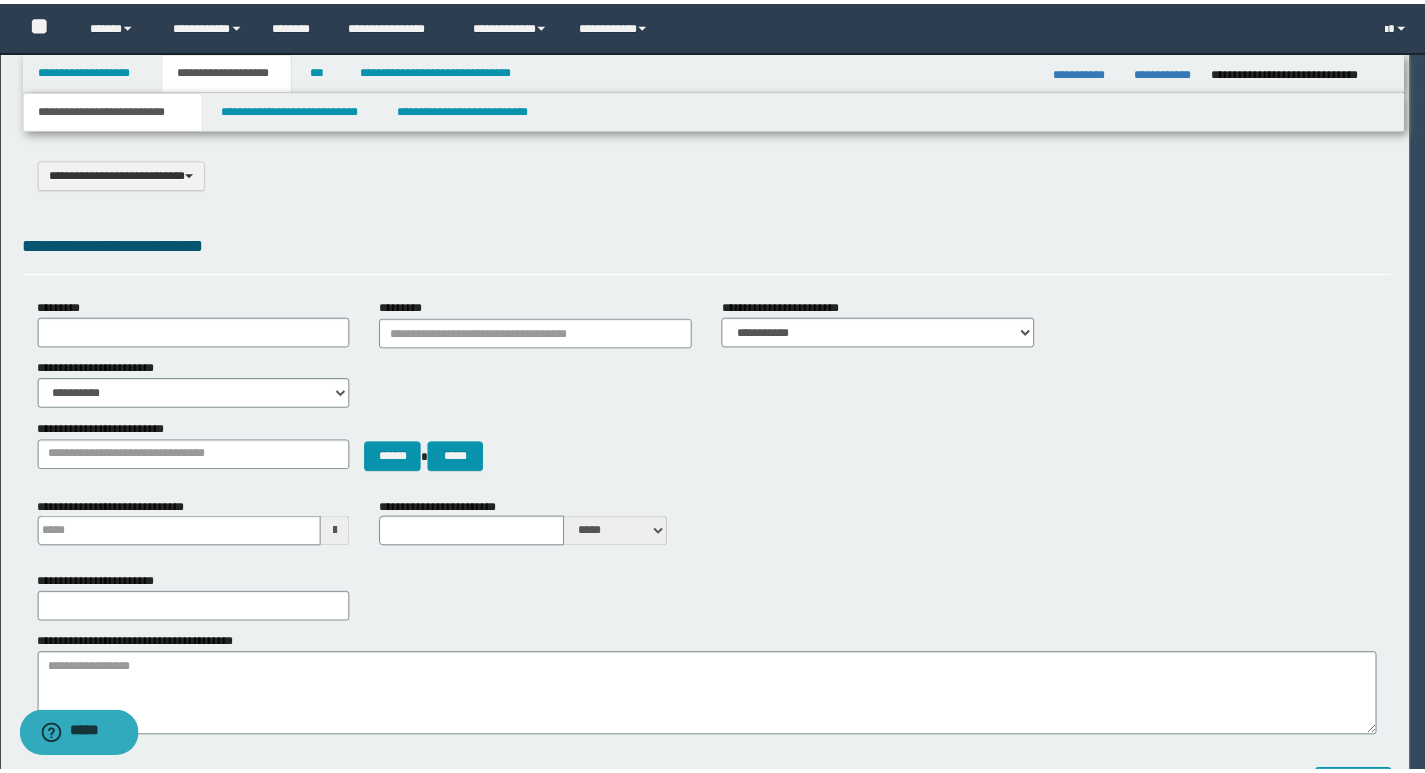 scroll, scrollTop: 0, scrollLeft: 0, axis: both 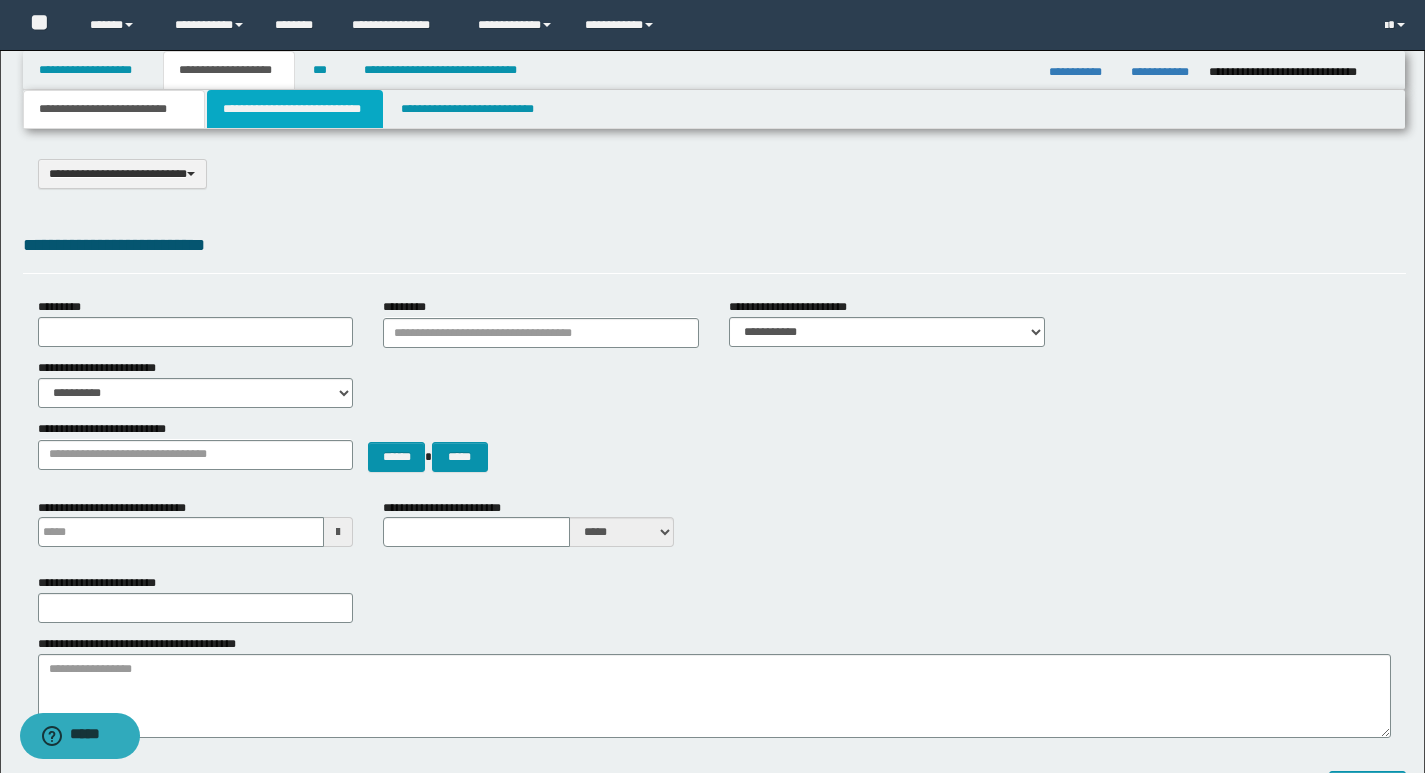 click on "**********" at bounding box center [295, 109] 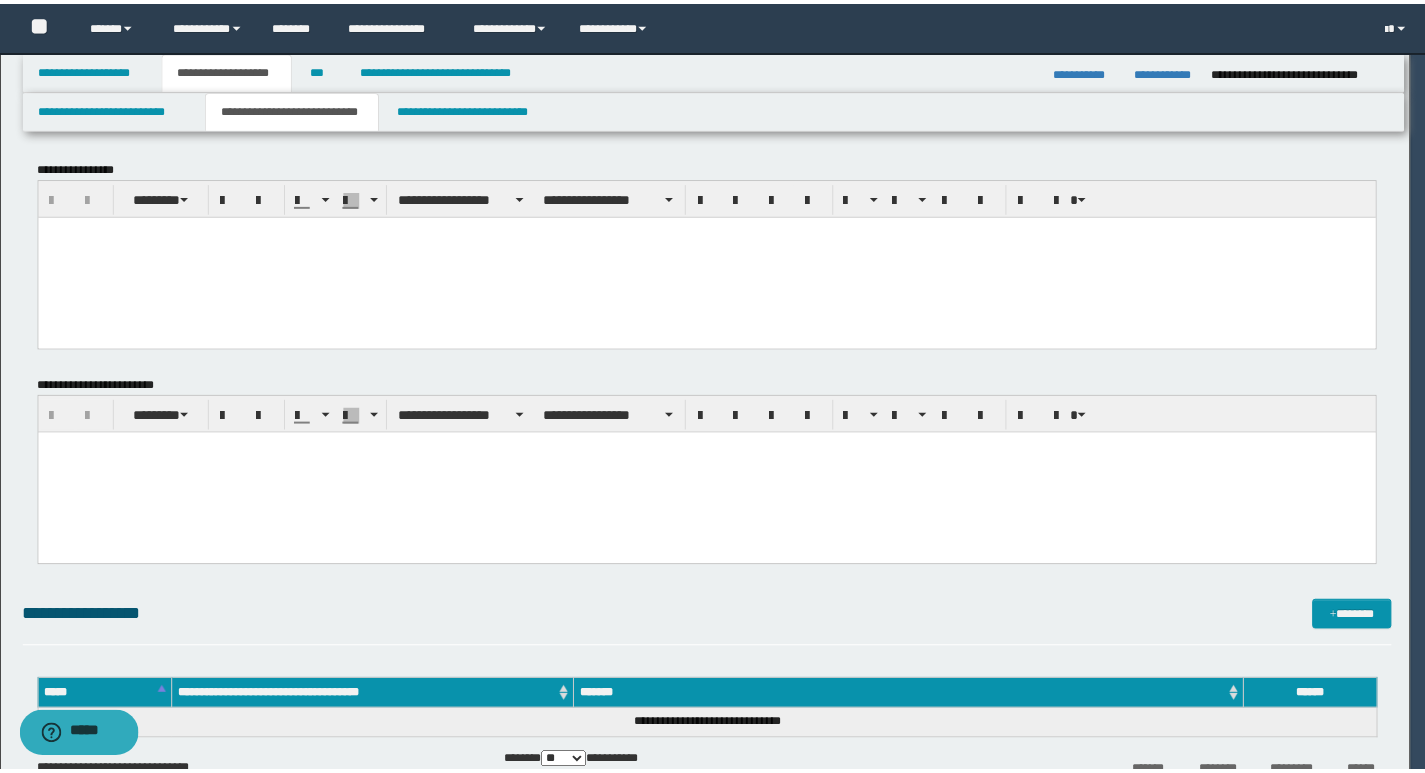scroll, scrollTop: 0, scrollLeft: 0, axis: both 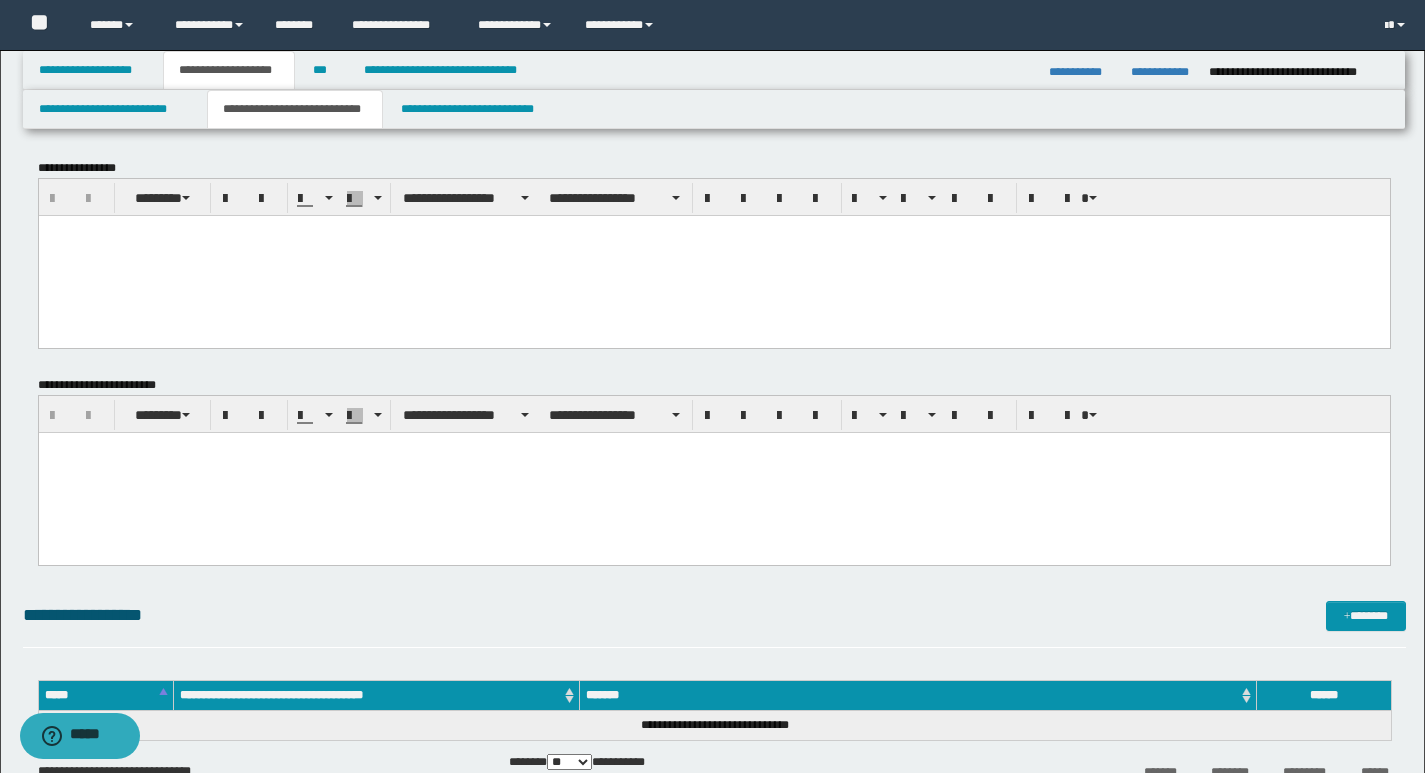 click at bounding box center [713, 255] 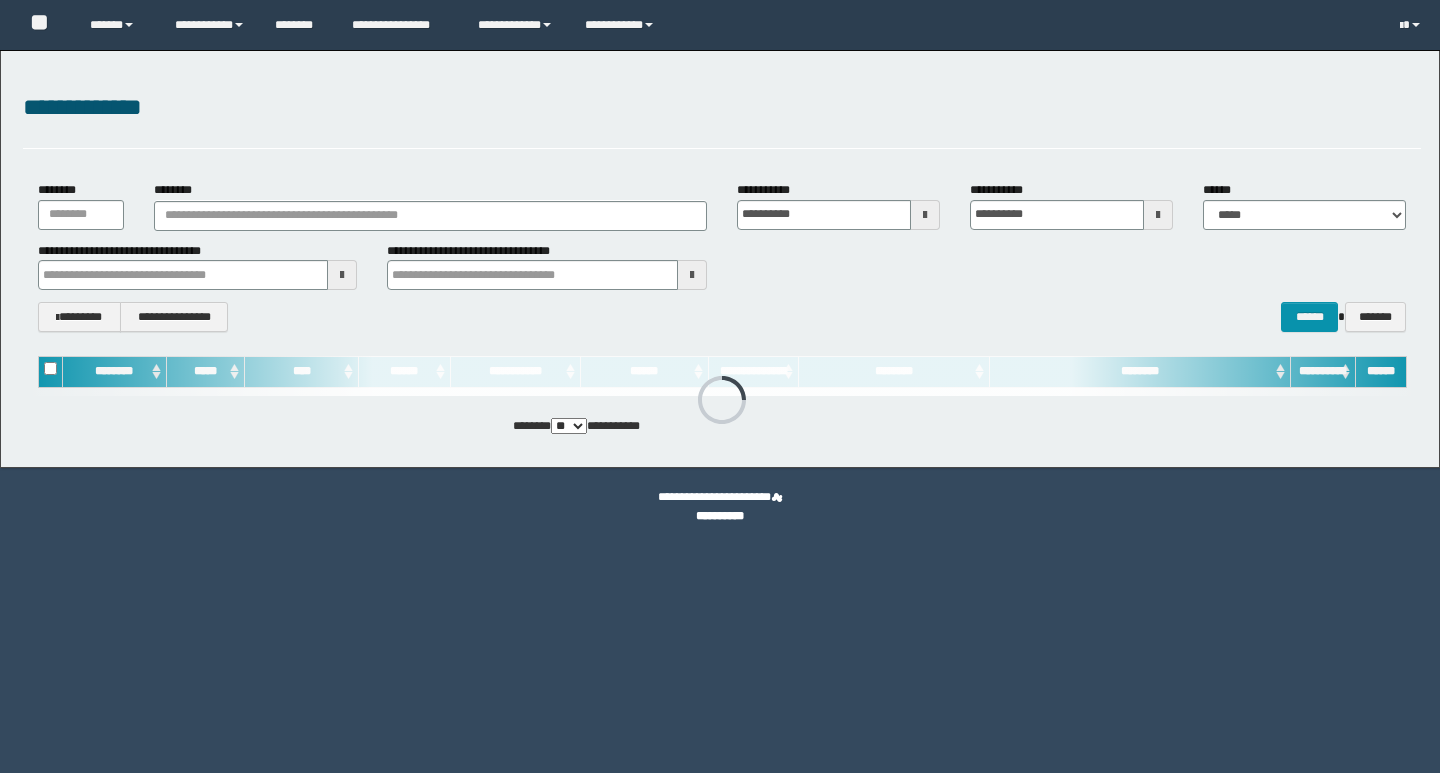 scroll, scrollTop: 0, scrollLeft: 0, axis: both 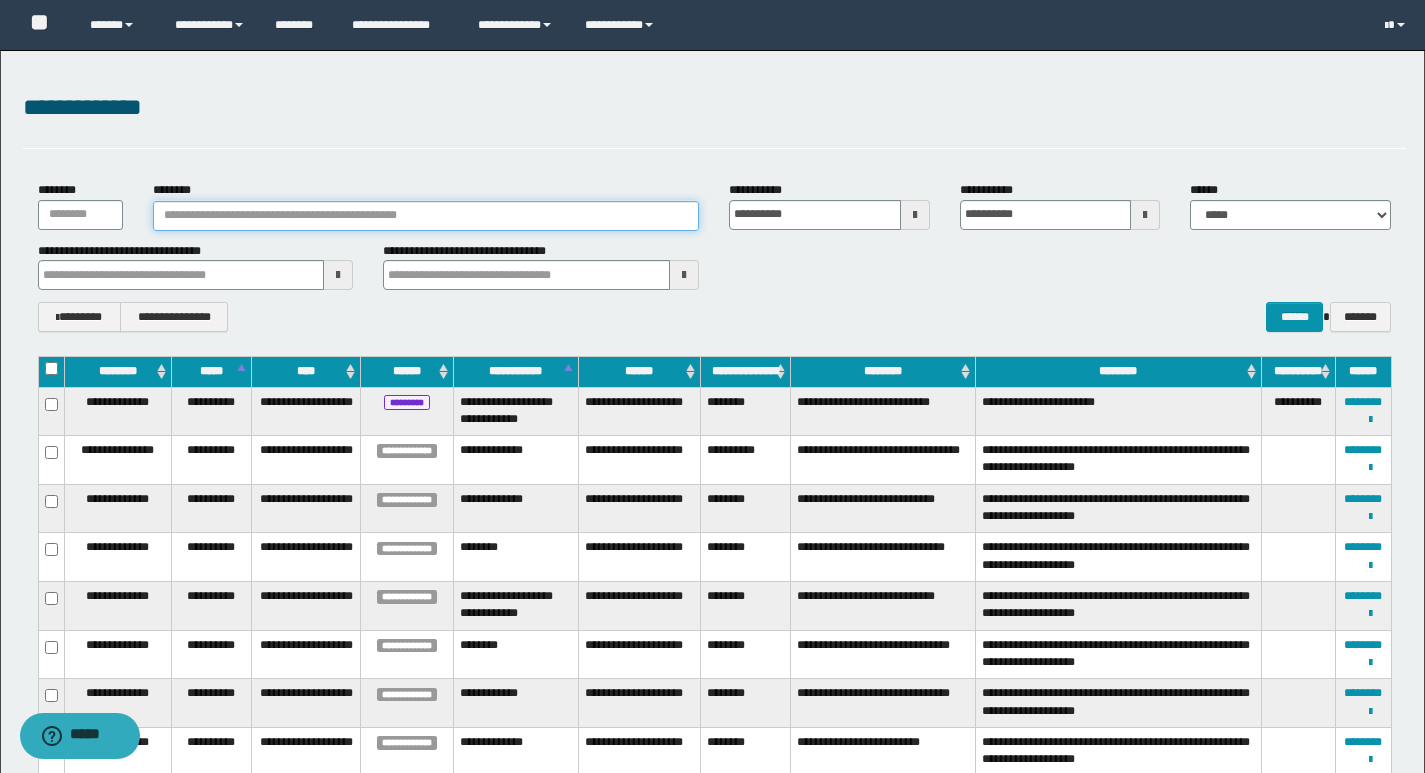 click on "********" at bounding box center [426, 216] 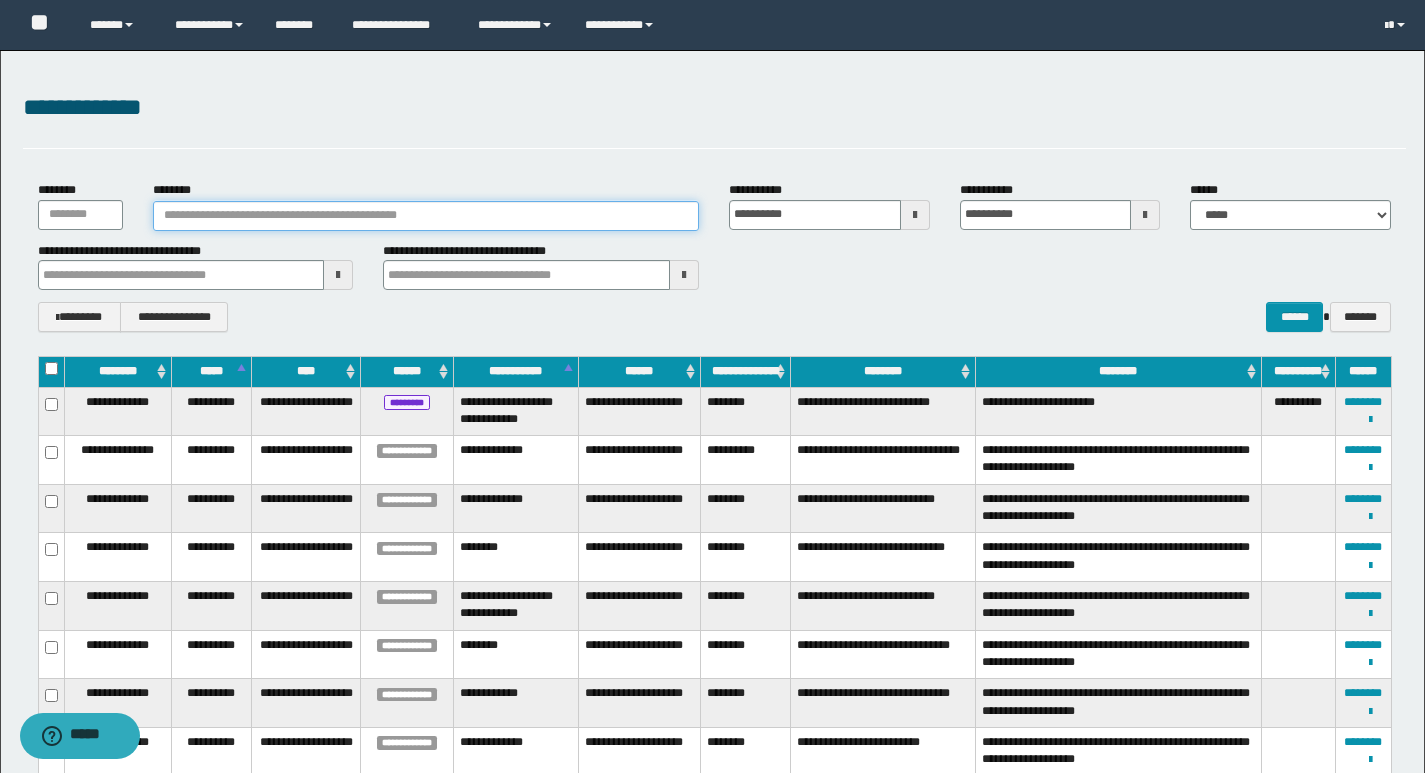 paste on "**********" 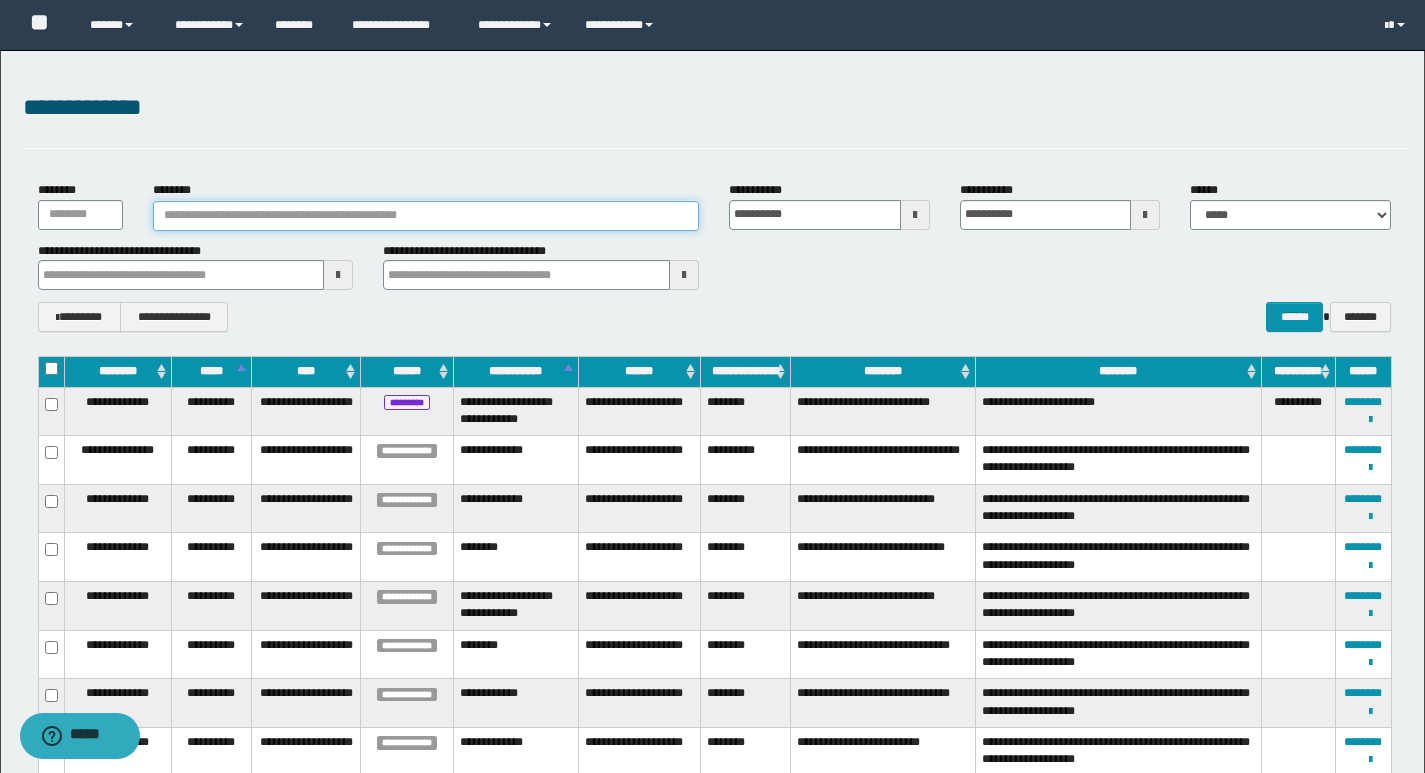 type on "**********" 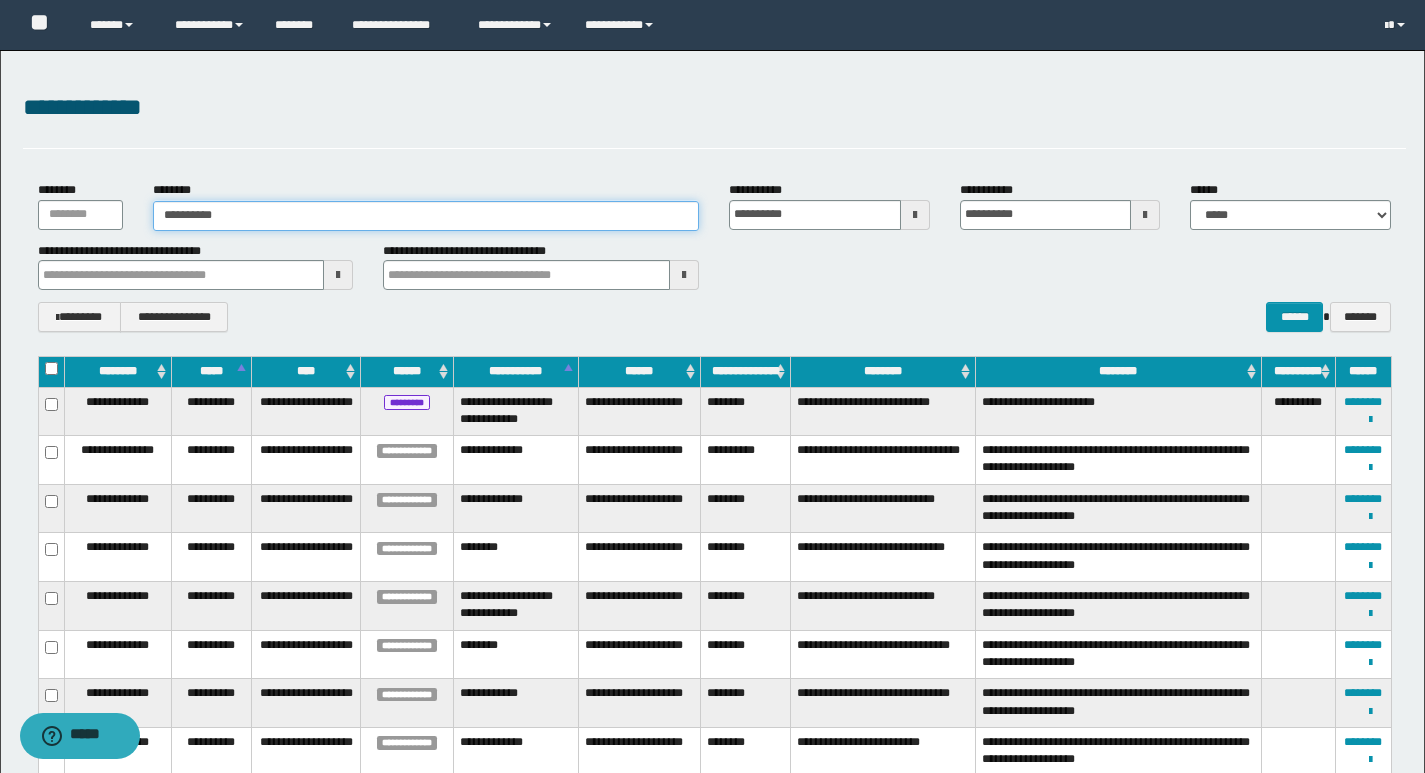type on "**********" 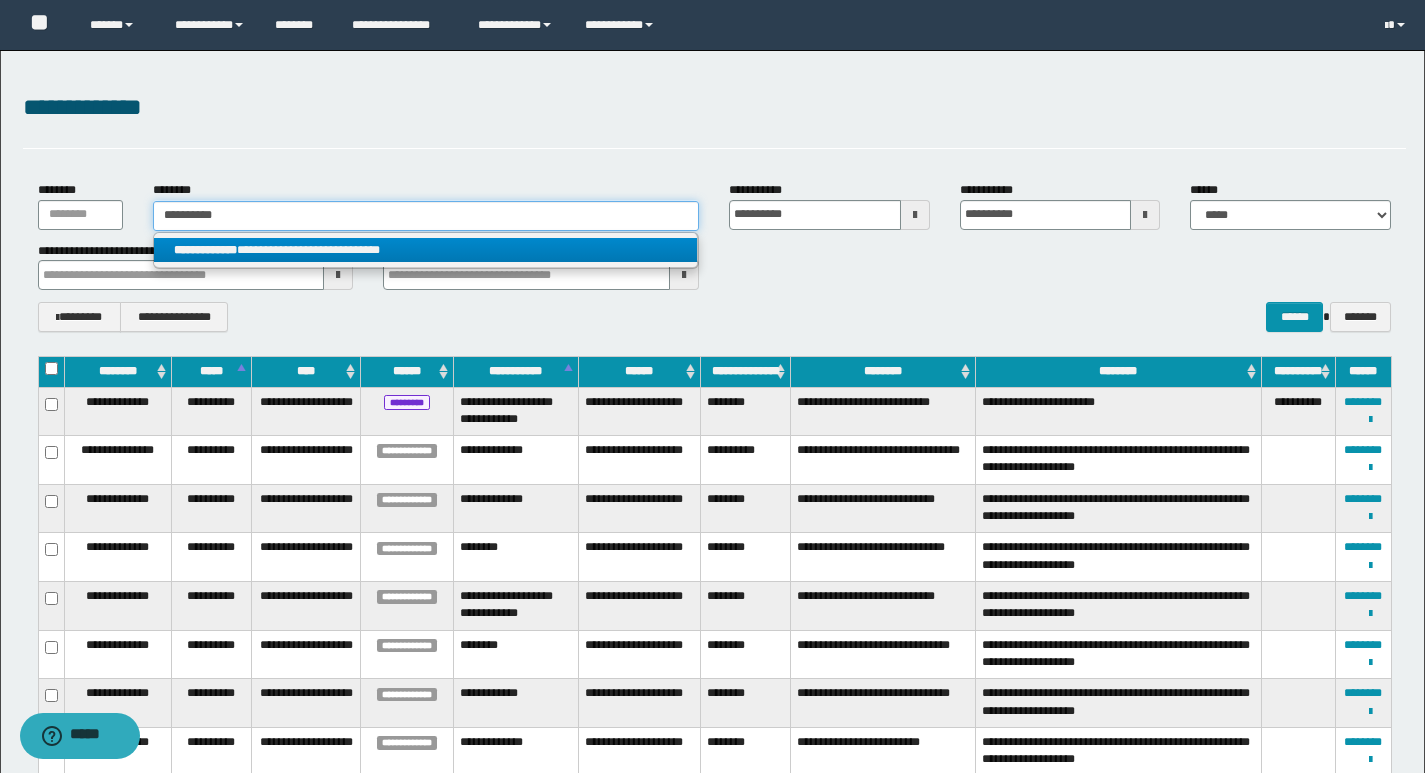 type on "**********" 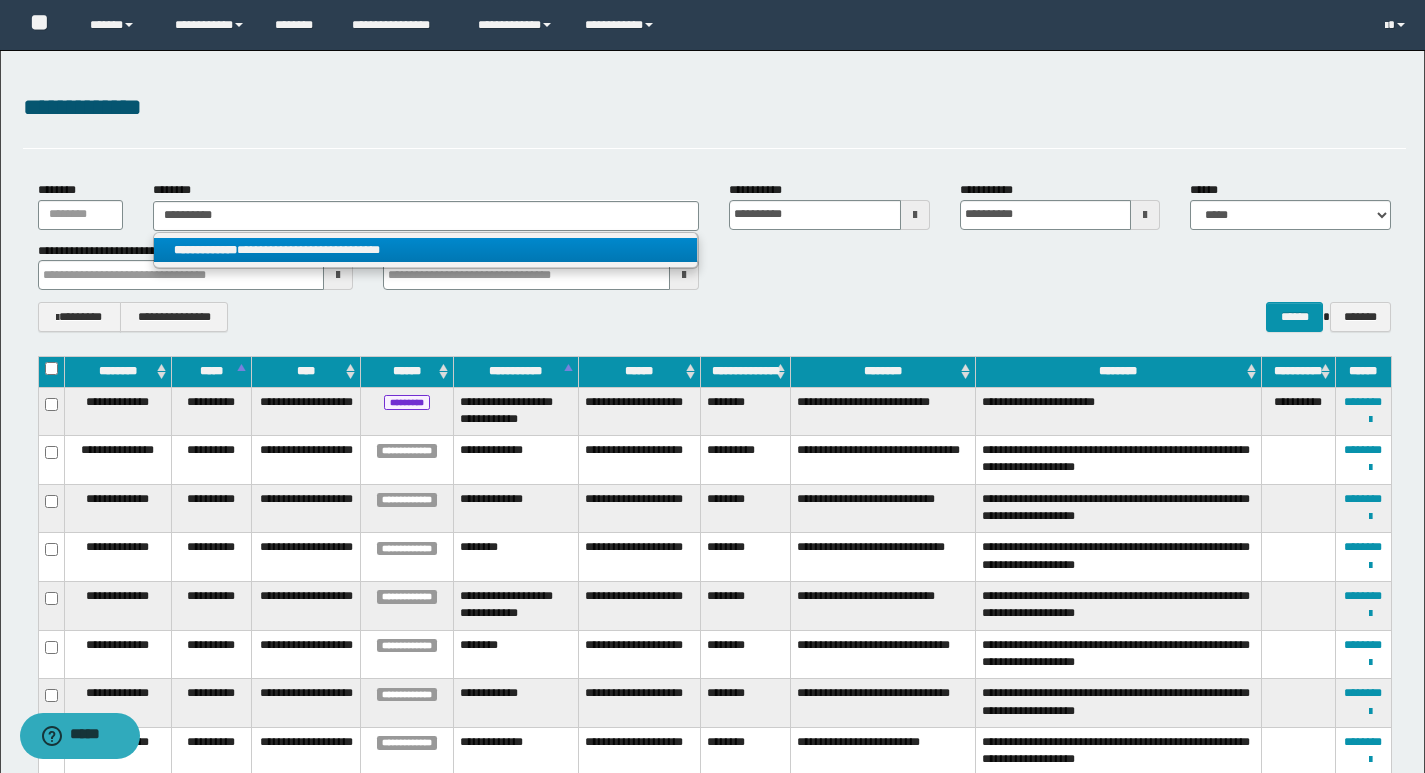 click on "**********" at bounding box center (425, 250) 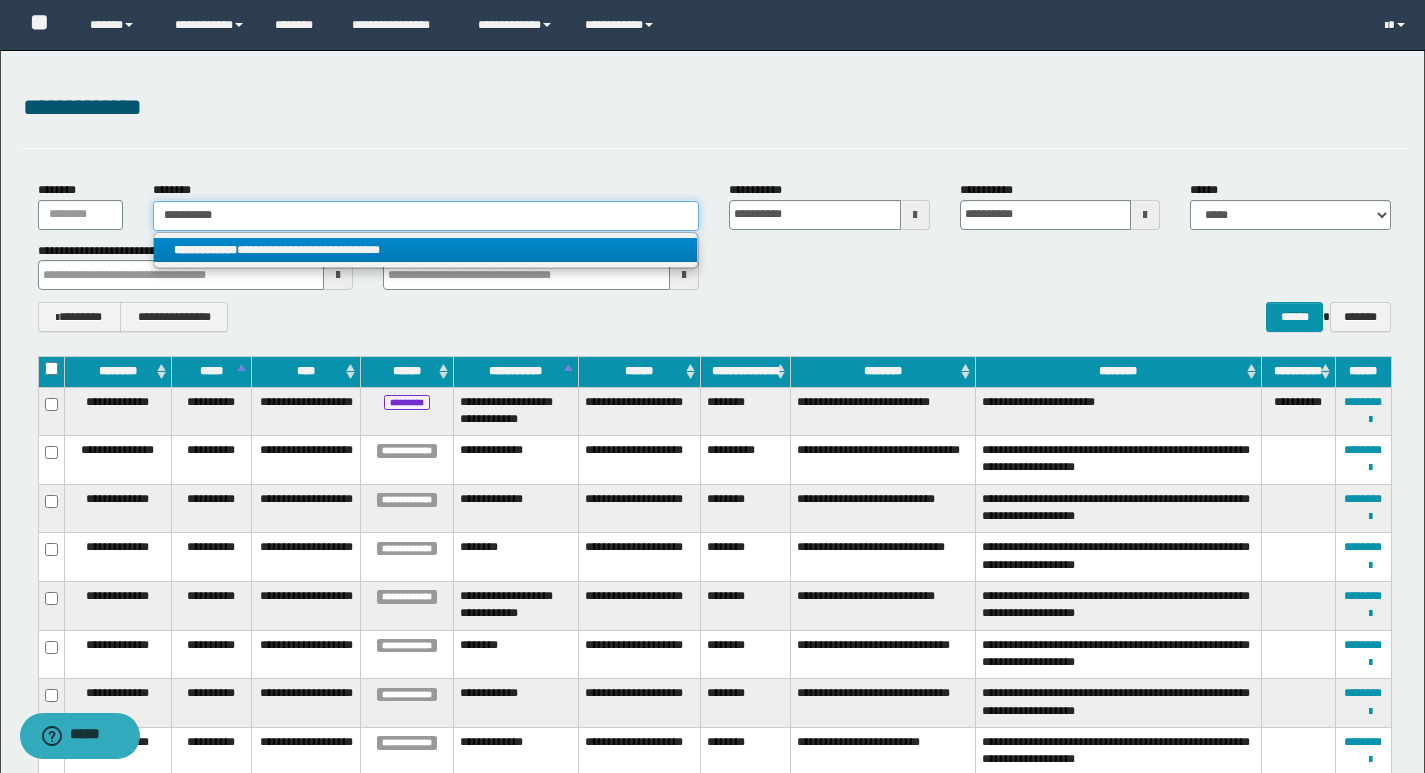 type 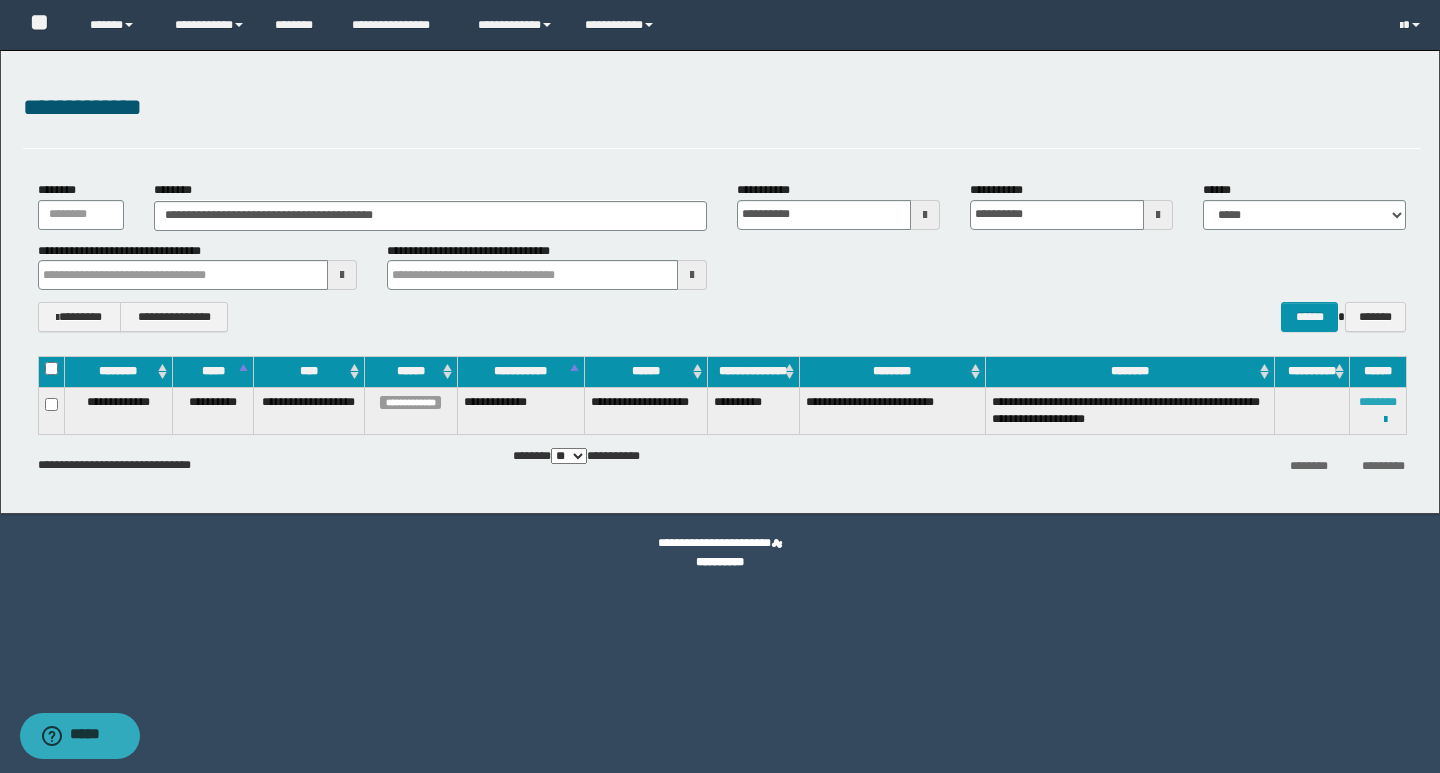 click on "********" at bounding box center (1378, 402) 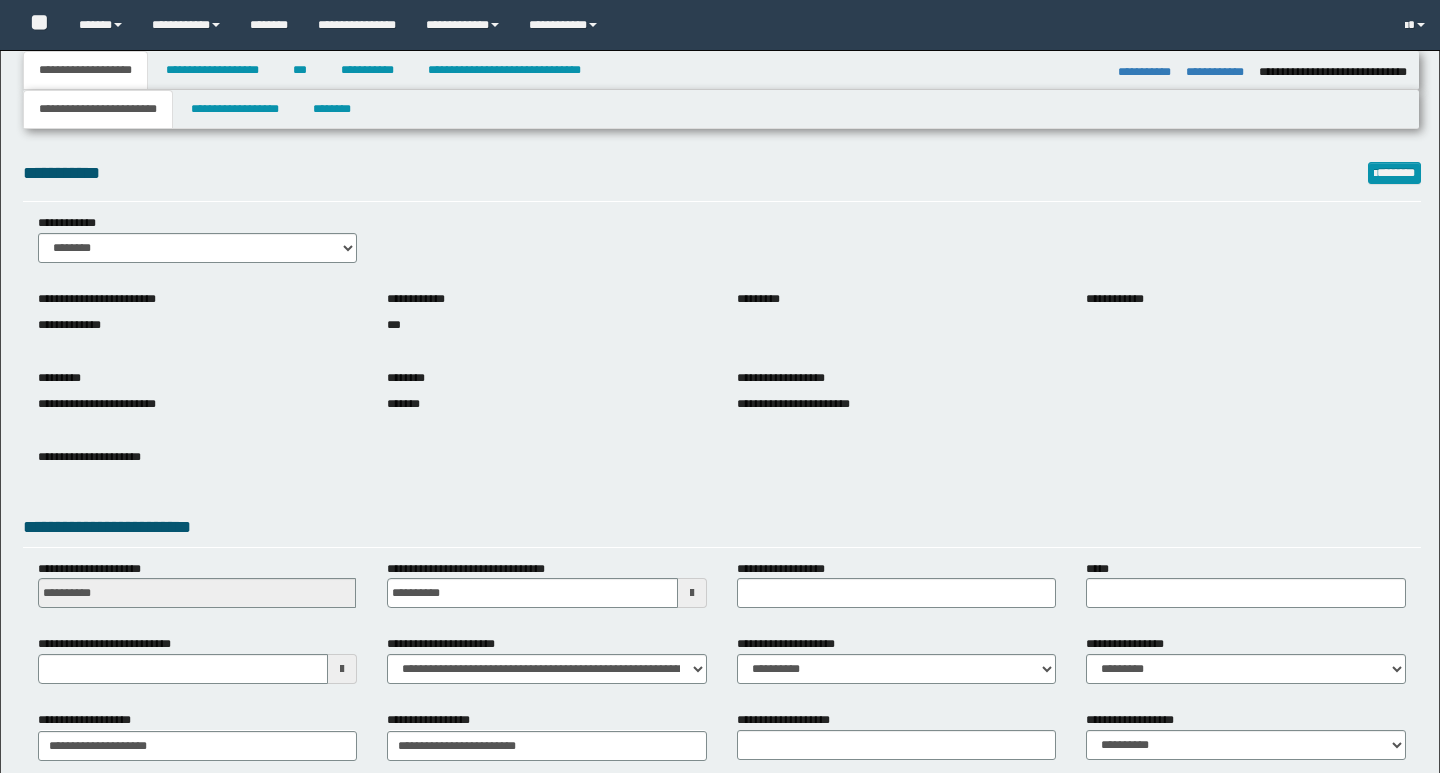 select on "*" 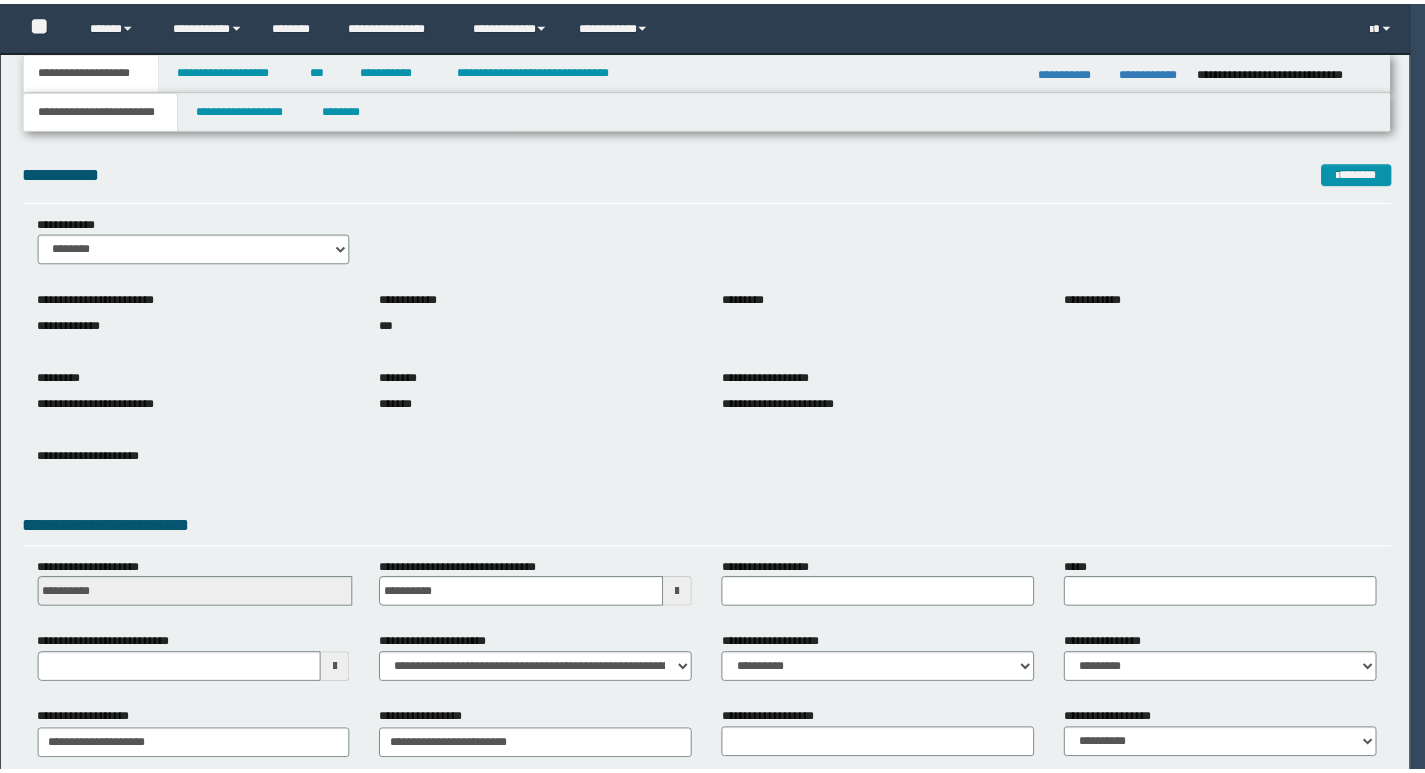 scroll, scrollTop: 0, scrollLeft: 0, axis: both 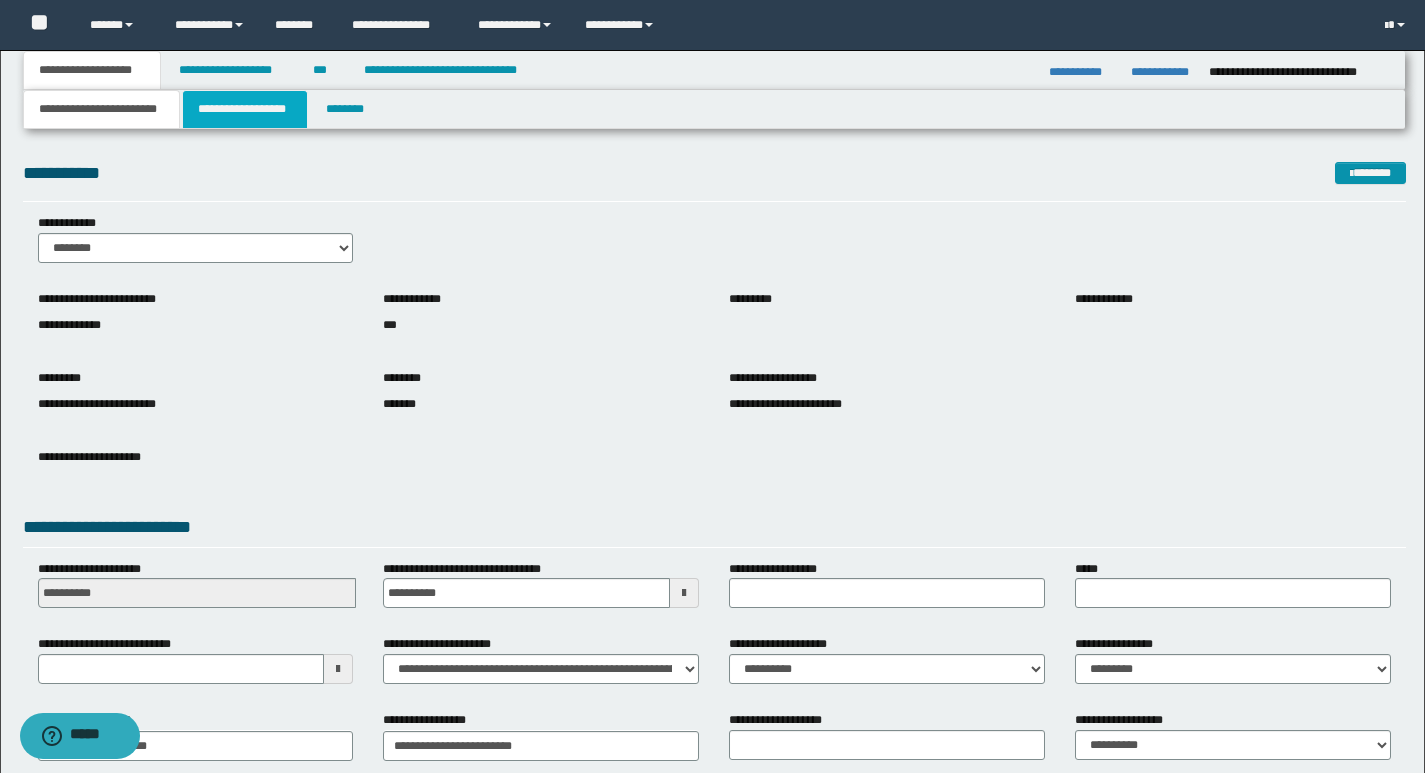 click on "**********" at bounding box center (245, 109) 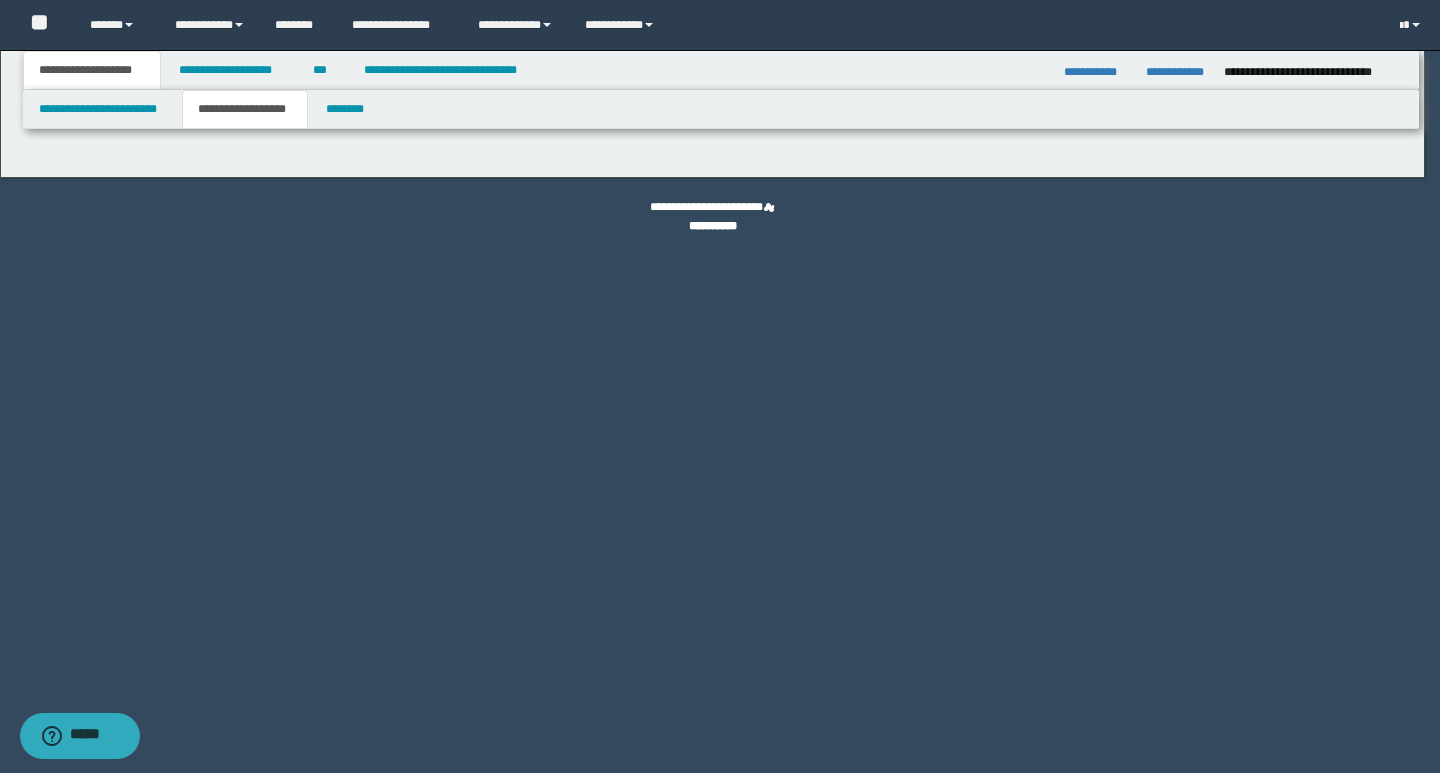 type on "**********" 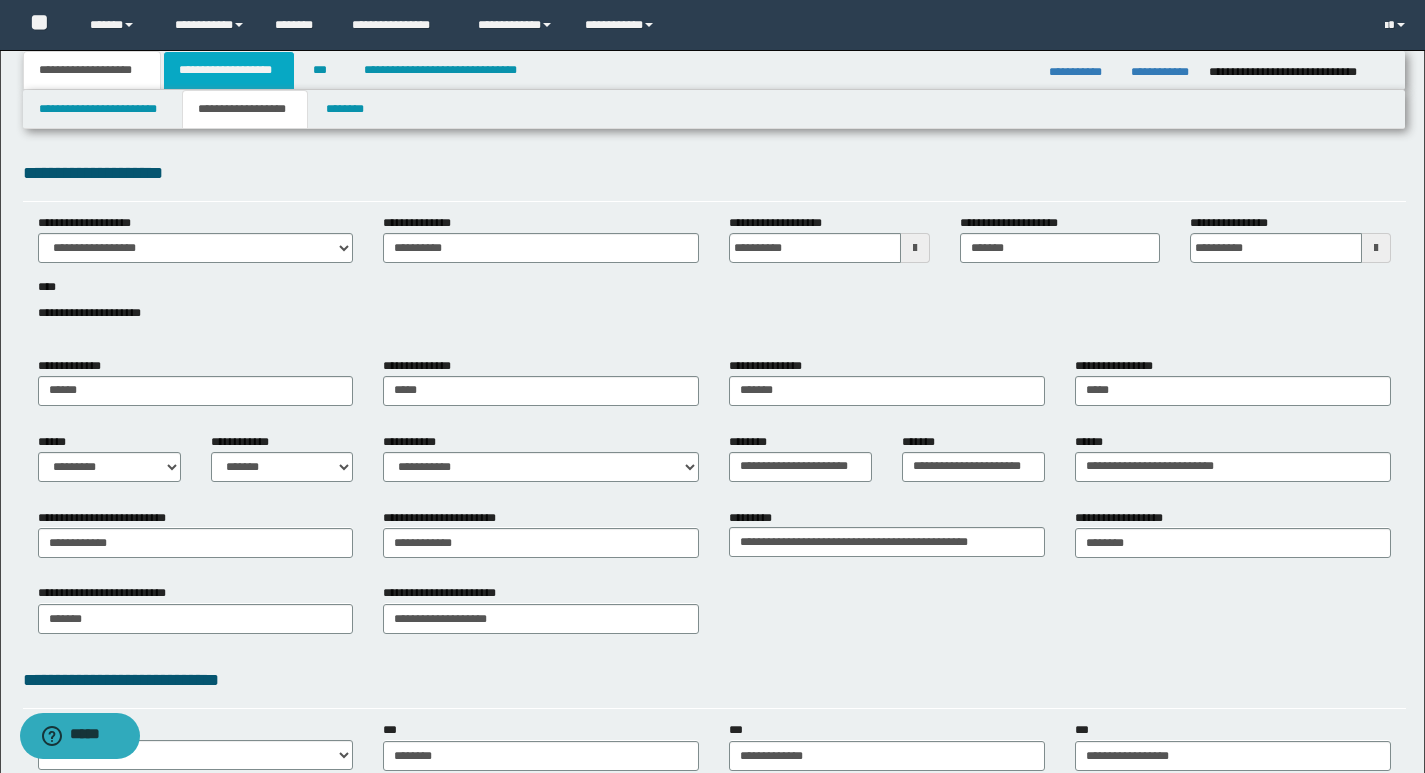 click on "**********" at bounding box center [229, 70] 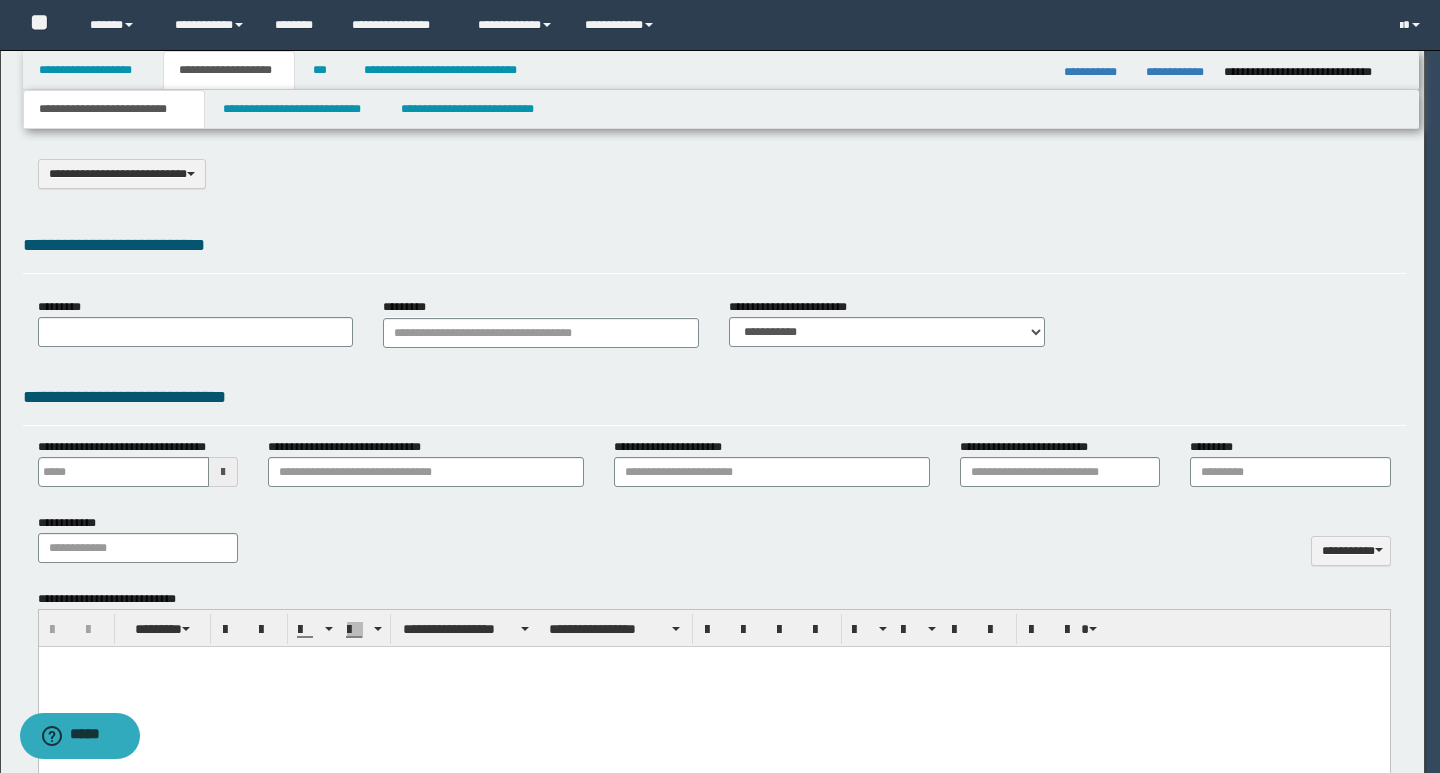 select on "*" 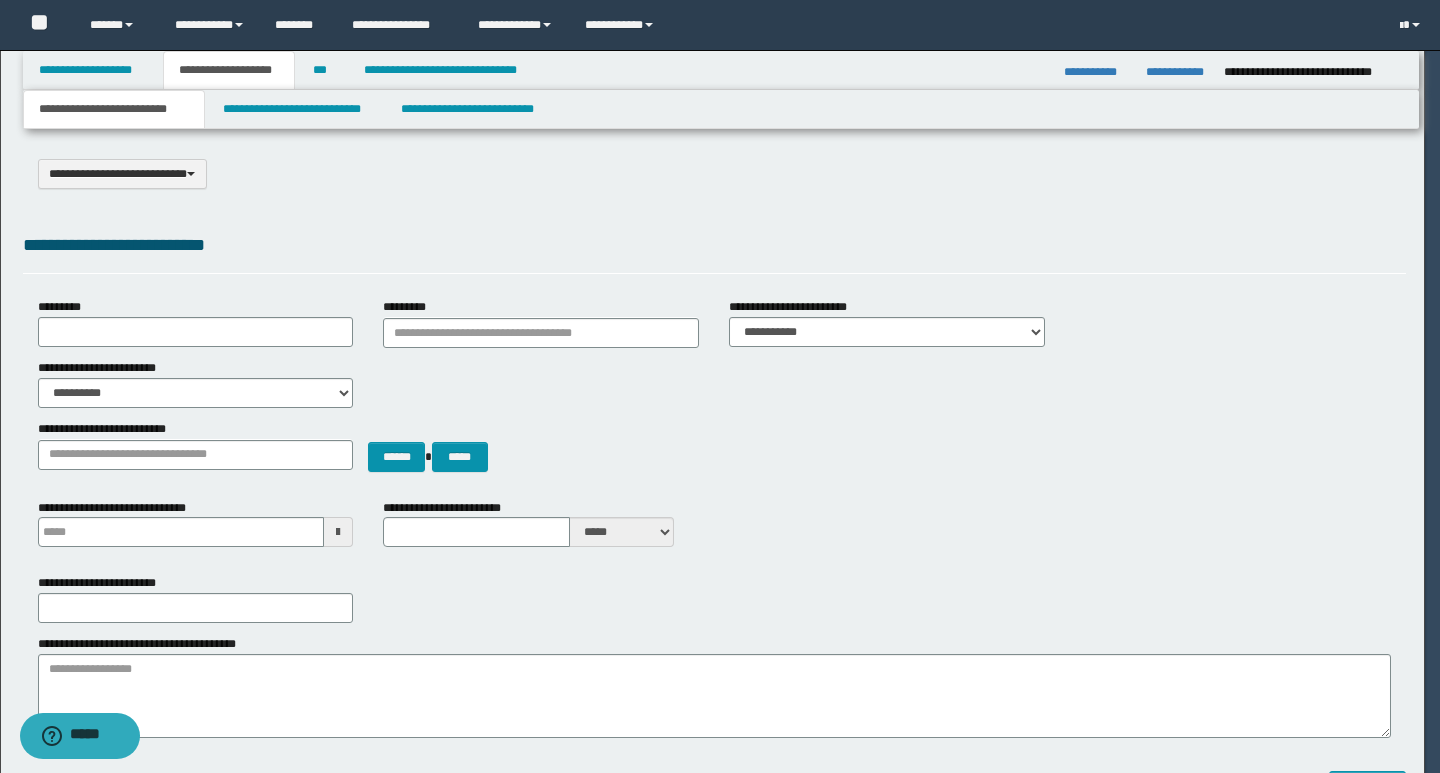 scroll, scrollTop: 0, scrollLeft: 0, axis: both 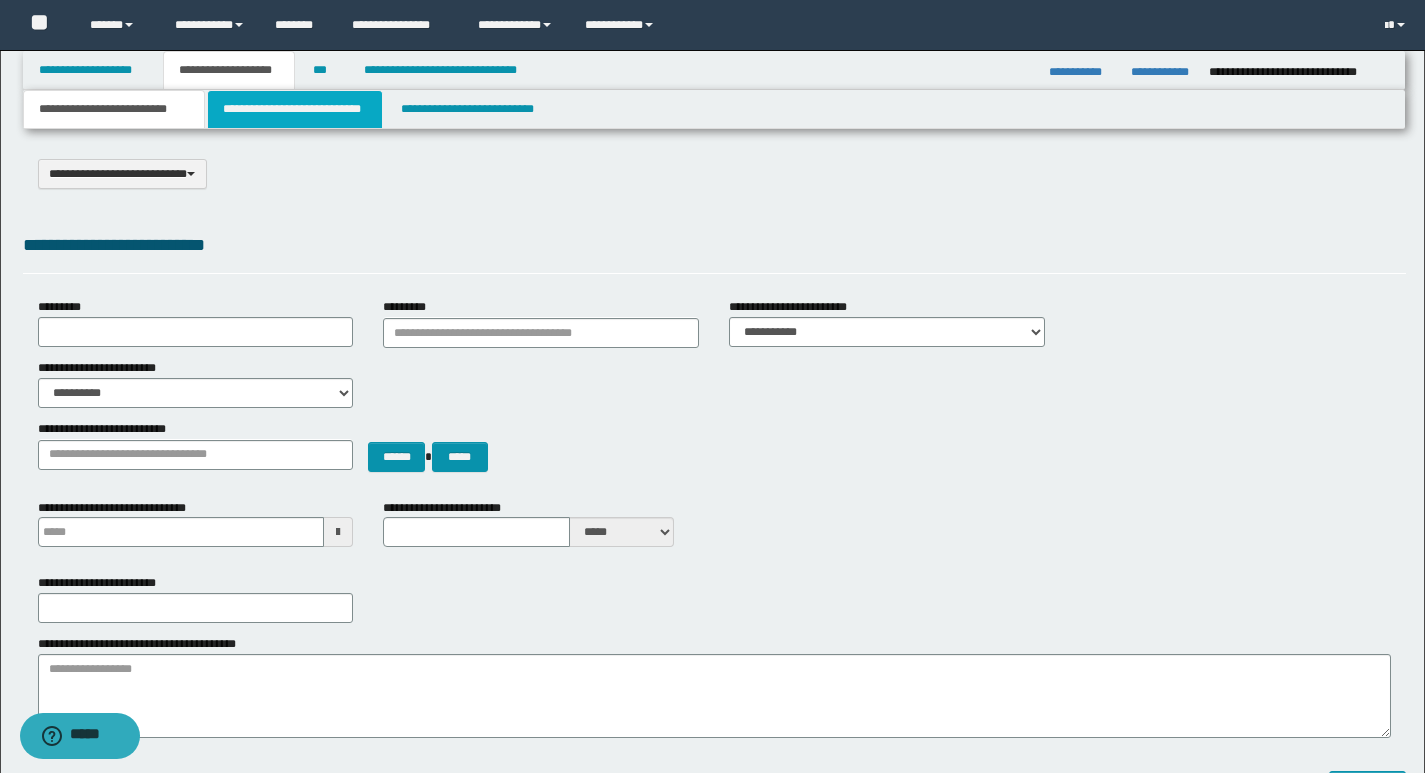 click on "**********" at bounding box center (295, 109) 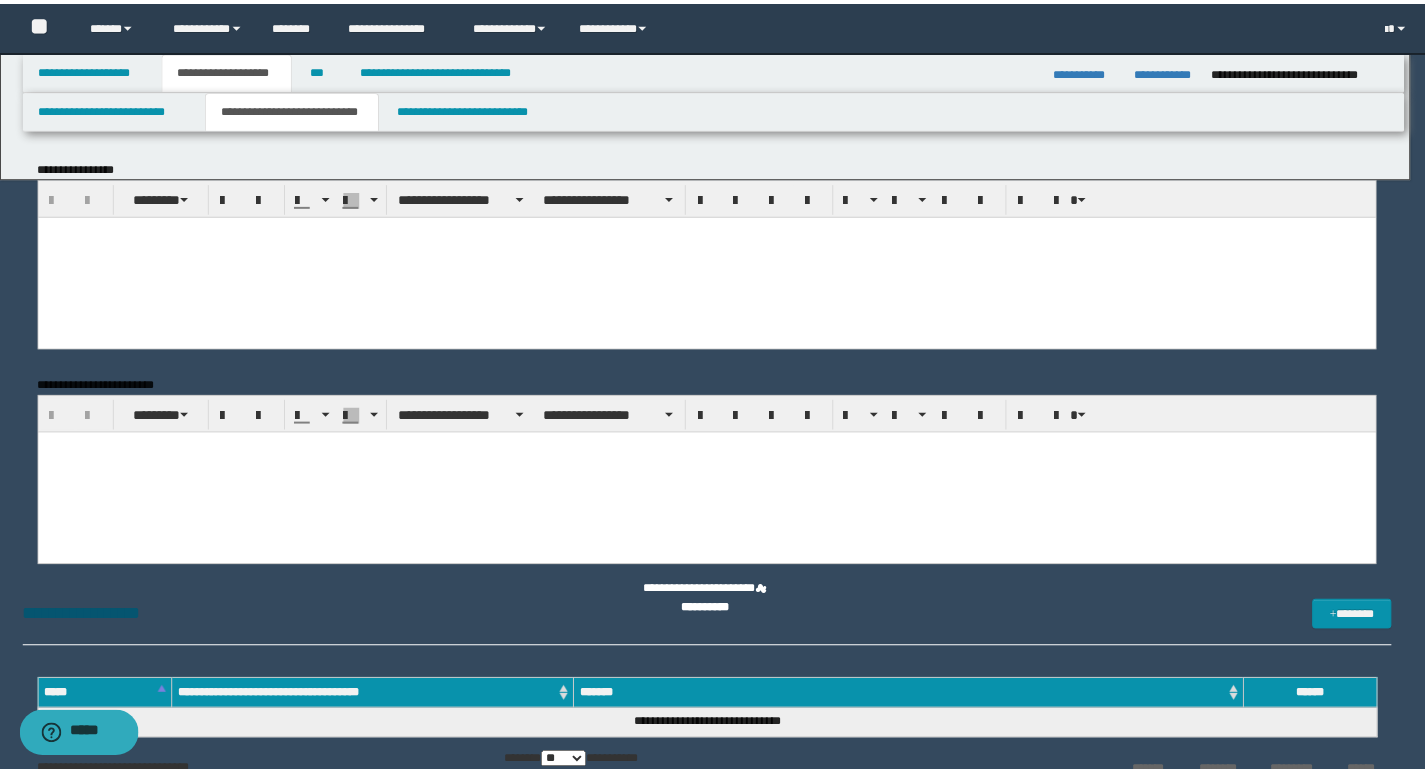 scroll, scrollTop: 0, scrollLeft: 0, axis: both 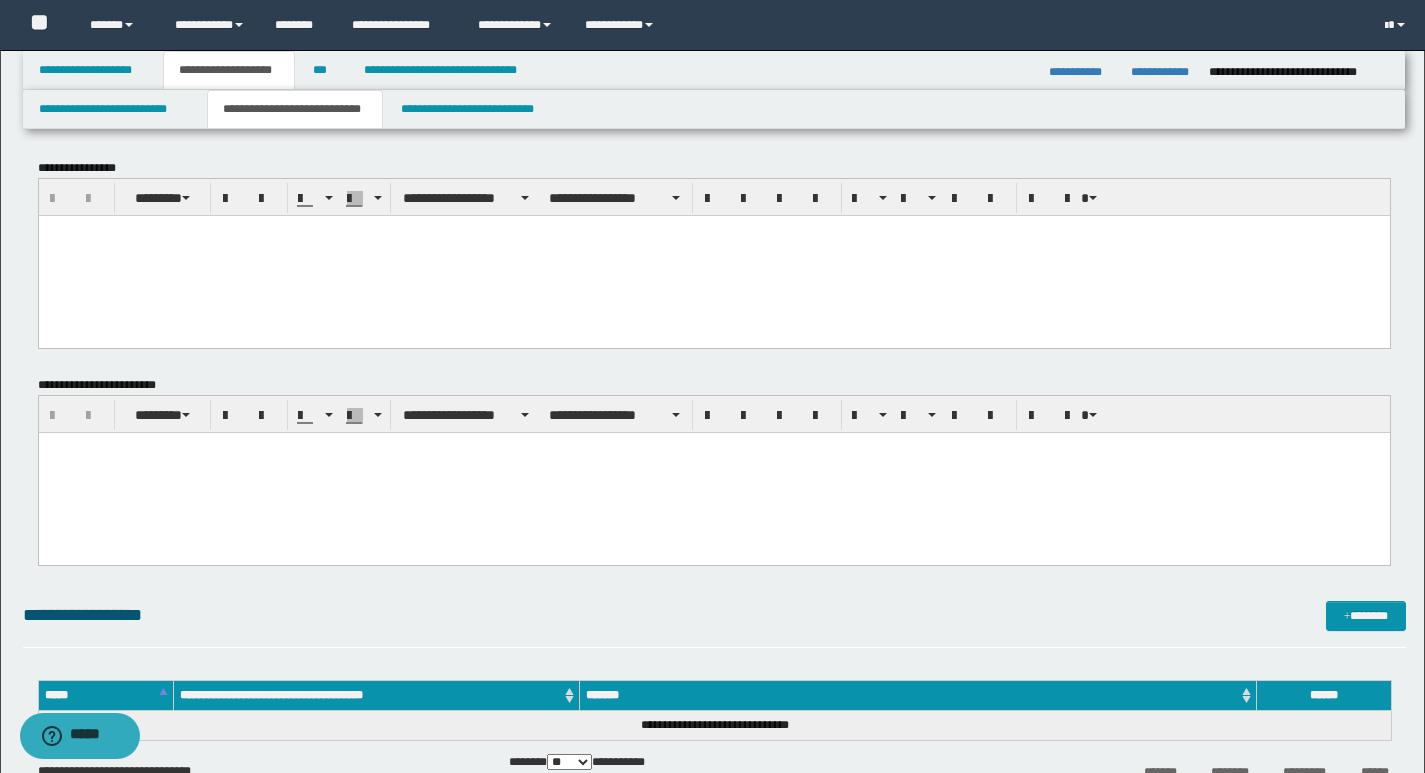 click at bounding box center [713, 255] 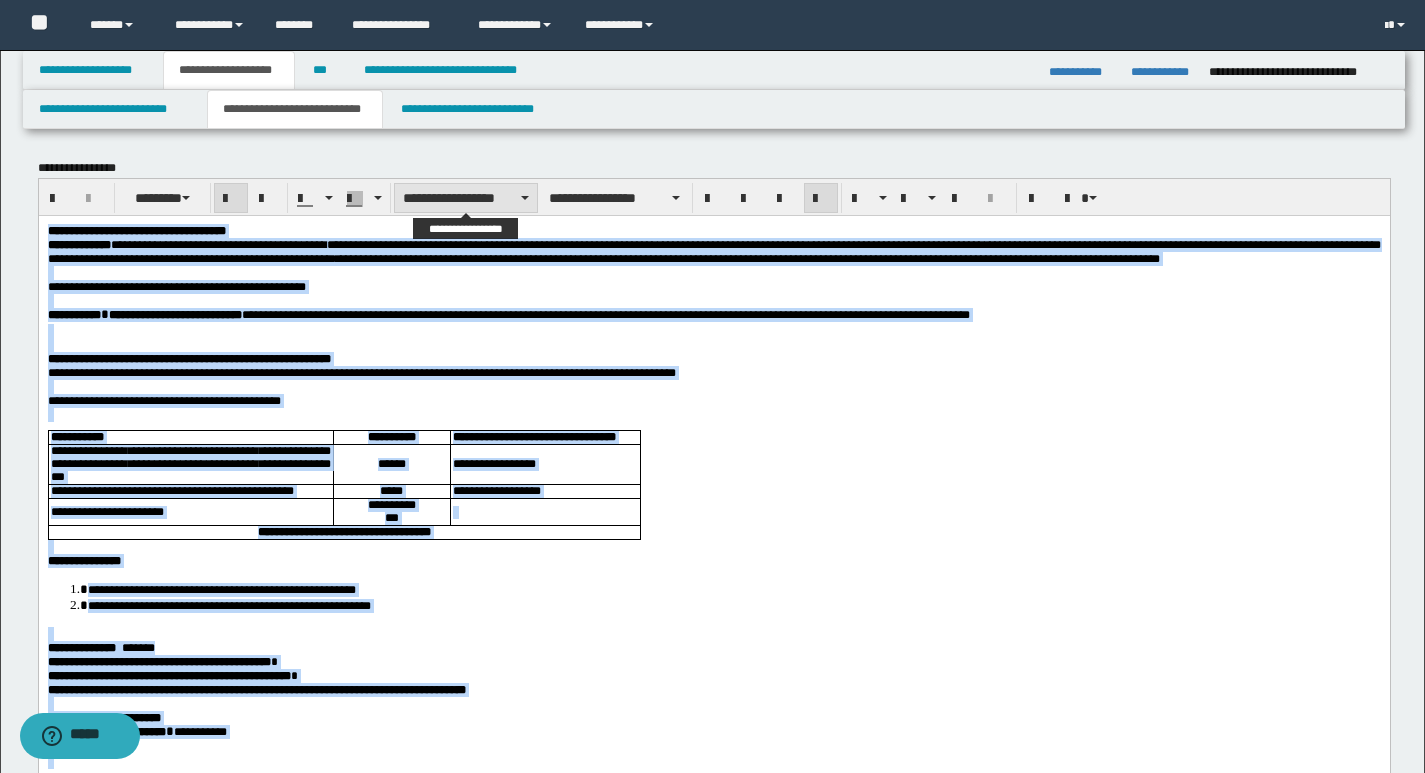 click on "**********" at bounding box center (466, 198) 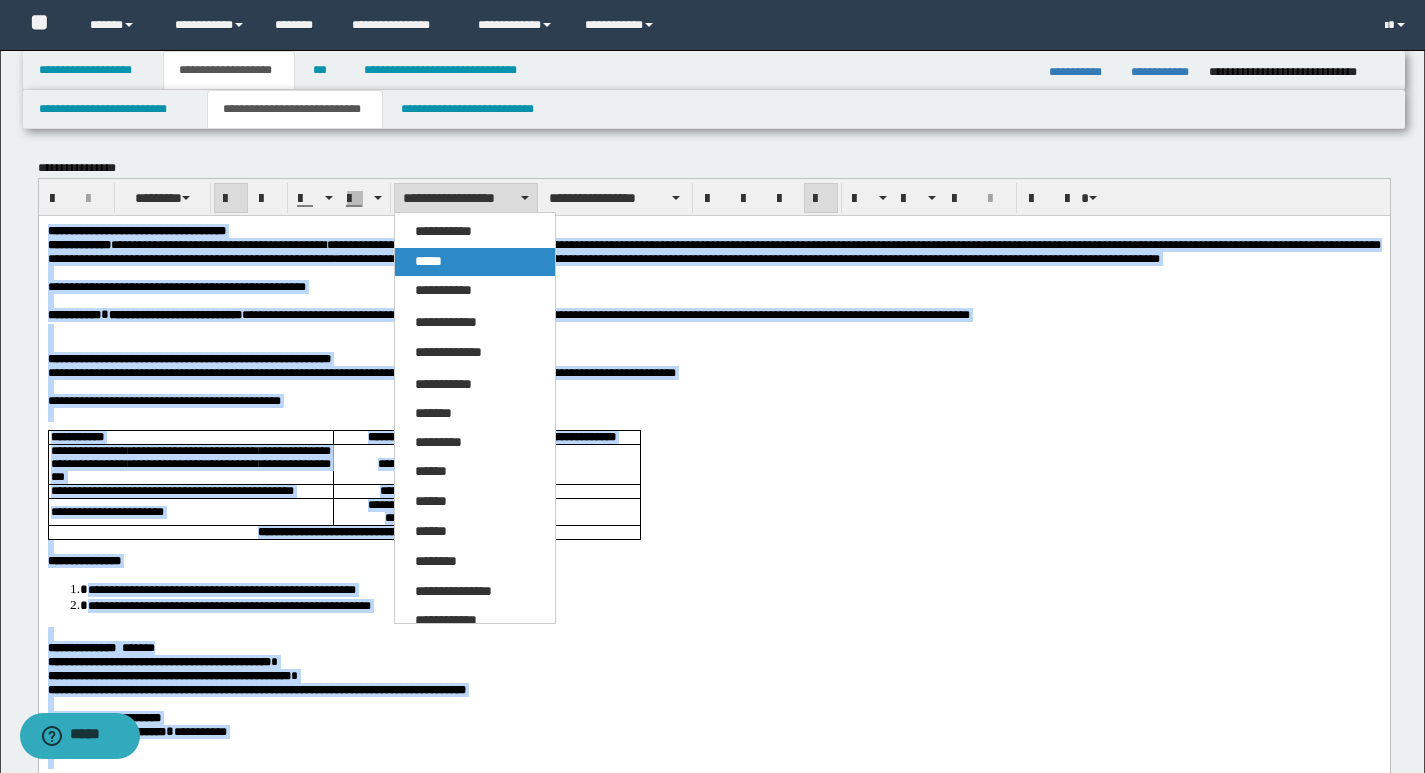 click on "*****" at bounding box center [428, 261] 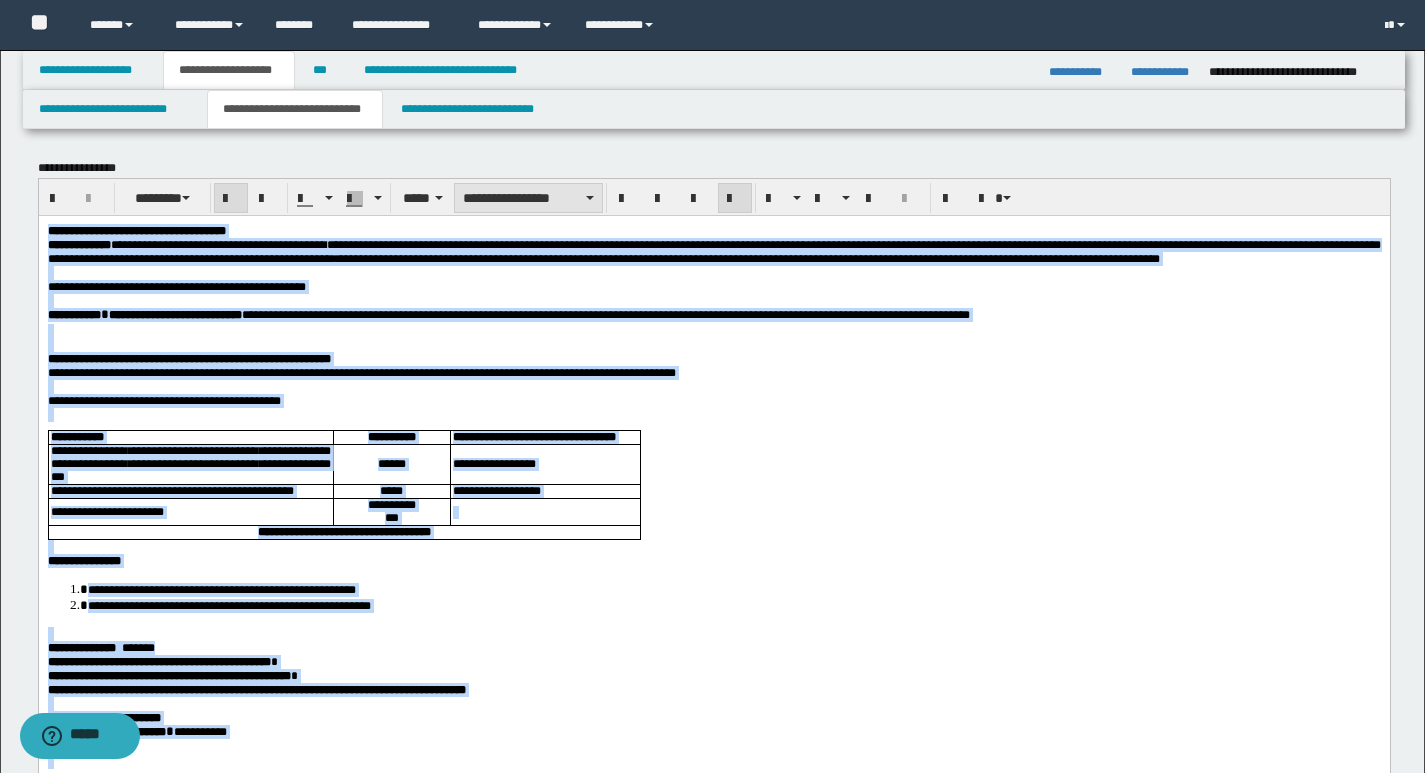 click on "**********" at bounding box center (528, 198) 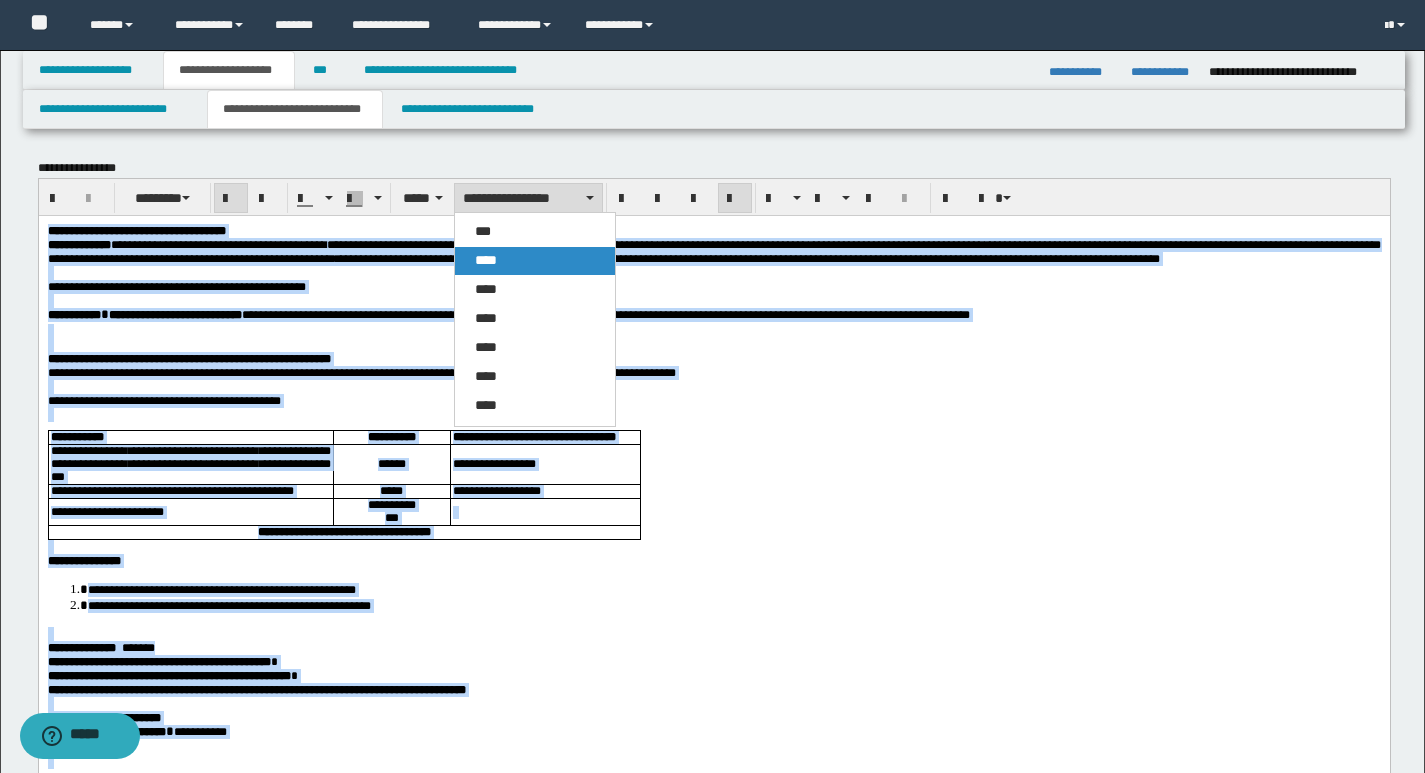 click on "****" at bounding box center (486, 260) 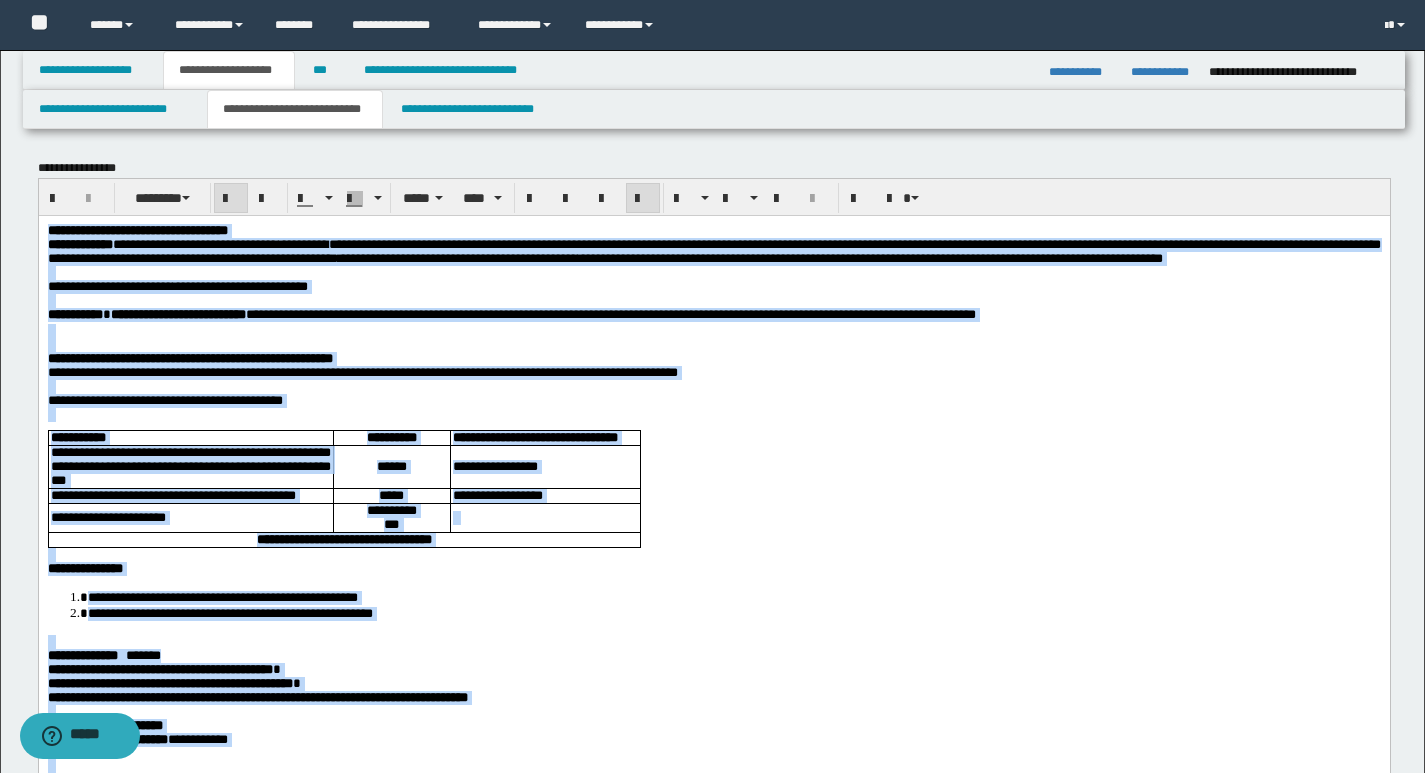 click at bounding box center (643, 199) 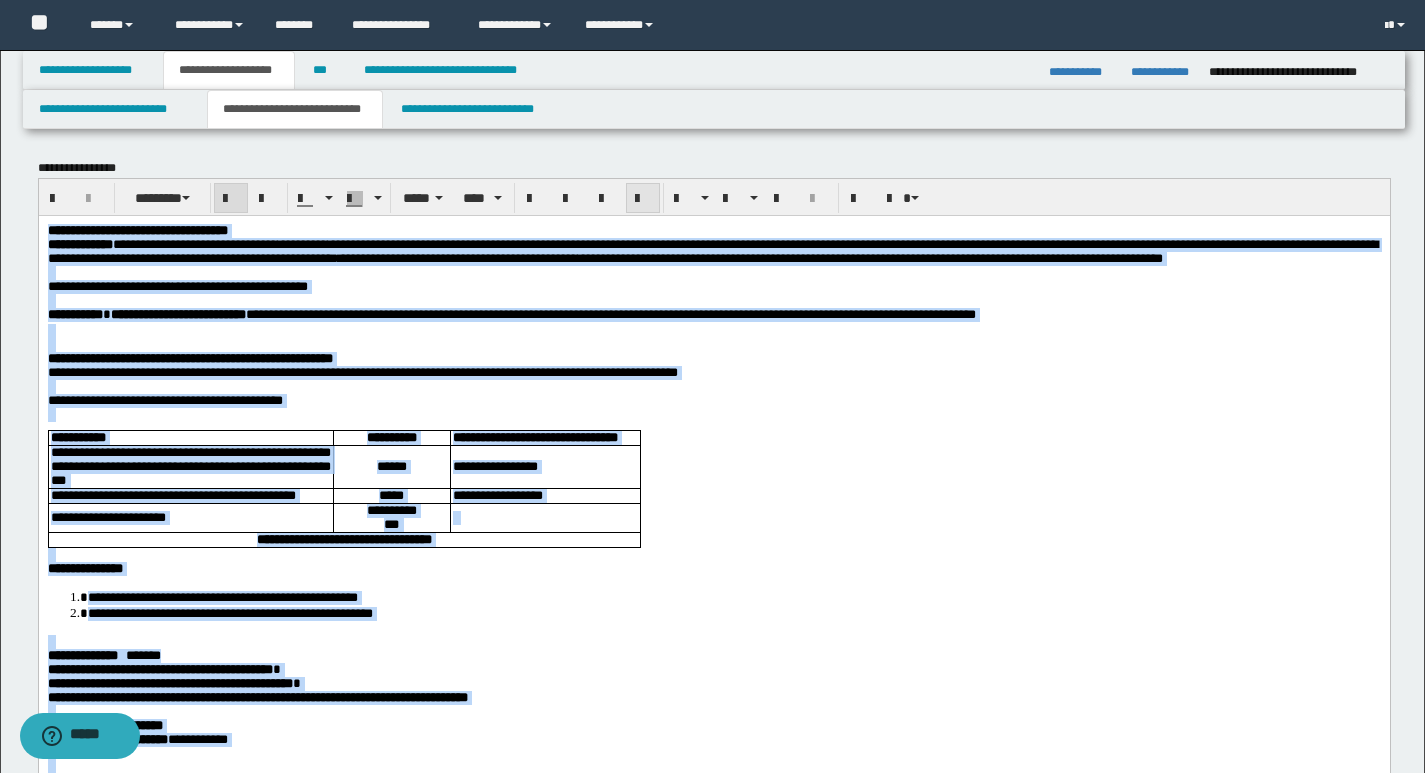 click at bounding box center [643, 199] 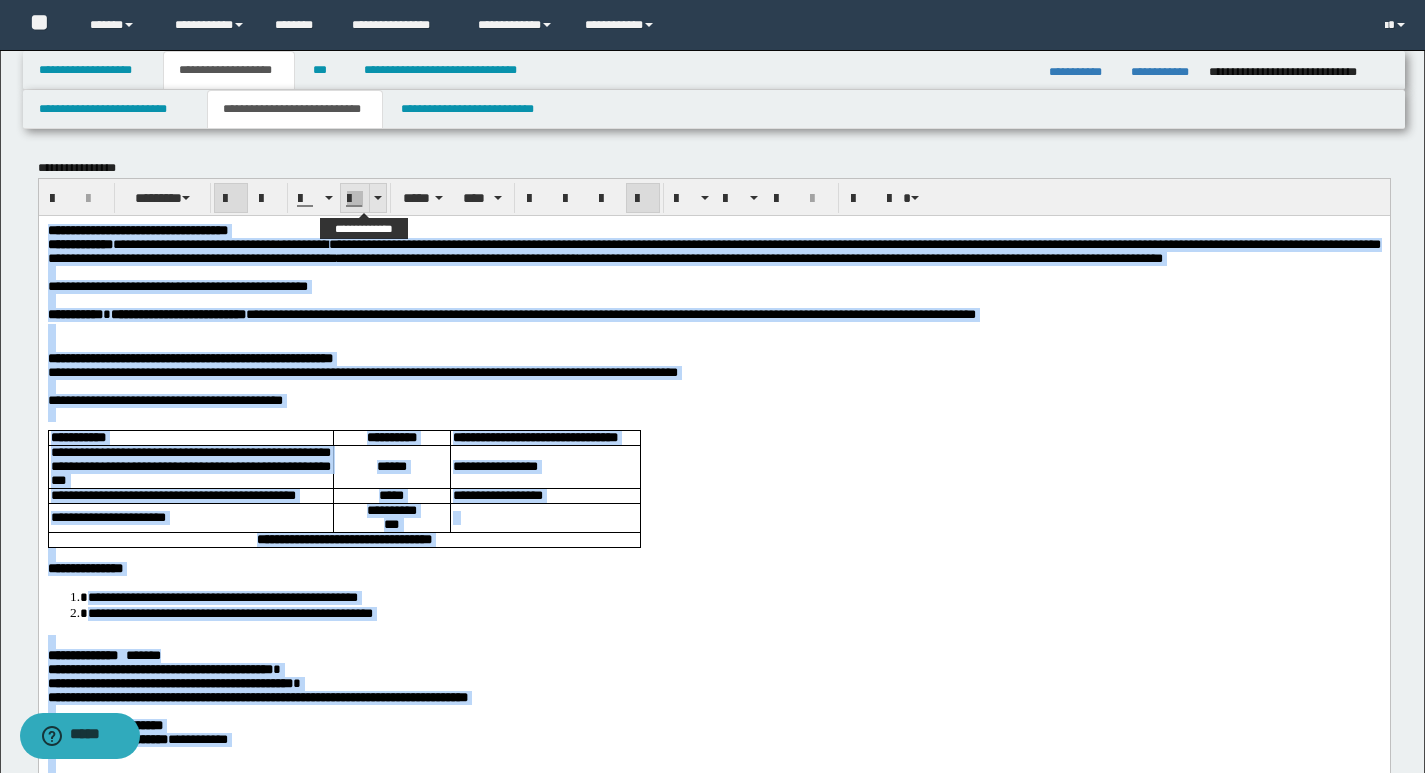 click at bounding box center (378, 198) 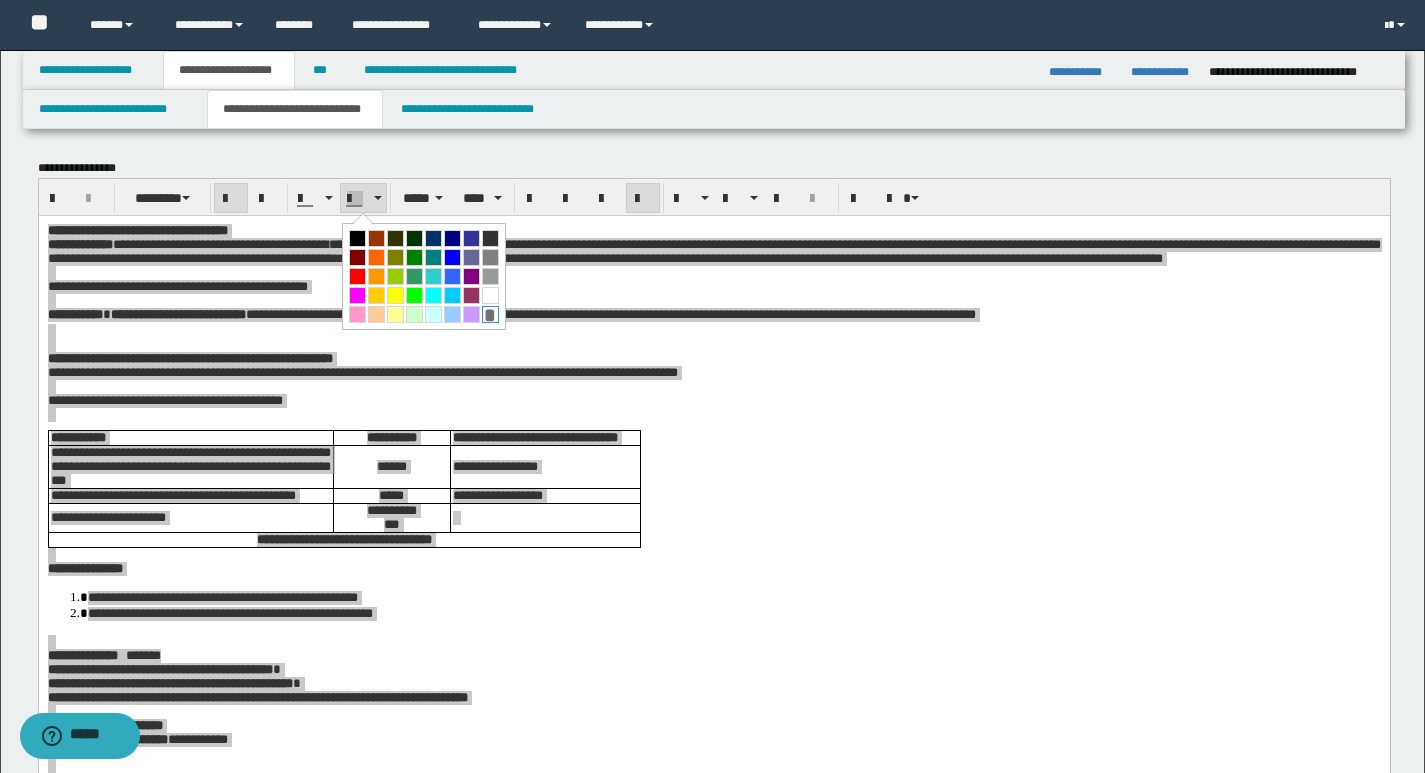 click on "*" at bounding box center [490, 314] 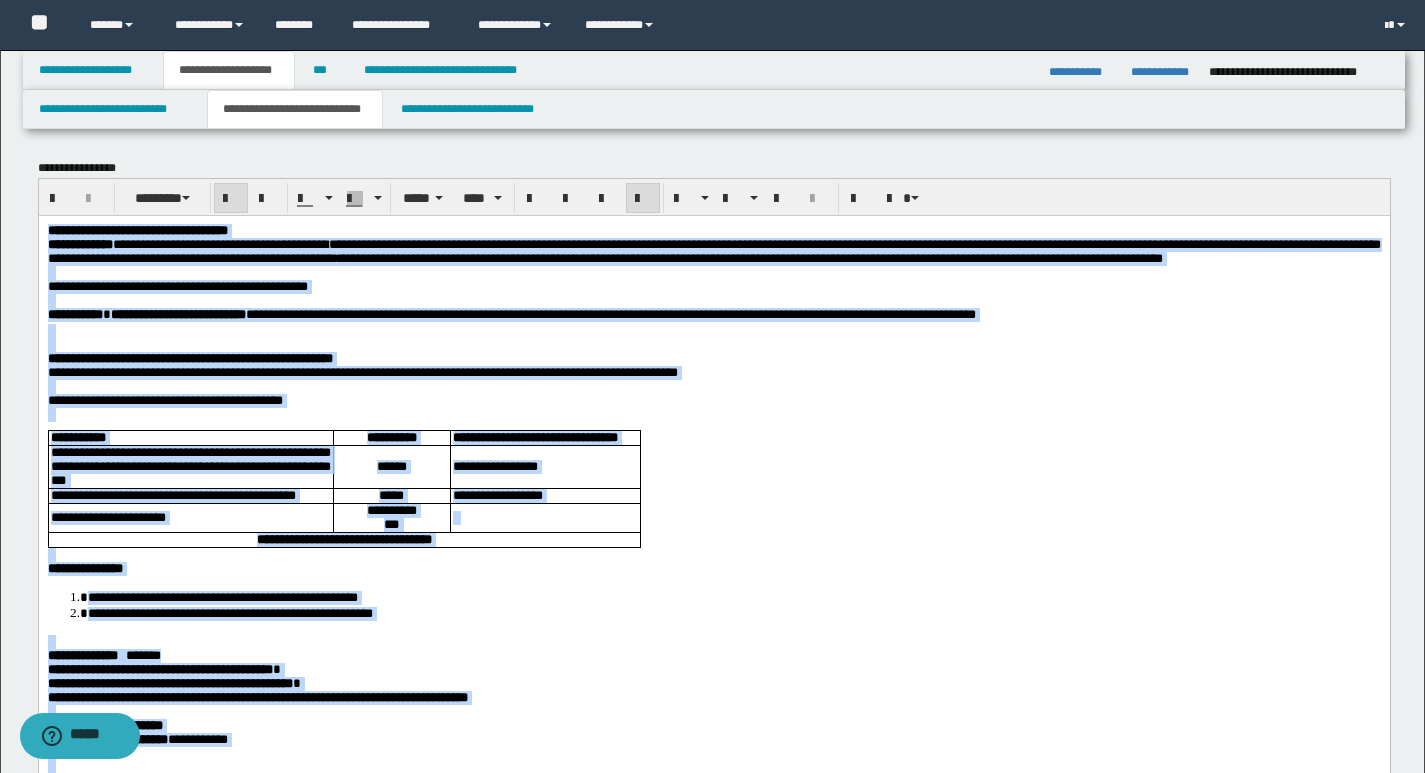 click on "**********" at bounding box center [713, 700] 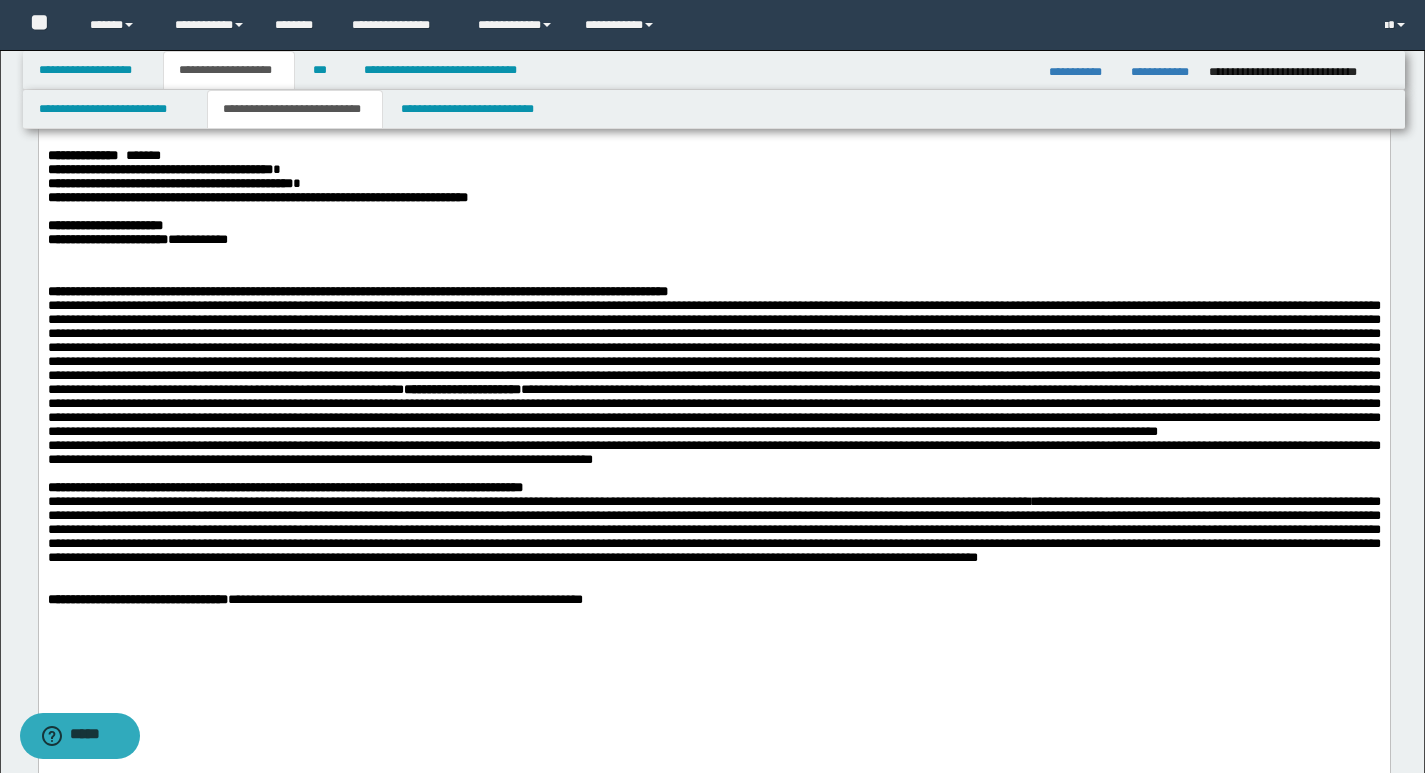 scroll, scrollTop: 1000, scrollLeft: 0, axis: vertical 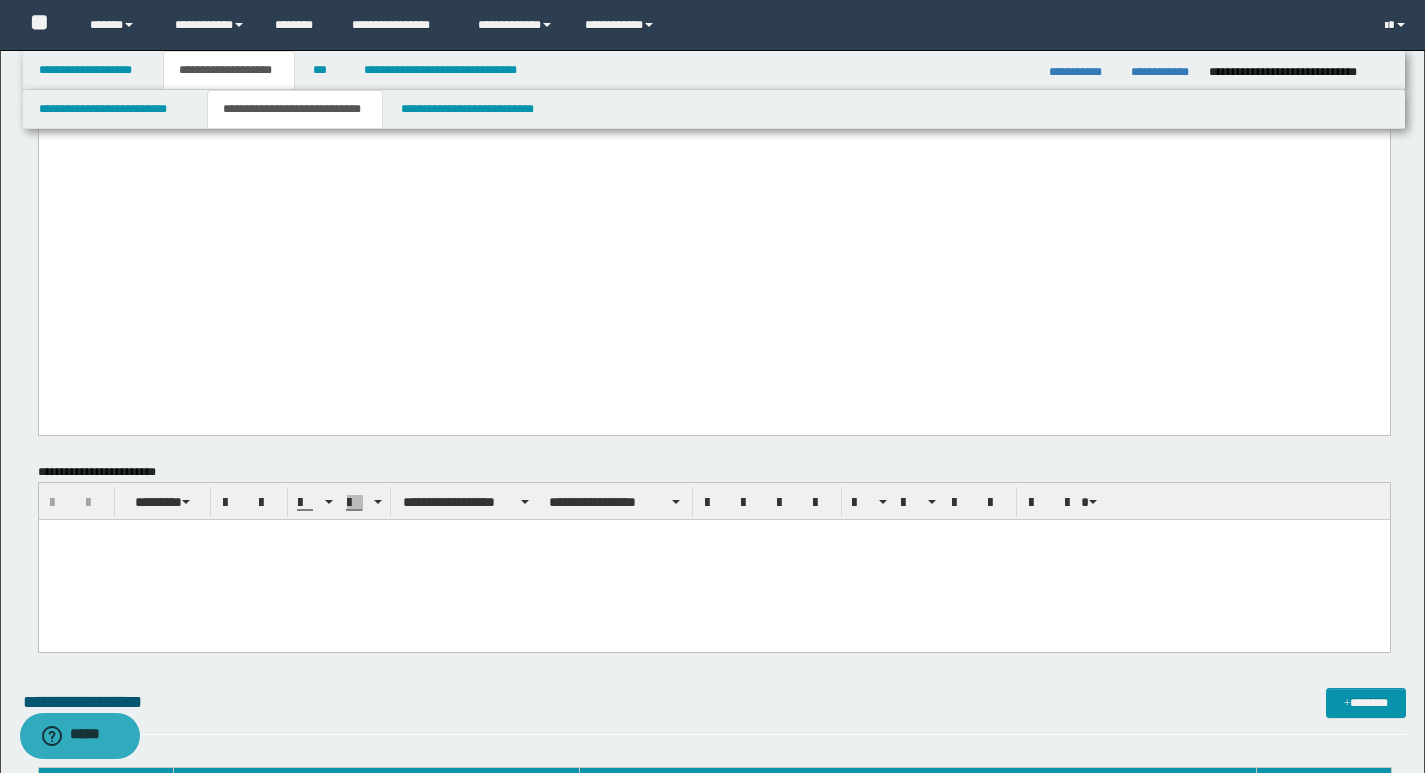 click at bounding box center [713, 559] 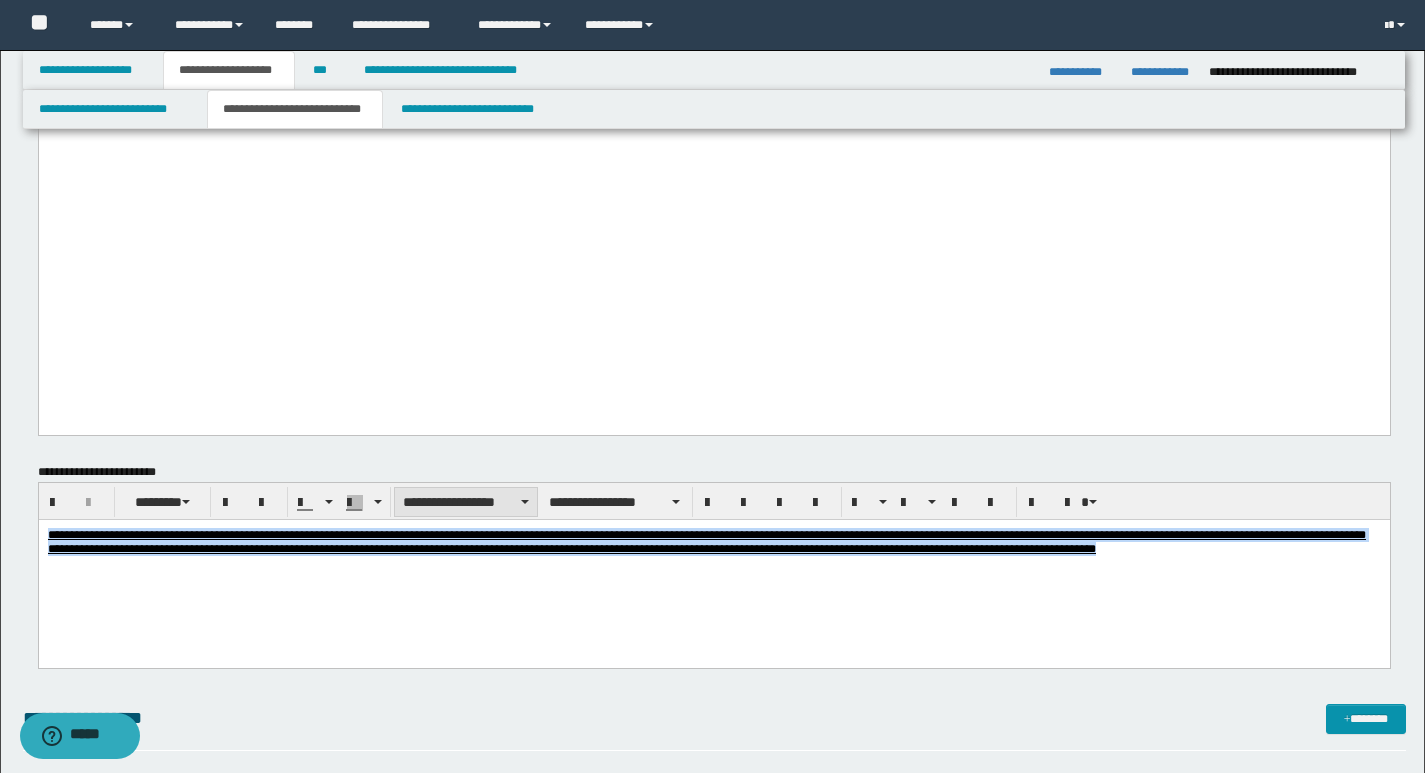 click at bounding box center (525, 502) 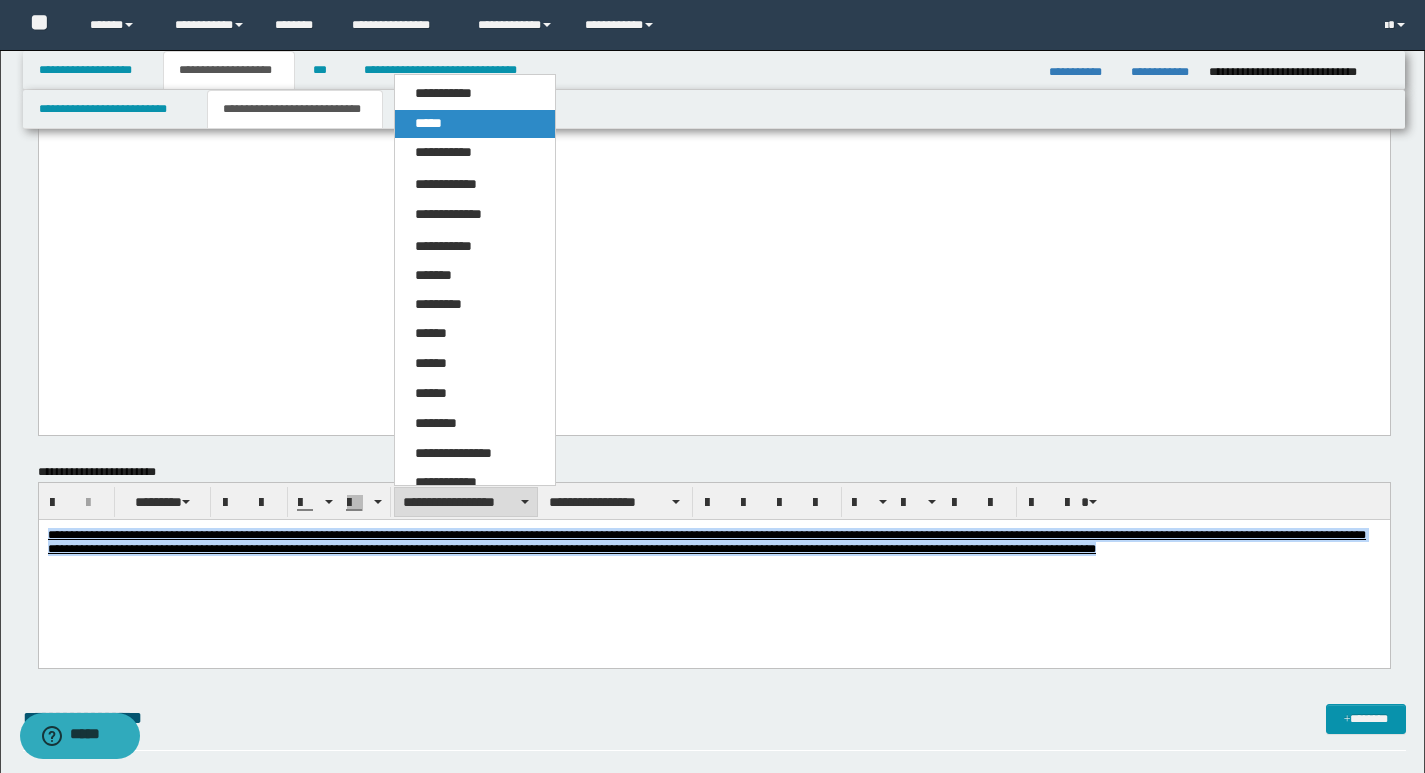 click on "*****" at bounding box center (475, 124) 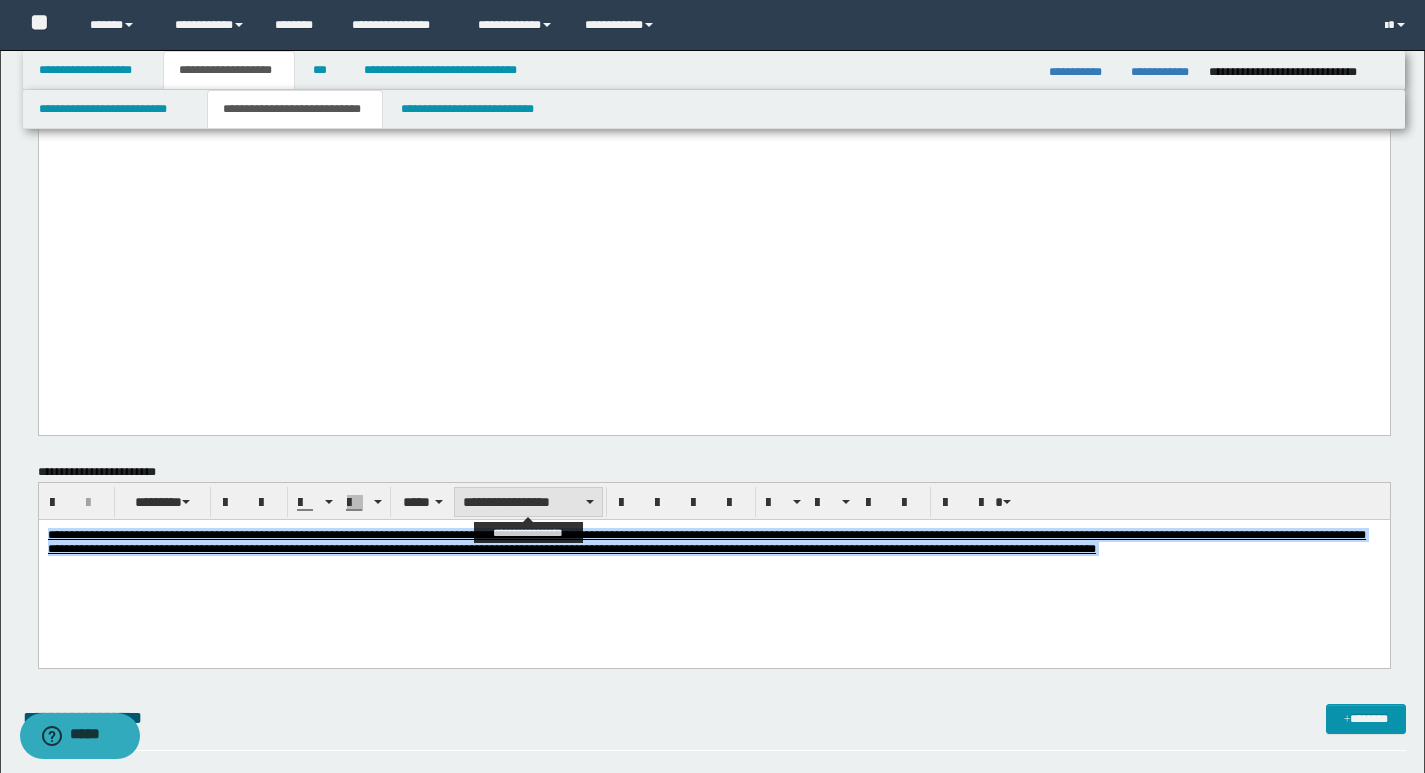 click on "**********" at bounding box center [528, 502] 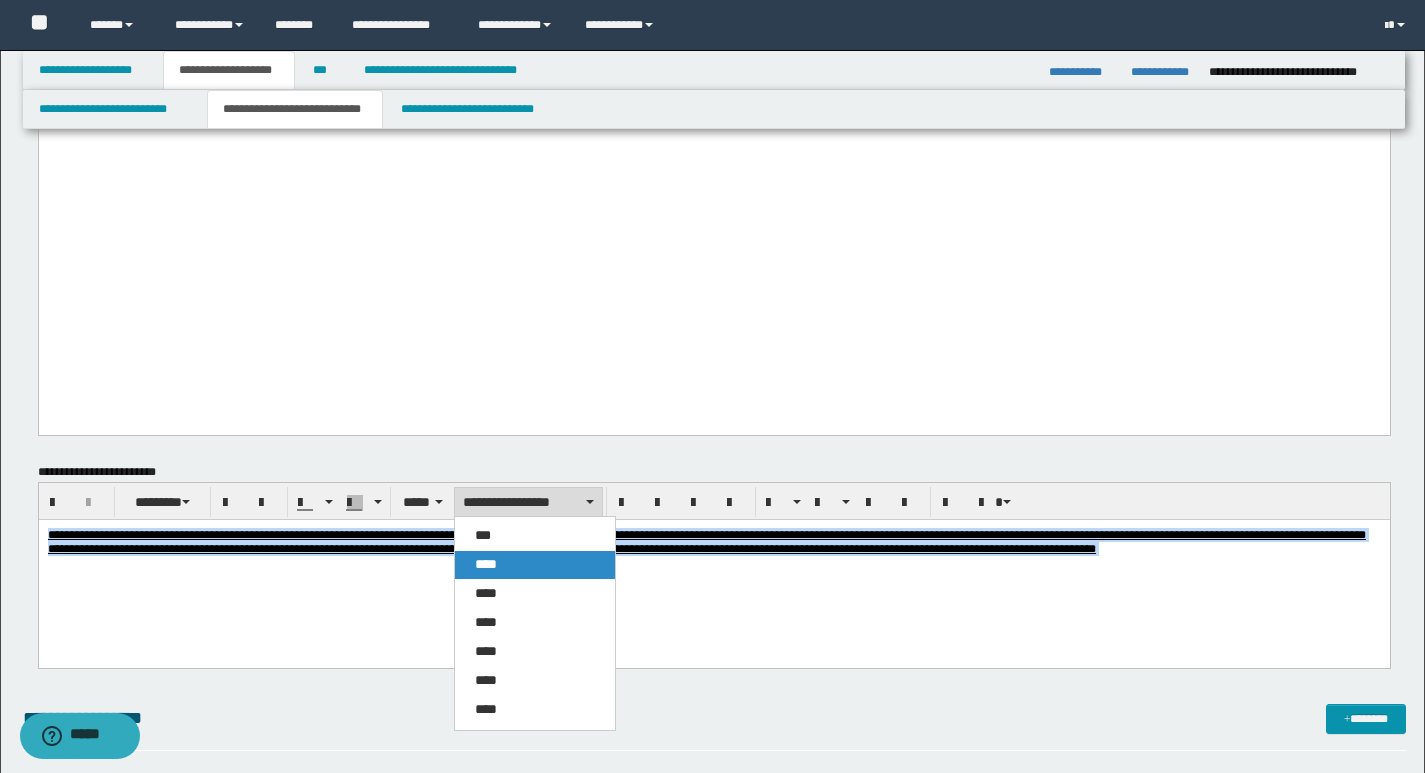 drag, startPoint x: 532, startPoint y: 555, endPoint x: 498, endPoint y: 35, distance: 521.11035 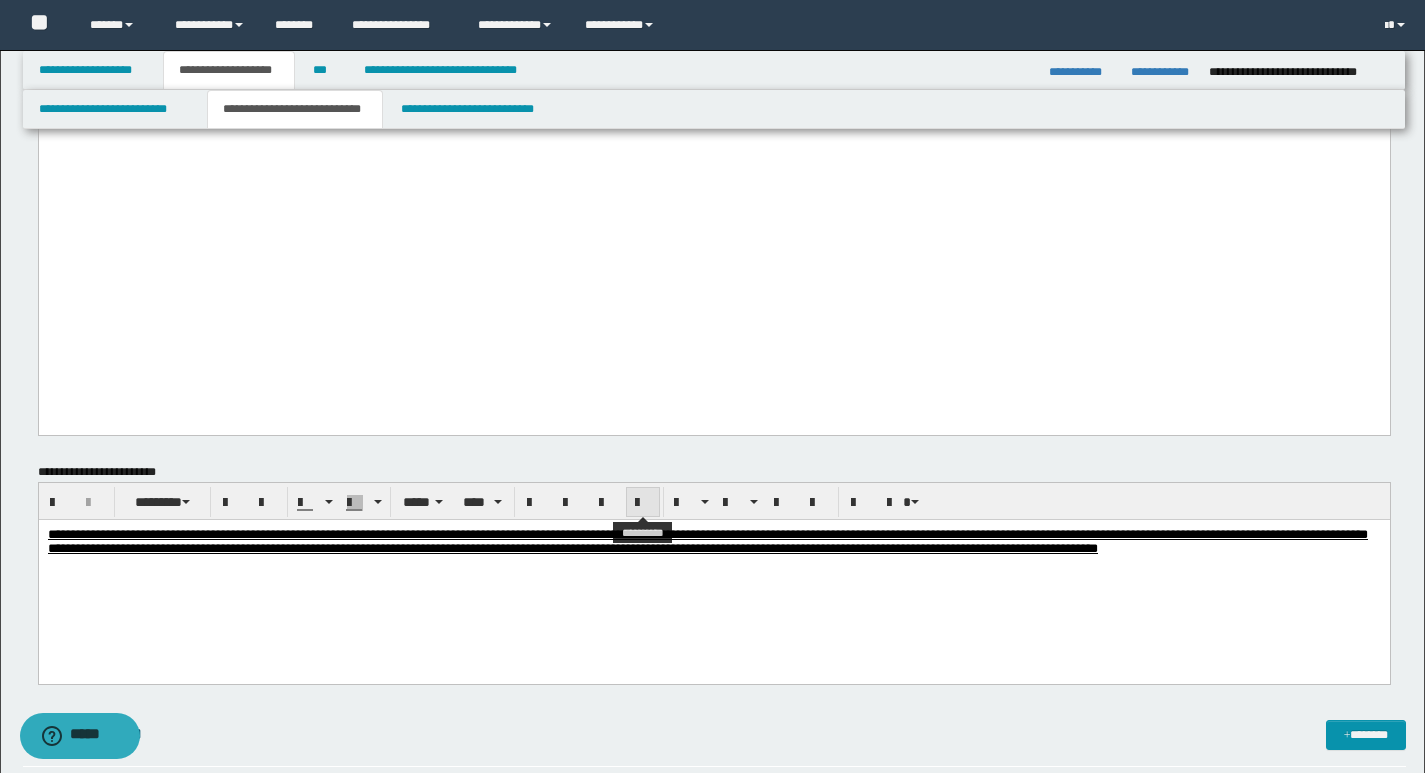 click at bounding box center (643, 503) 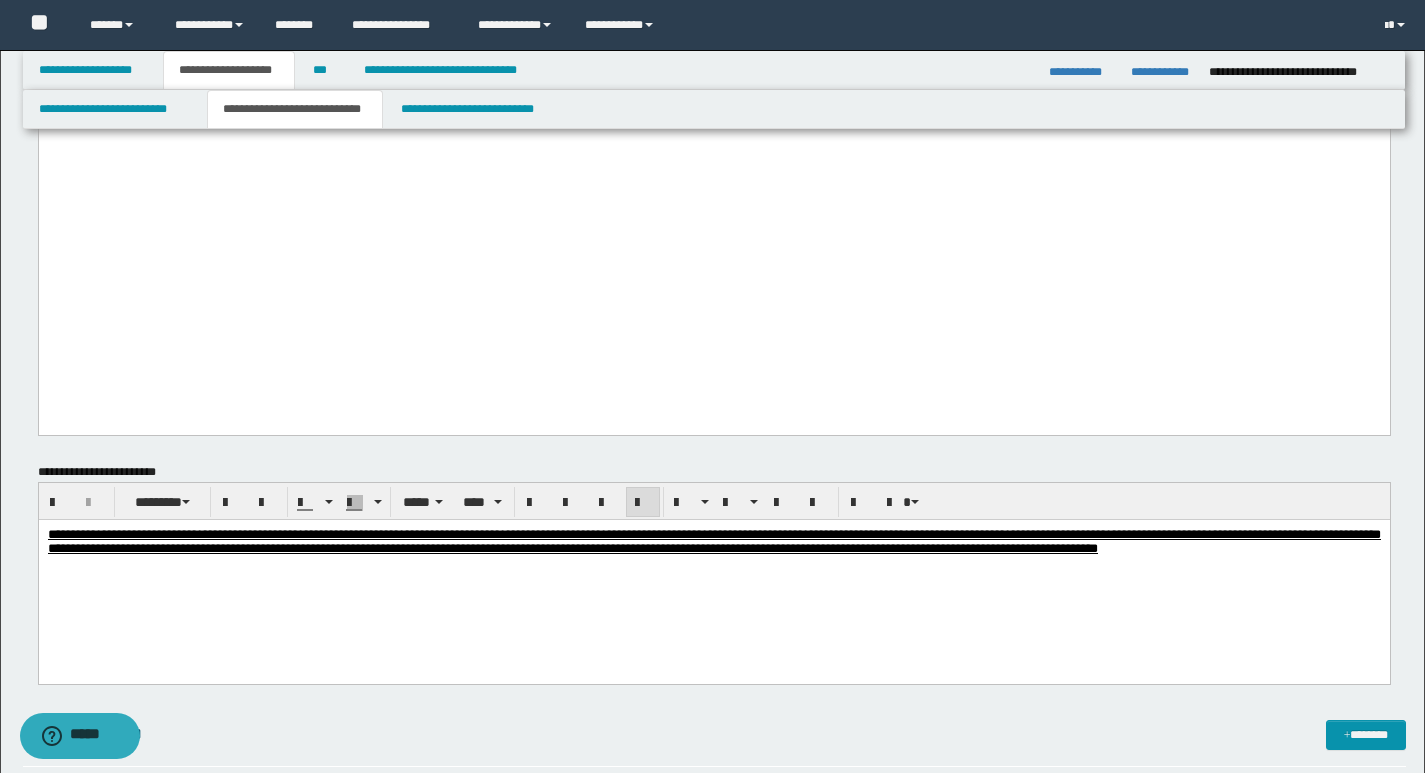 click on "**********" at bounding box center [713, 566] 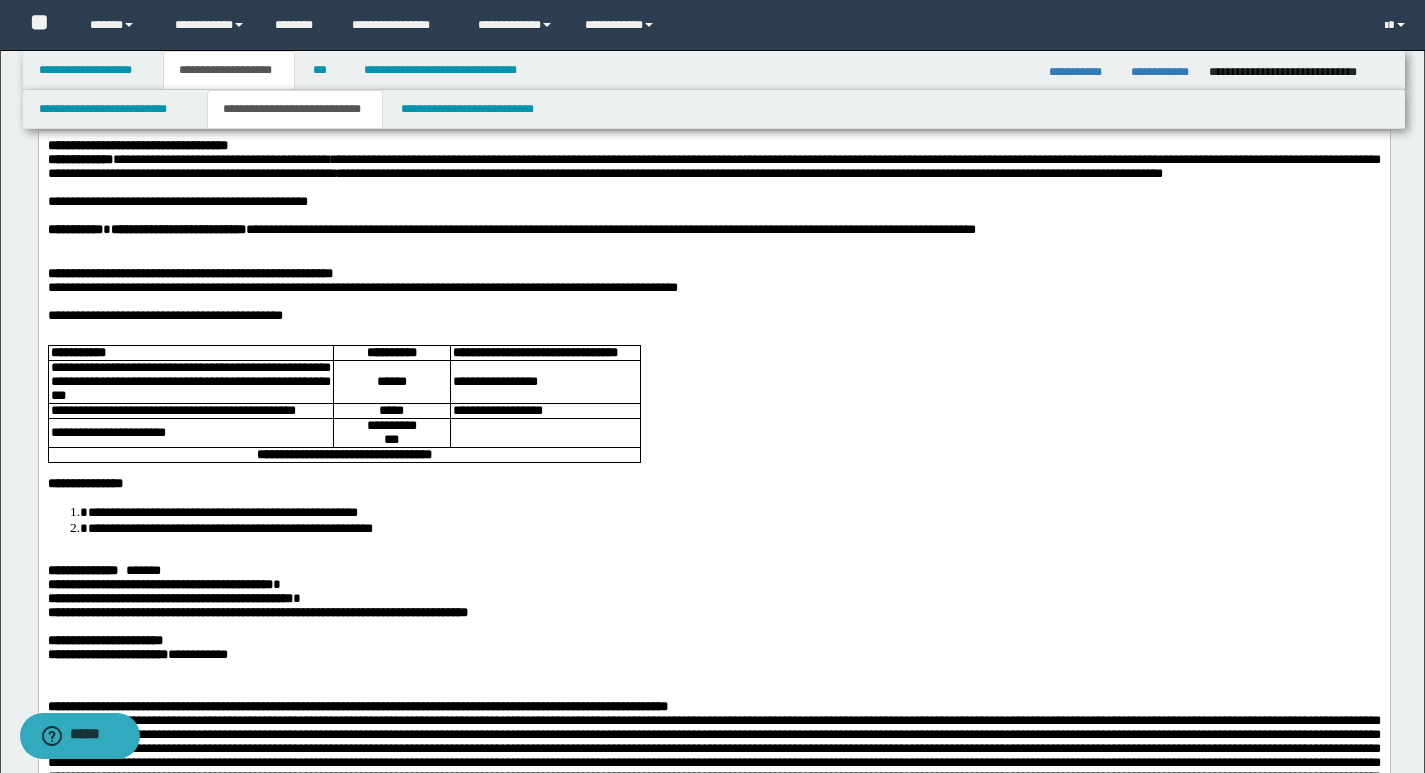 scroll, scrollTop: 200, scrollLeft: 0, axis: vertical 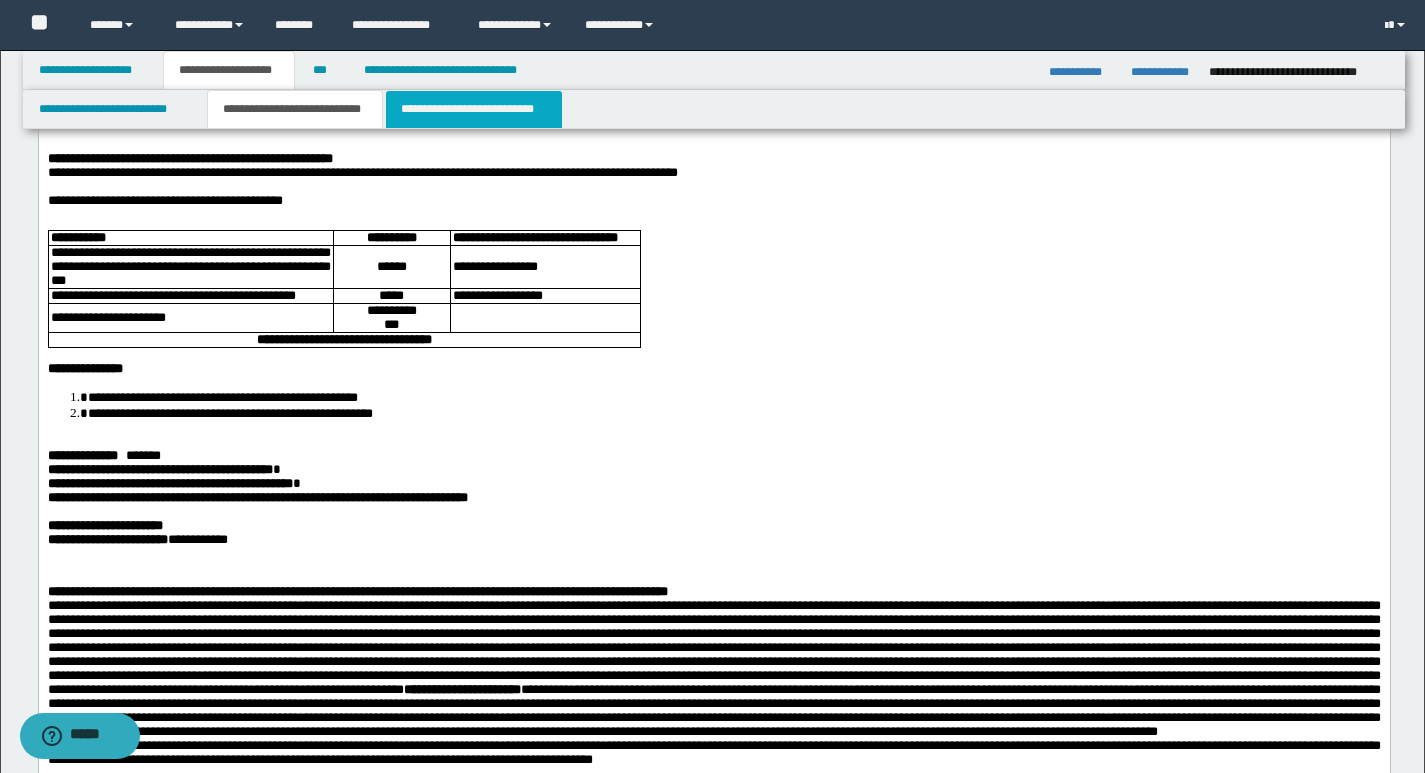 click on "**********" at bounding box center (474, 109) 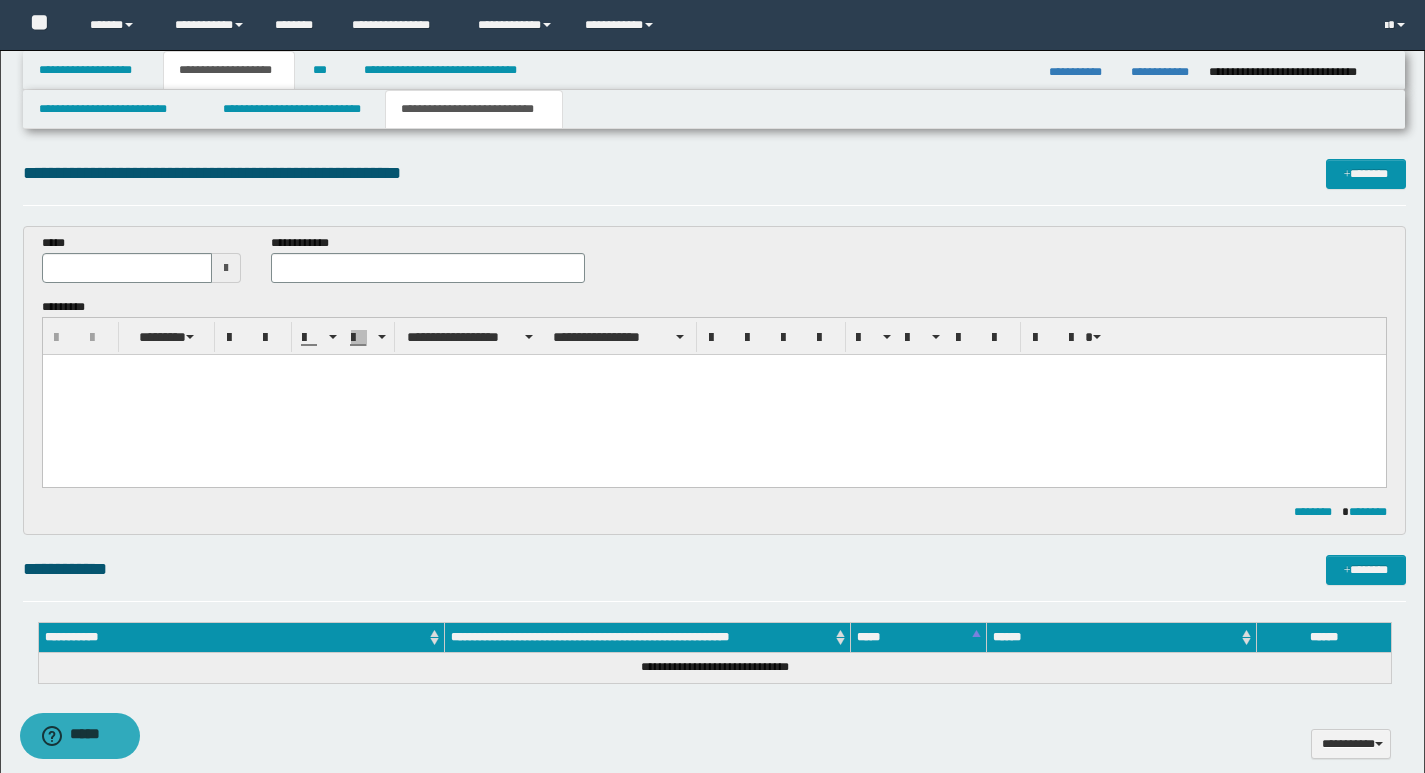 scroll, scrollTop: 0, scrollLeft: 0, axis: both 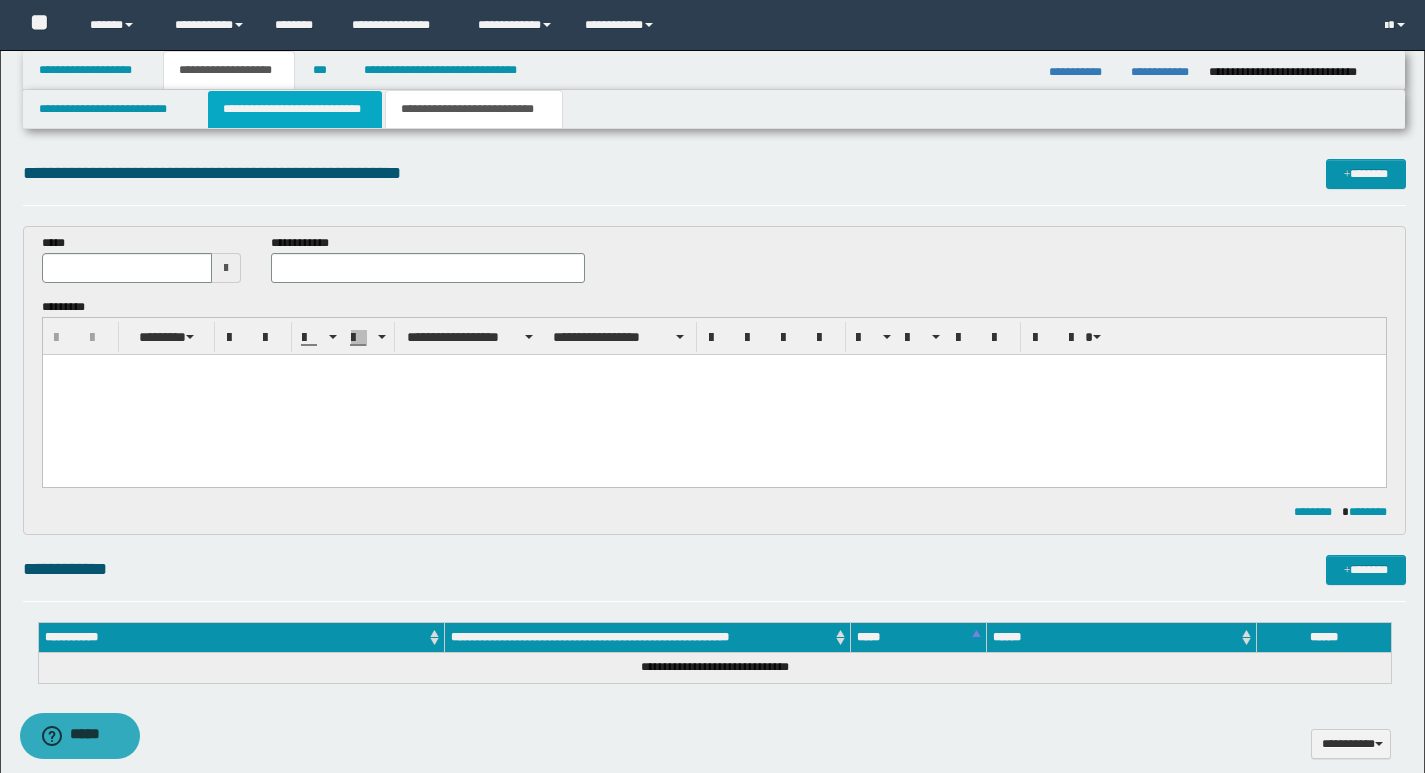 click on "**********" at bounding box center (295, 109) 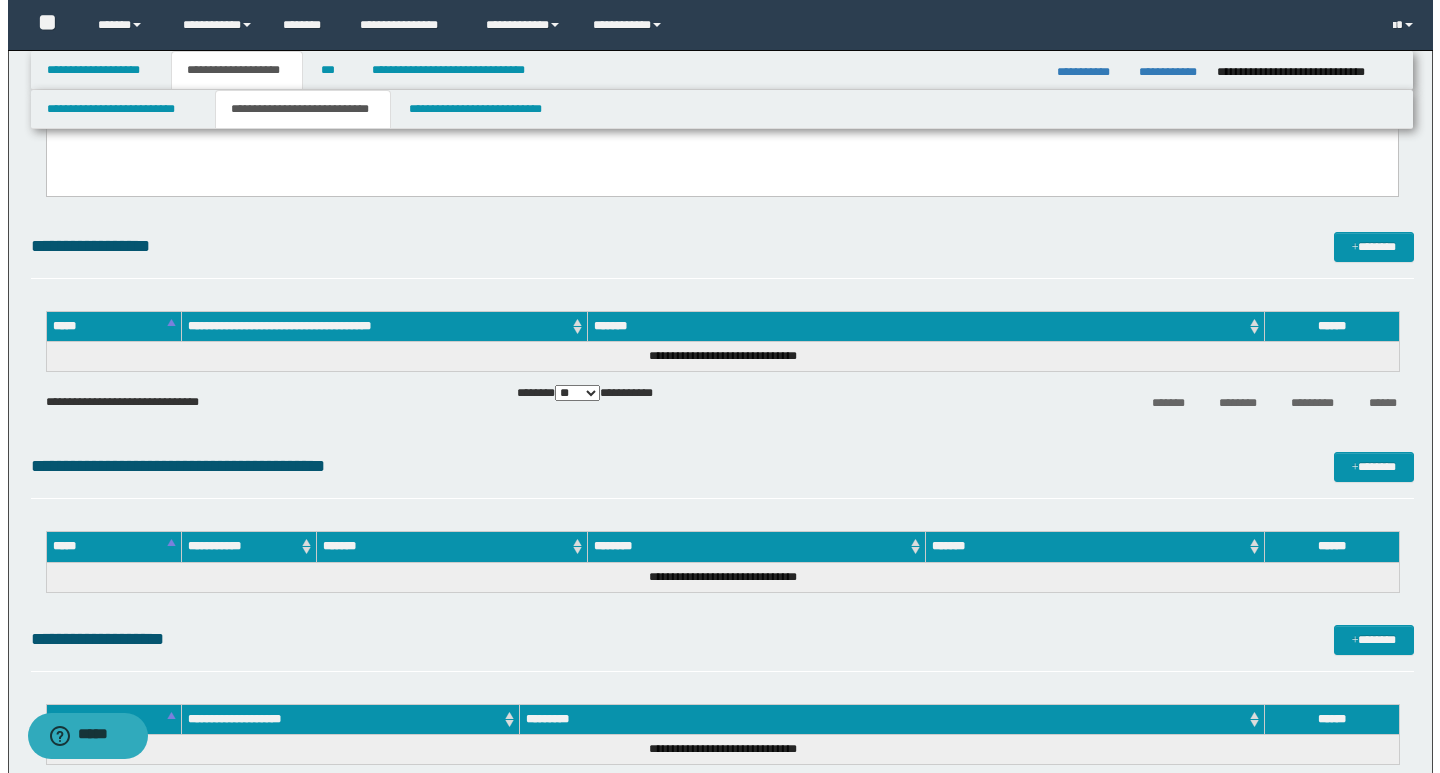scroll, scrollTop: 1500, scrollLeft: 0, axis: vertical 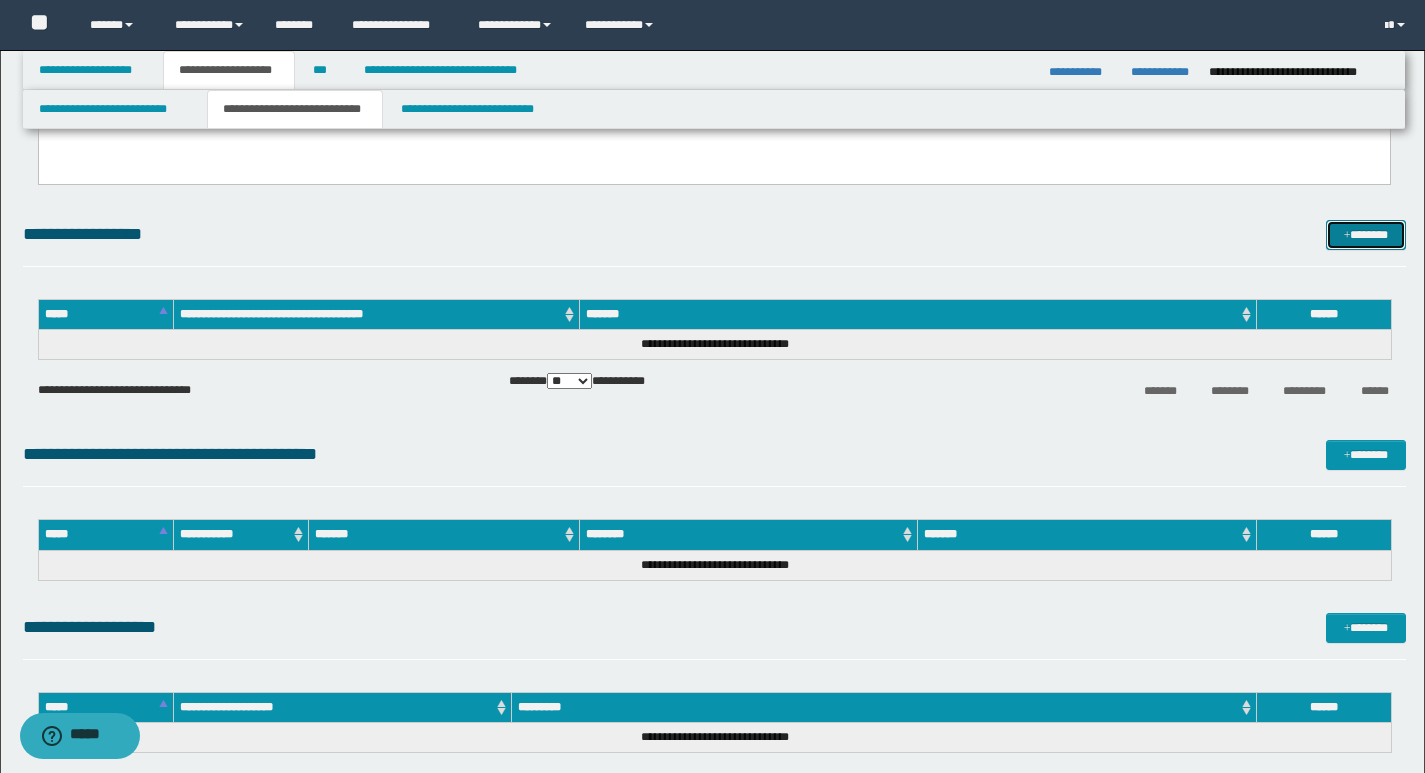 click on "*******" at bounding box center [1366, 235] 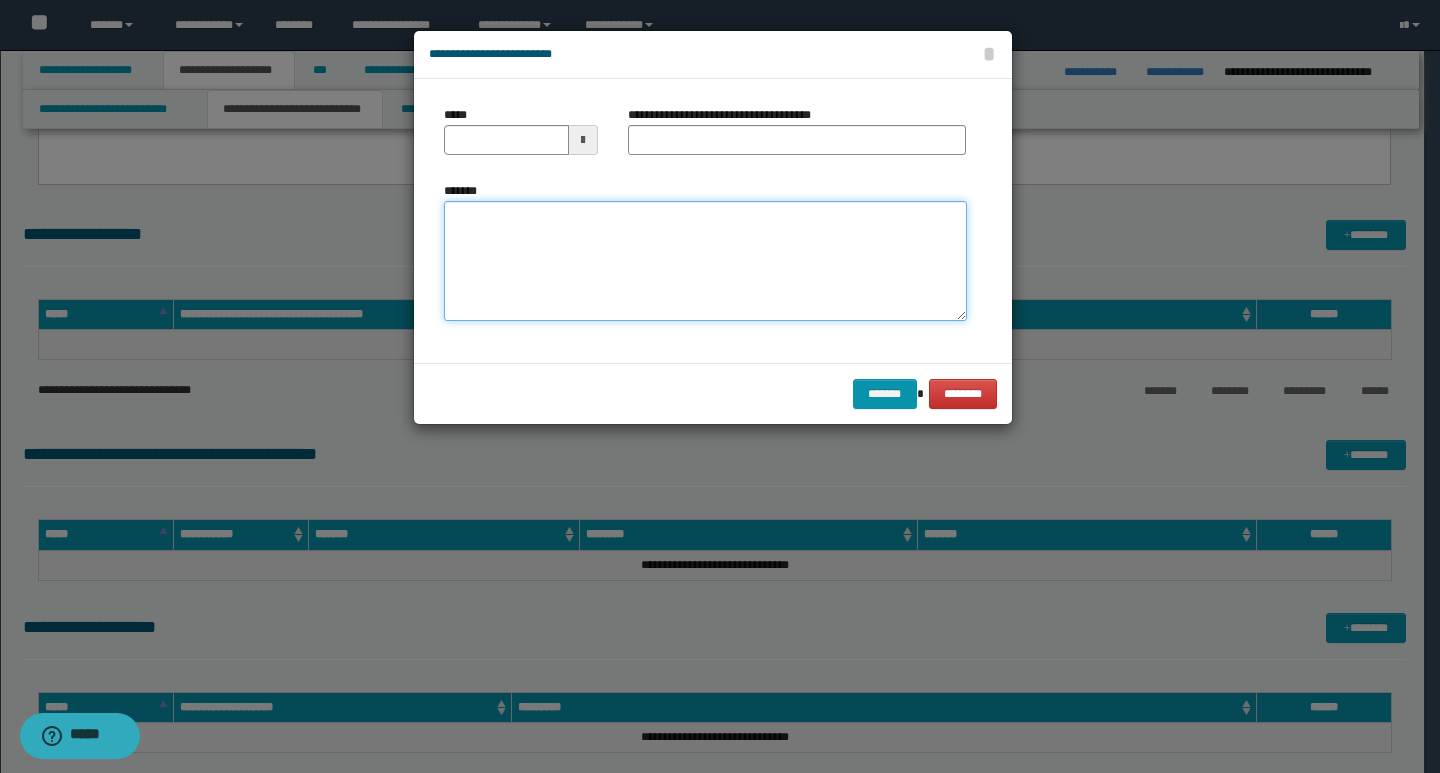 click on "*******" at bounding box center [705, 261] 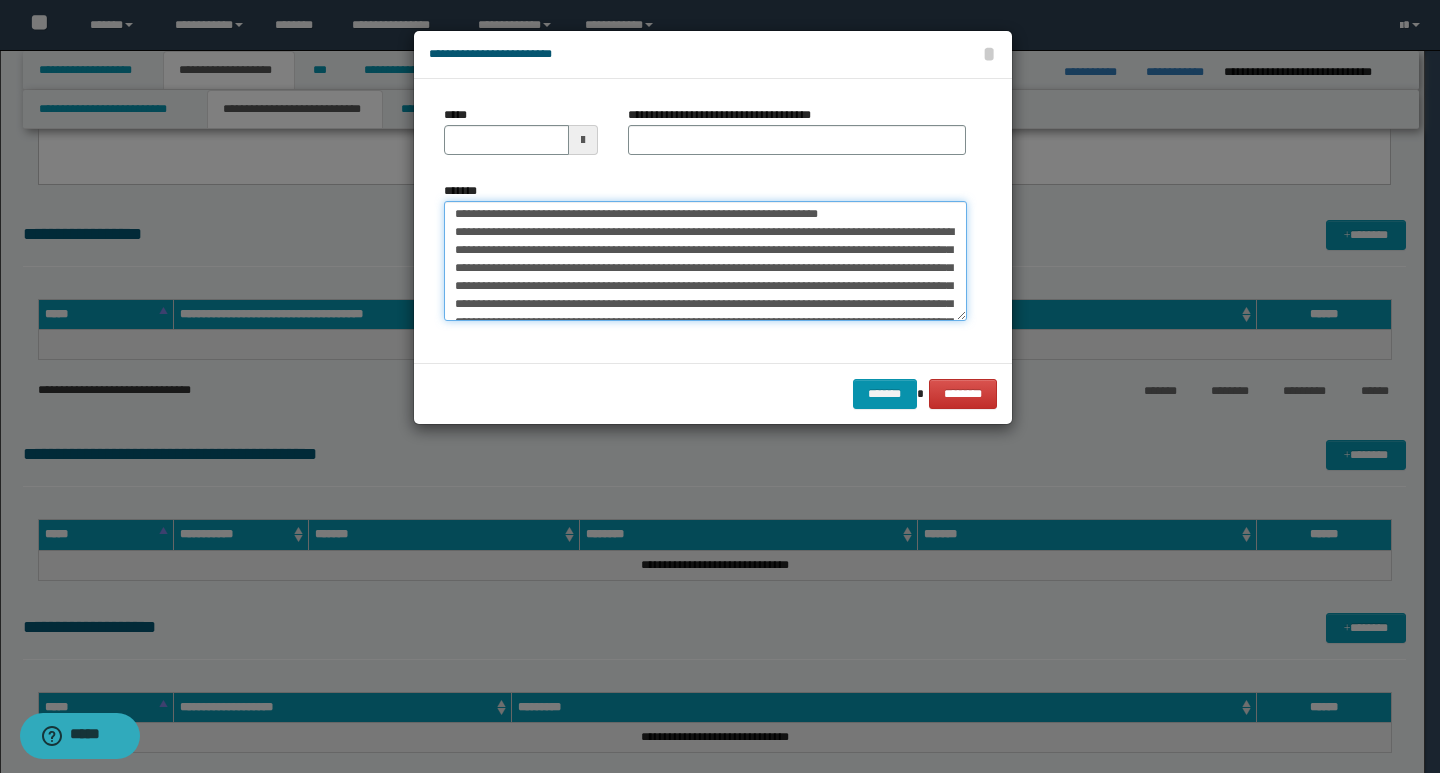 scroll, scrollTop: 0, scrollLeft: 0, axis: both 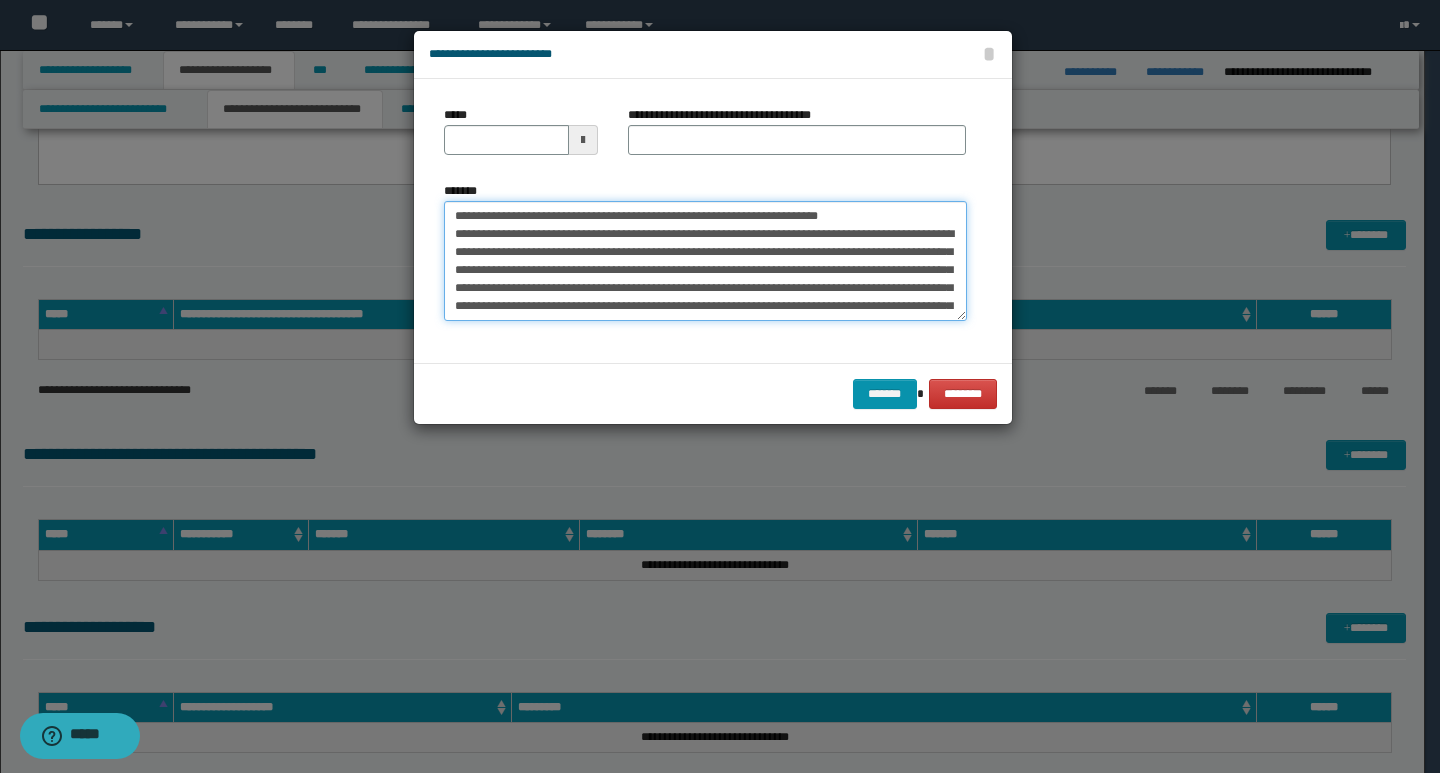 drag, startPoint x: 448, startPoint y: 215, endPoint x: 518, endPoint y: 223, distance: 70.45566 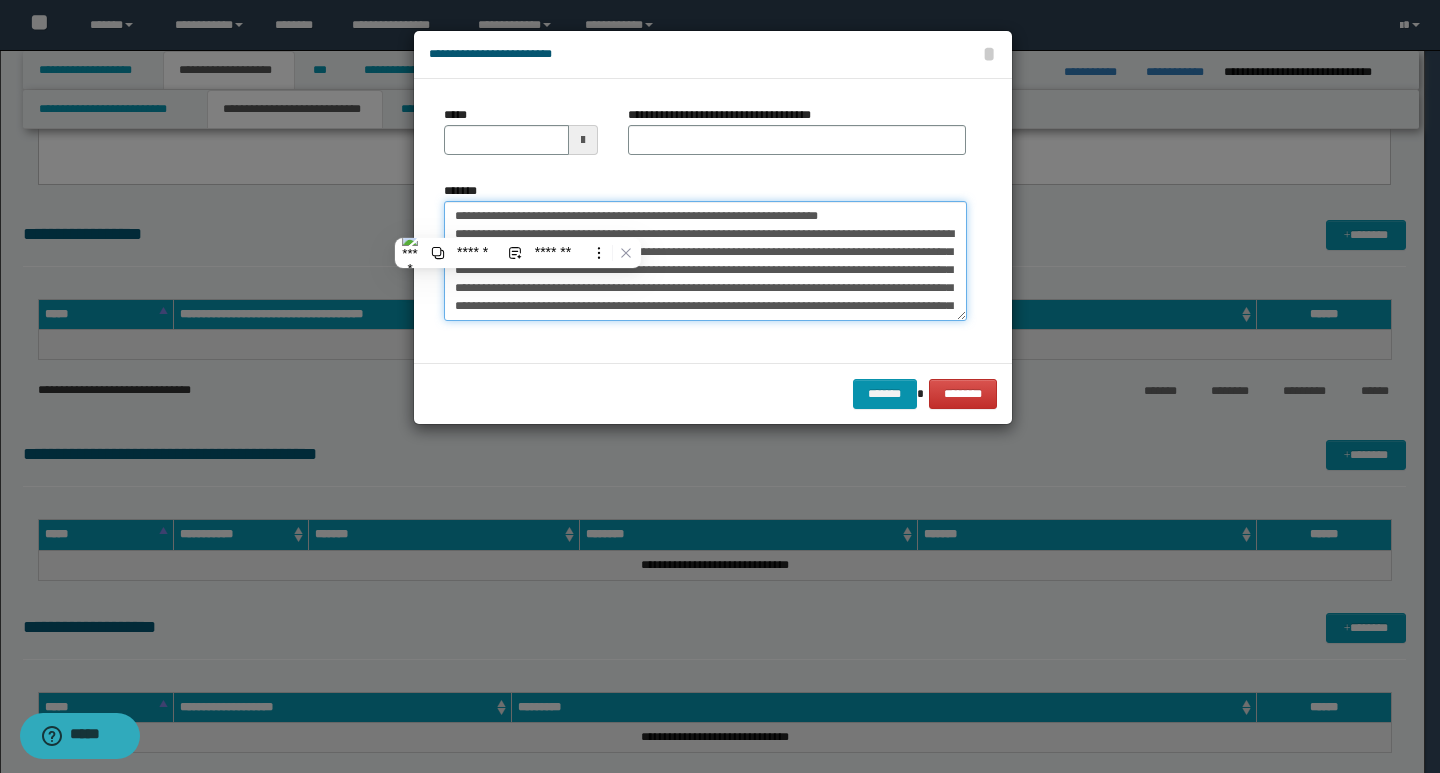 type on "**********" 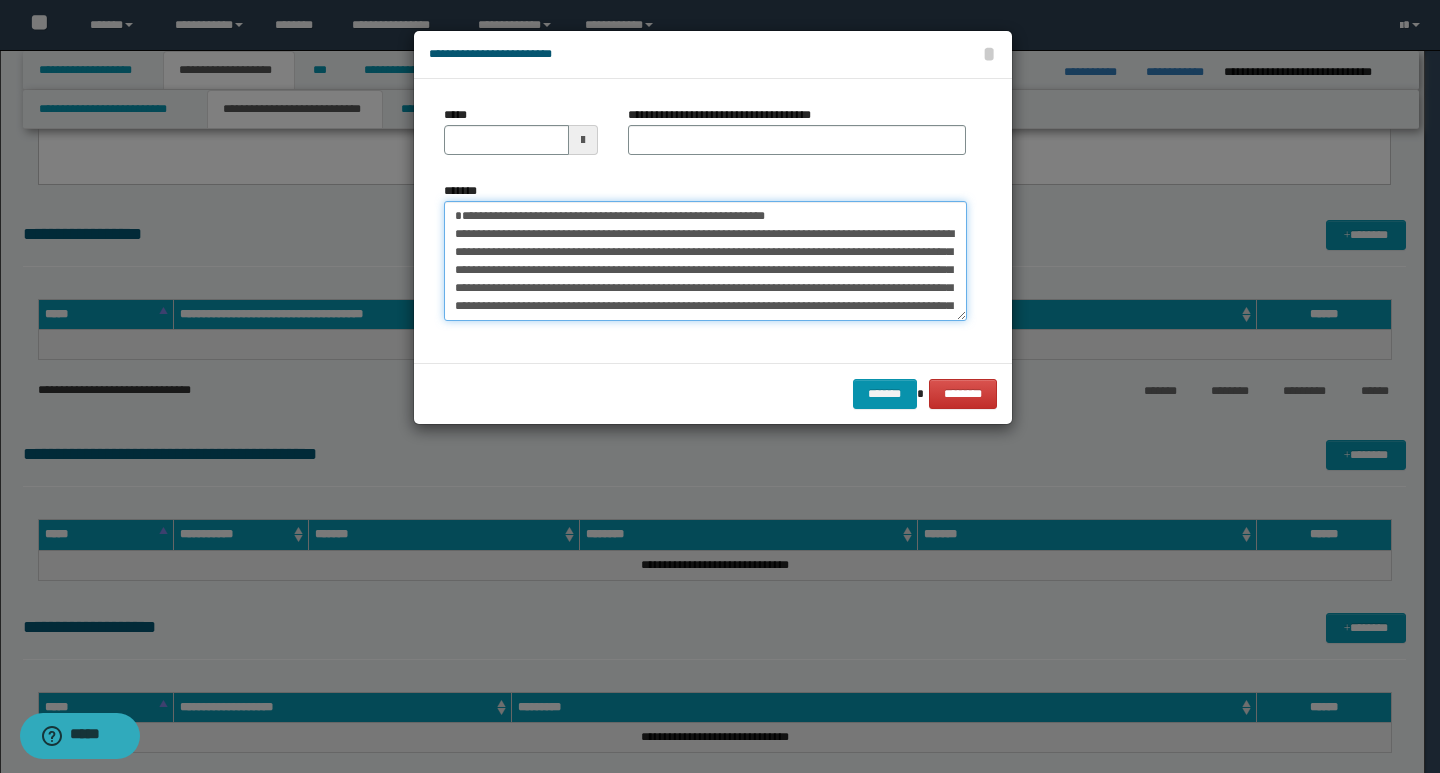 type 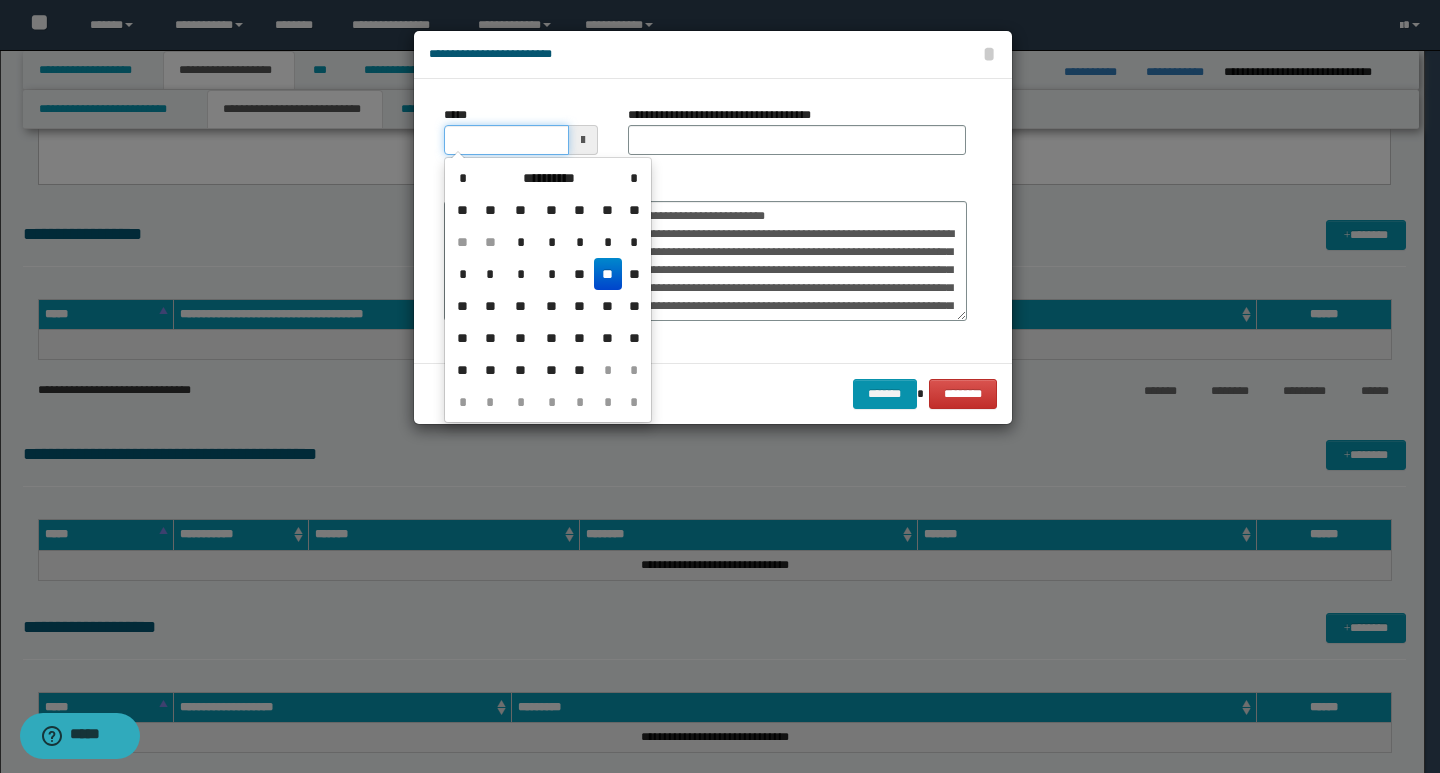 click on "*****" at bounding box center (506, 140) 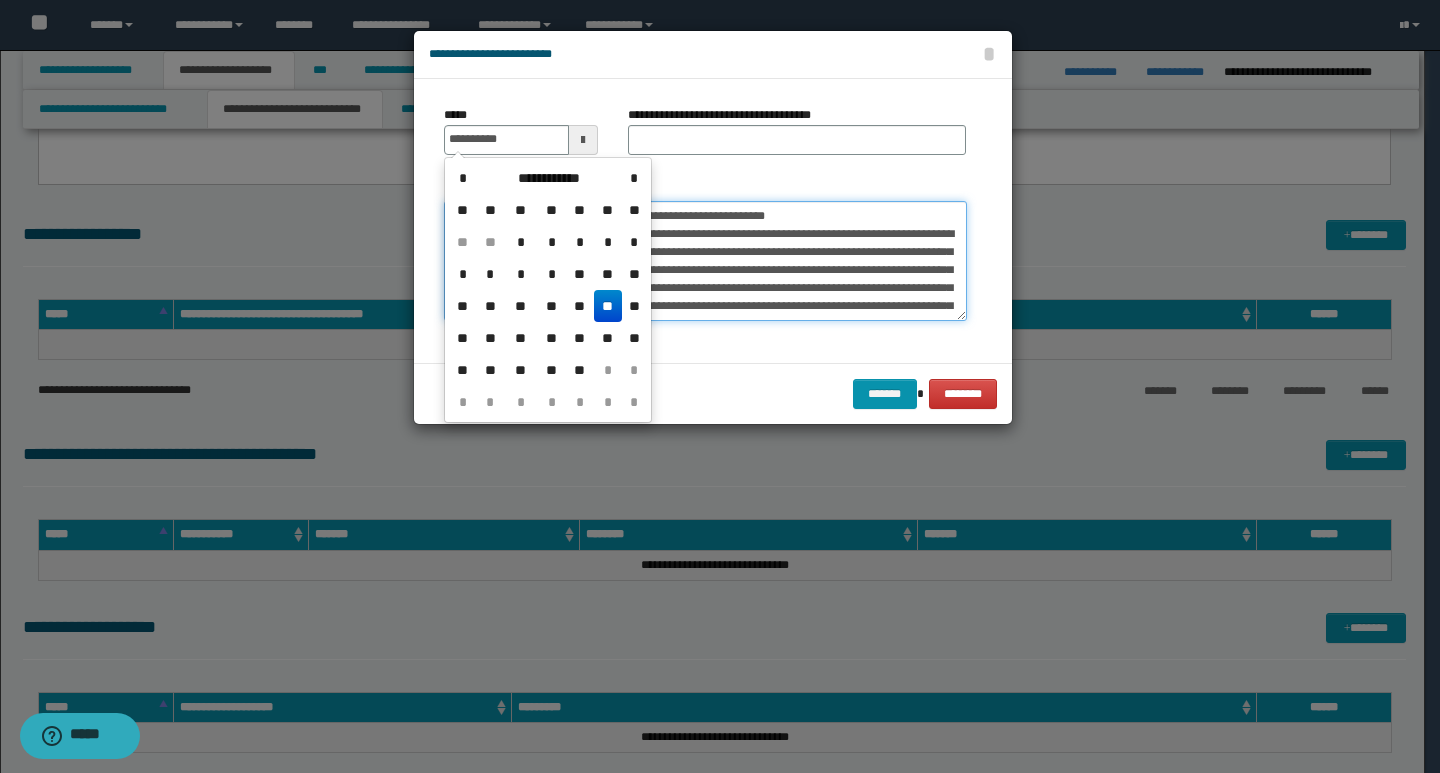 type on "**********" 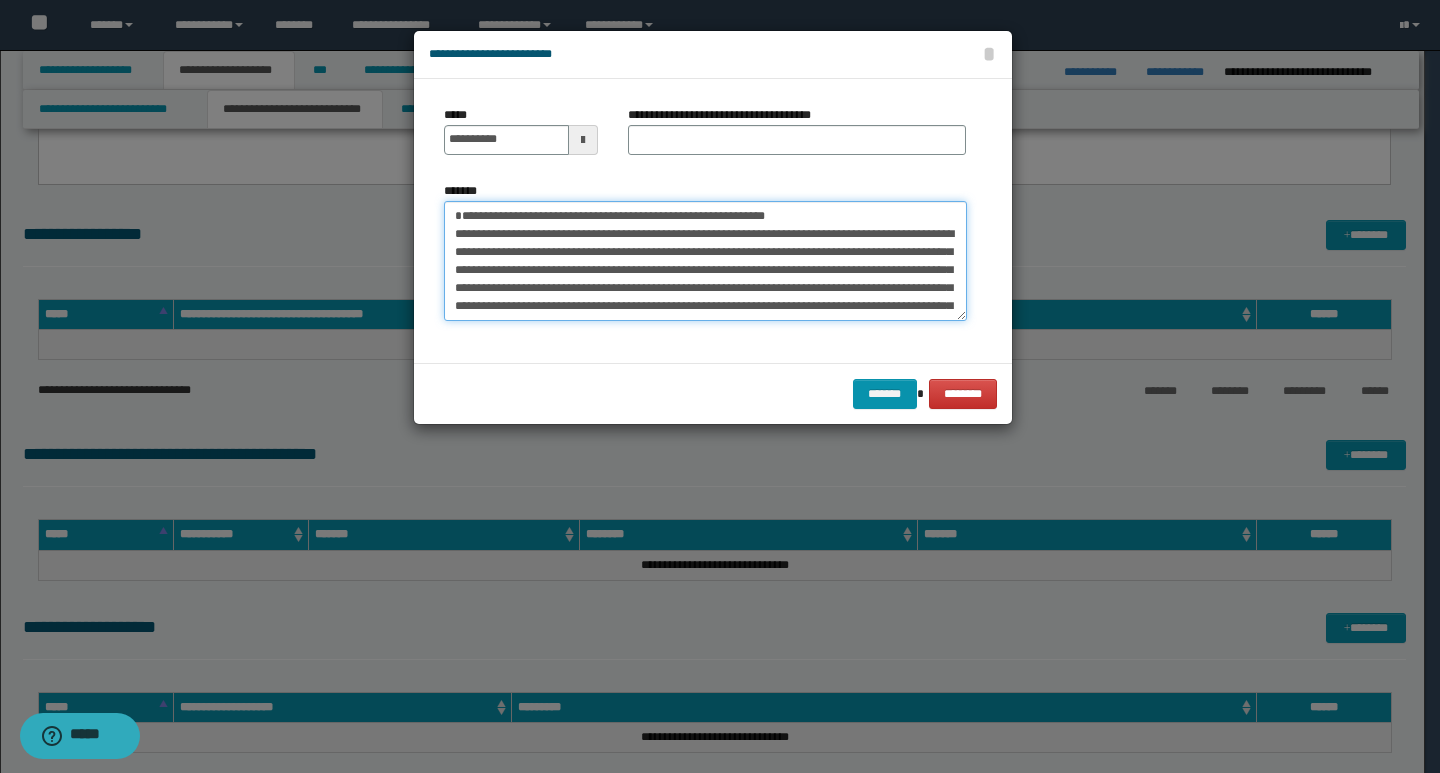 drag, startPoint x: 804, startPoint y: 215, endPoint x: 442, endPoint y: 207, distance: 362.08838 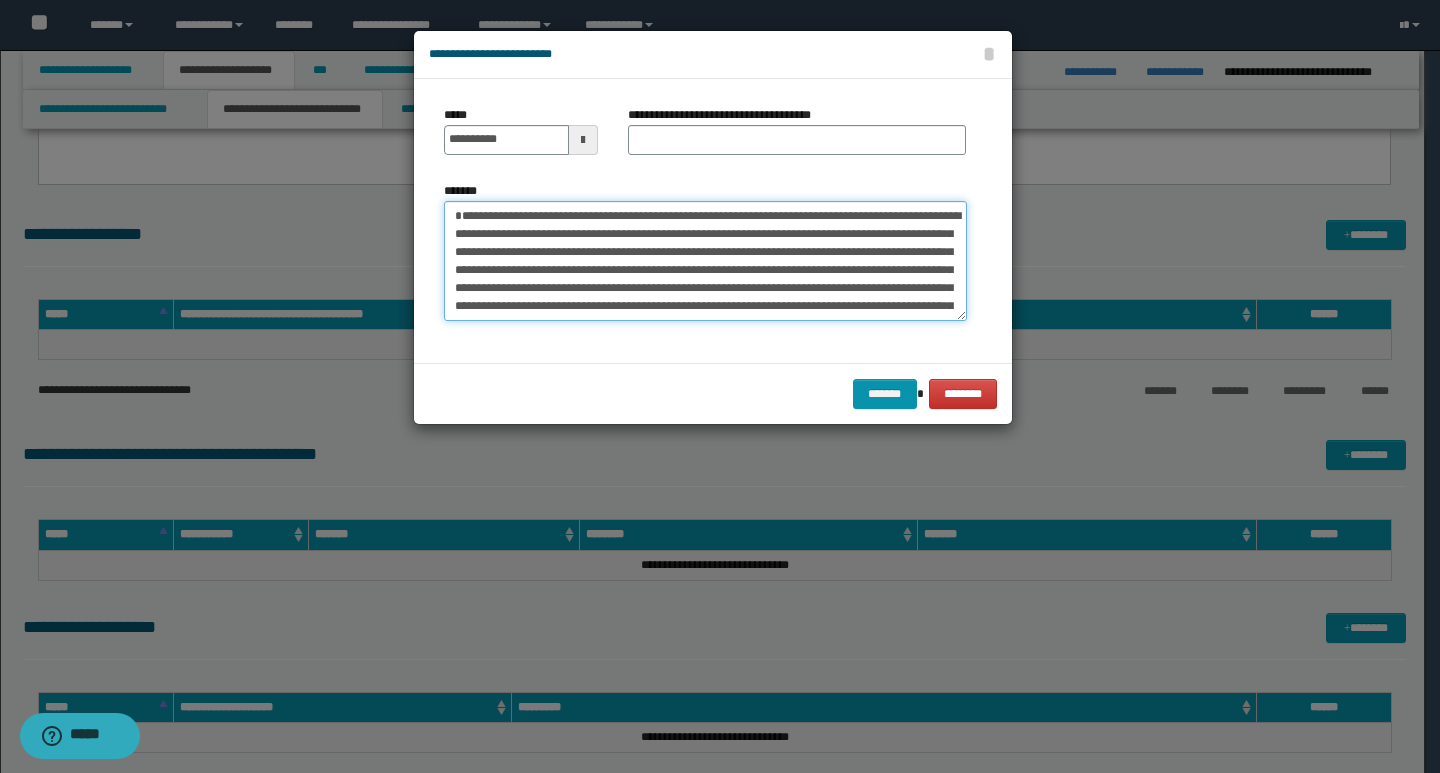 type on "**********" 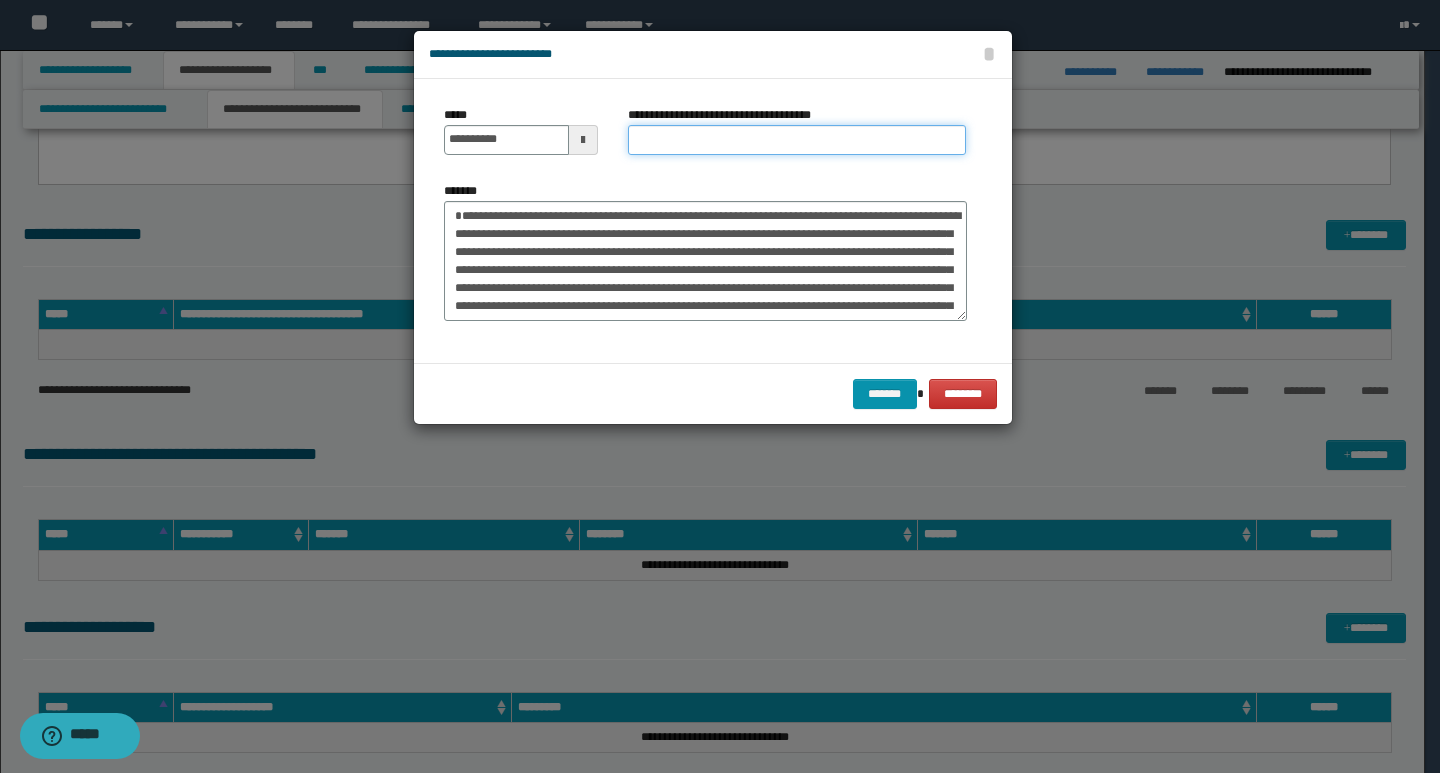 click on "**********" at bounding box center (797, 140) 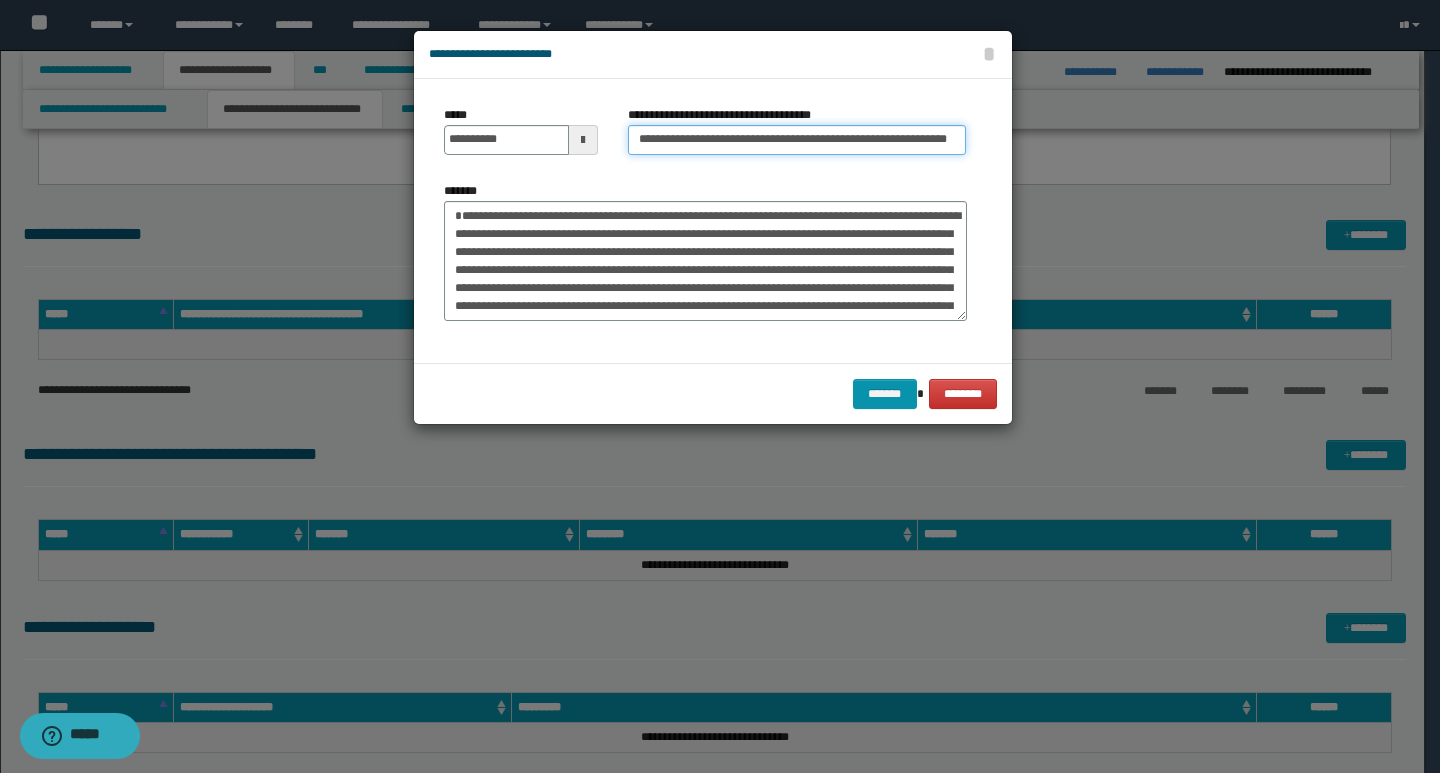 scroll, scrollTop: 0, scrollLeft: 19, axis: horizontal 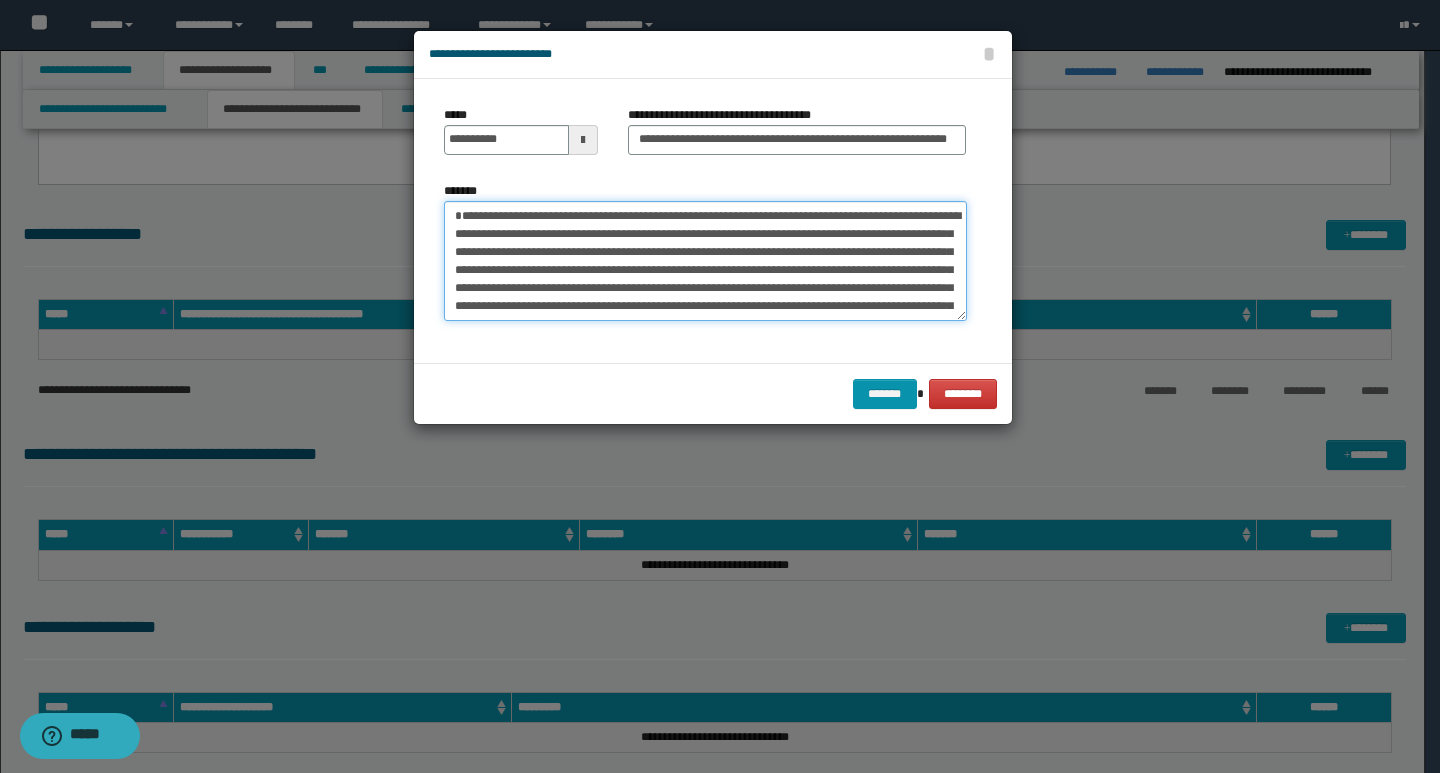 click on "*******" at bounding box center (705, 261) 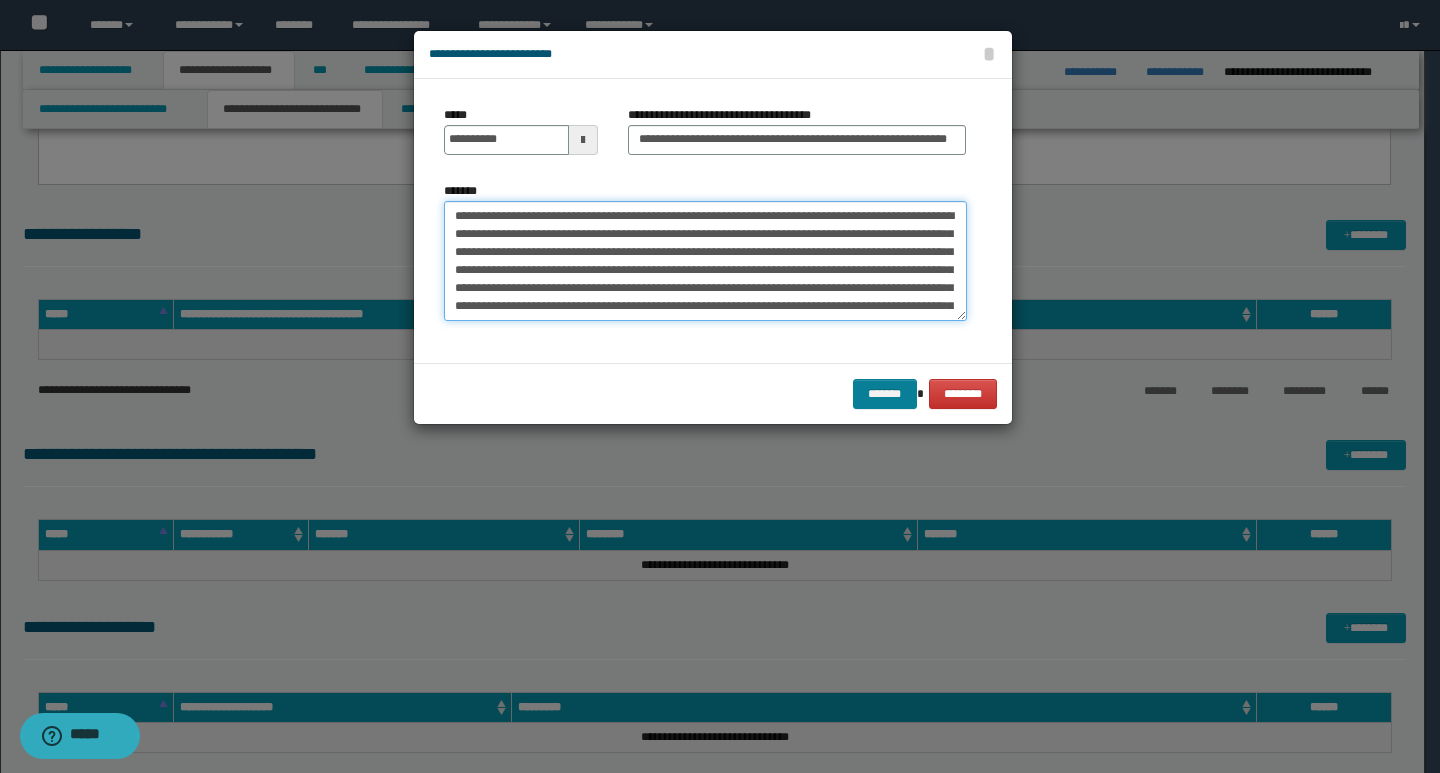 type on "**********" 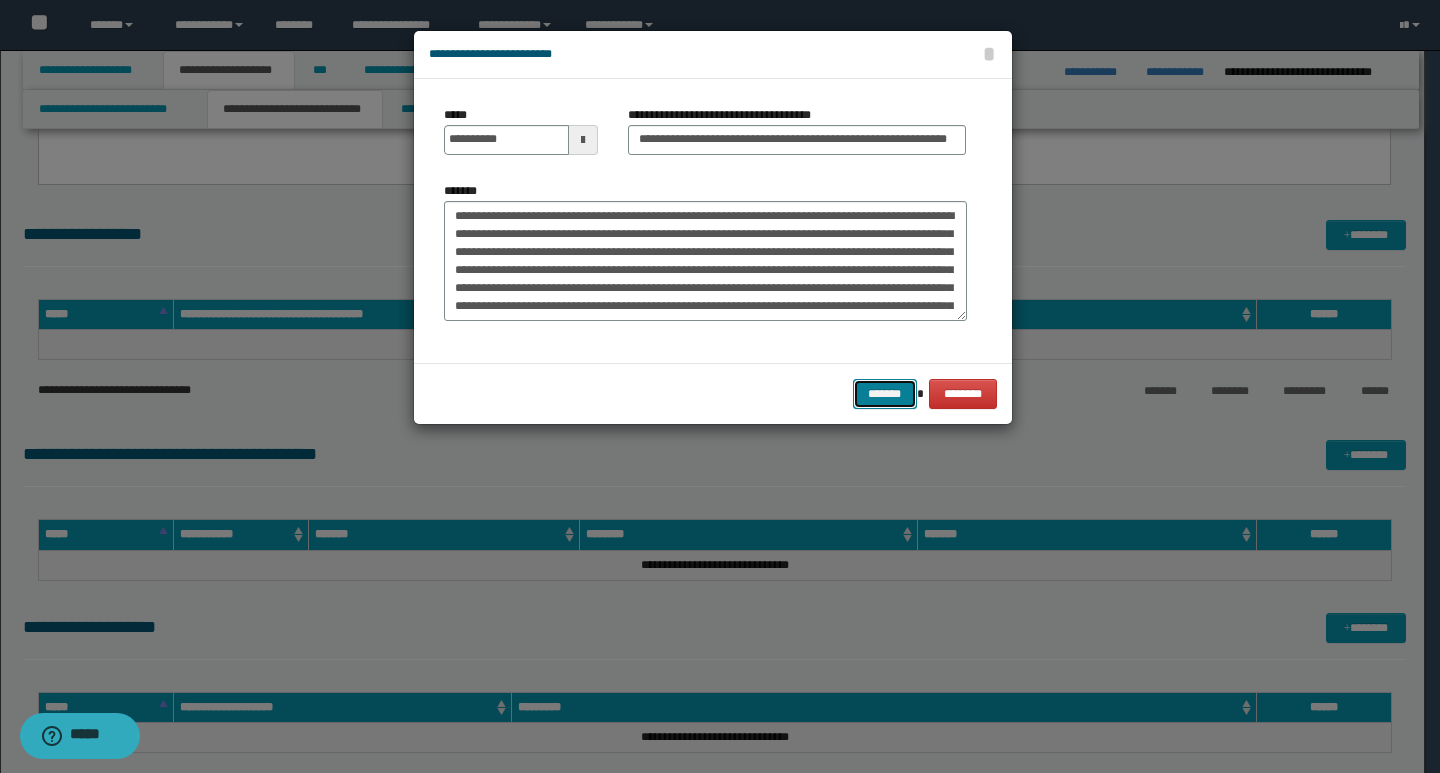 click on "*******" at bounding box center (885, 394) 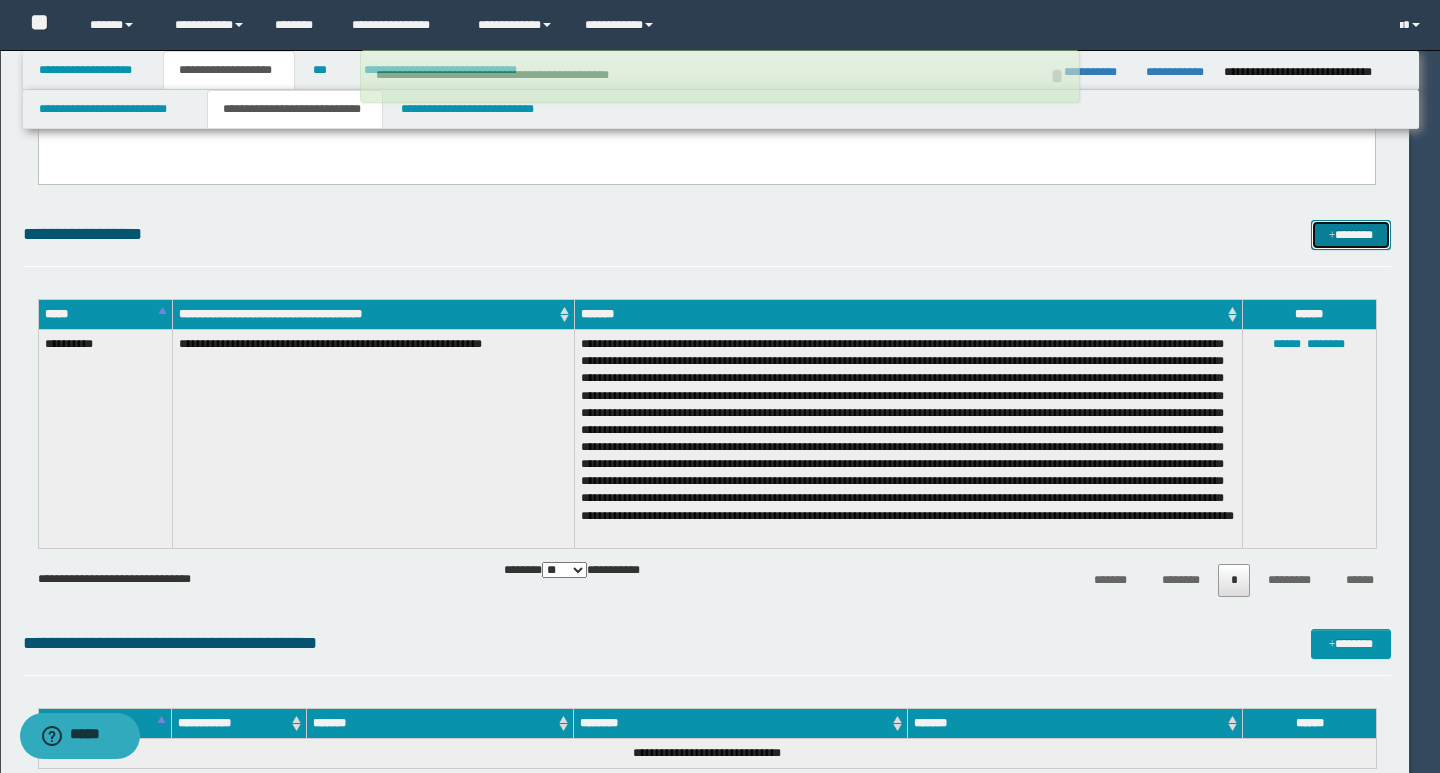 type 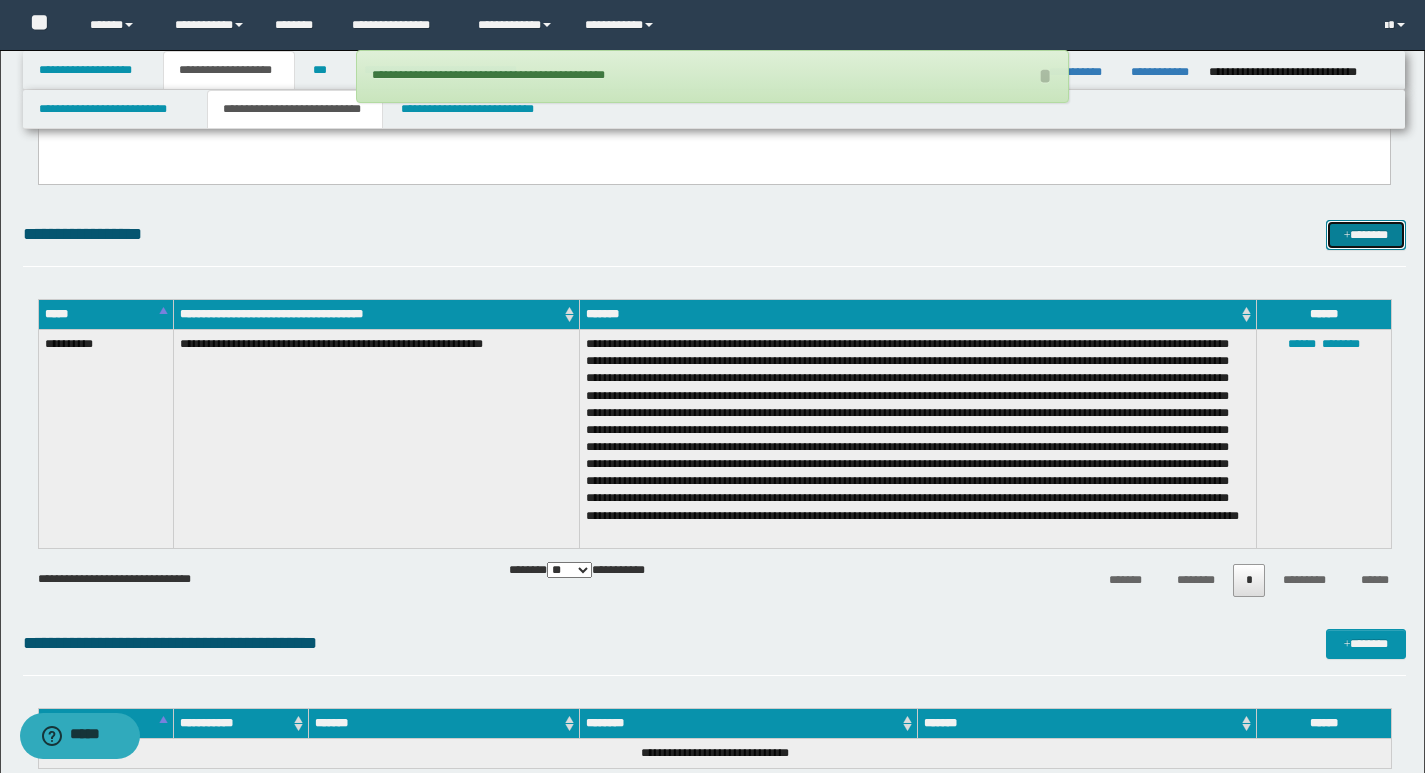 click on "*******" at bounding box center [1366, 235] 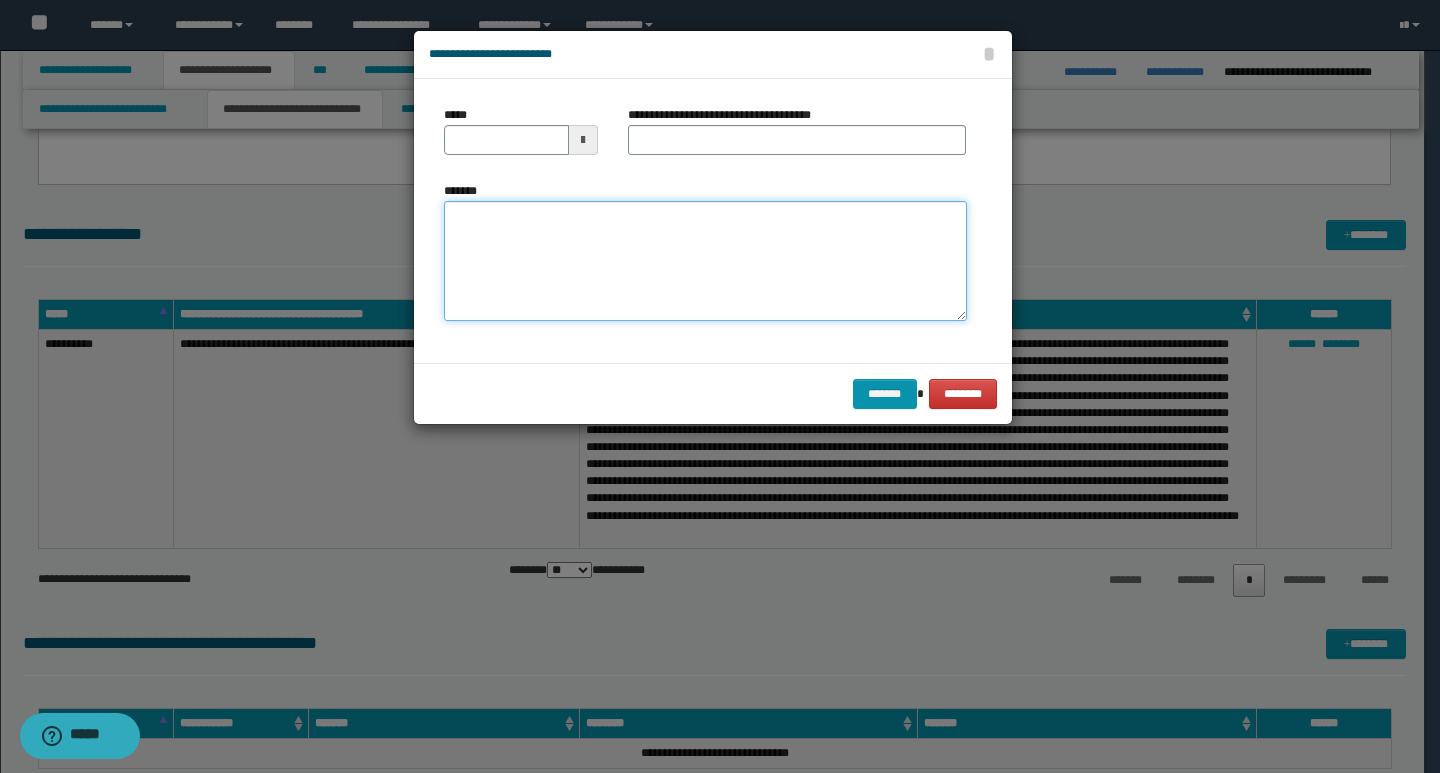 click on "*******" at bounding box center [705, 261] 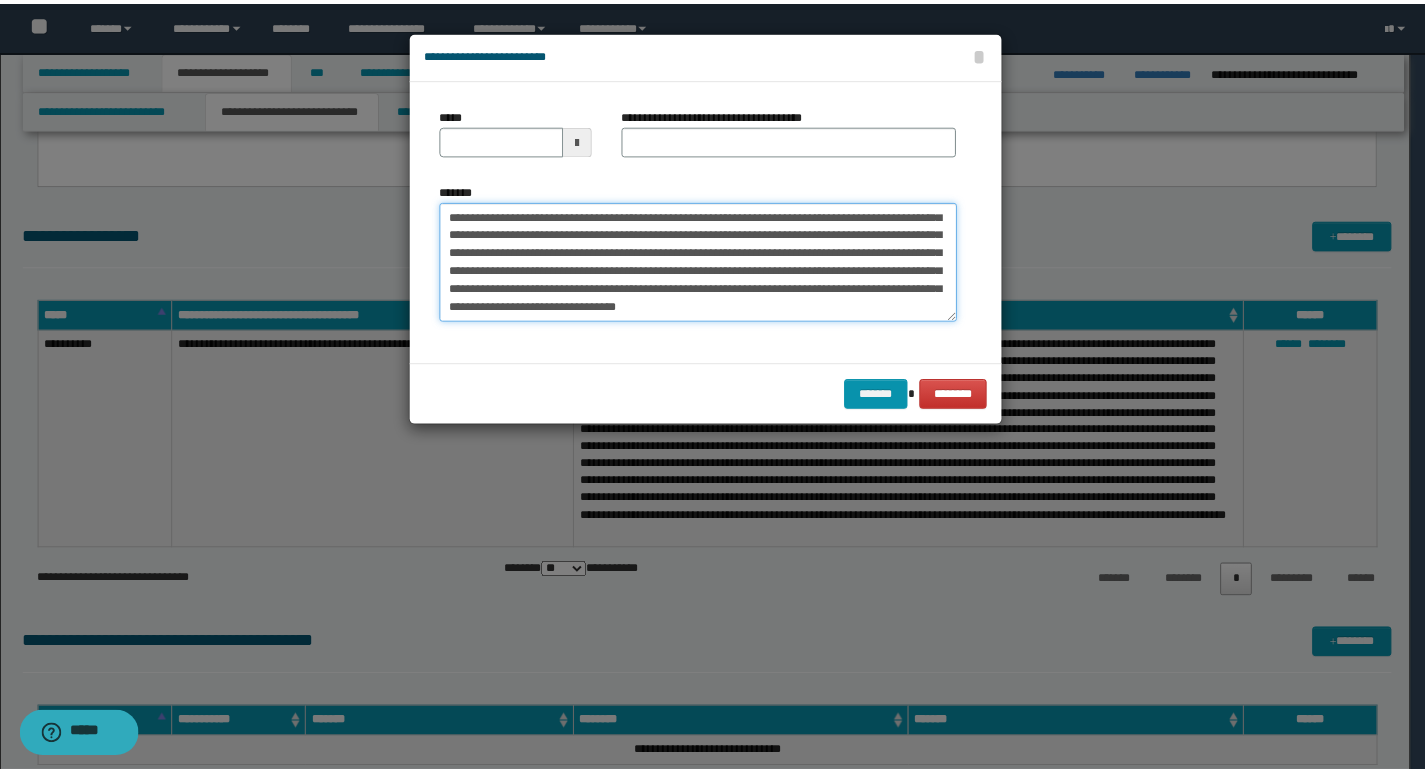 scroll, scrollTop: 0, scrollLeft: 0, axis: both 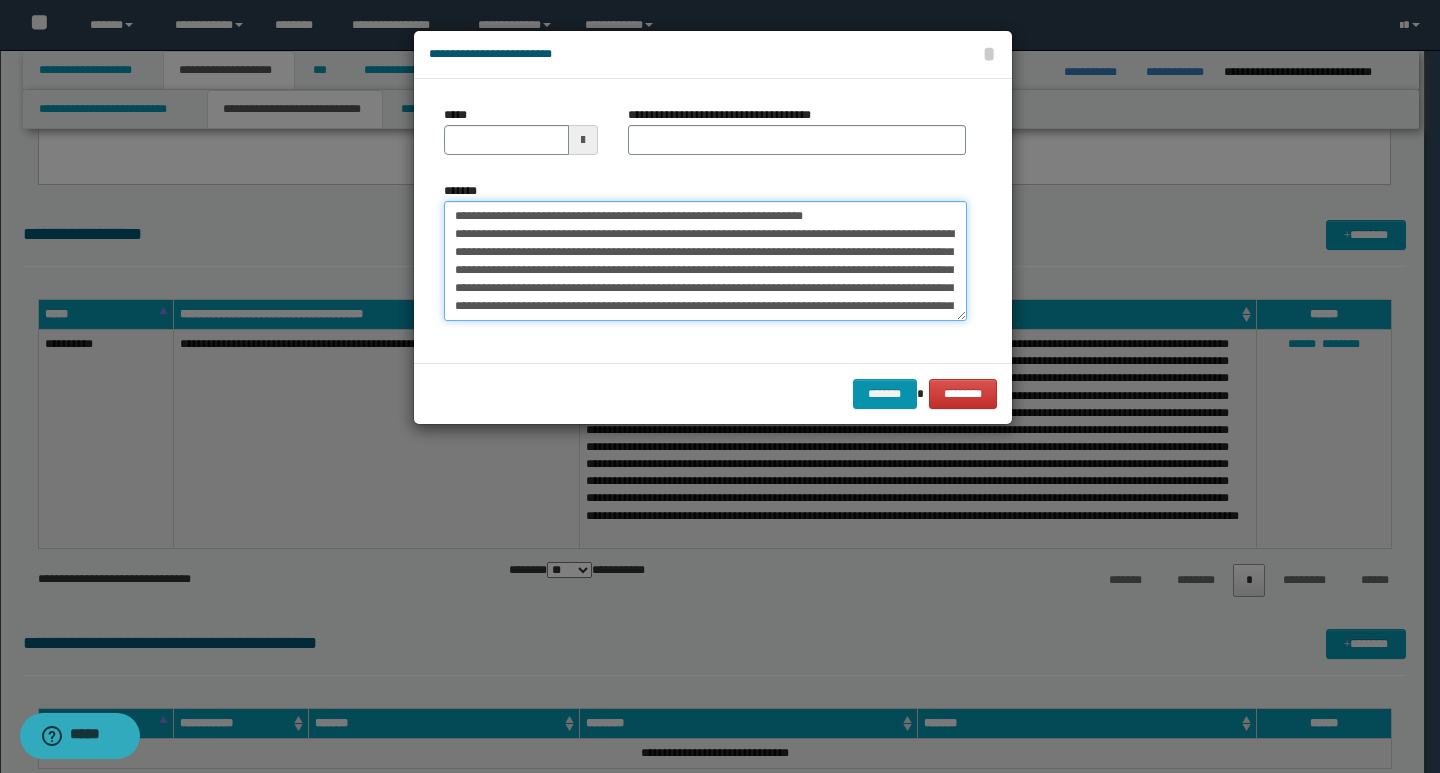 drag, startPoint x: 453, startPoint y: 218, endPoint x: 522, endPoint y: 219, distance: 69.00725 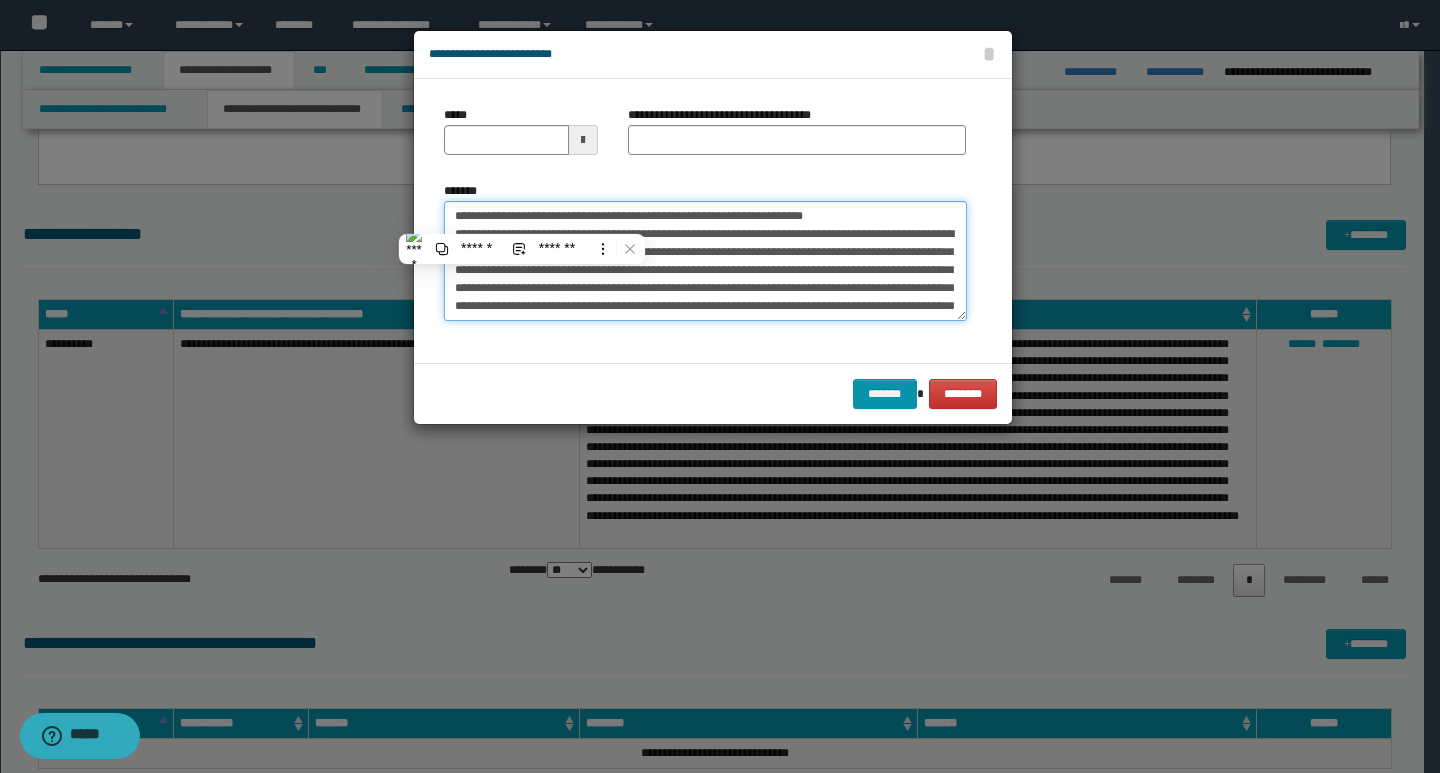 type on "**********" 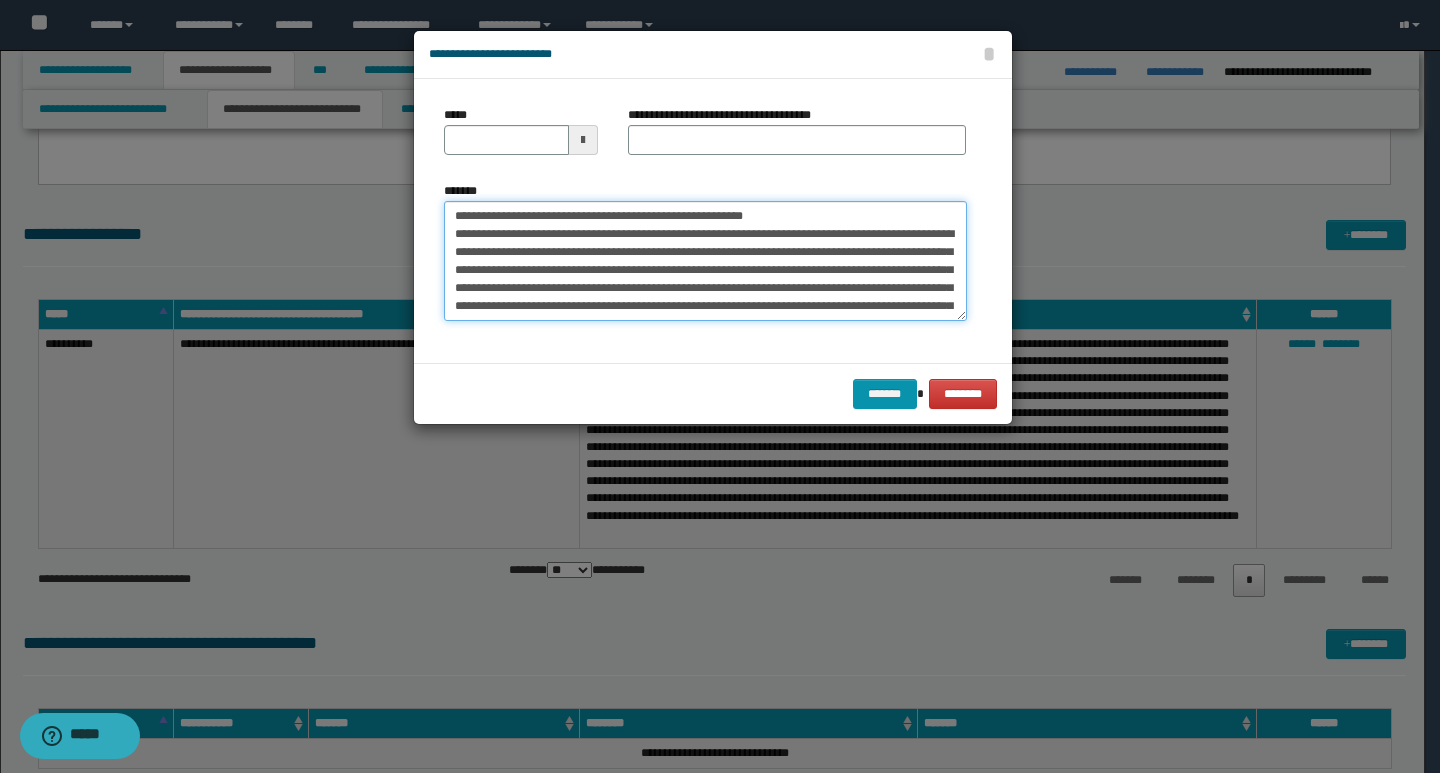 type 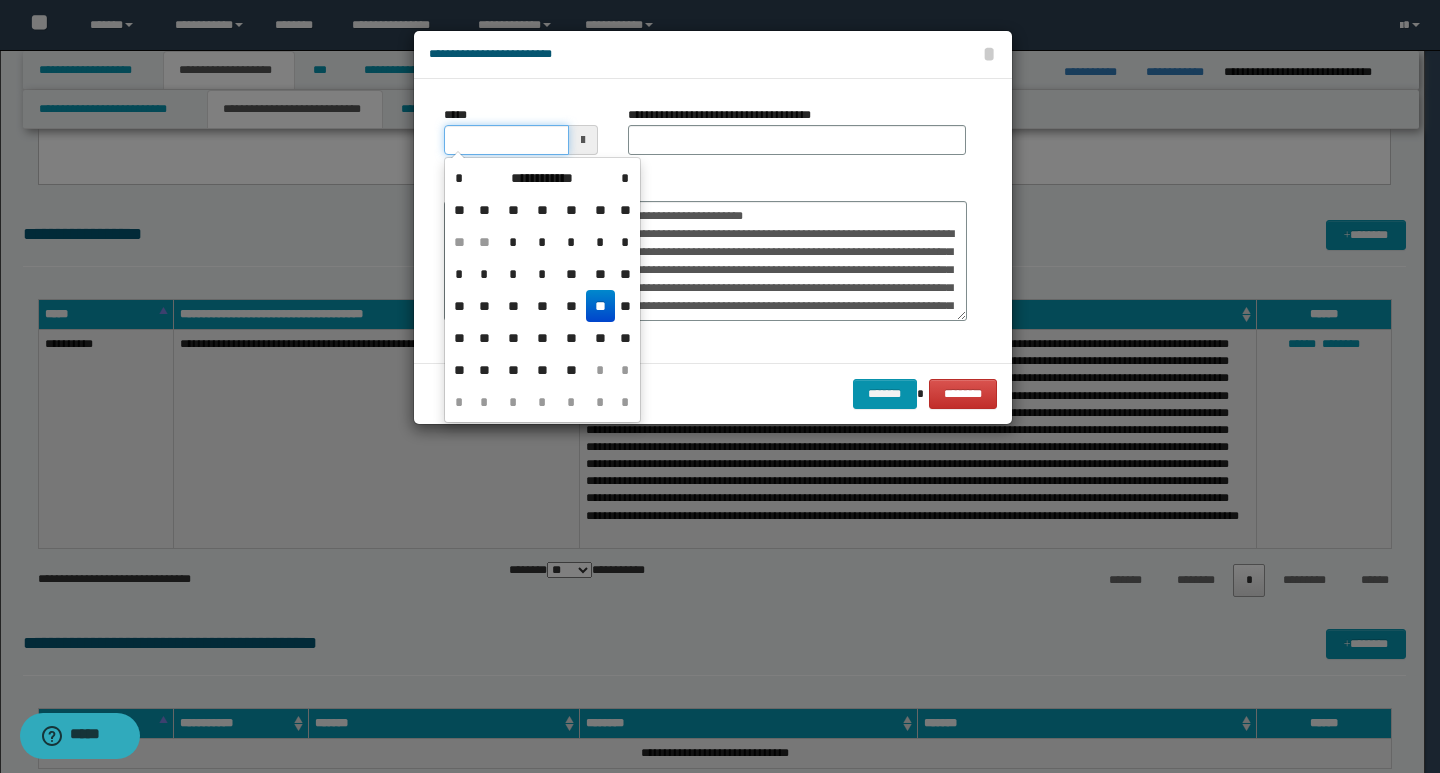 click on "*****" at bounding box center (506, 140) 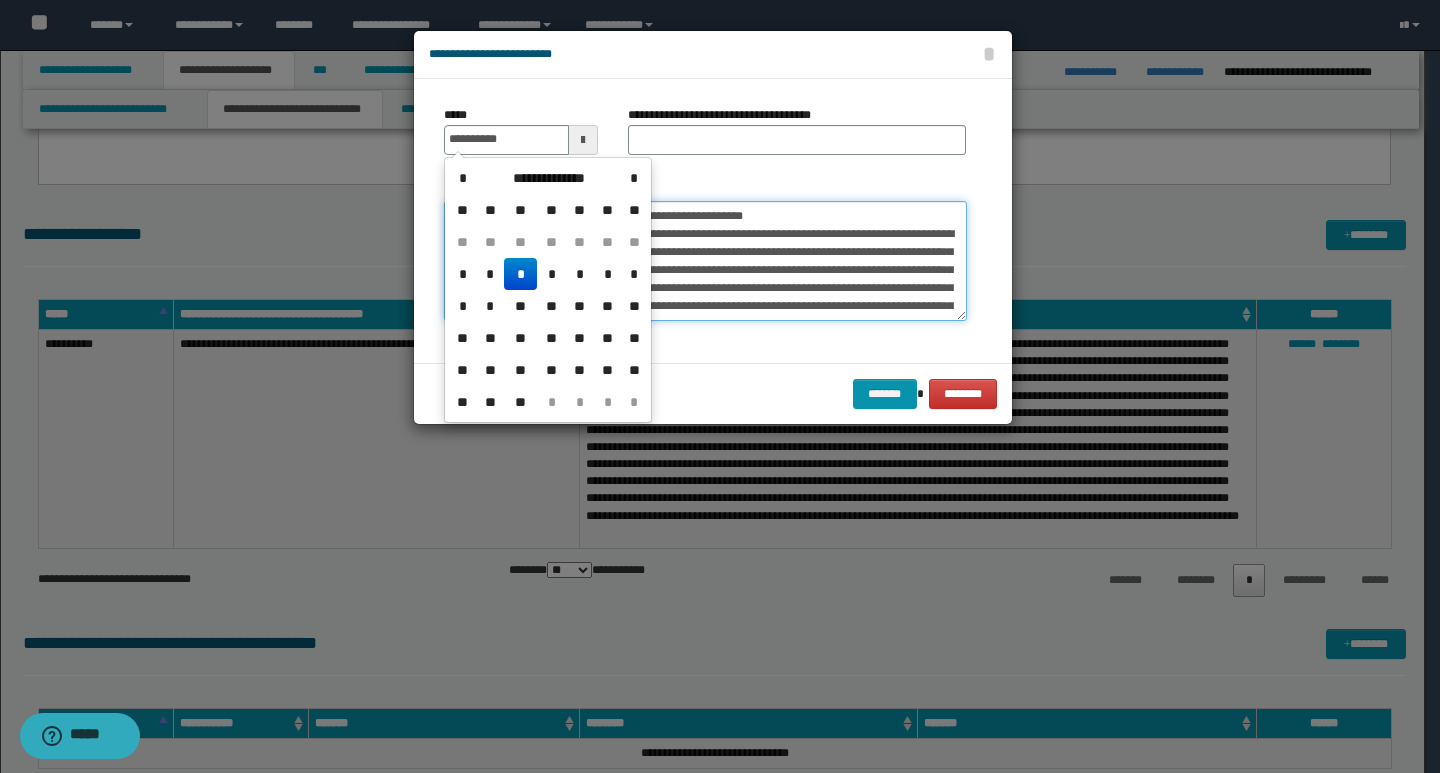 type on "**********" 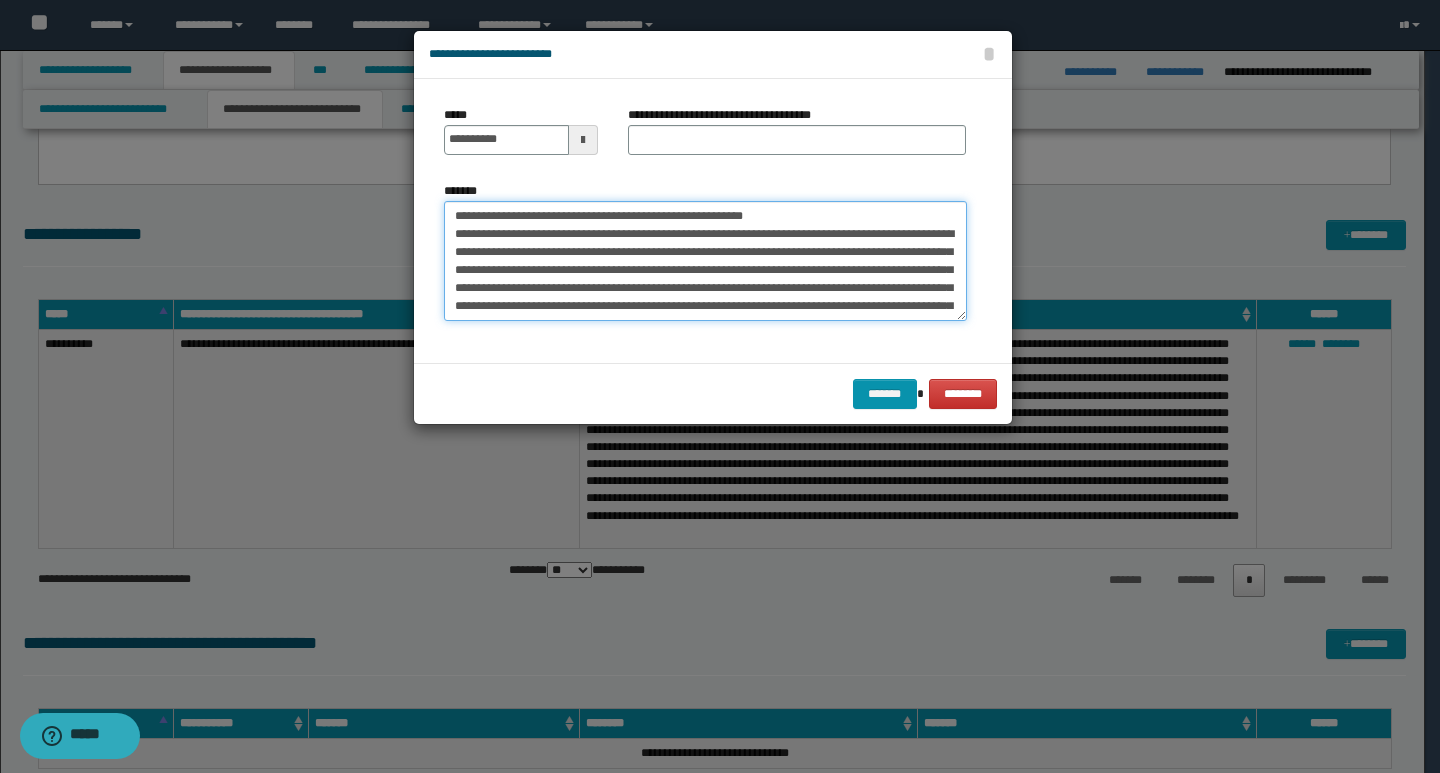 drag, startPoint x: 778, startPoint y: 212, endPoint x: 400, endPoint y: 213, distance: 378.0013 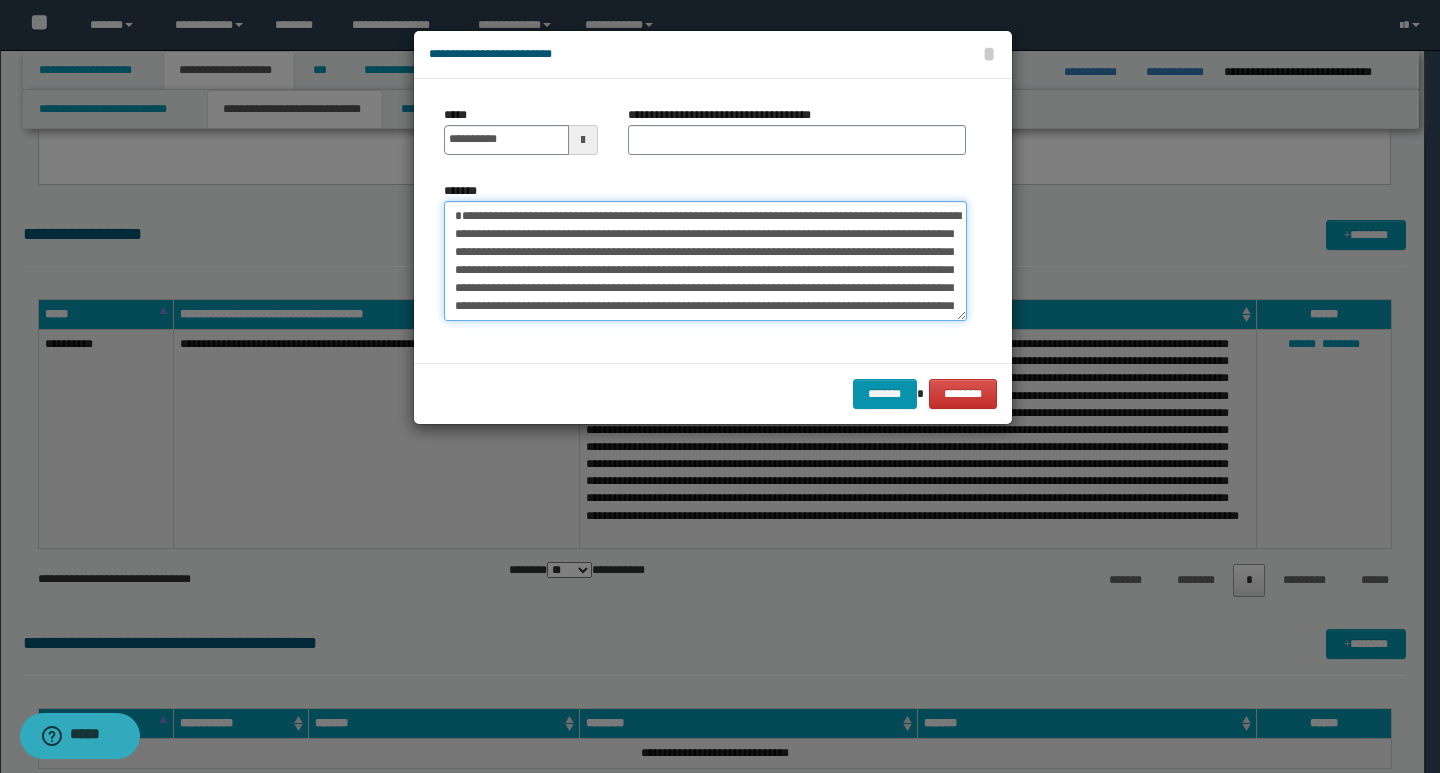 type on "**********" 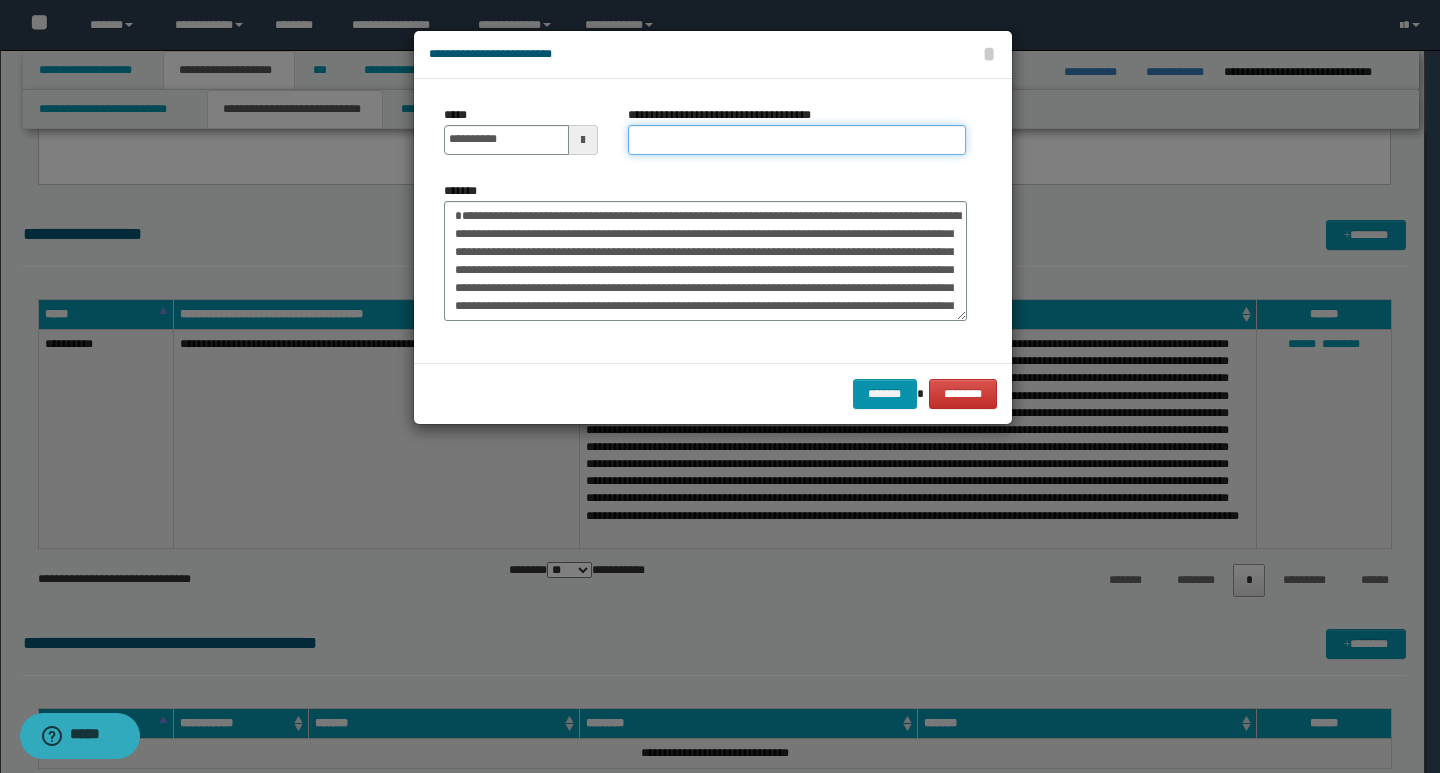 click on "**********" at bounding box center [797, 140] 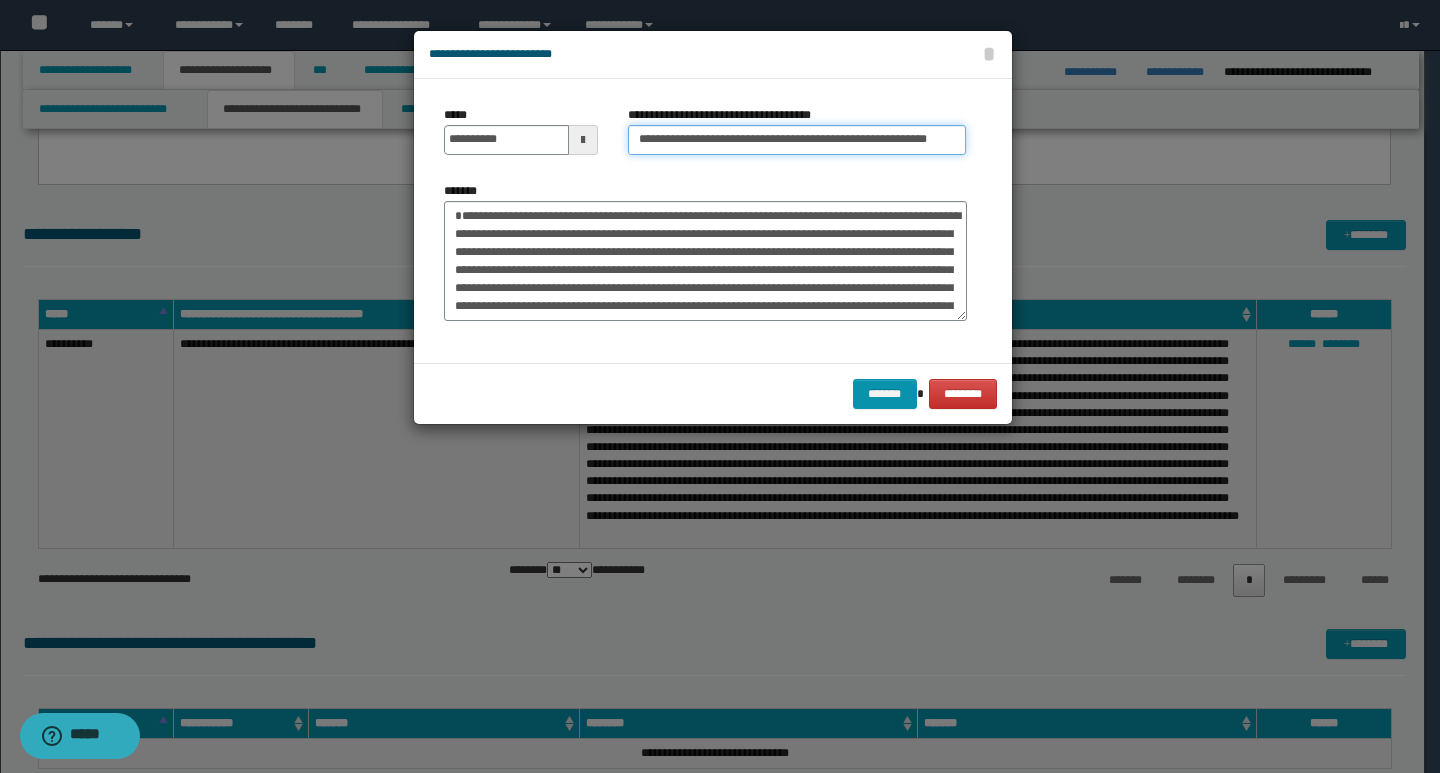 type on "**********" 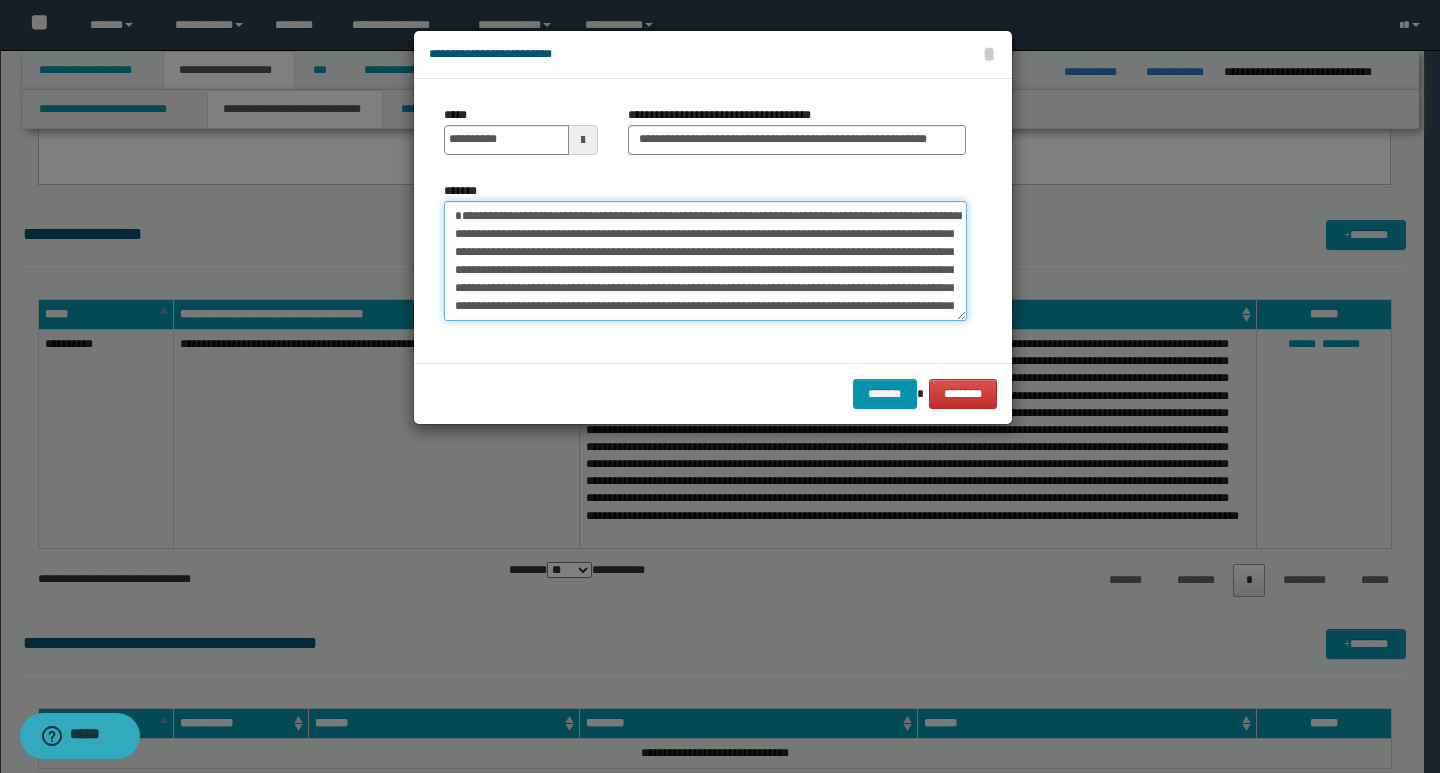 click on "*******" at bounding box center [705, 261] 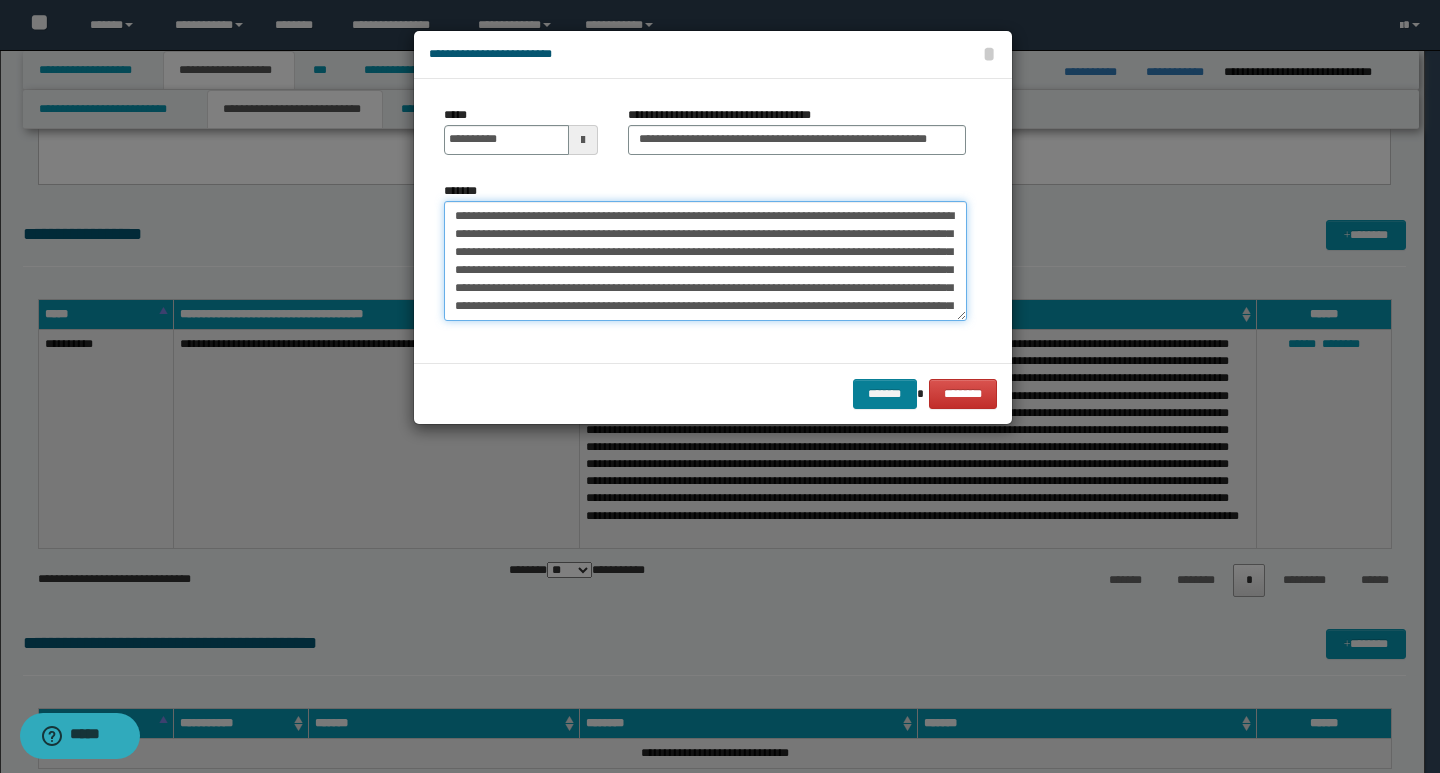 type on "**********" 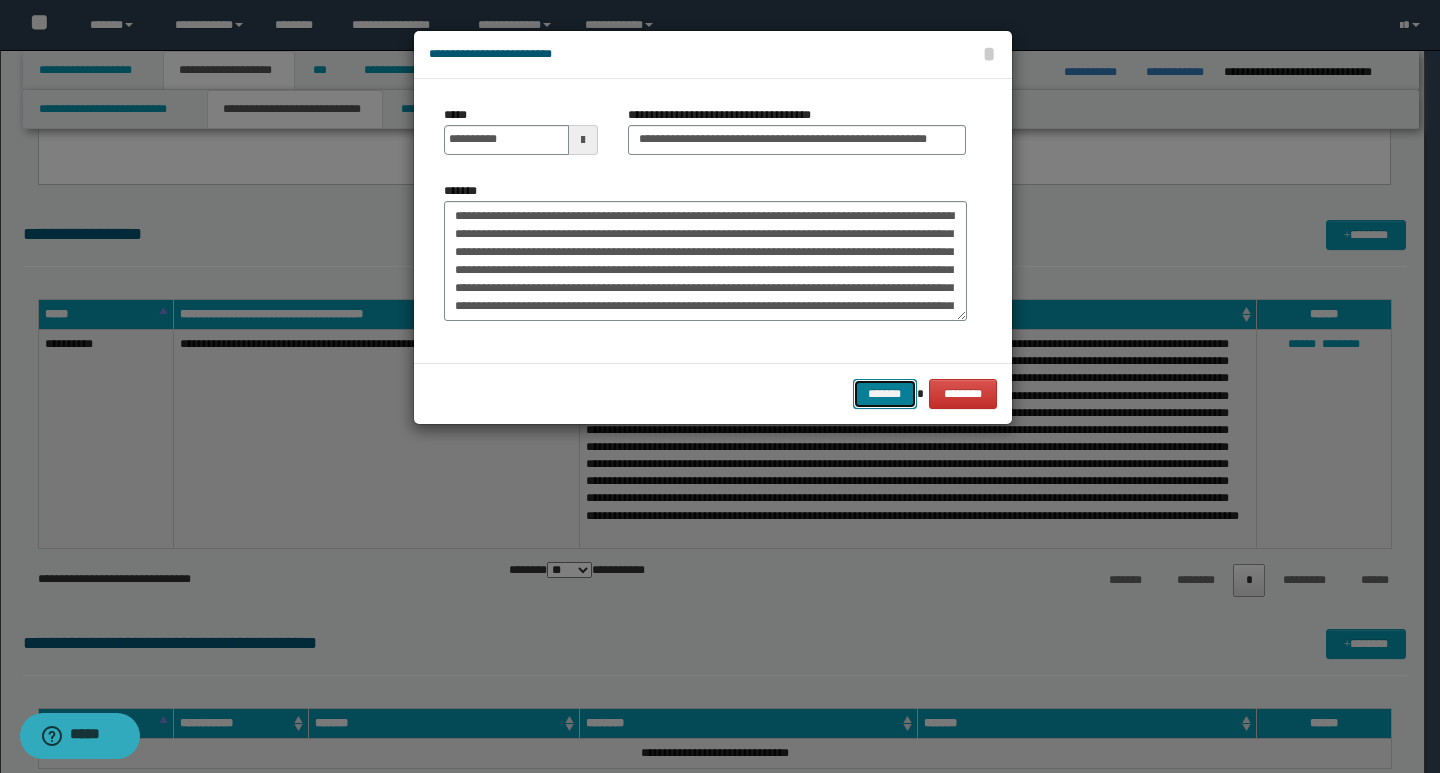 click on "*******" at bounding box center [885, 394] 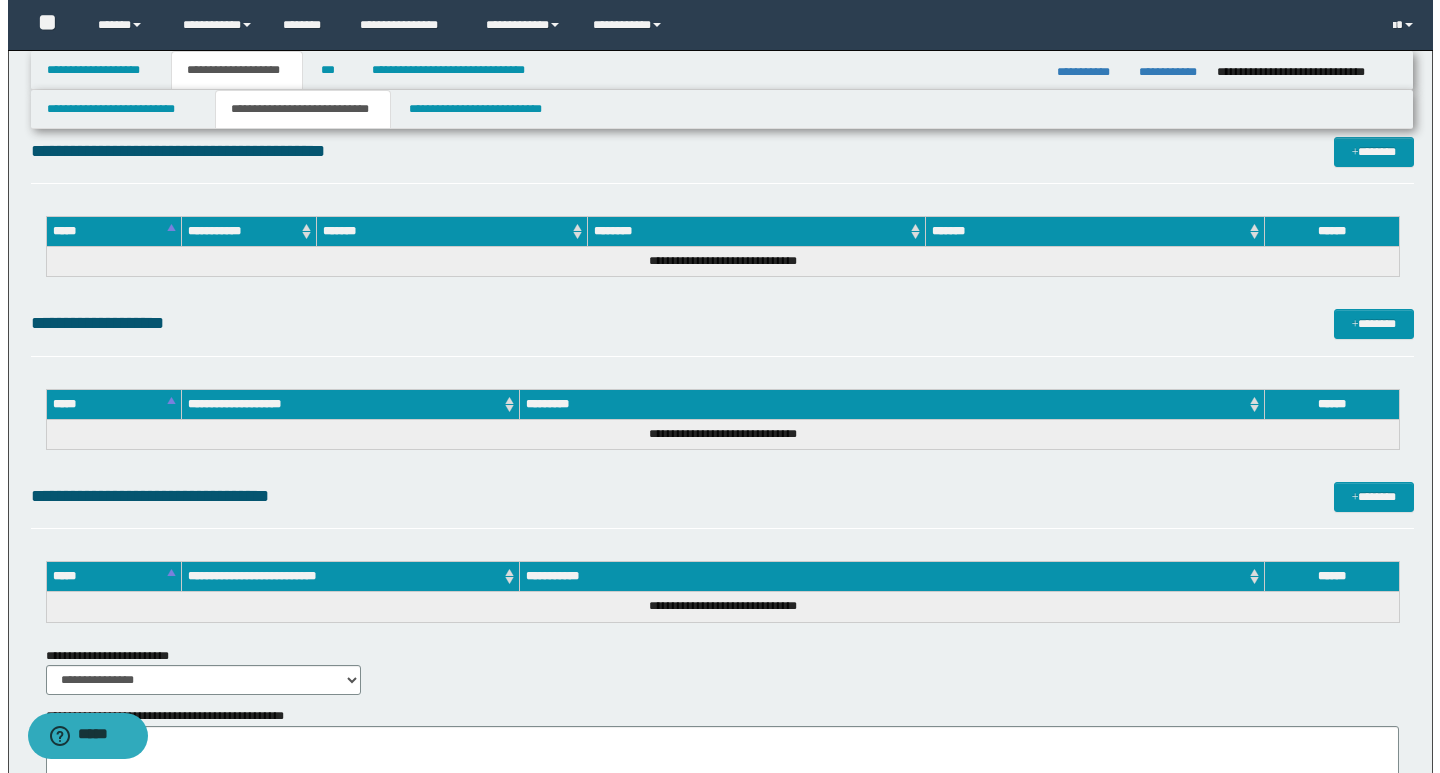 scroll, scrollTop: 2400, scrollLeft: 0, axis: vertical 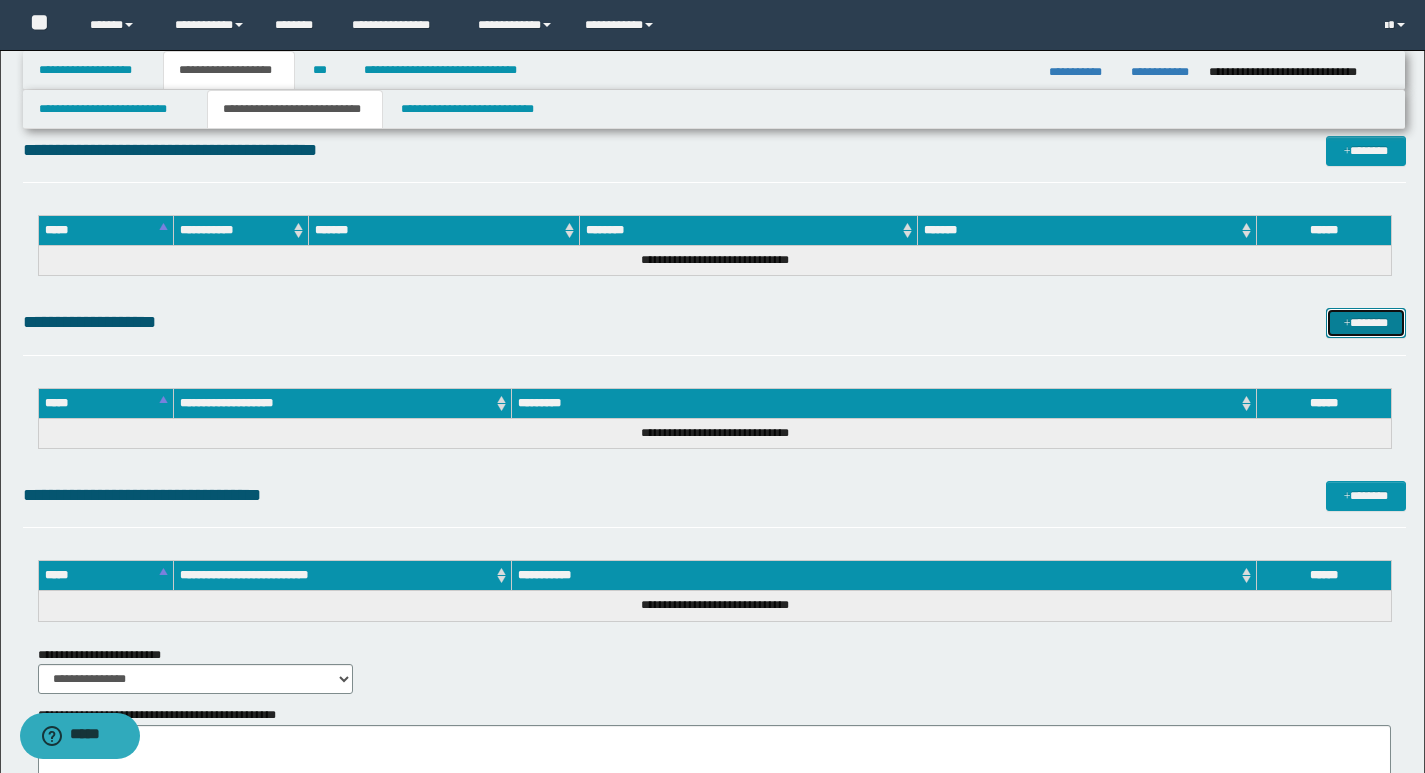 click on "*******" at bounding box center (1366, 323) 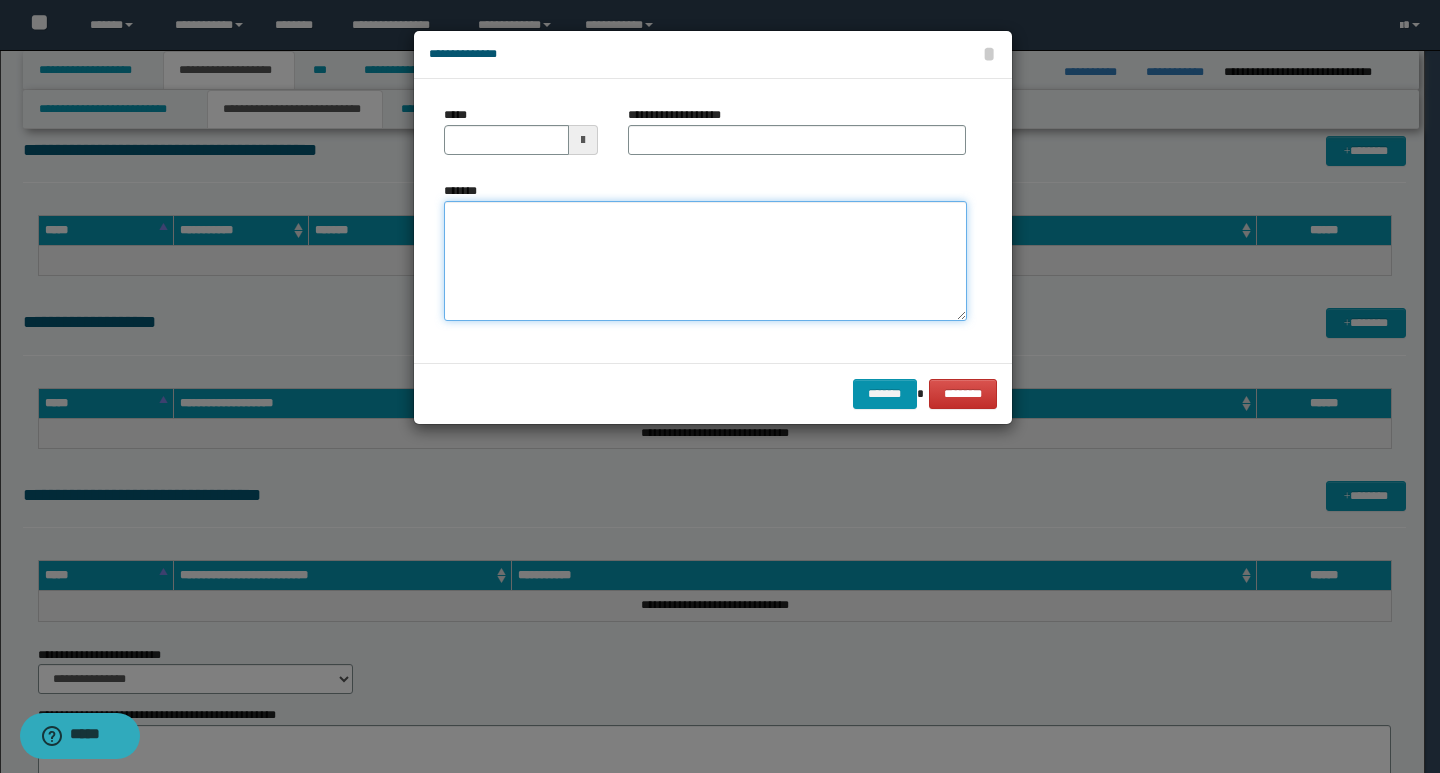 click on "*******" at bounding box center (705, 261) 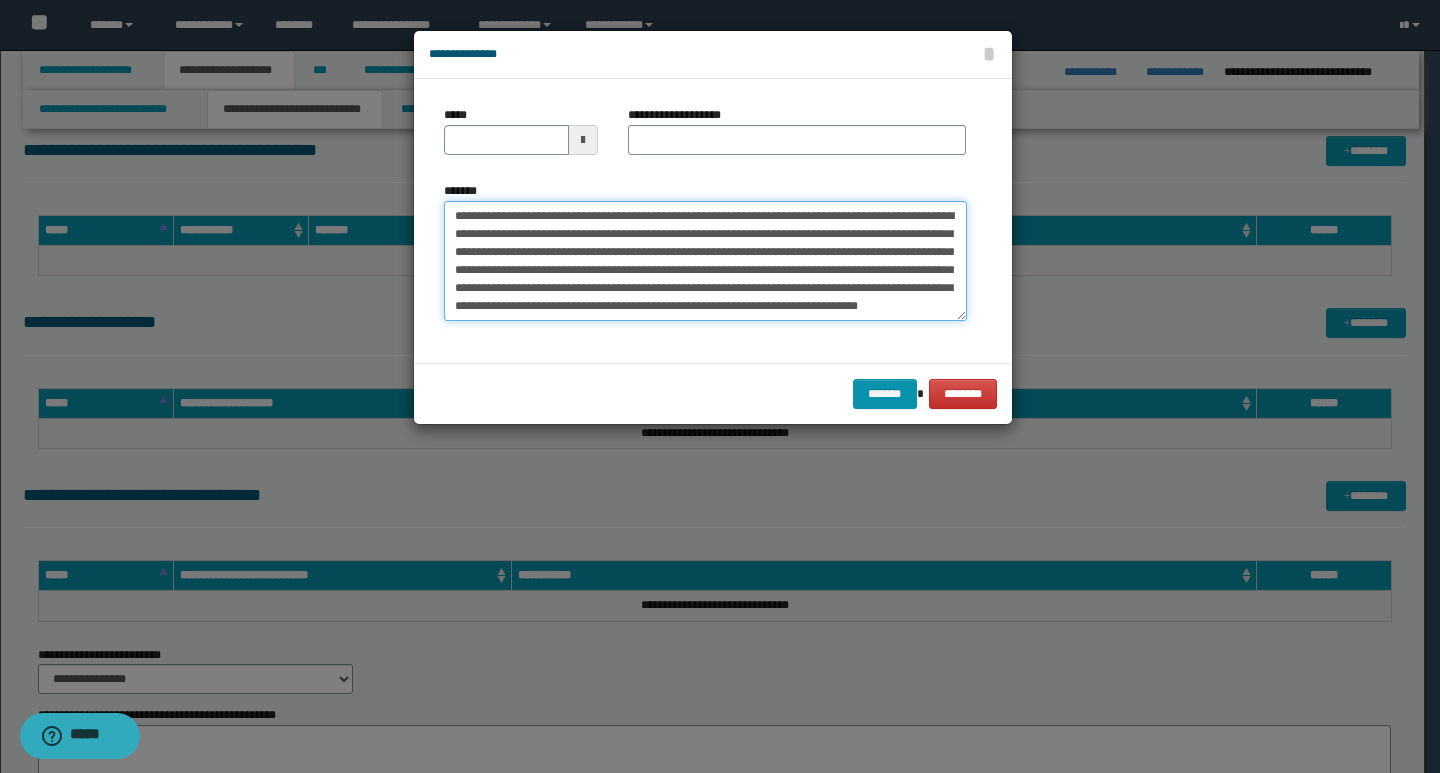 scroll, scrollTop: 0, scrollLeft: 0, axis: both 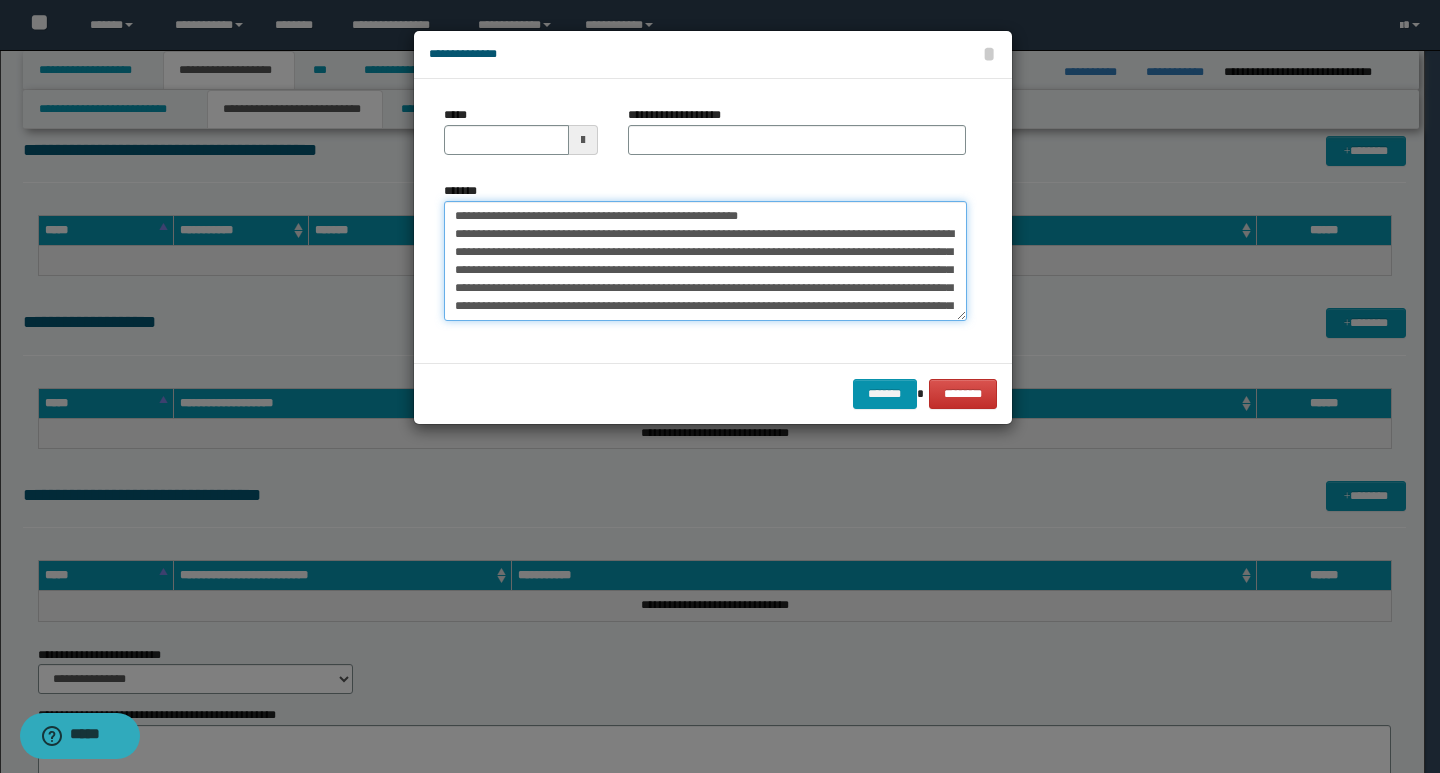 drag, startPoint x: 451, startPoint y: 215, endPoint x: 521, endPoint y: 222, distance: 70.34913 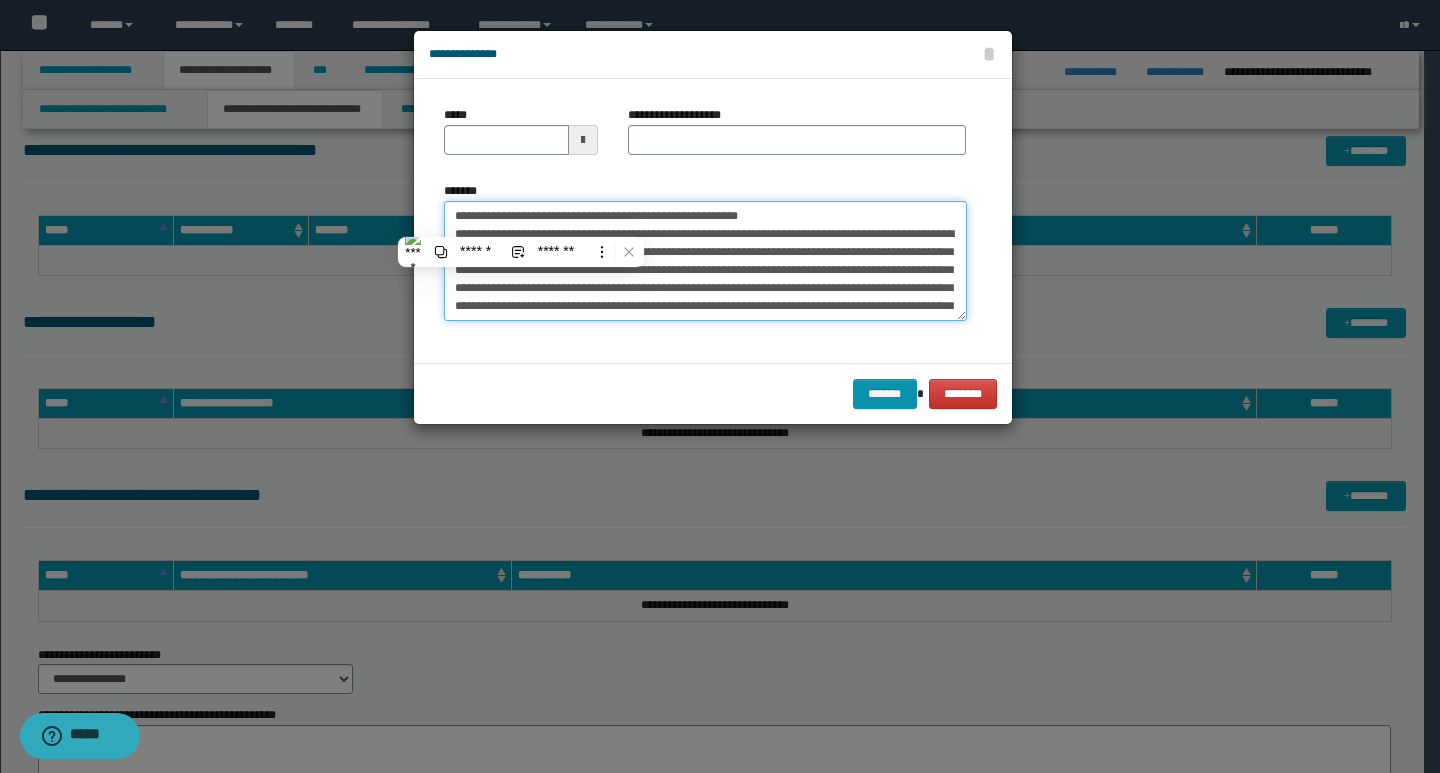 type on "**********" 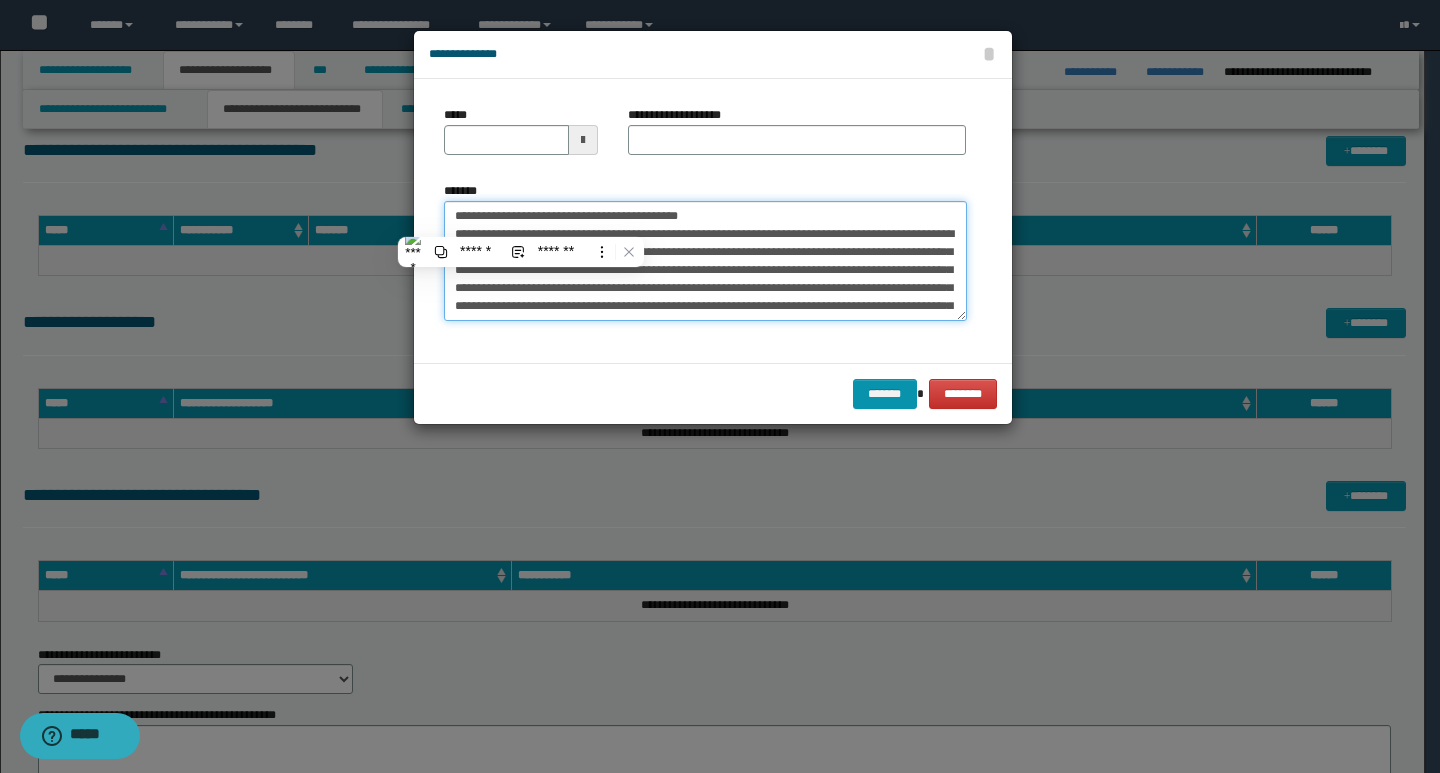 type 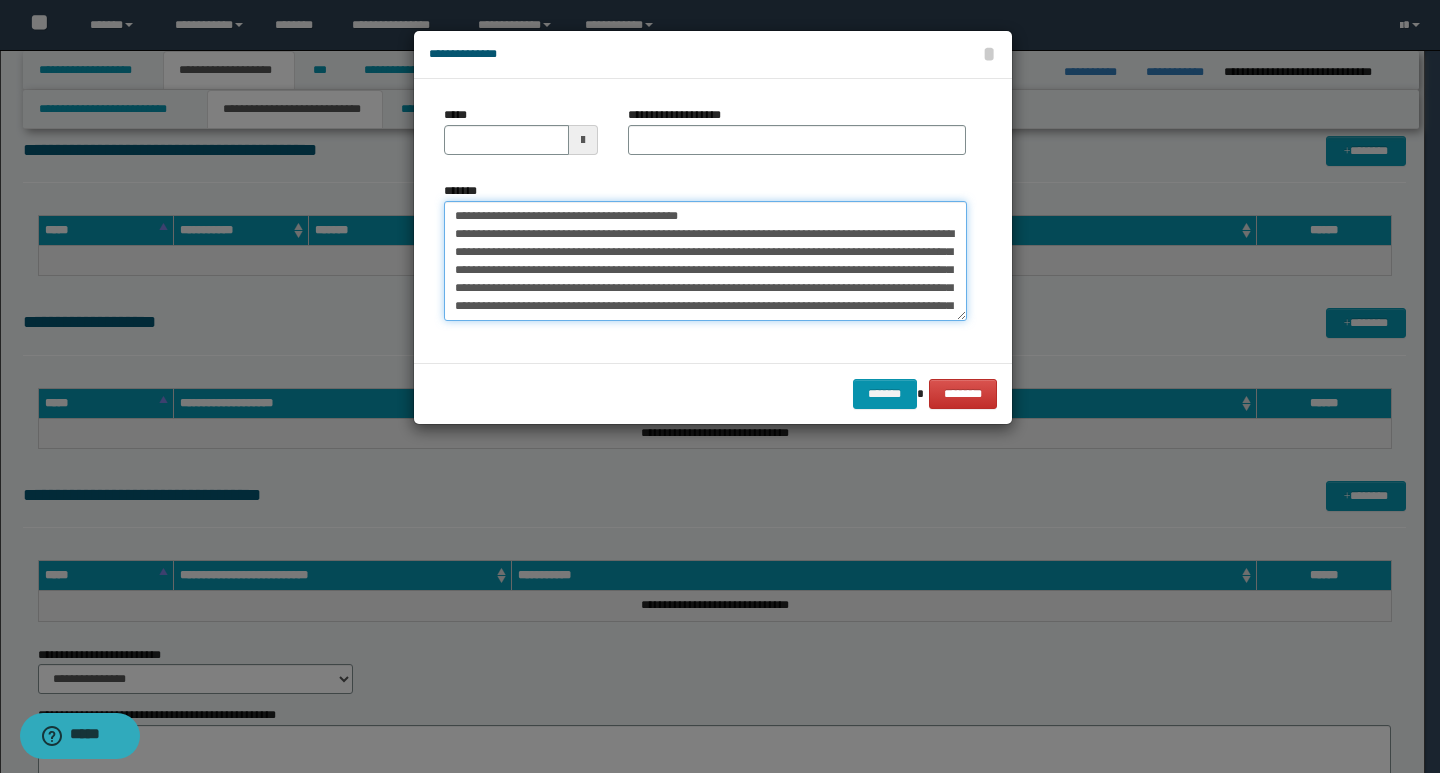 type on "**********" 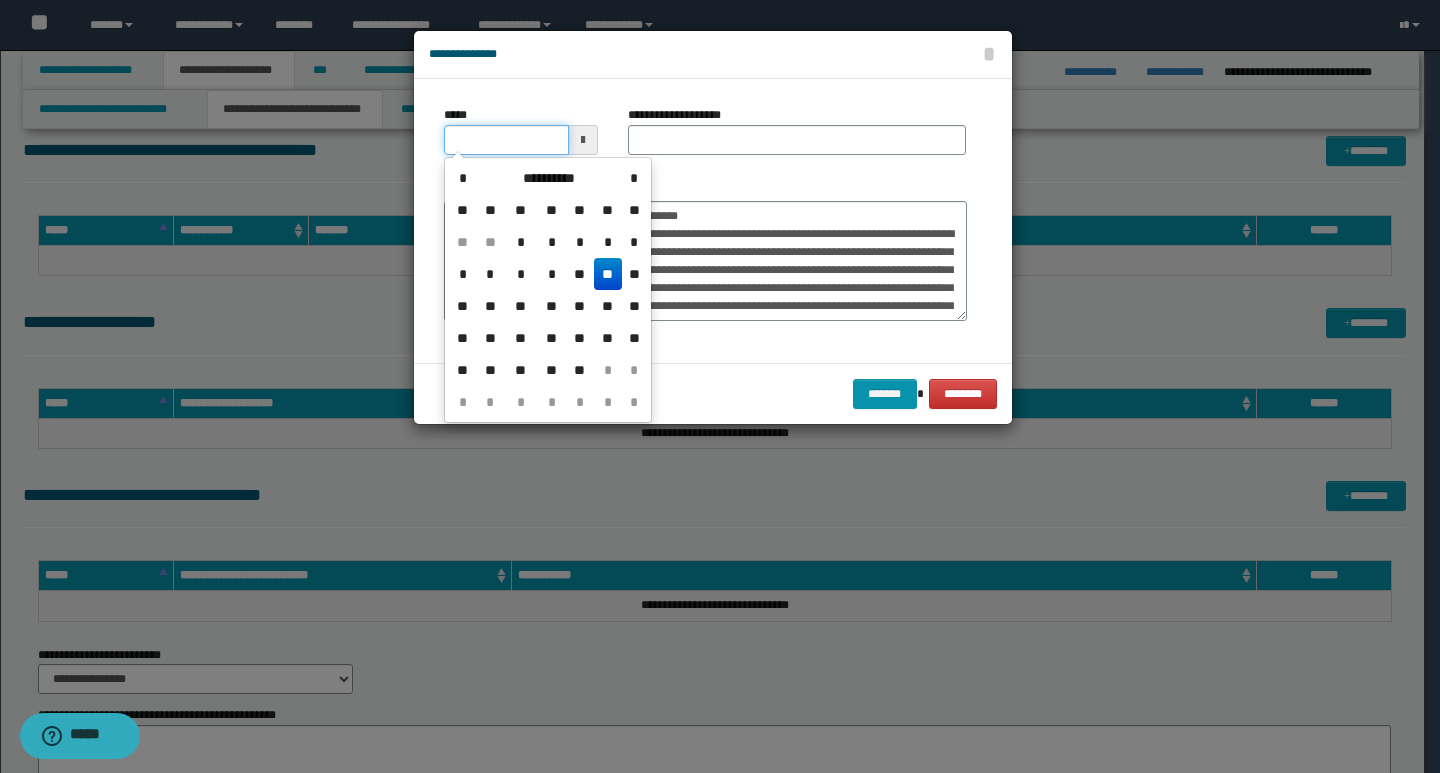 click on "*****" at bounding box center [506, 140] 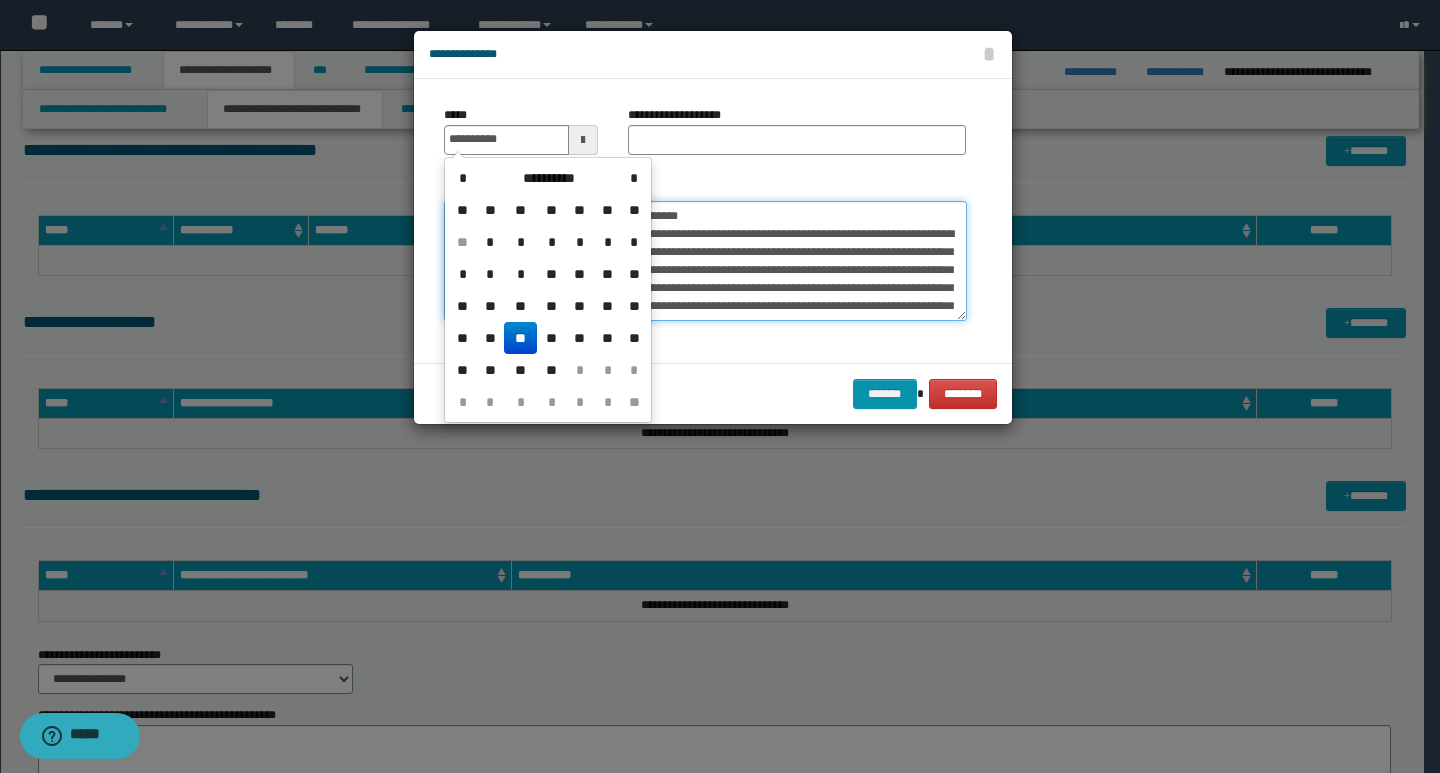 type on "**********" 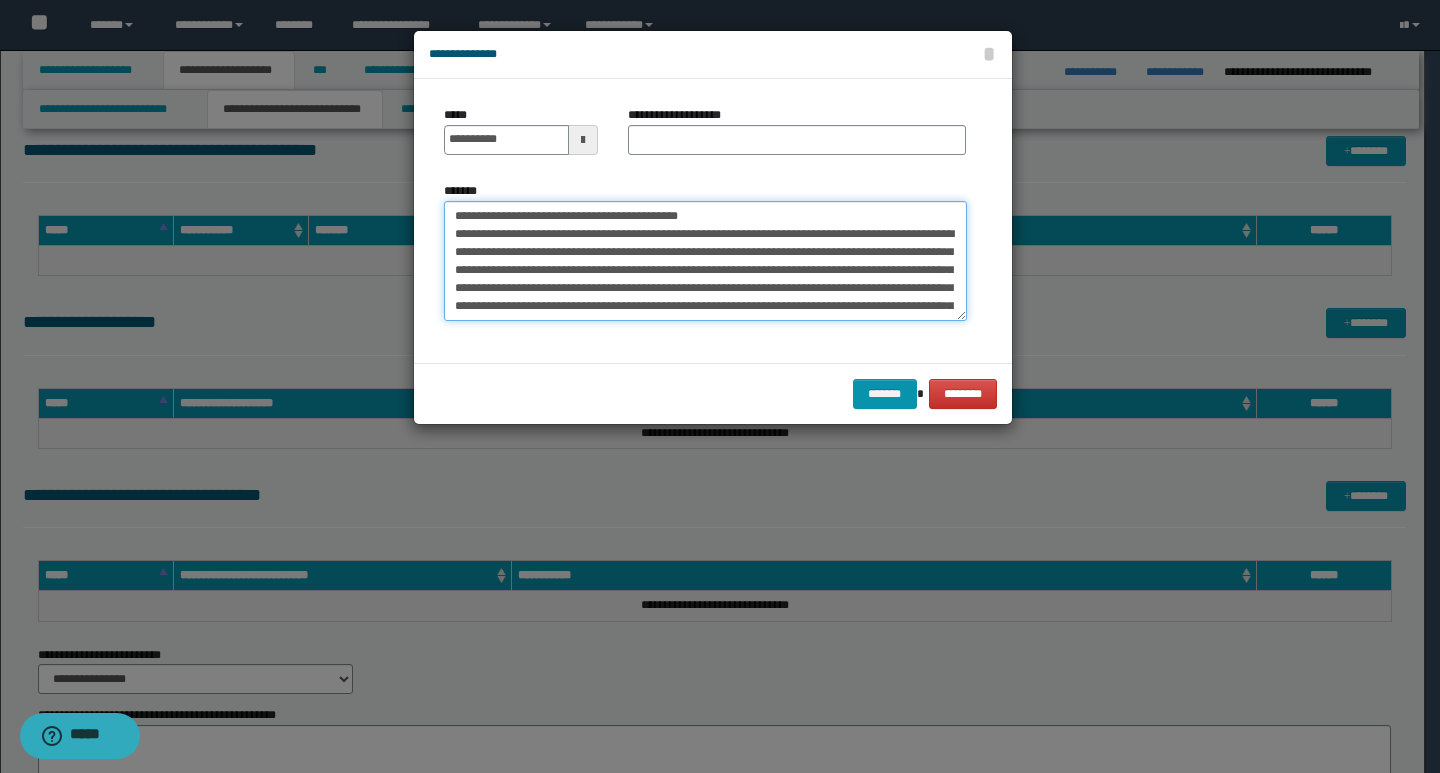 drag, startPoint x: 742, startPoint y: 218, endPoint x: 392, endPoint y: 211, distance: 350.07 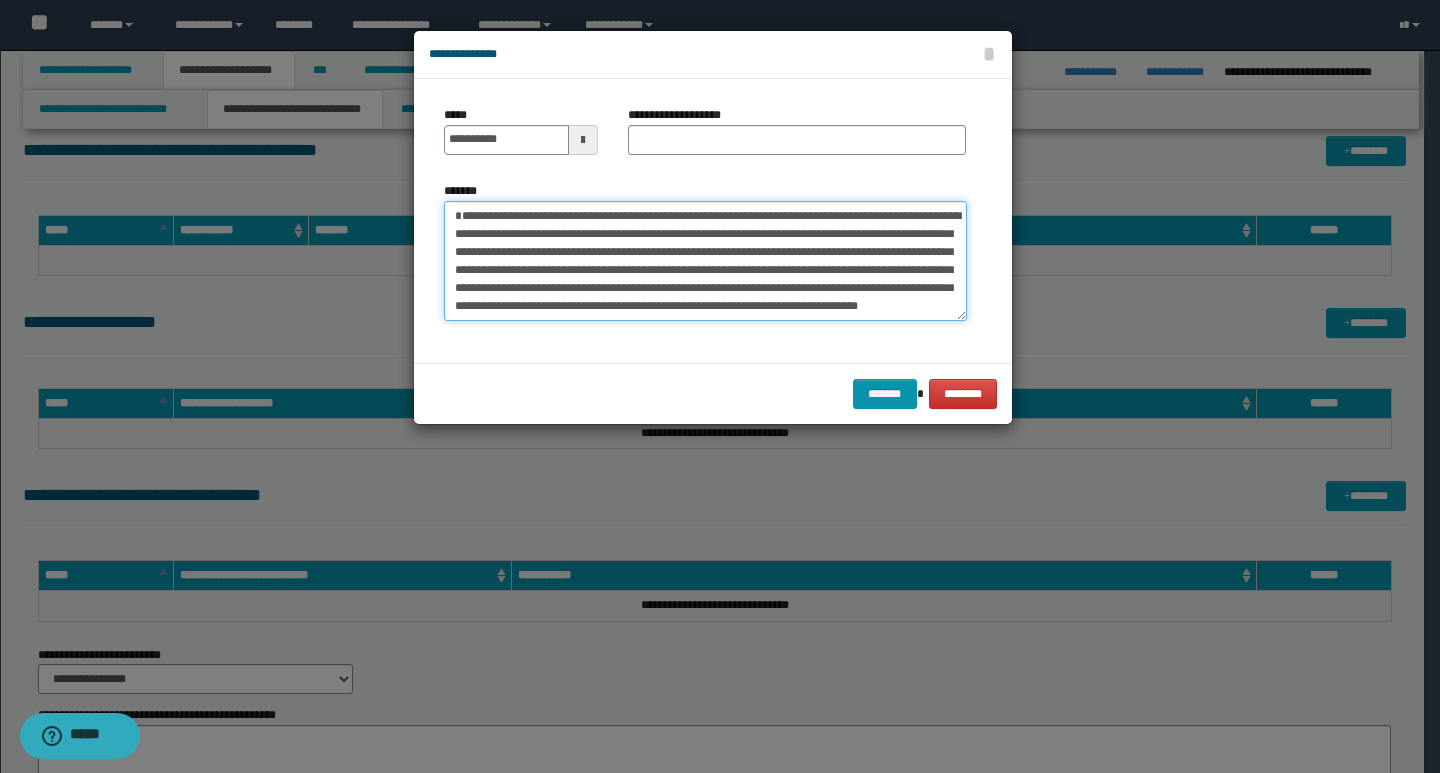 type on "**********" 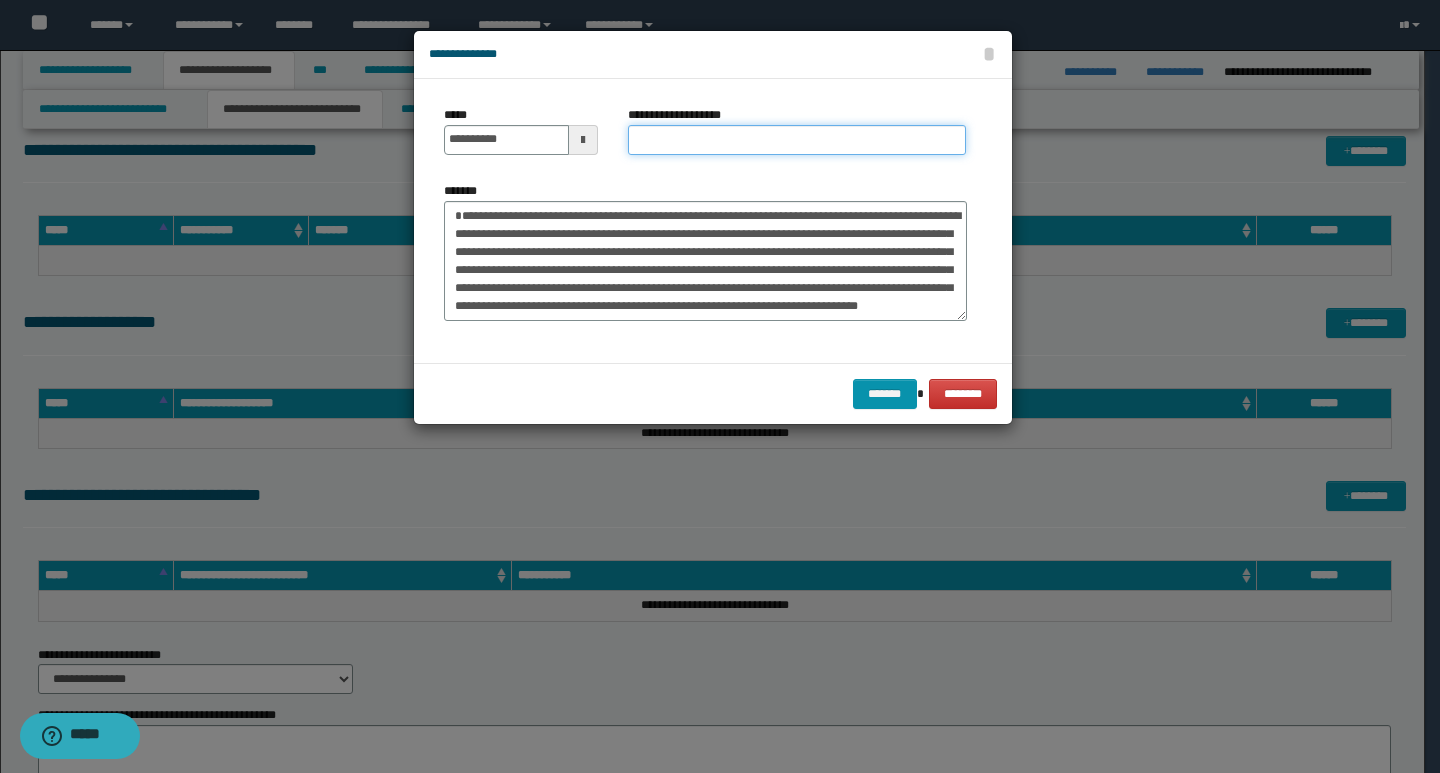 click on "**********" at bounding box center [797, 140] 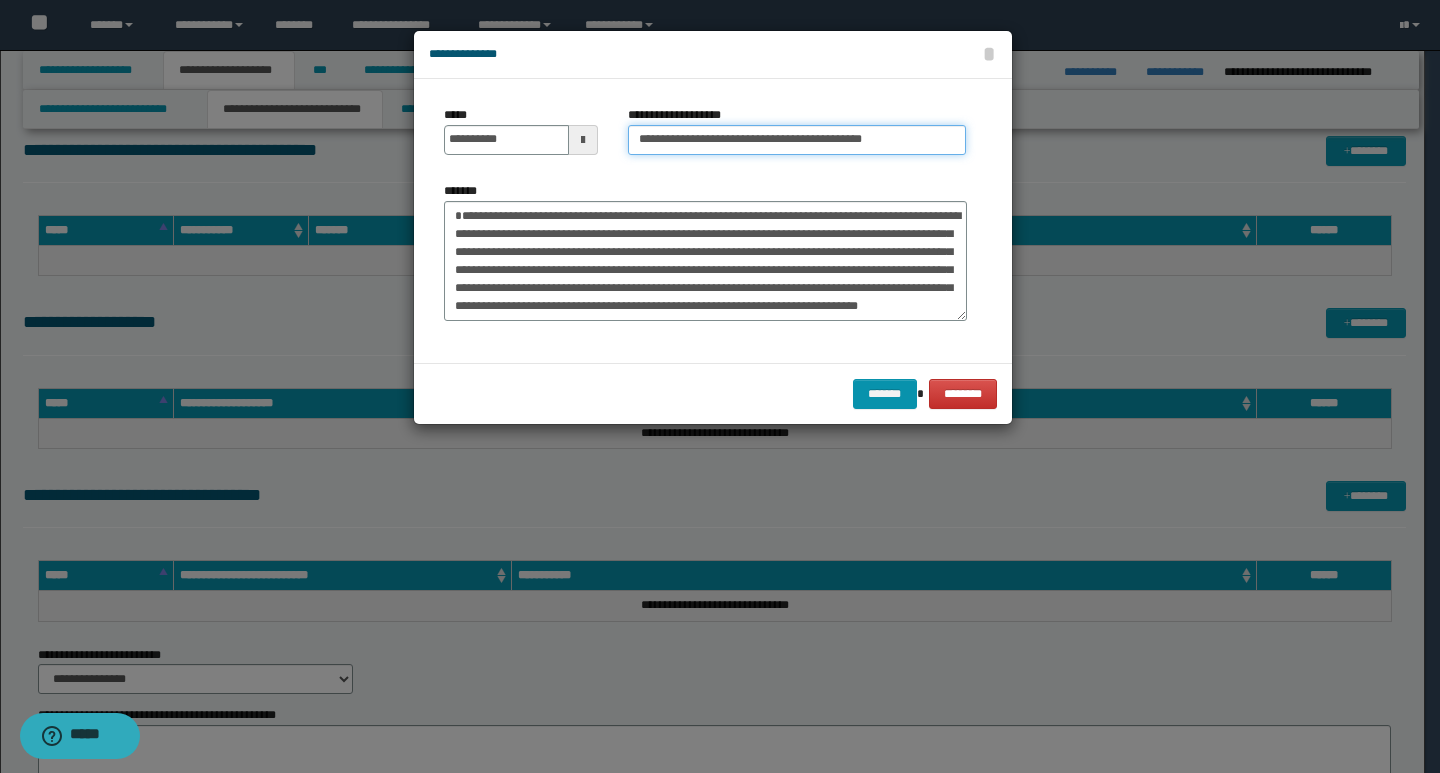 type on "**********" 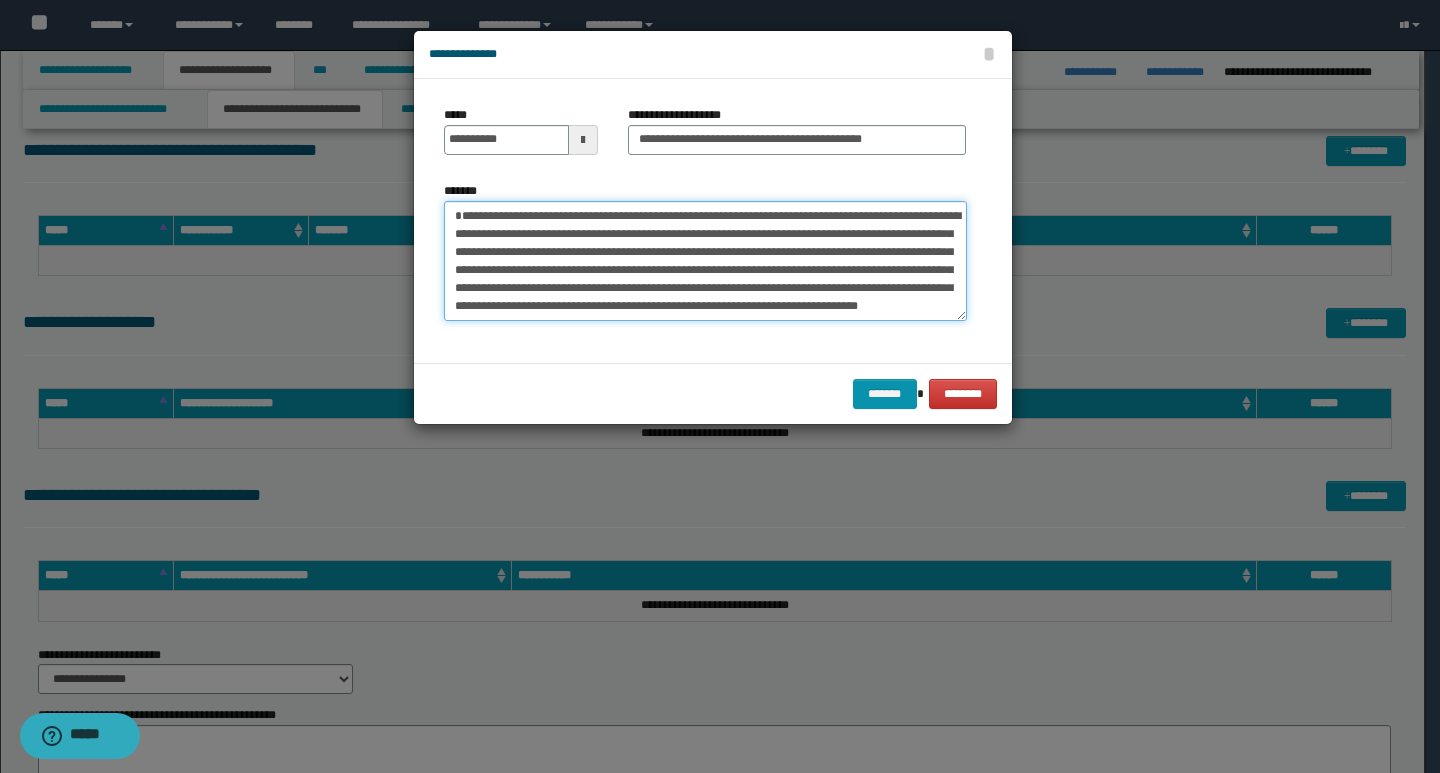 click on "**********" at bounding box center (705, 261) 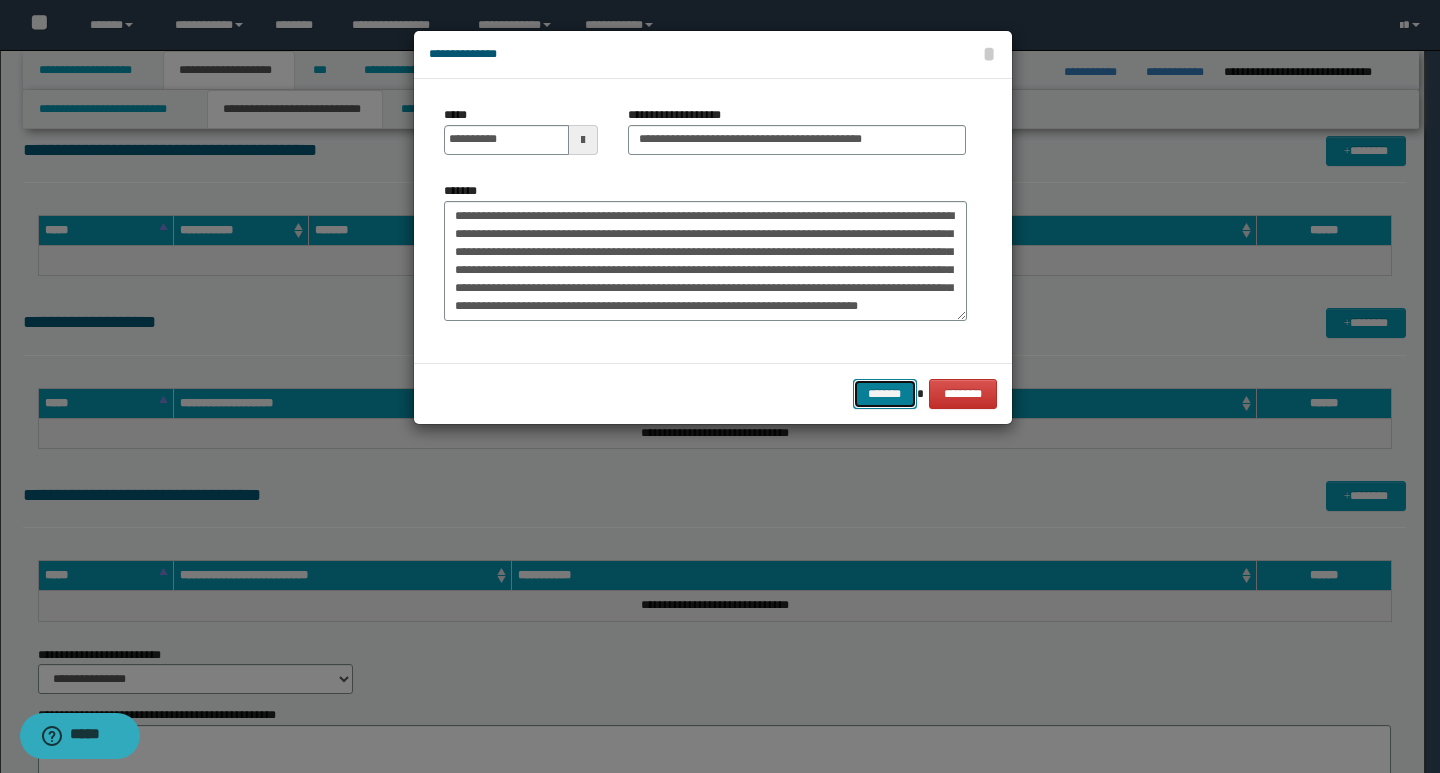 click on "*******" at bounding box center [885, 394] 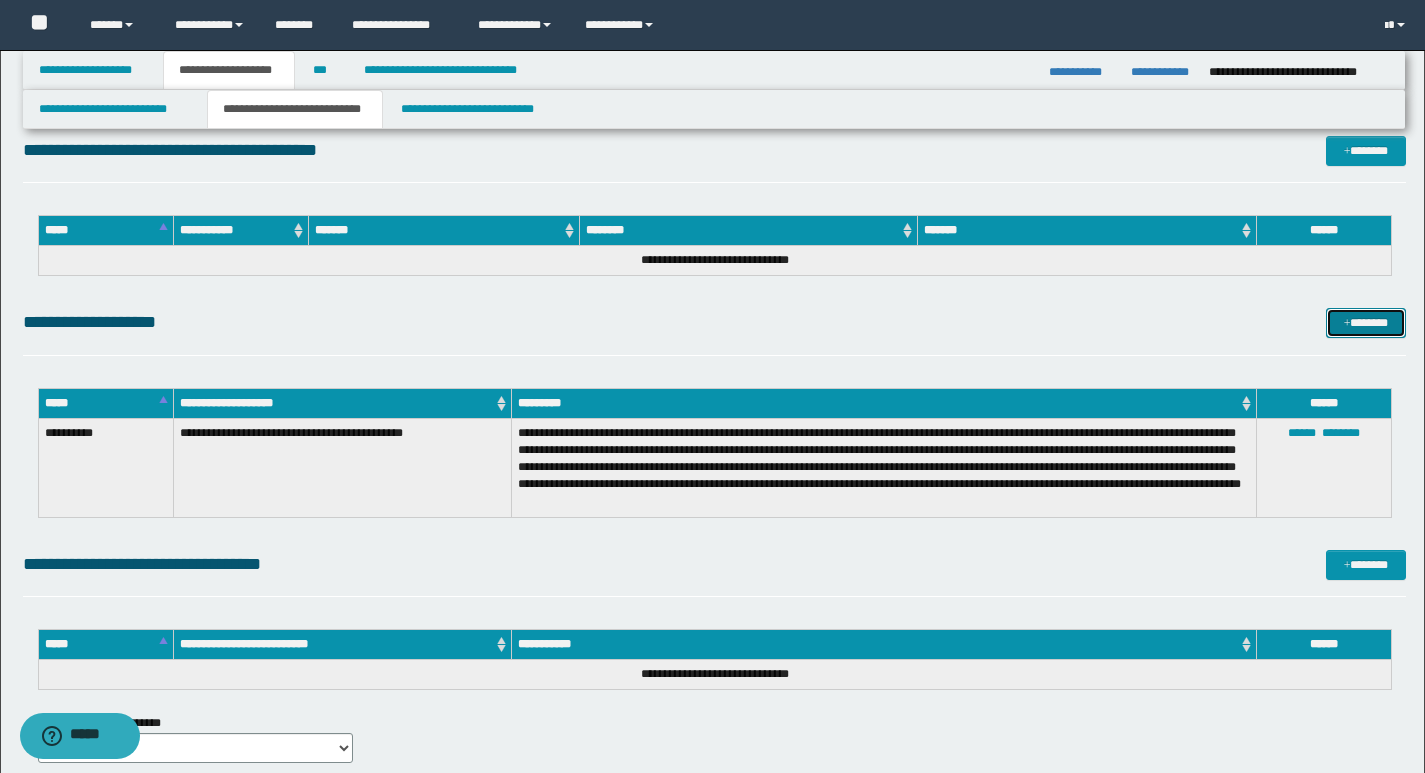 click on "*******" at bounding box center [1366, 323] 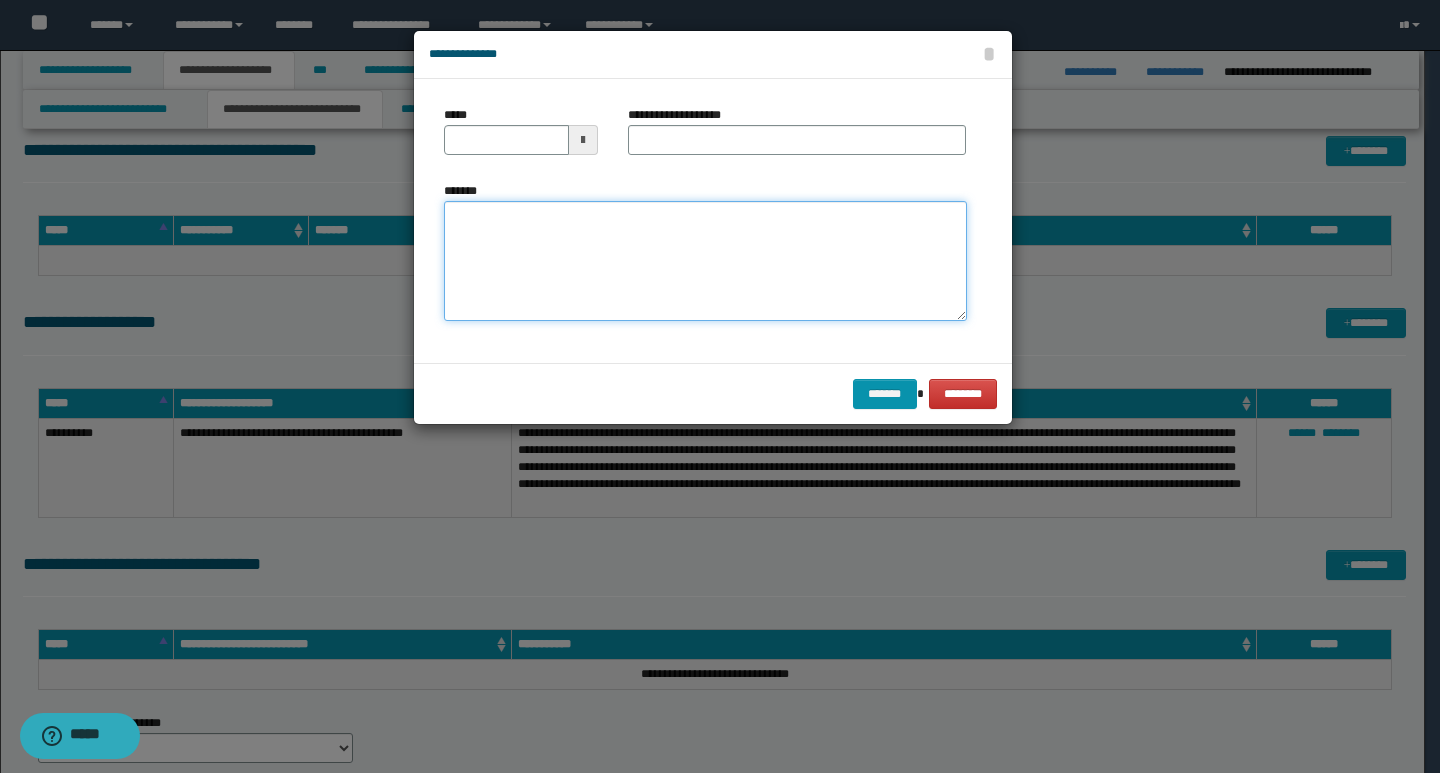 click on "*******" at bounding box center [705, 261] 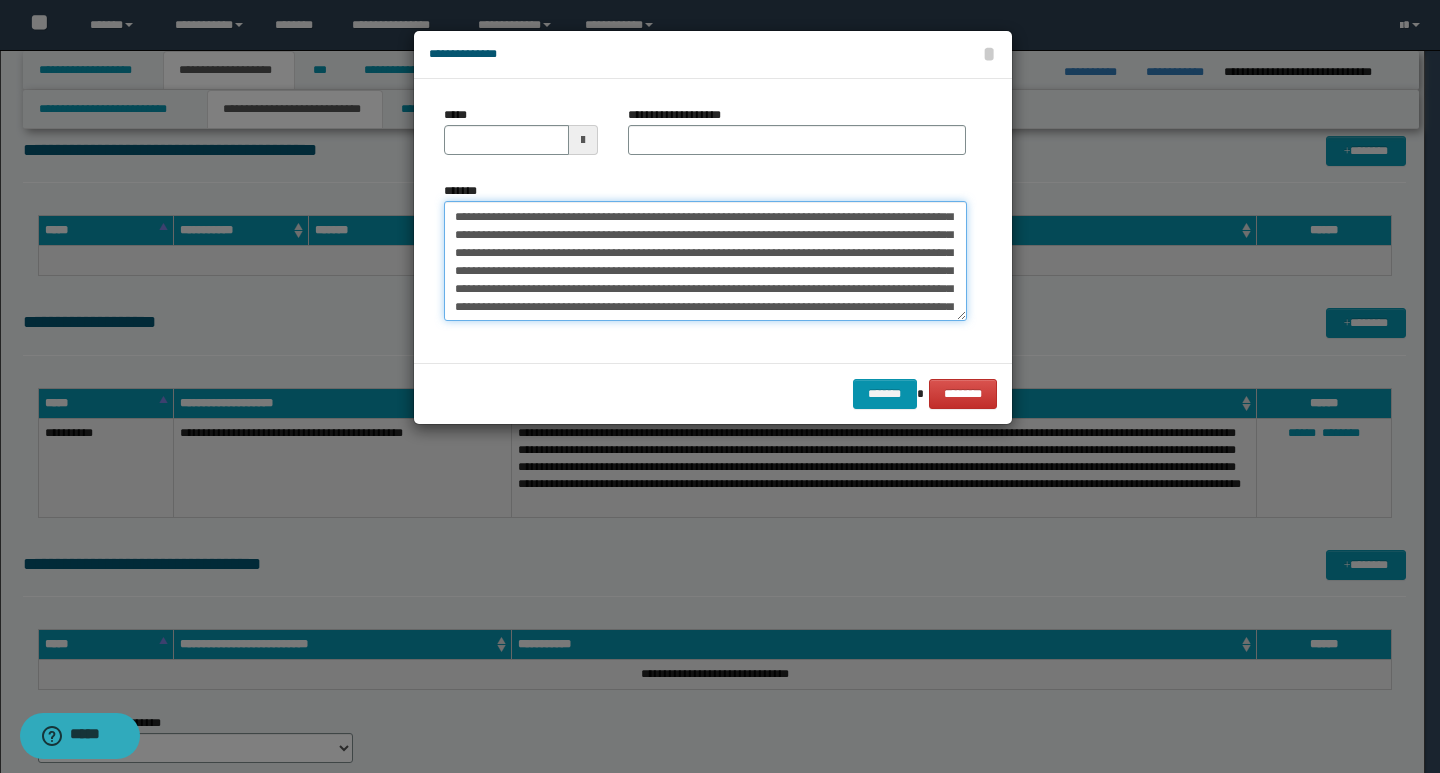 scroll, scrollTop: 0, scrollLeft: 0, axis: both 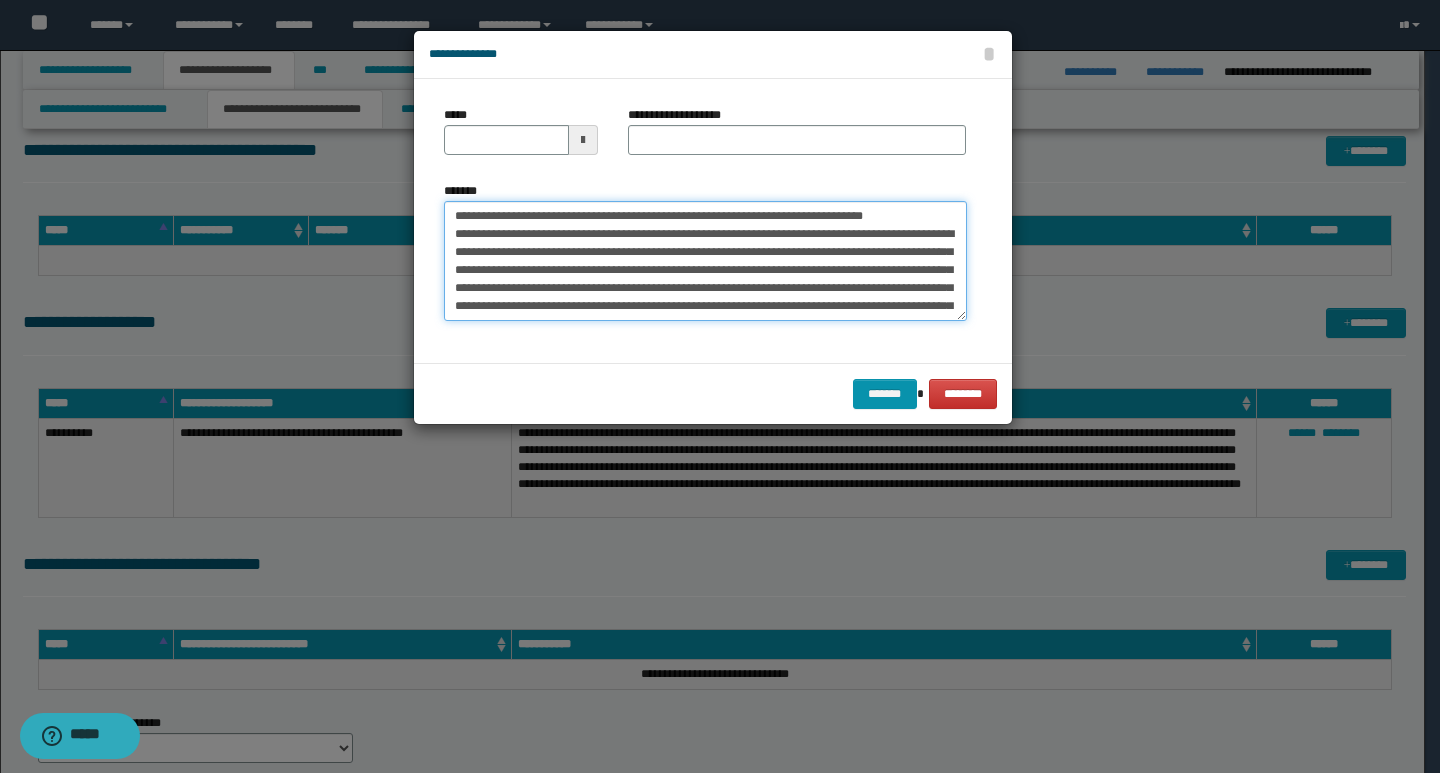 drag, startPoint x: 452, startPoint y: 218, endPoint x: 520, endPoint y: 219, distance: 68.007355 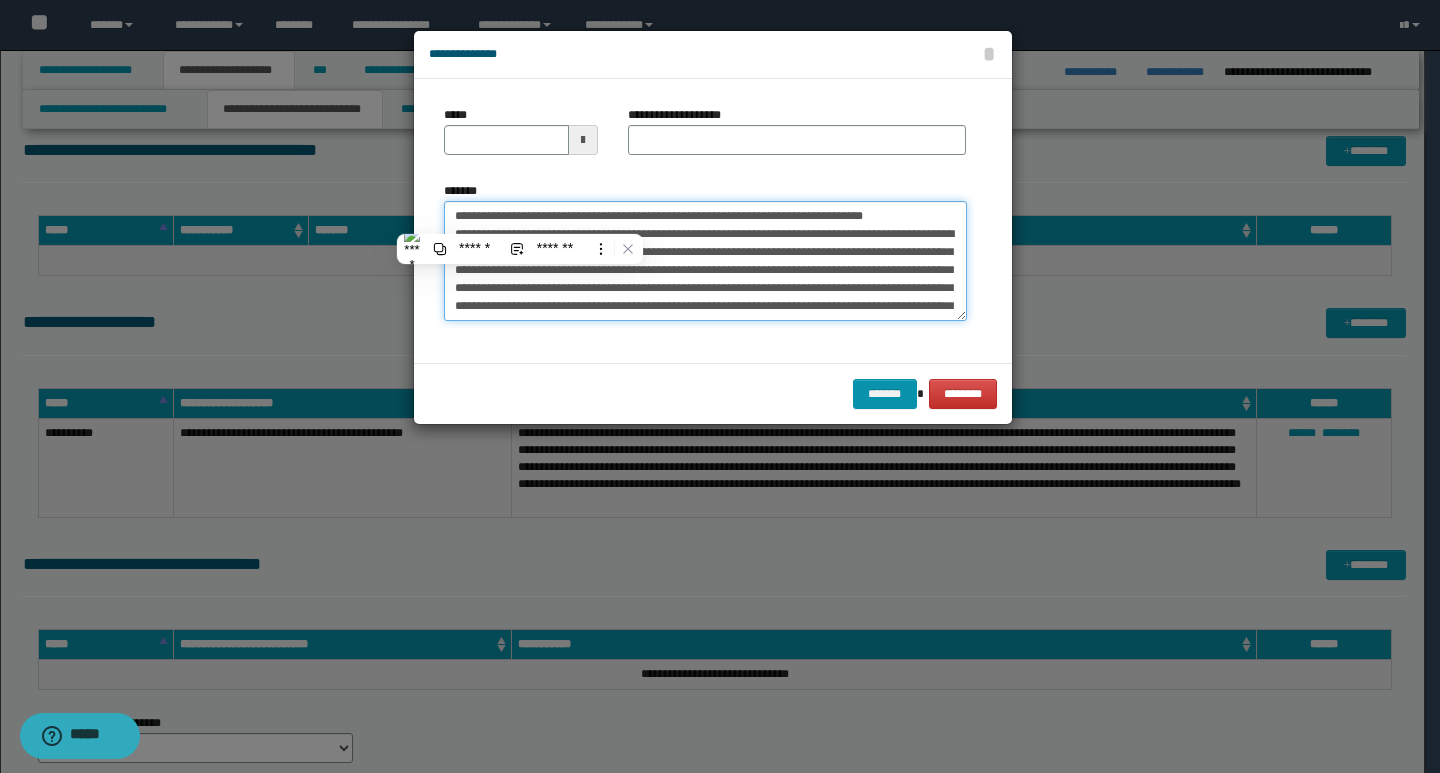 type on "**********" 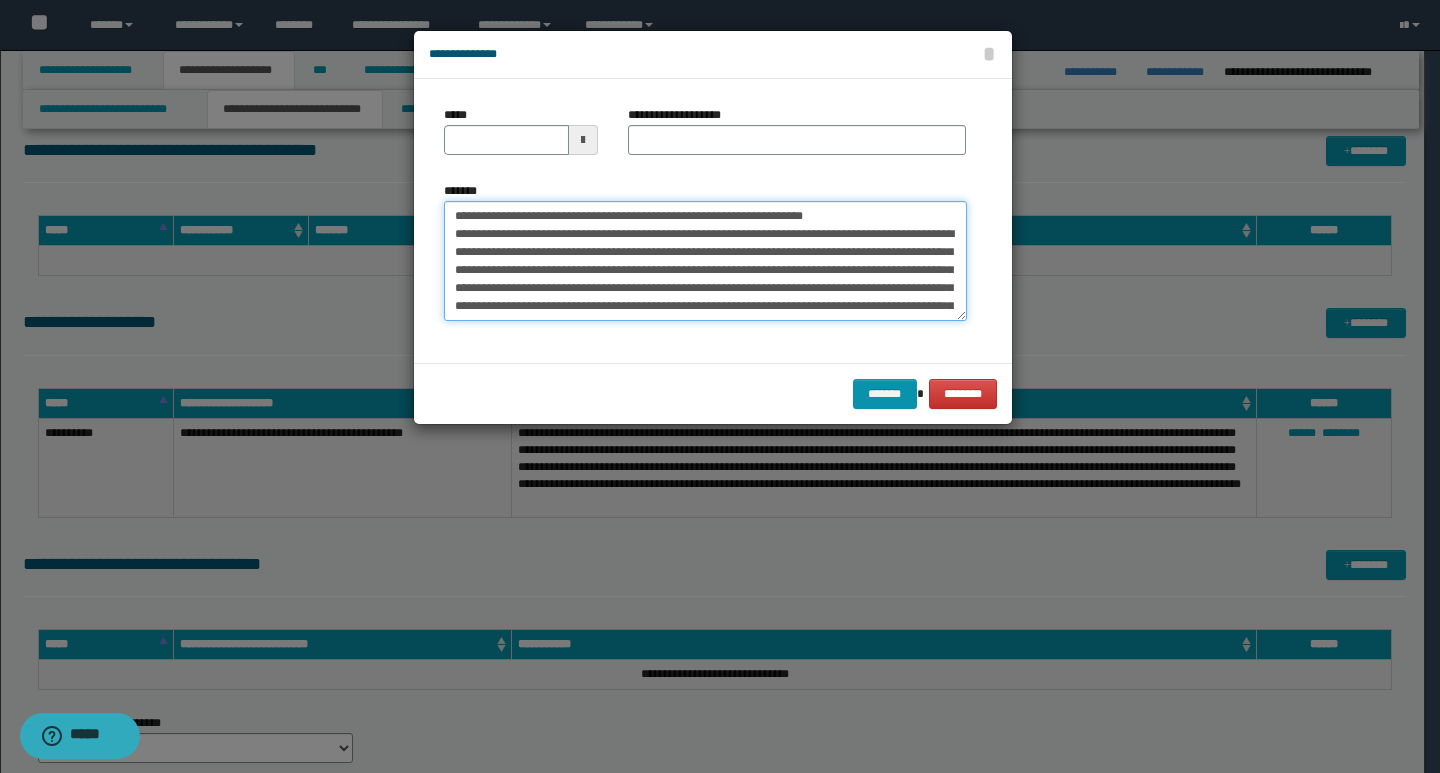 type 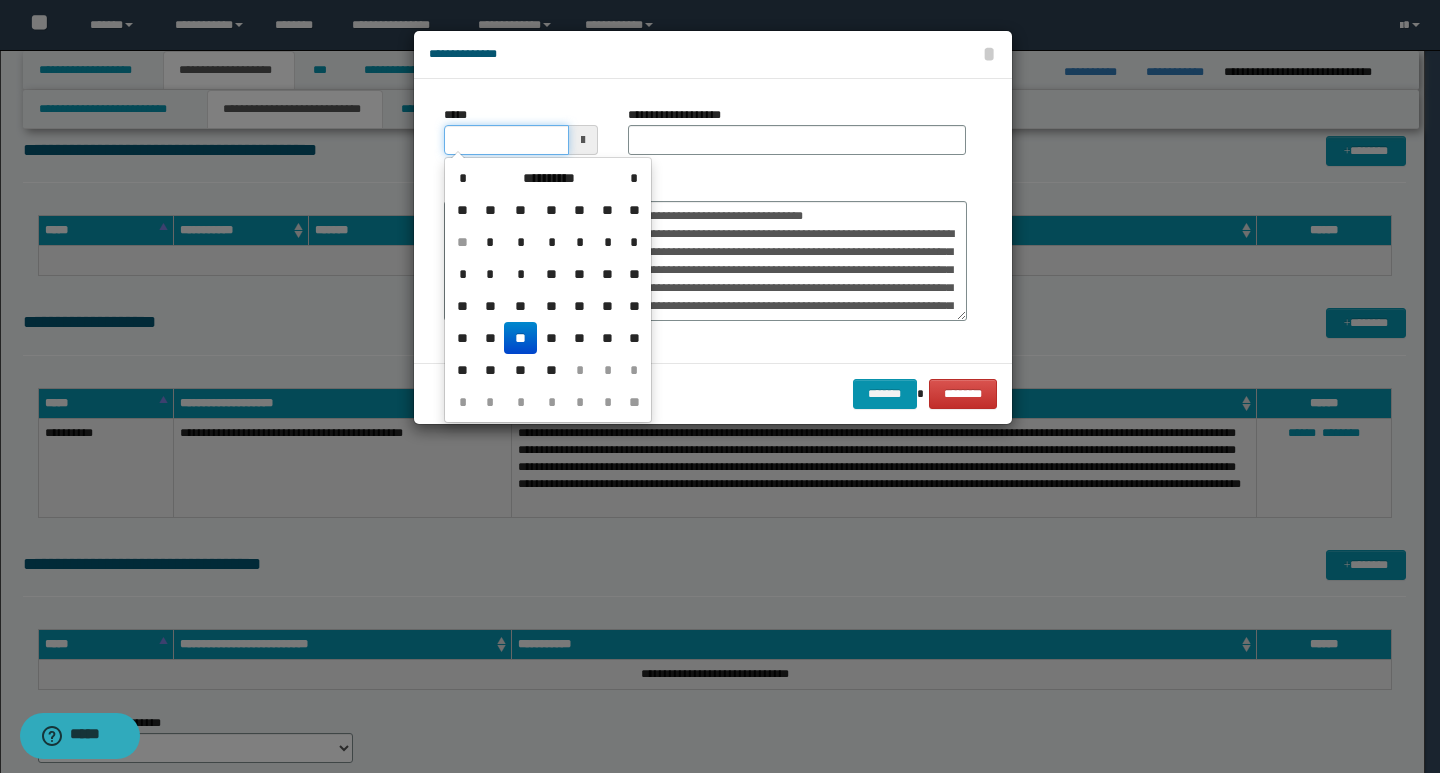 click on "*****" at bounding box center [506, 140] 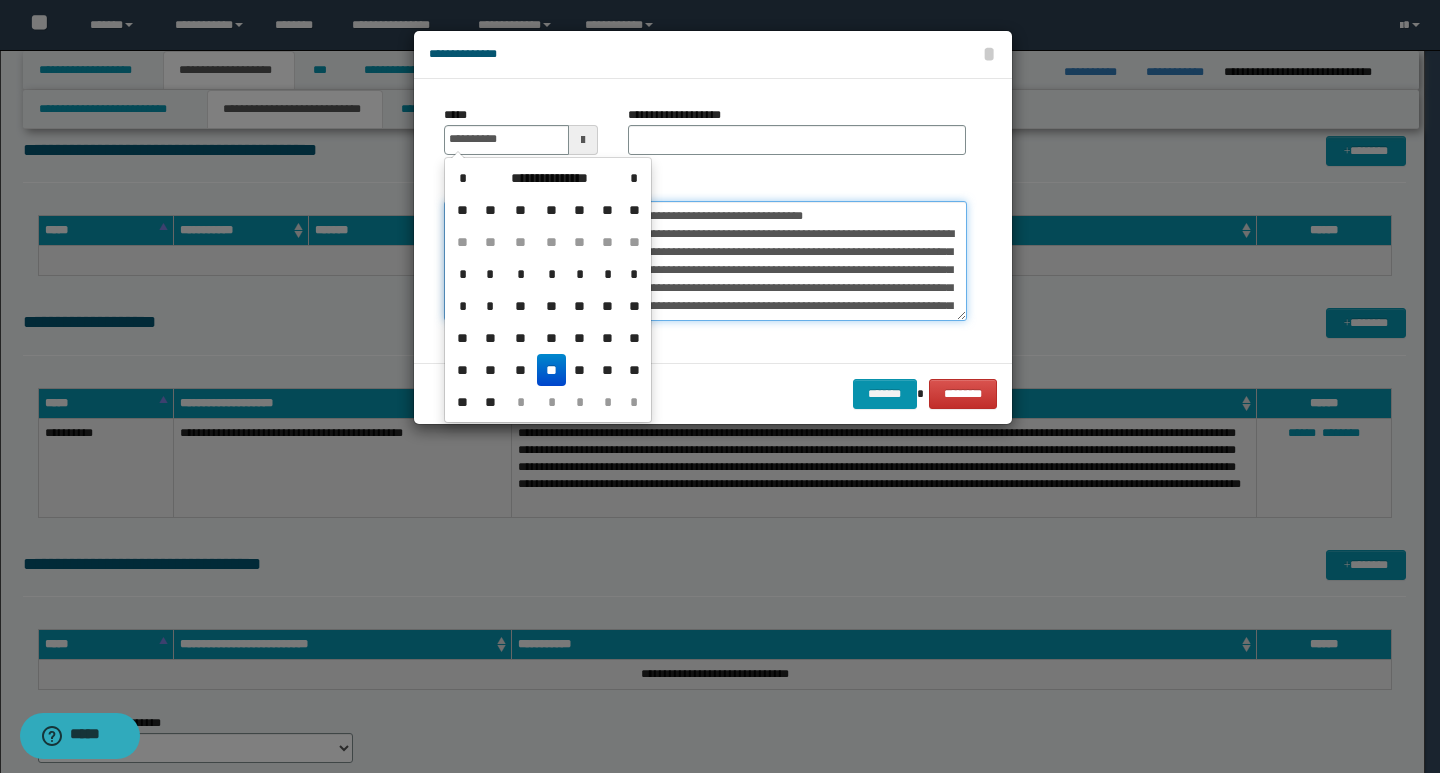 type on "**********" 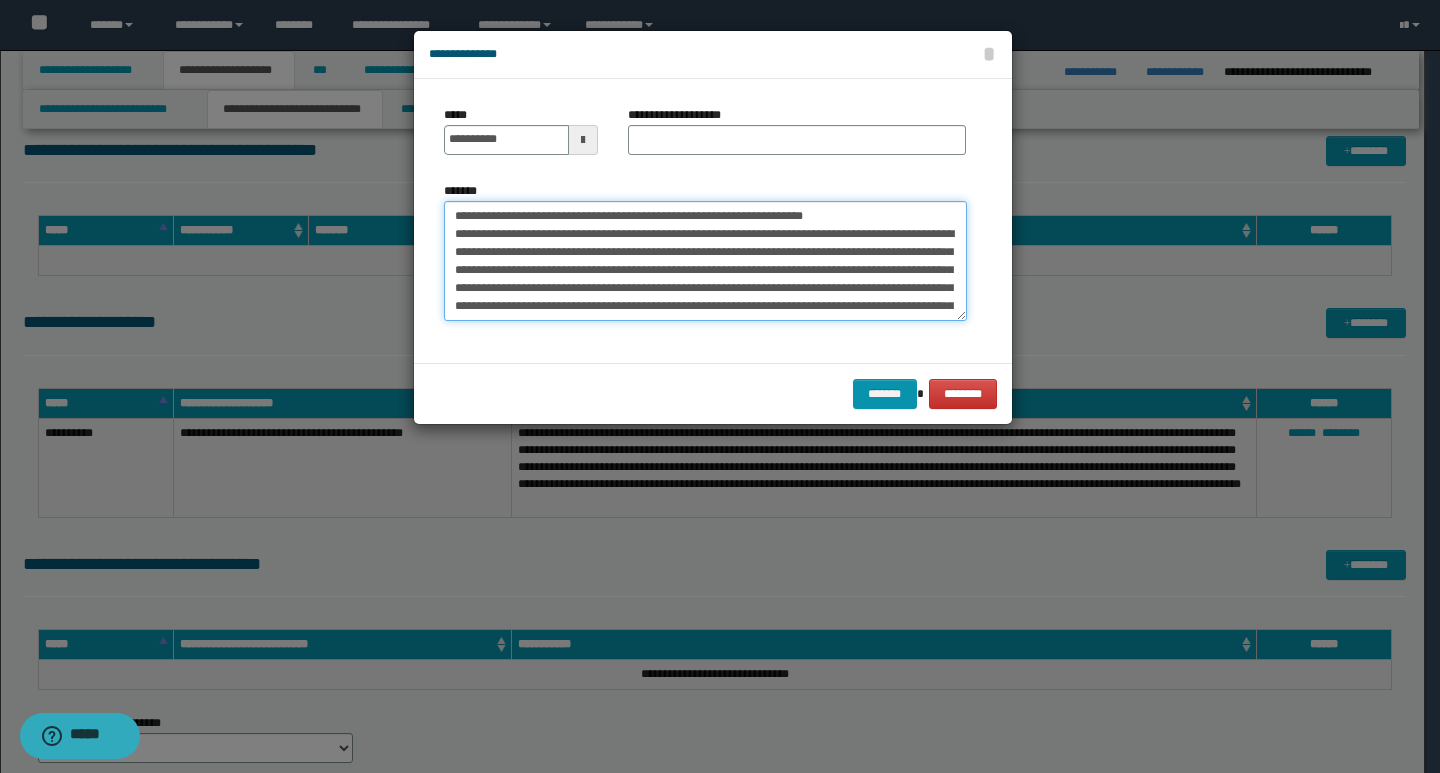 drag, startPoint x: 841, startPoint y: 216, endPoint x: 445, endPoint y: 211, distance: 396.03156 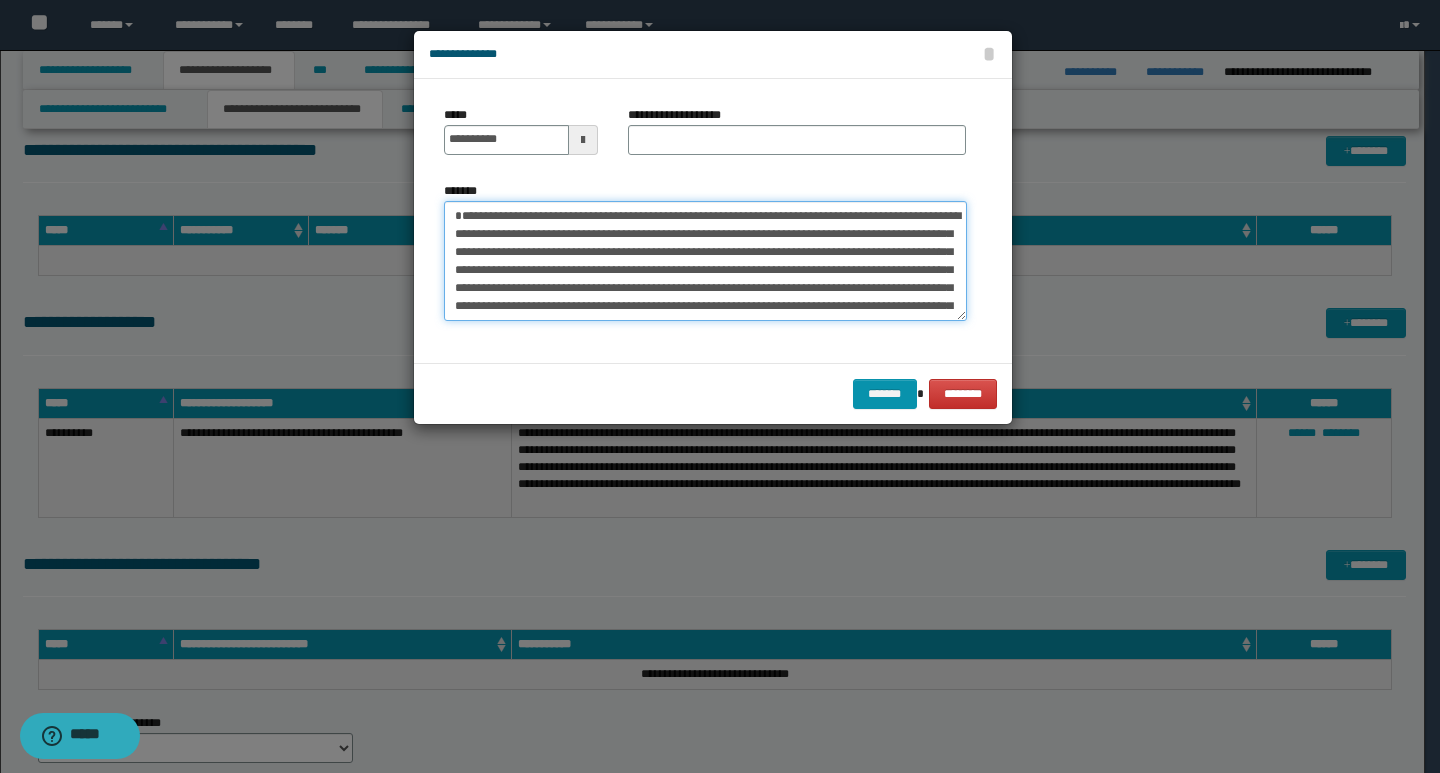 type on "**********" 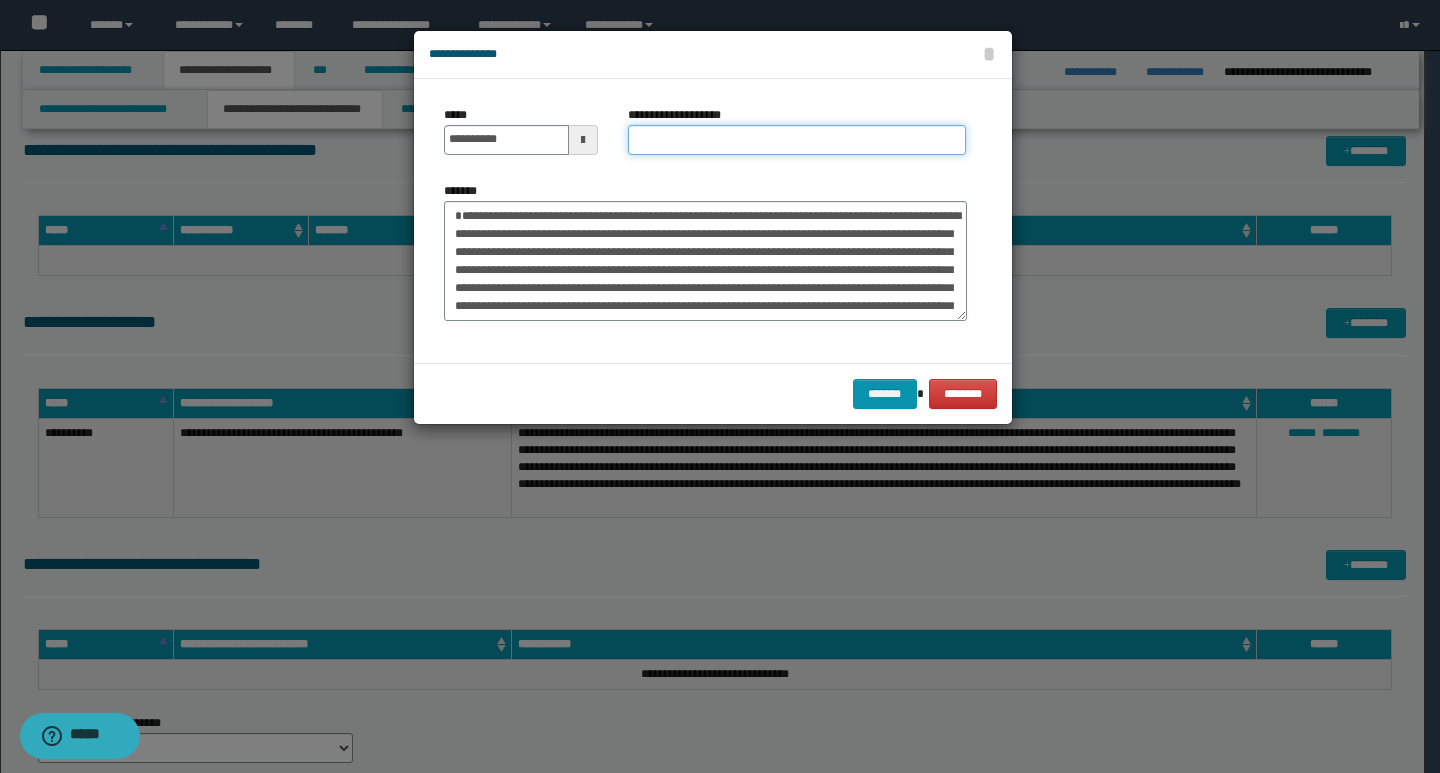 click on "**********" at bounding box center (797, 140) 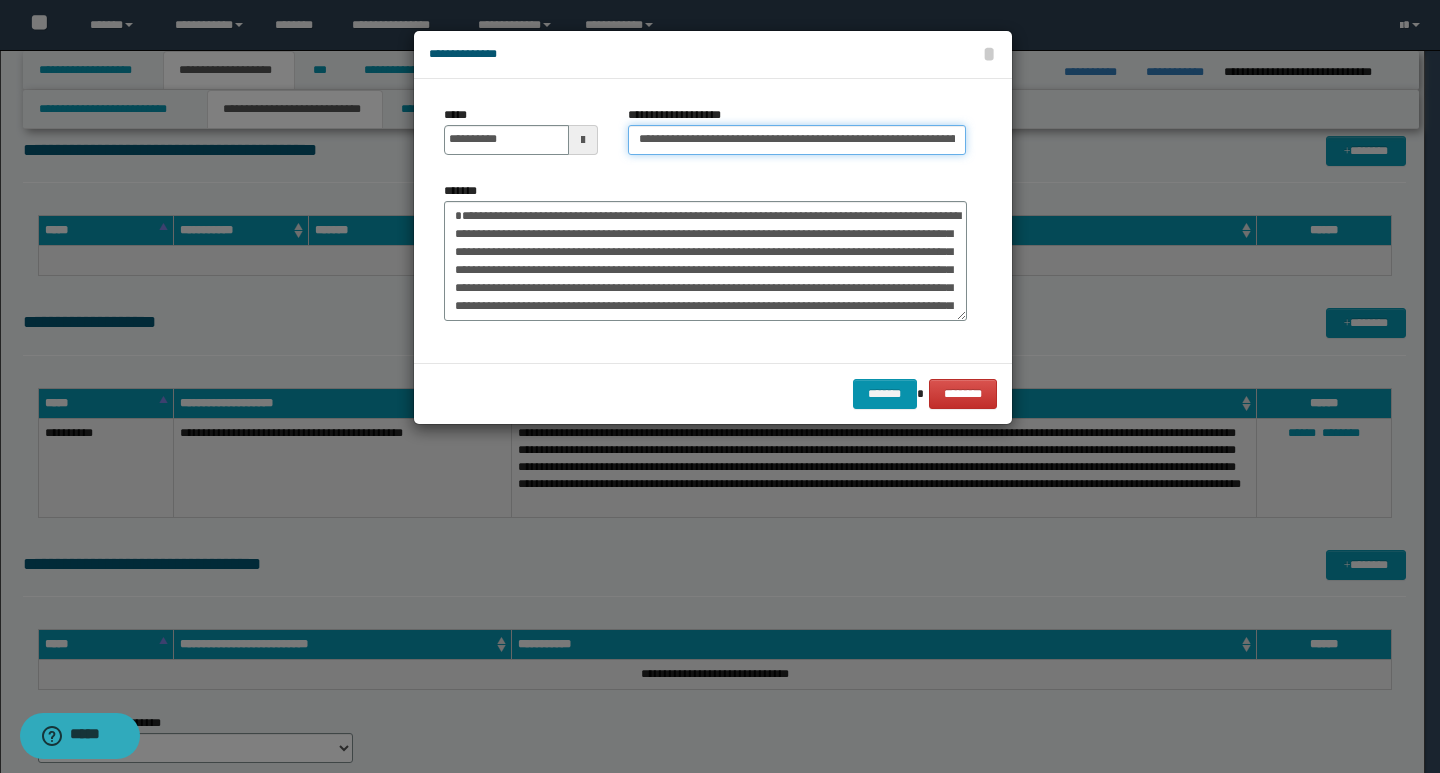 scroll, scrollTop: 0, scrollLeft: 54, axis: horizontal 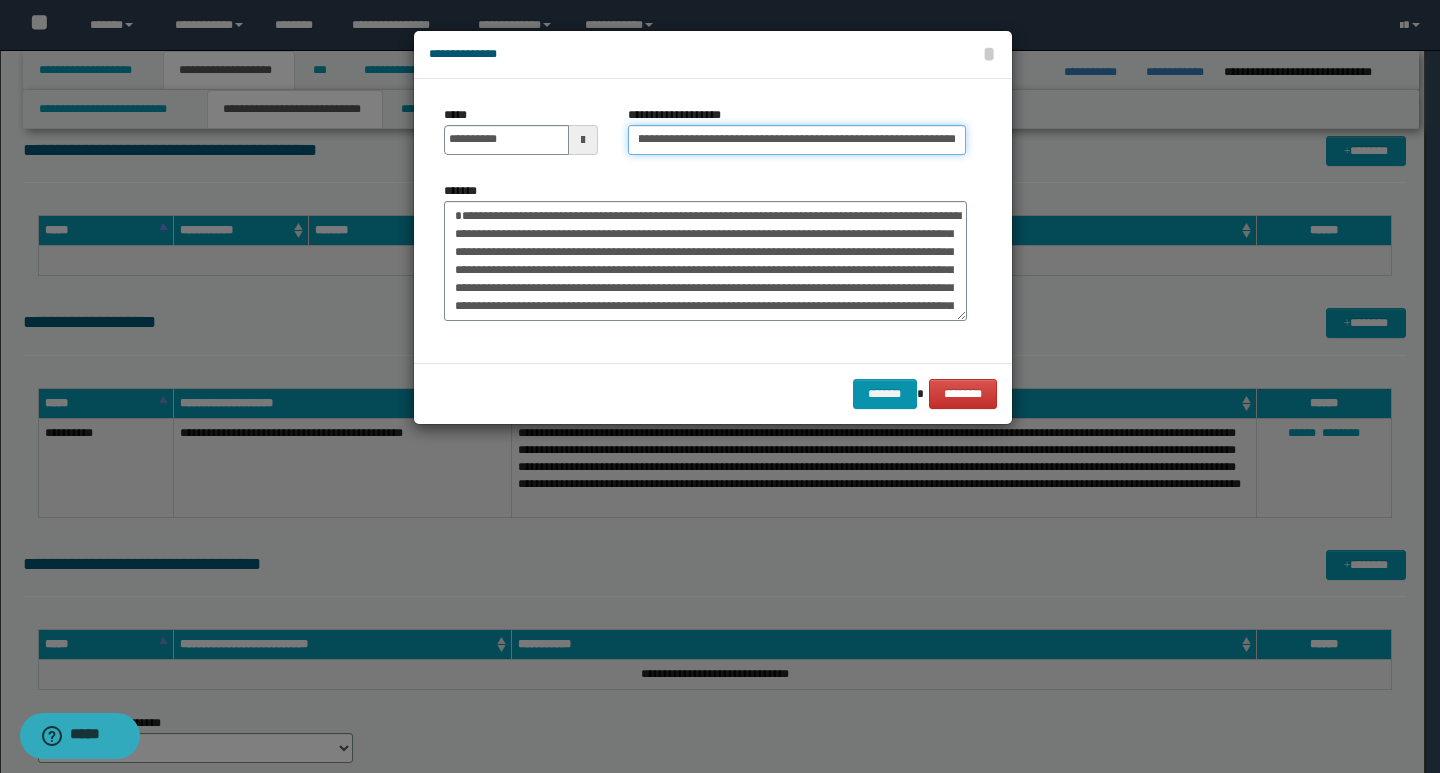 type on "**********" 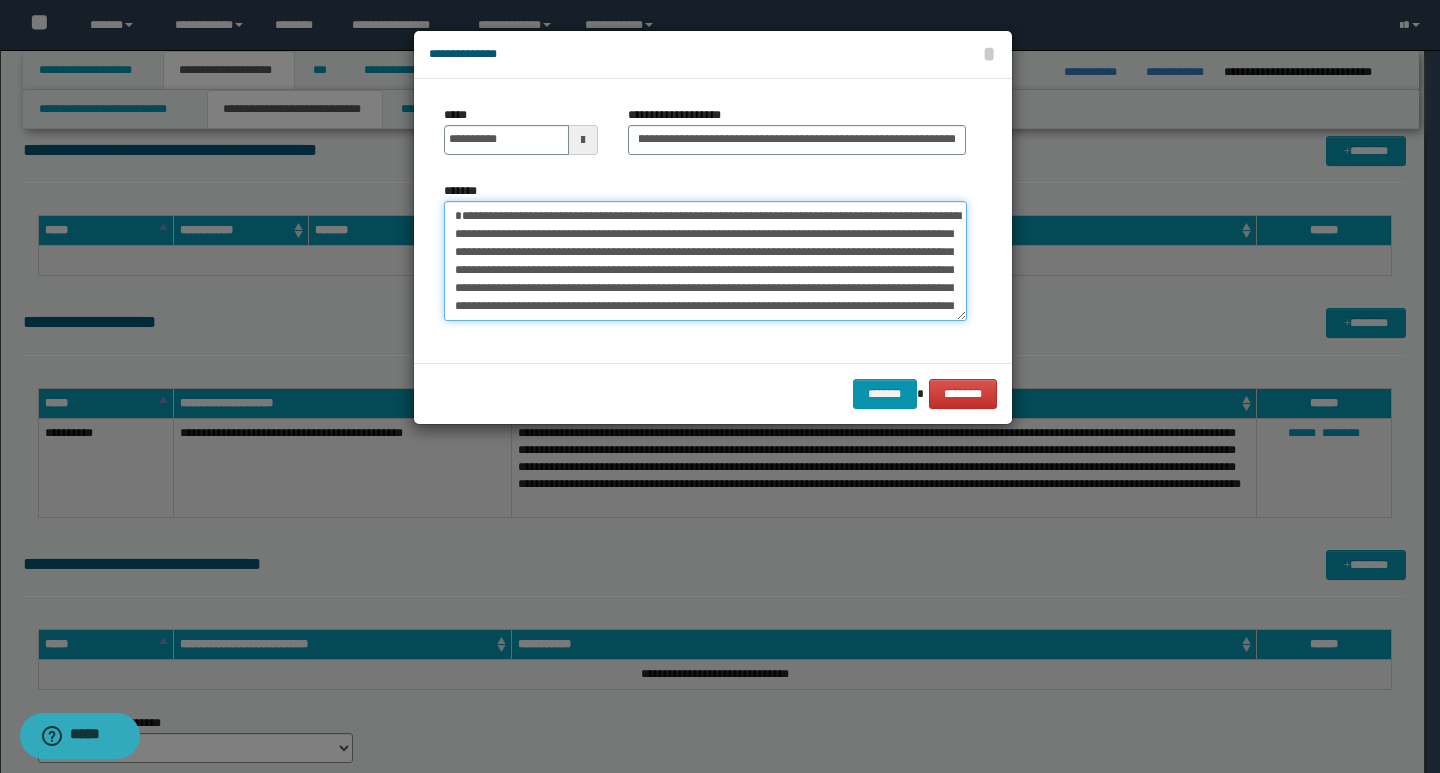 click on "*******" at bounding box center [705, 261] 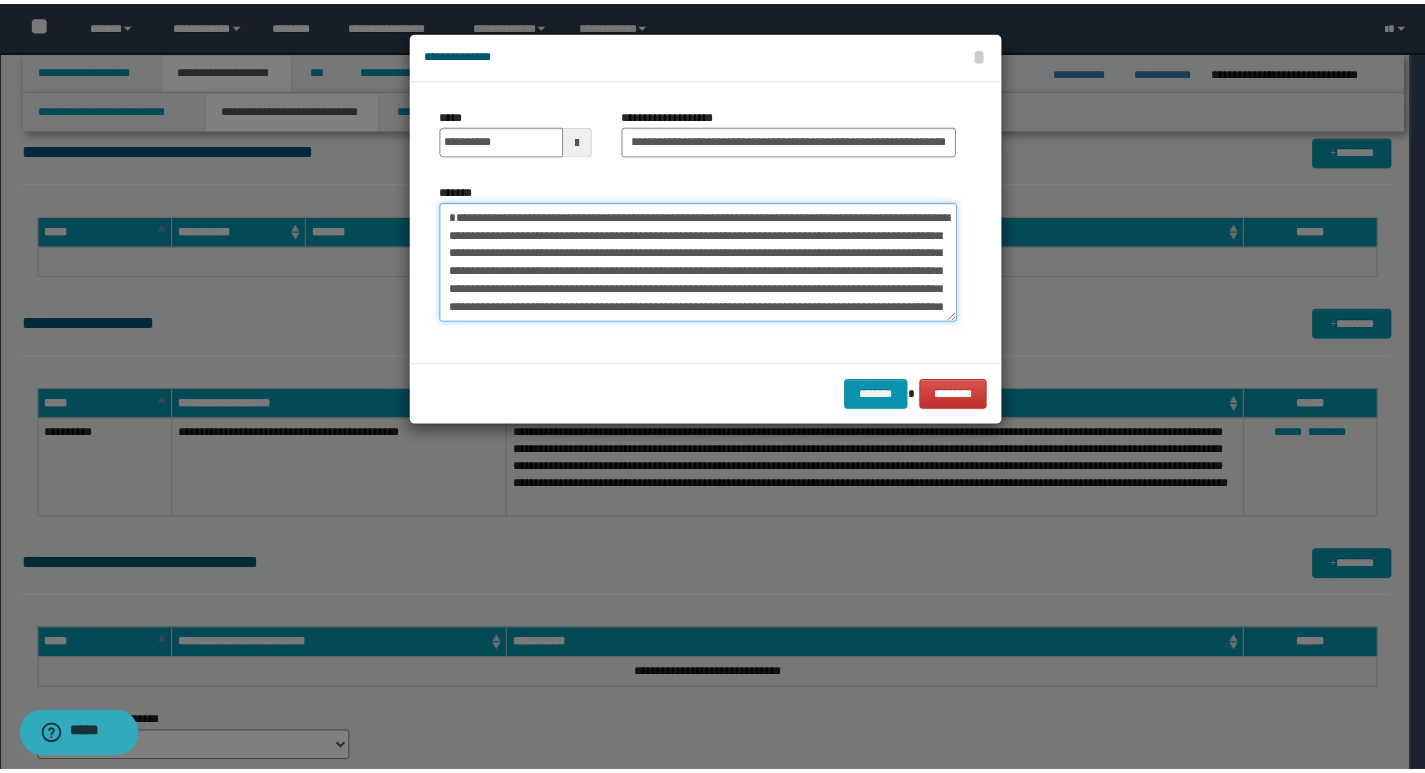 scroll, scrollTop: 0, scrollLeft: 0, axis: both 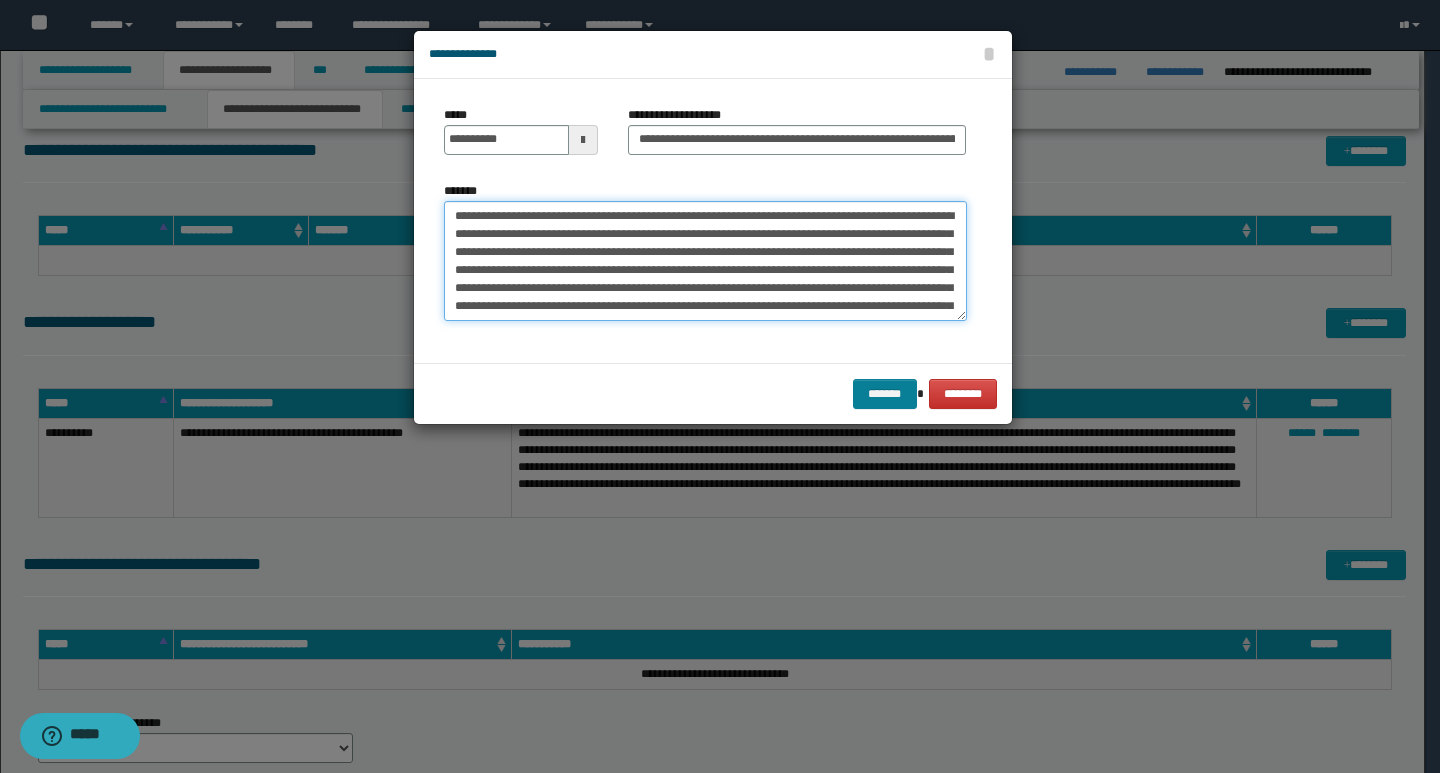 type on "**********" 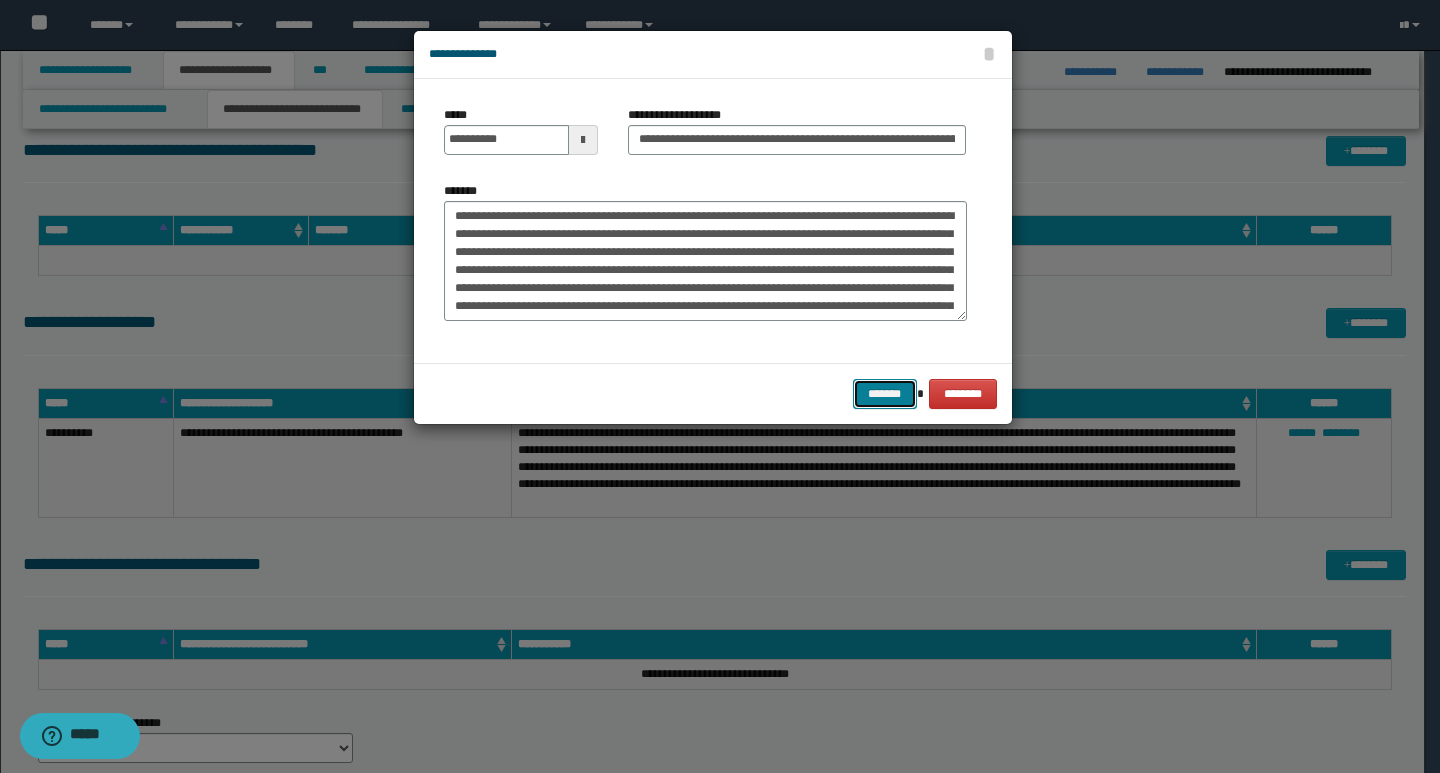 click on "*******" at bounding box center [885, 394] 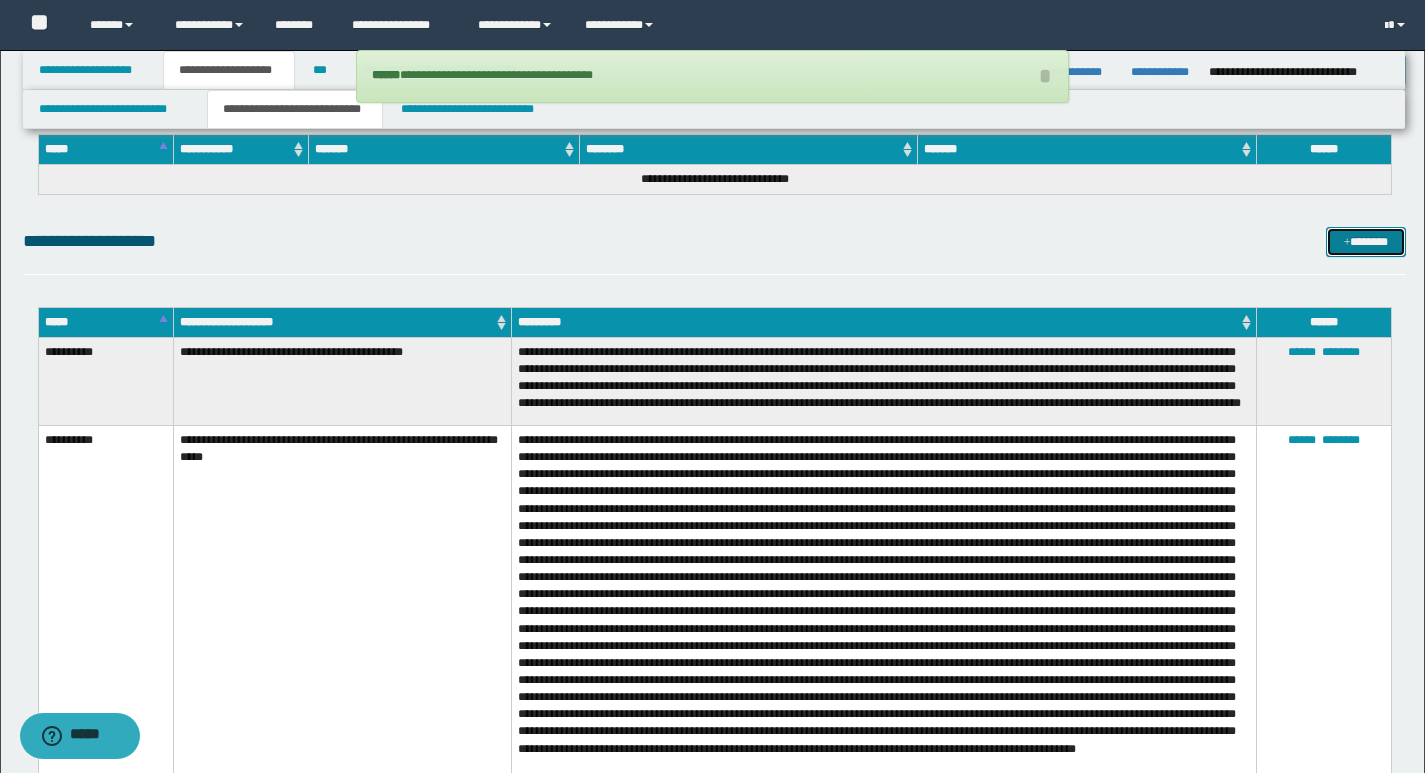 scroll, scrollTop: 2600, scrollLeft: 0, axis: vertical 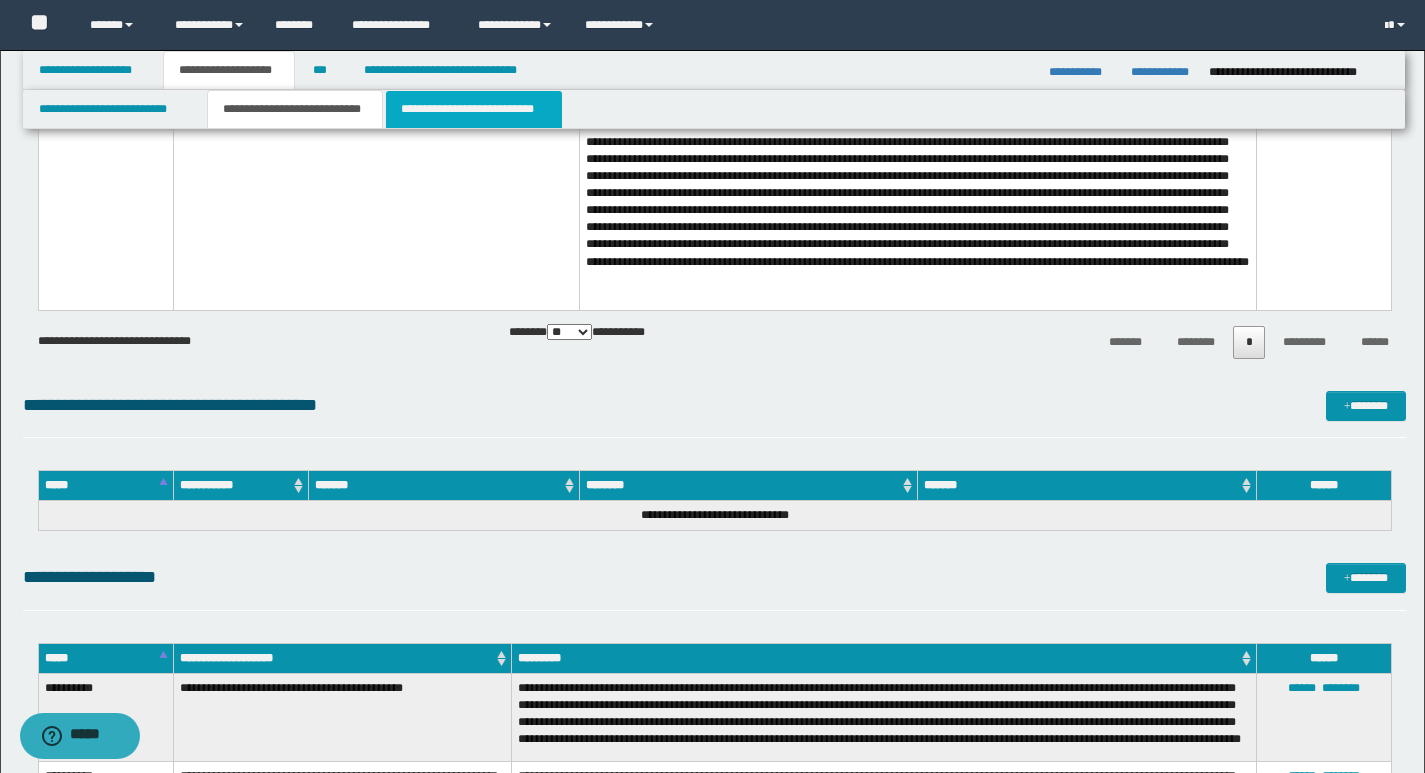 click on "**********" at bounding box center [474, 109] 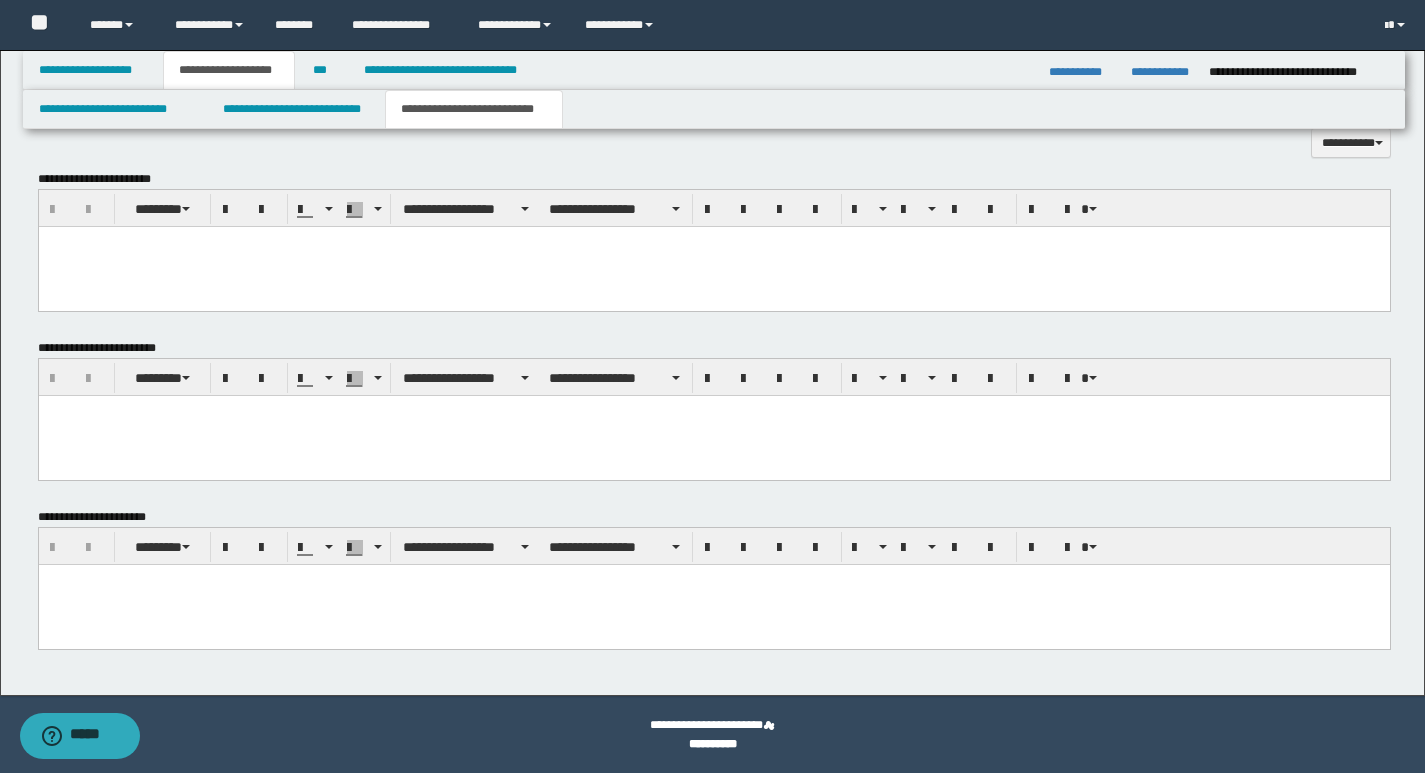 scroll, scrollTop: 0, scrollLeft: 0, axis: both 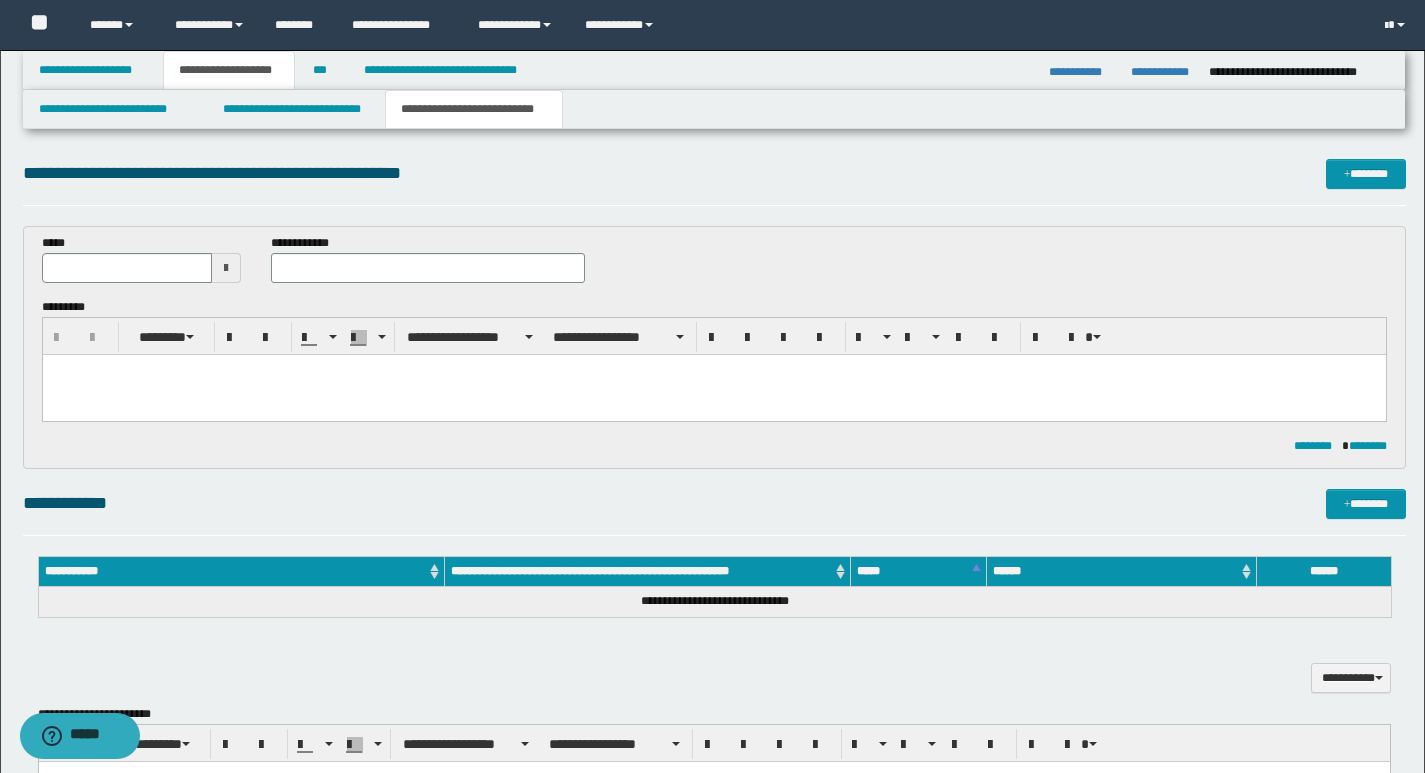 type 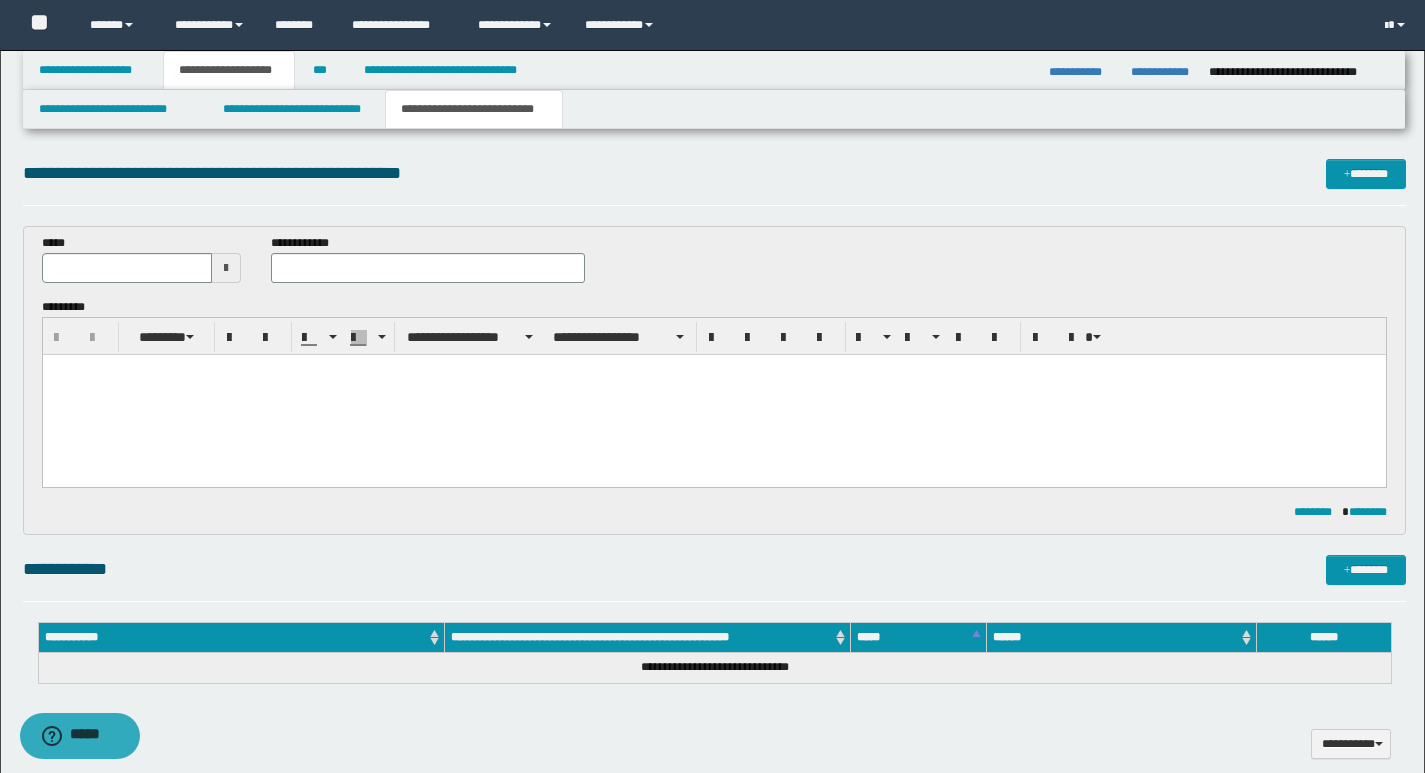 paste 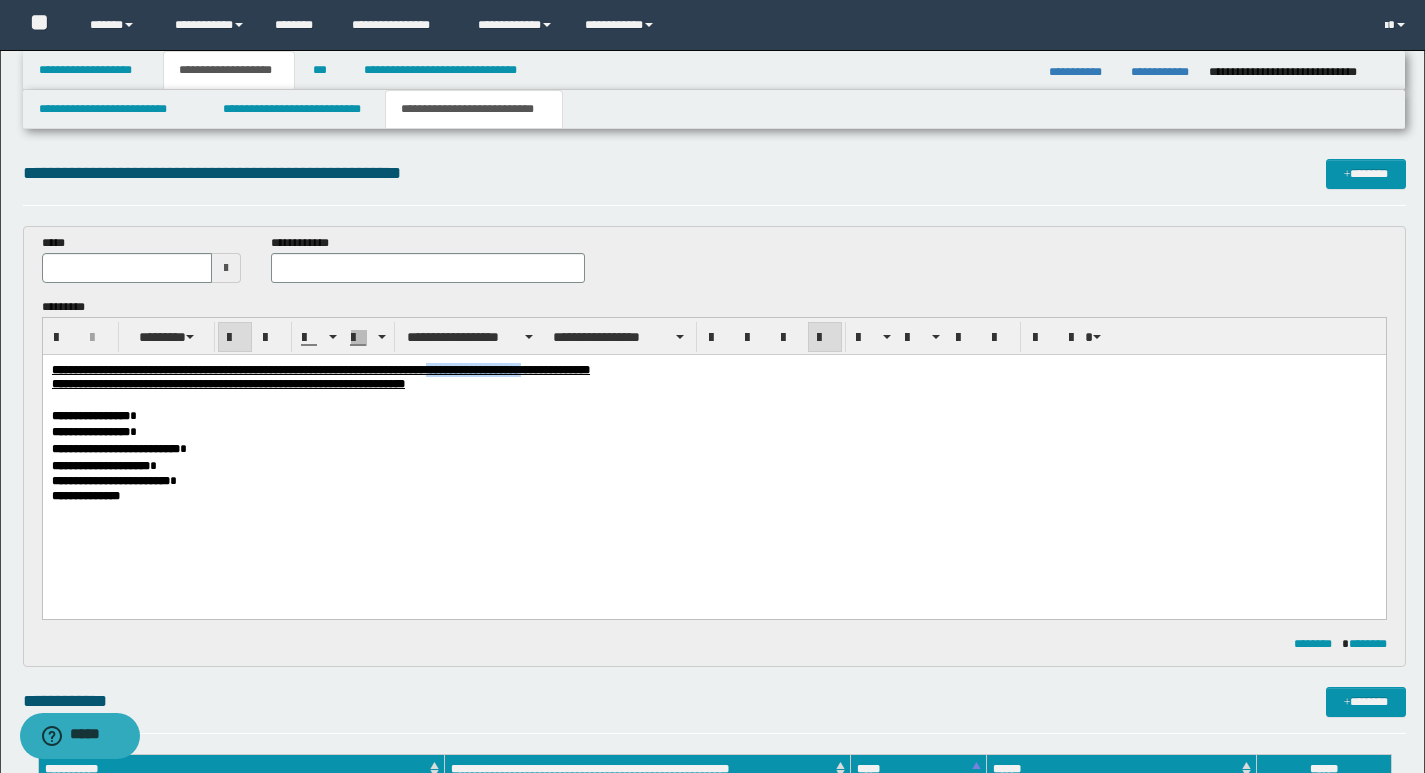 drag, startPoint x: 583, startPoint y: 371, endPoint x: 690, endPoint y: 368, distance: 107.042046 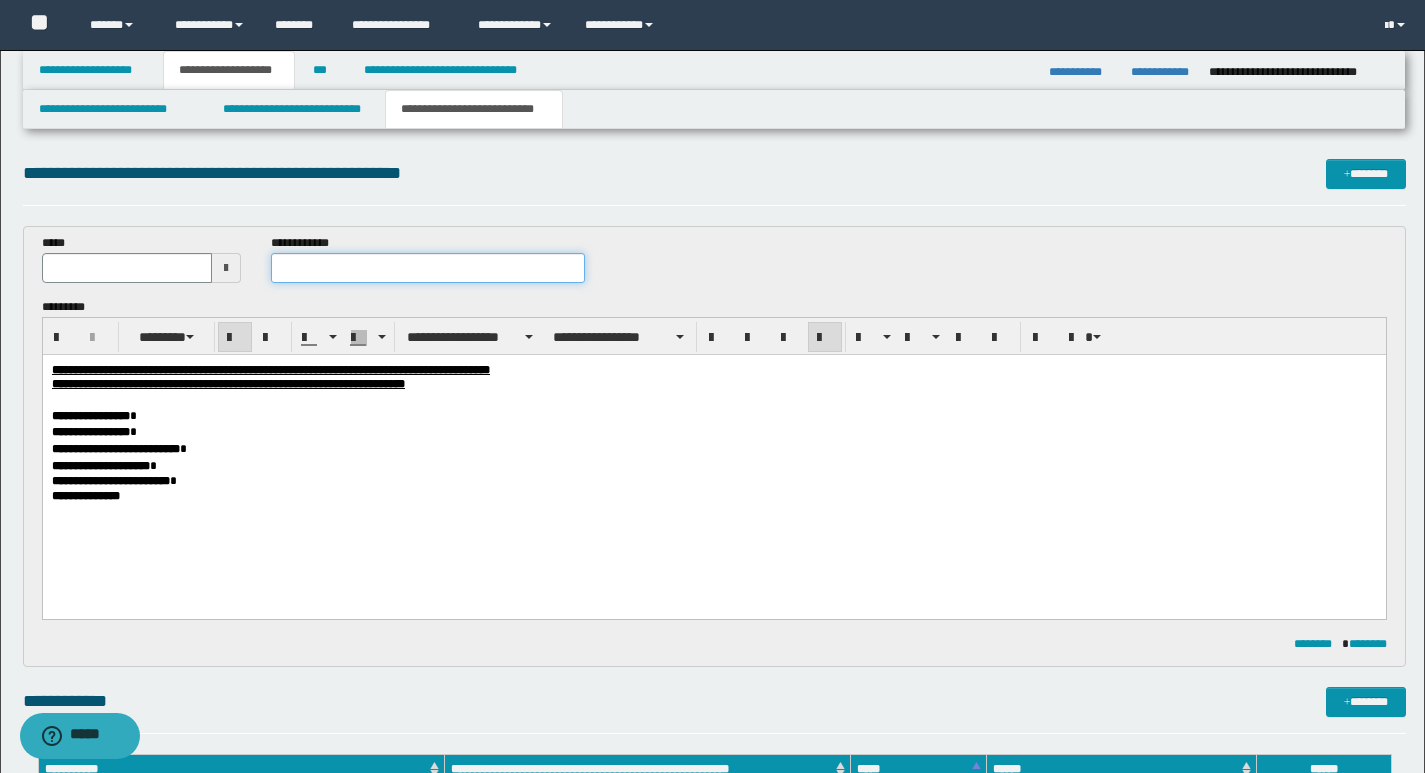 click at bounding box center (428, 268) 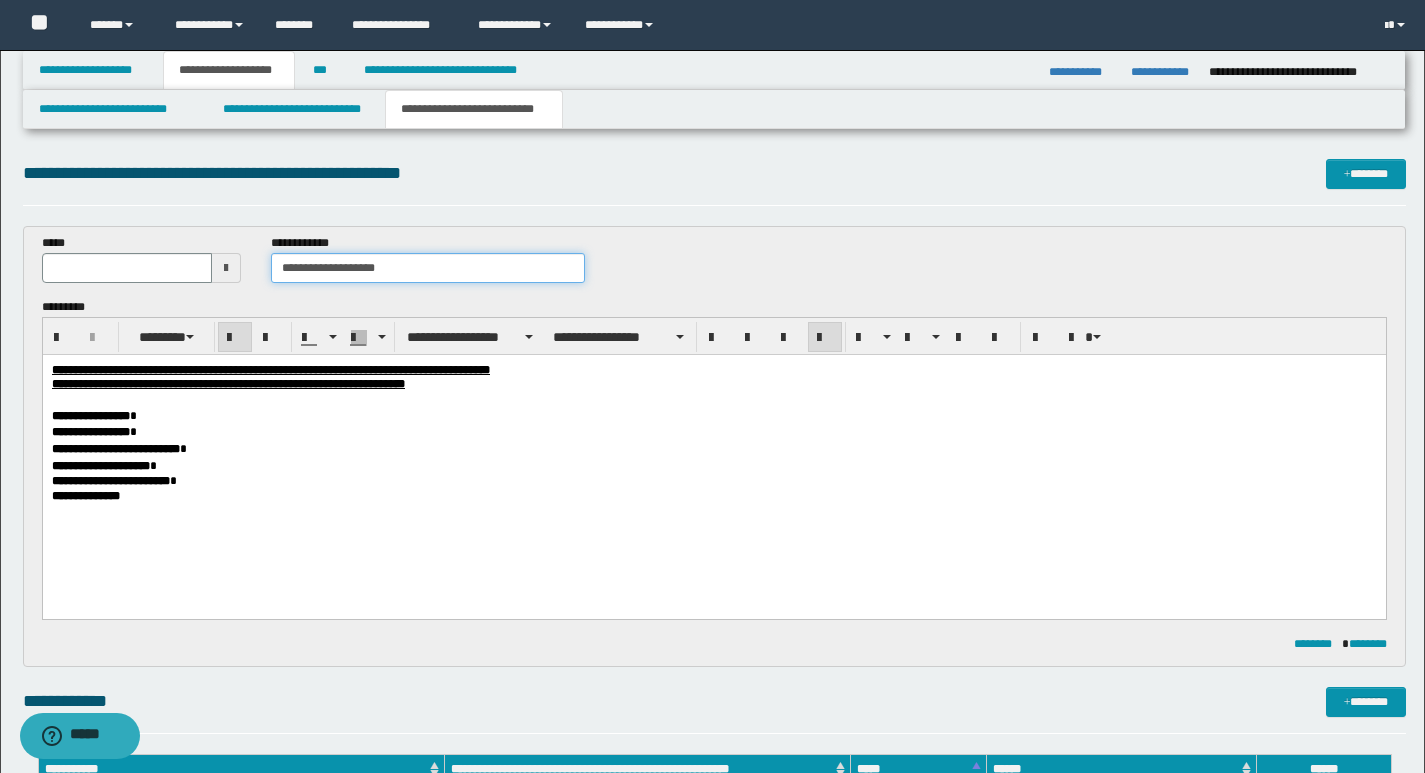 type on "**********" 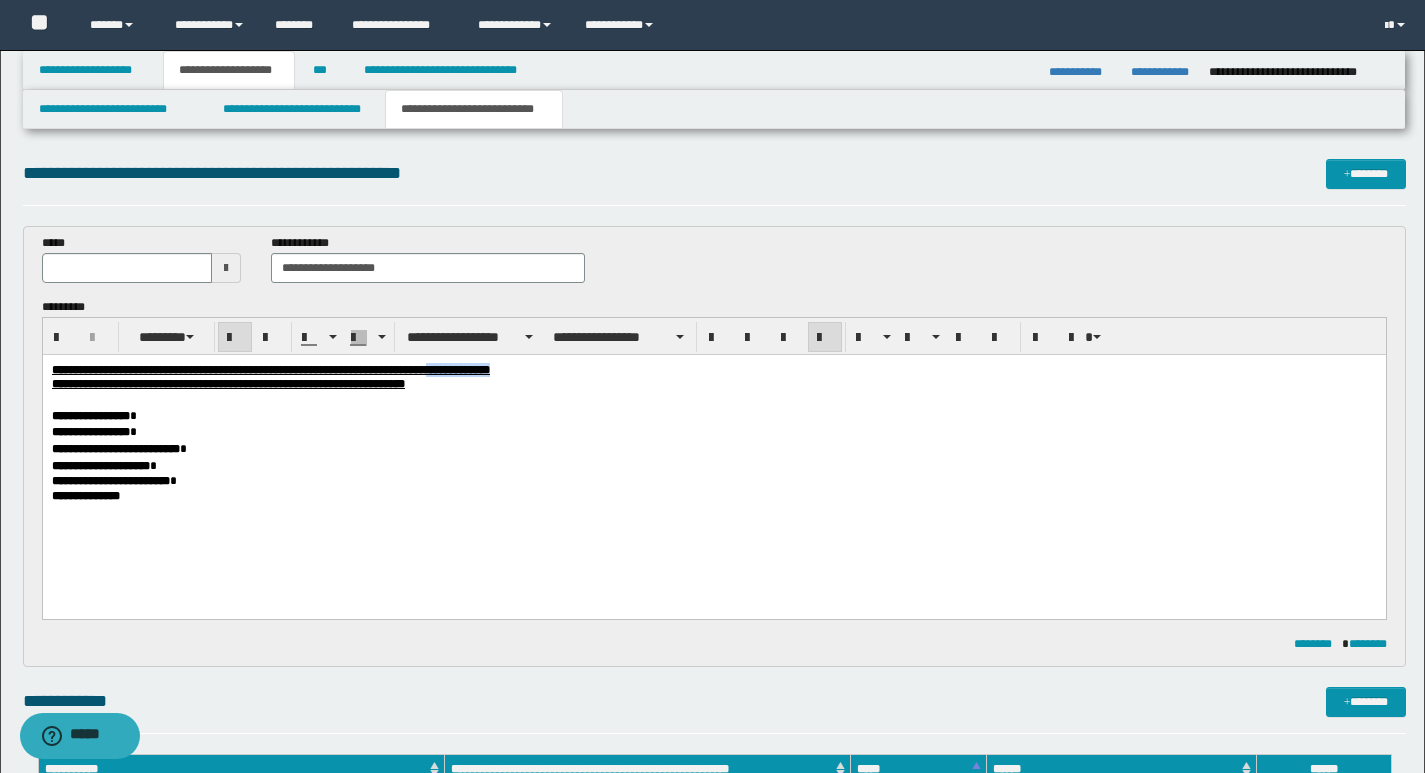 drag, startPoint x: 588, startPoint y: 371, endPoint x: 667, endPoint y: 368, distance: 79.05694 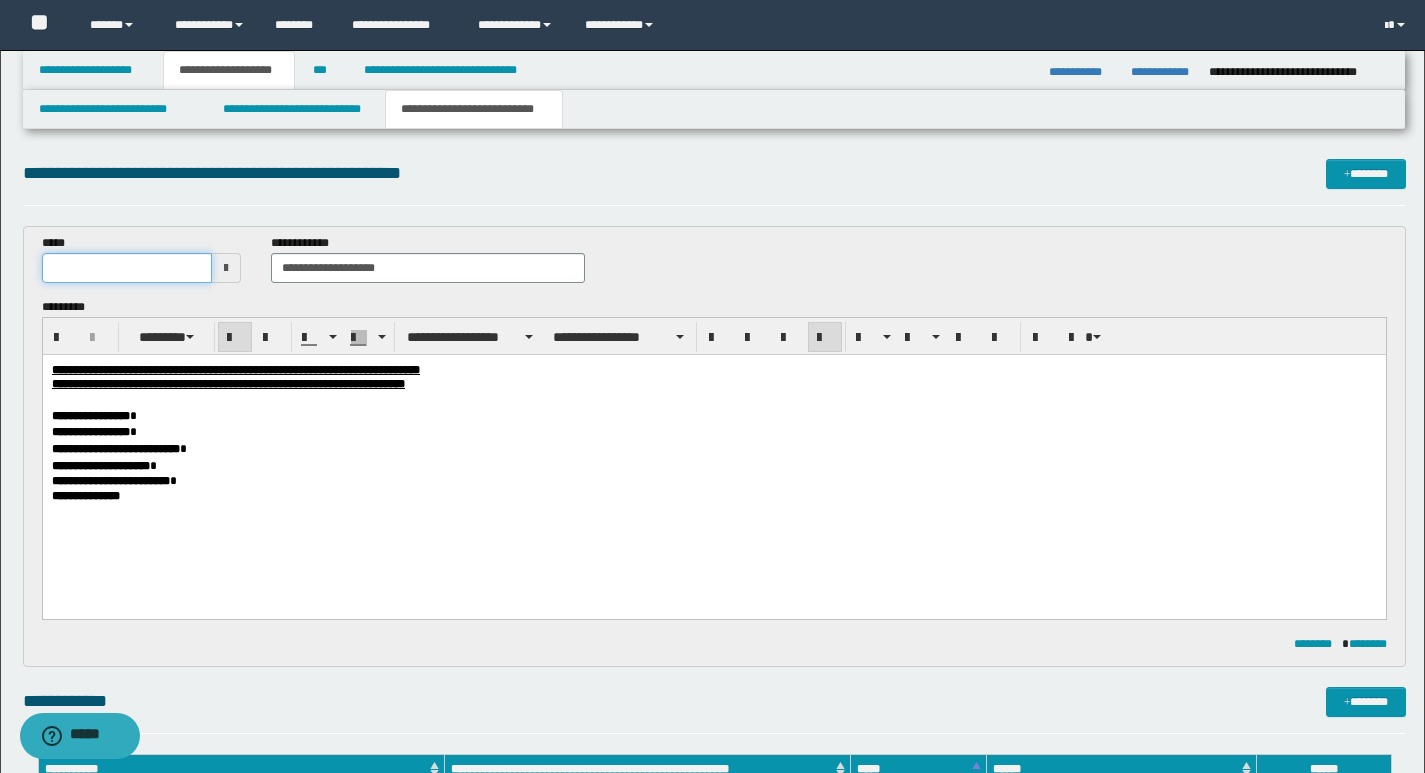 click at bounding box center (127, 268) 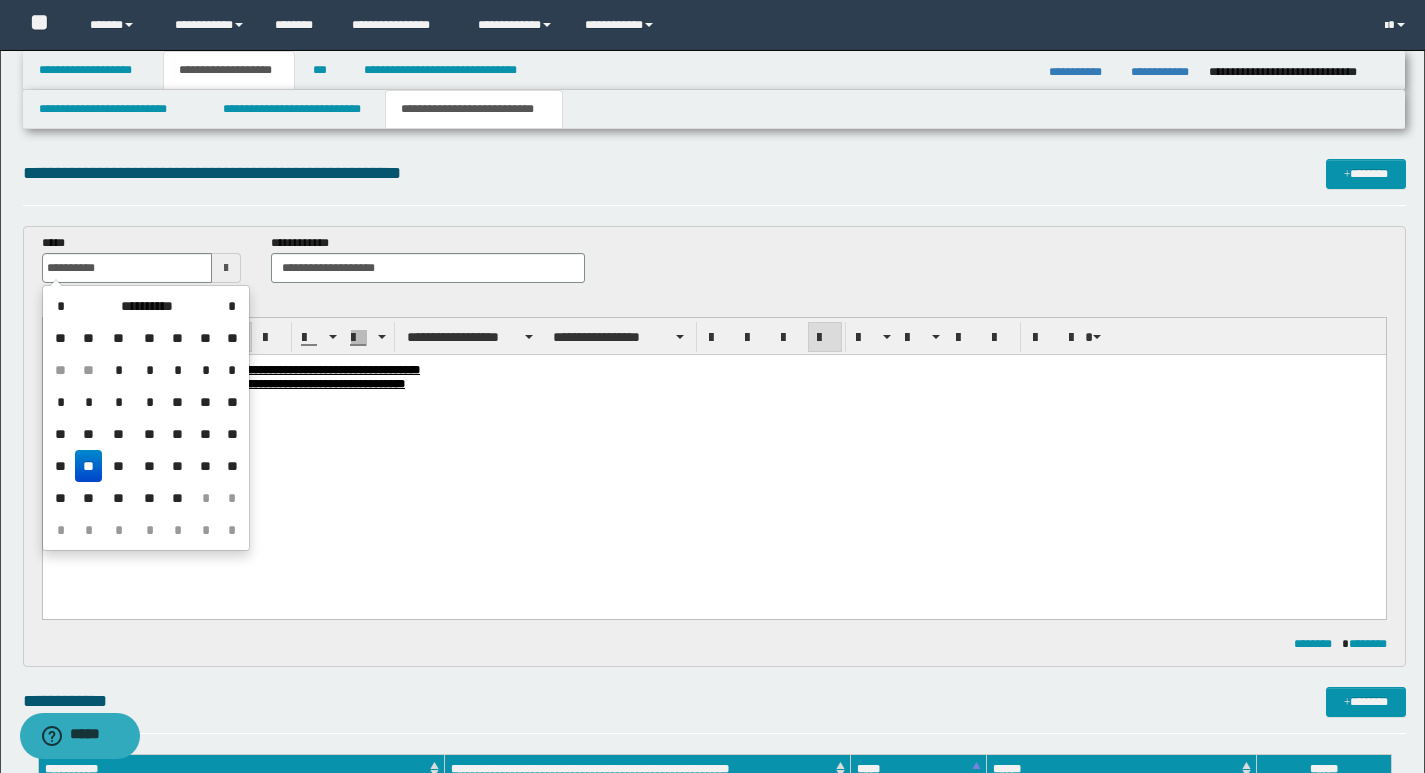 click on "**" at bounding box center (89, 466) 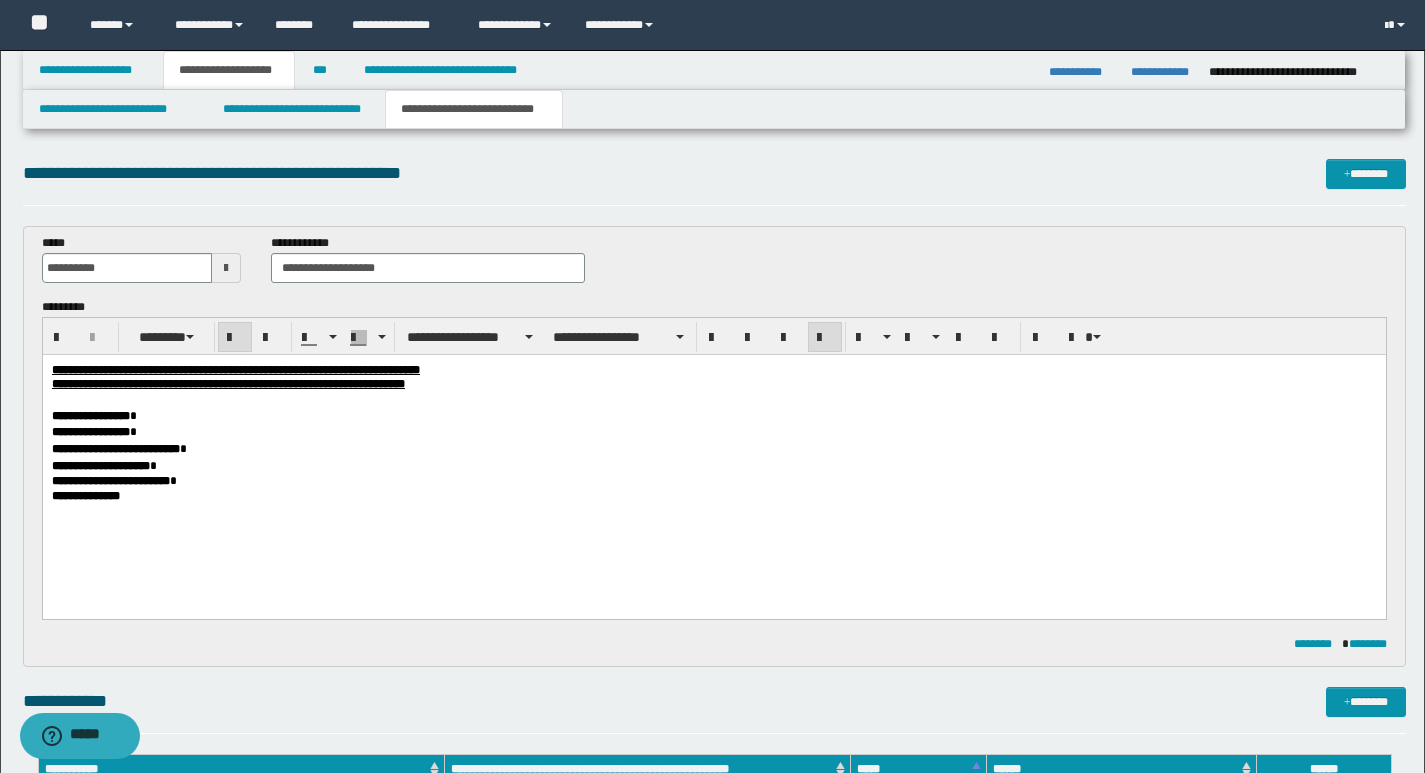 click on "**********" at bounding box center (713, 481) 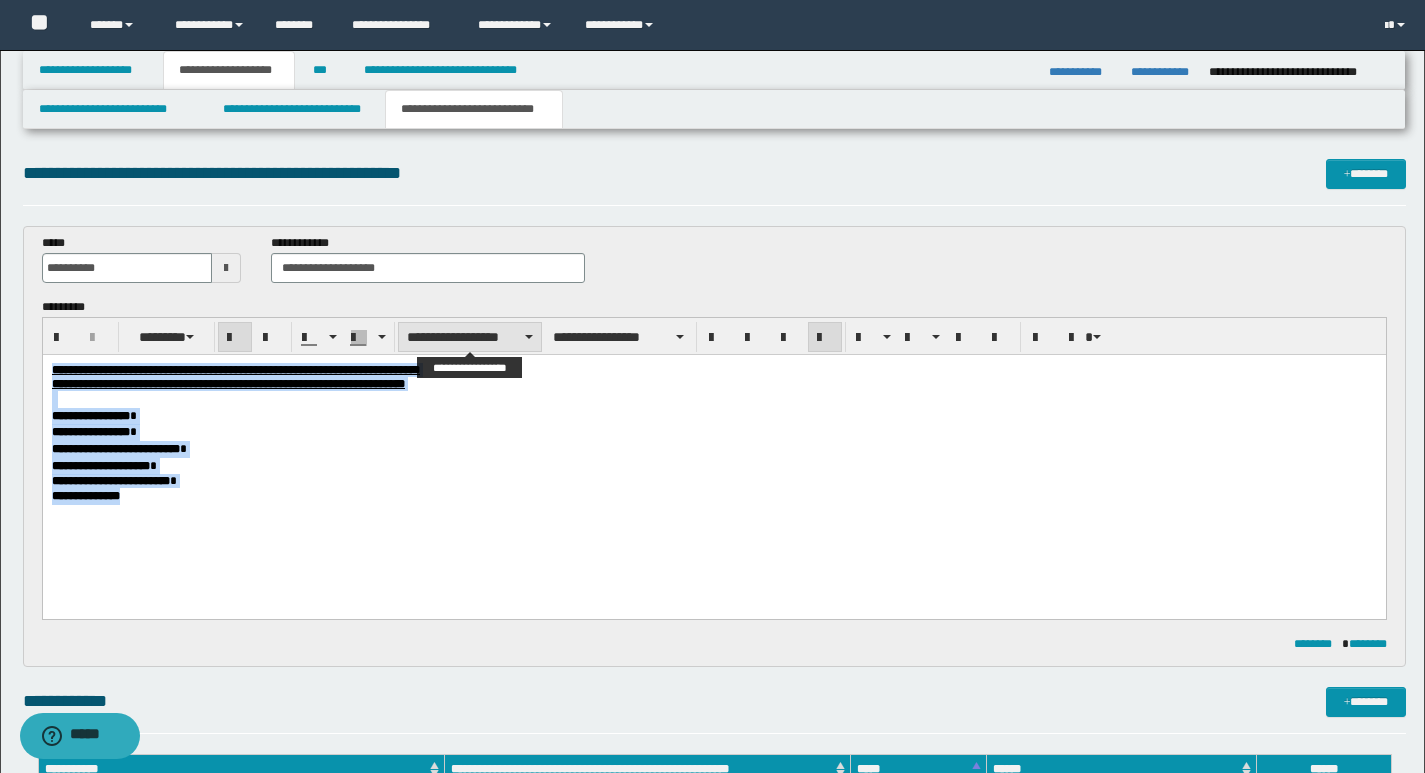 click on "**********" at bounding box center [470, 337] 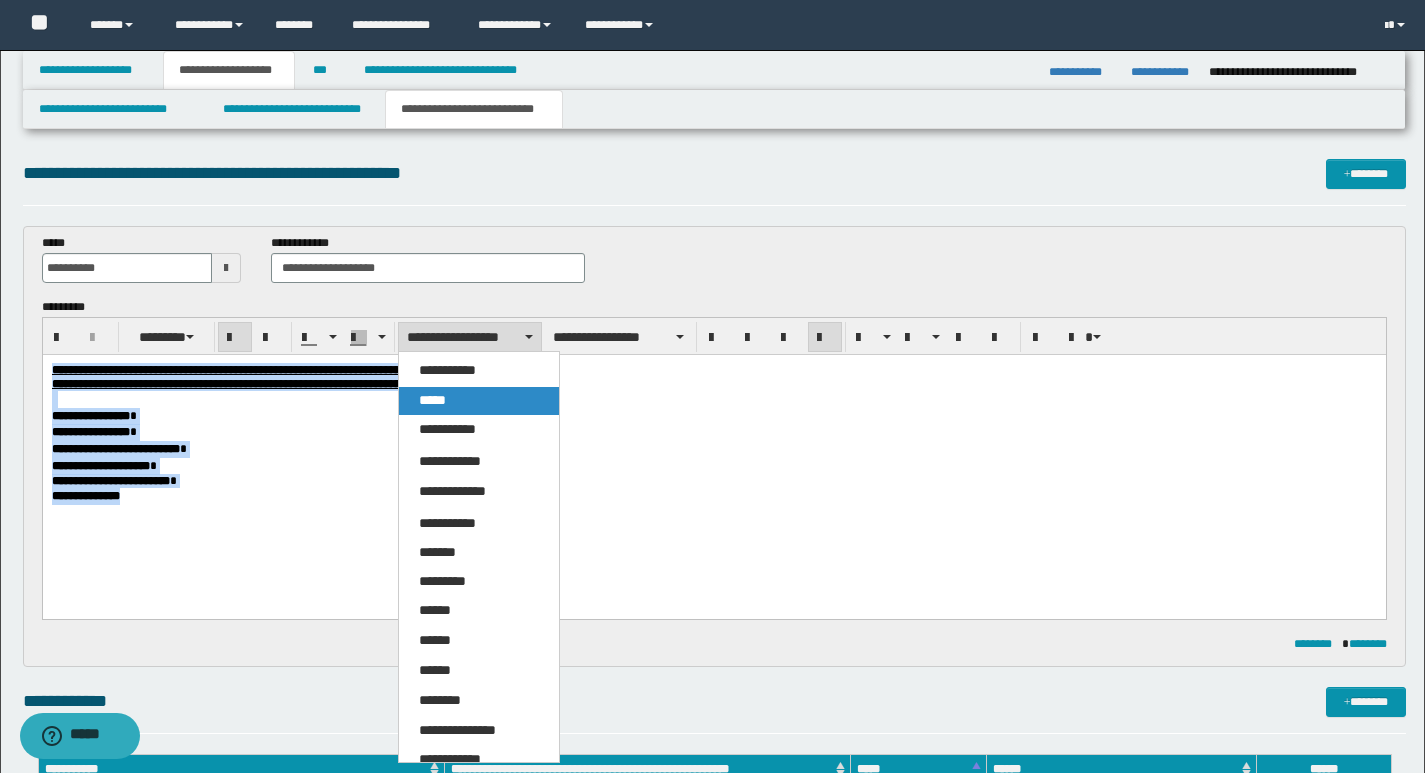 drag, startPoint x: 444, startPoint y: 400, endPoint x: 529, endPoint y: 0, distance: 408.93155 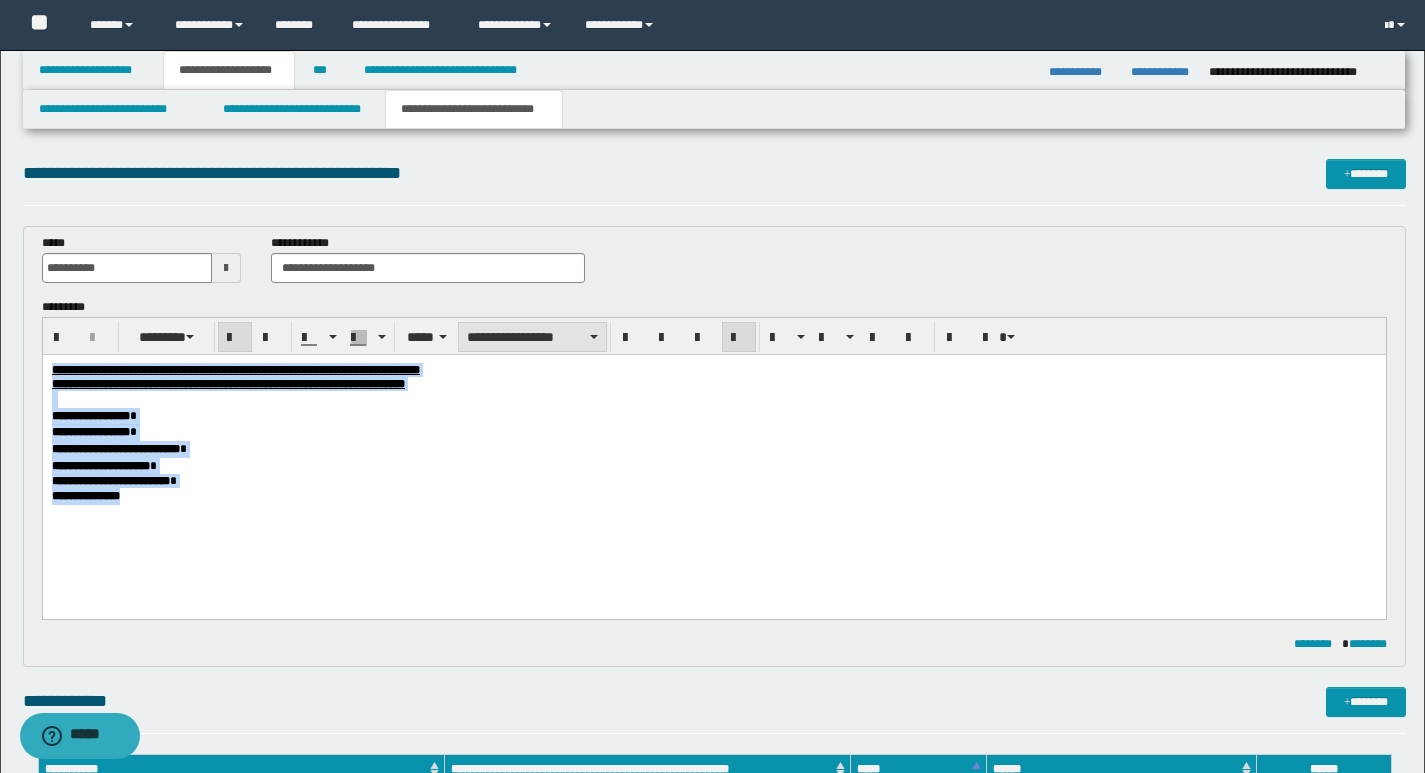 click on "**********" at bounding box center [532, 337] 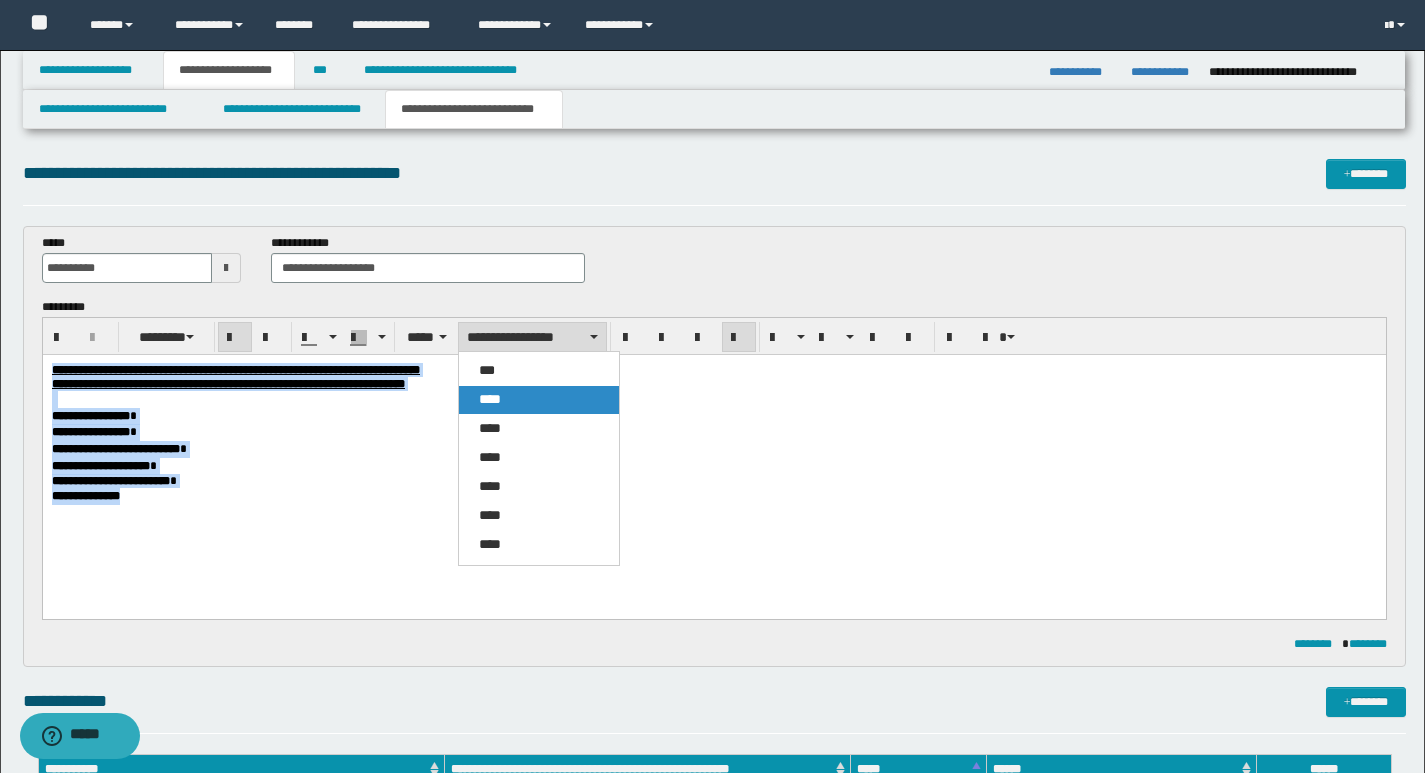 click on "****" at bounding box center (539, 400) 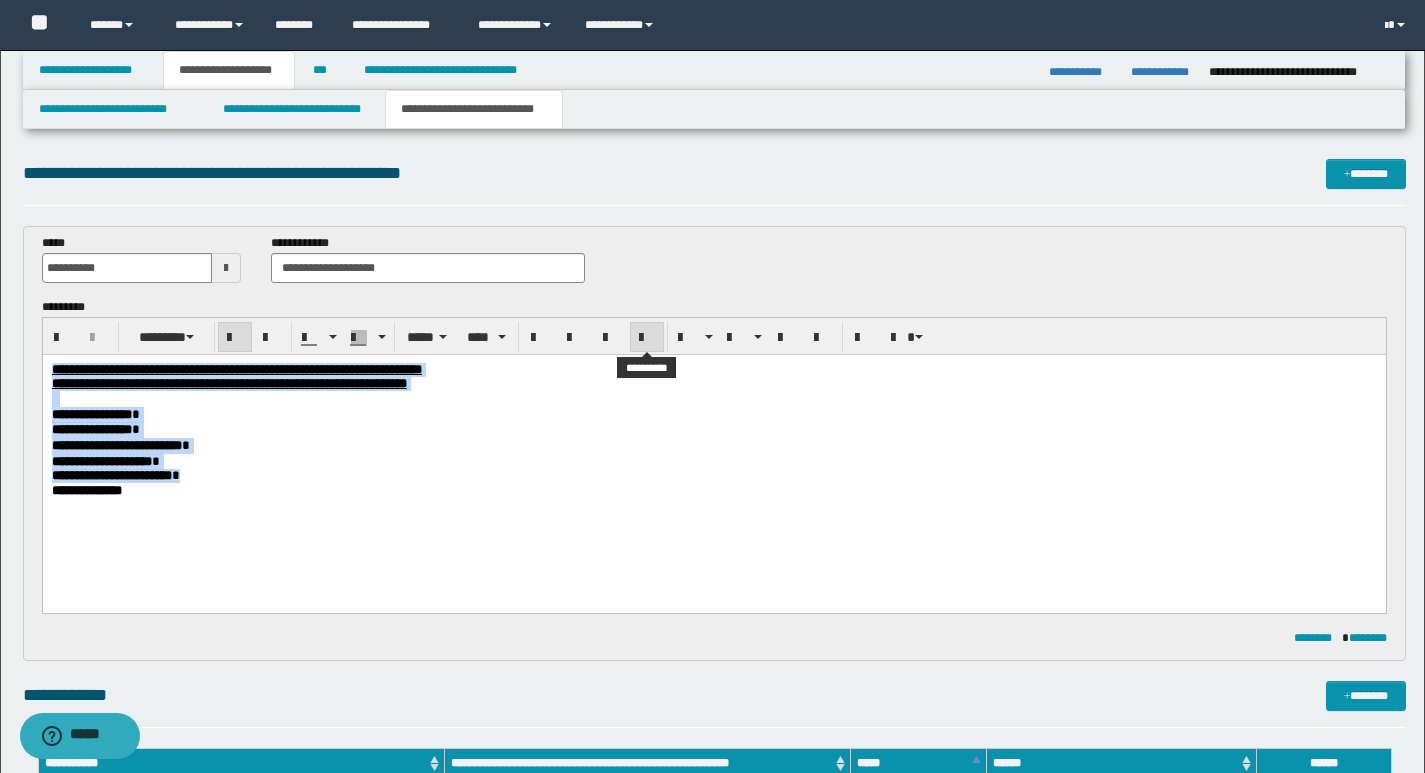 click at bounding box center (647, 338) 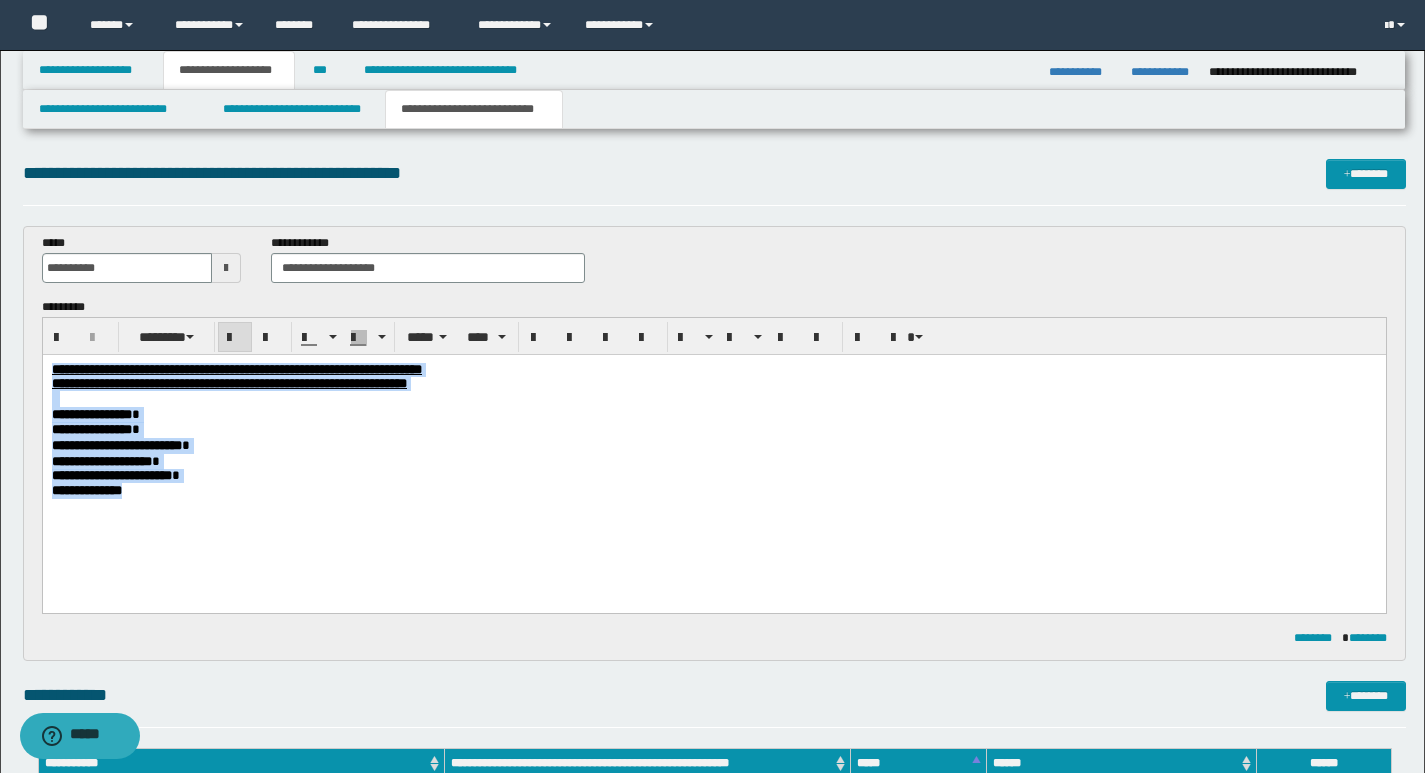 click on "**********" at bounding box center [713, 430] 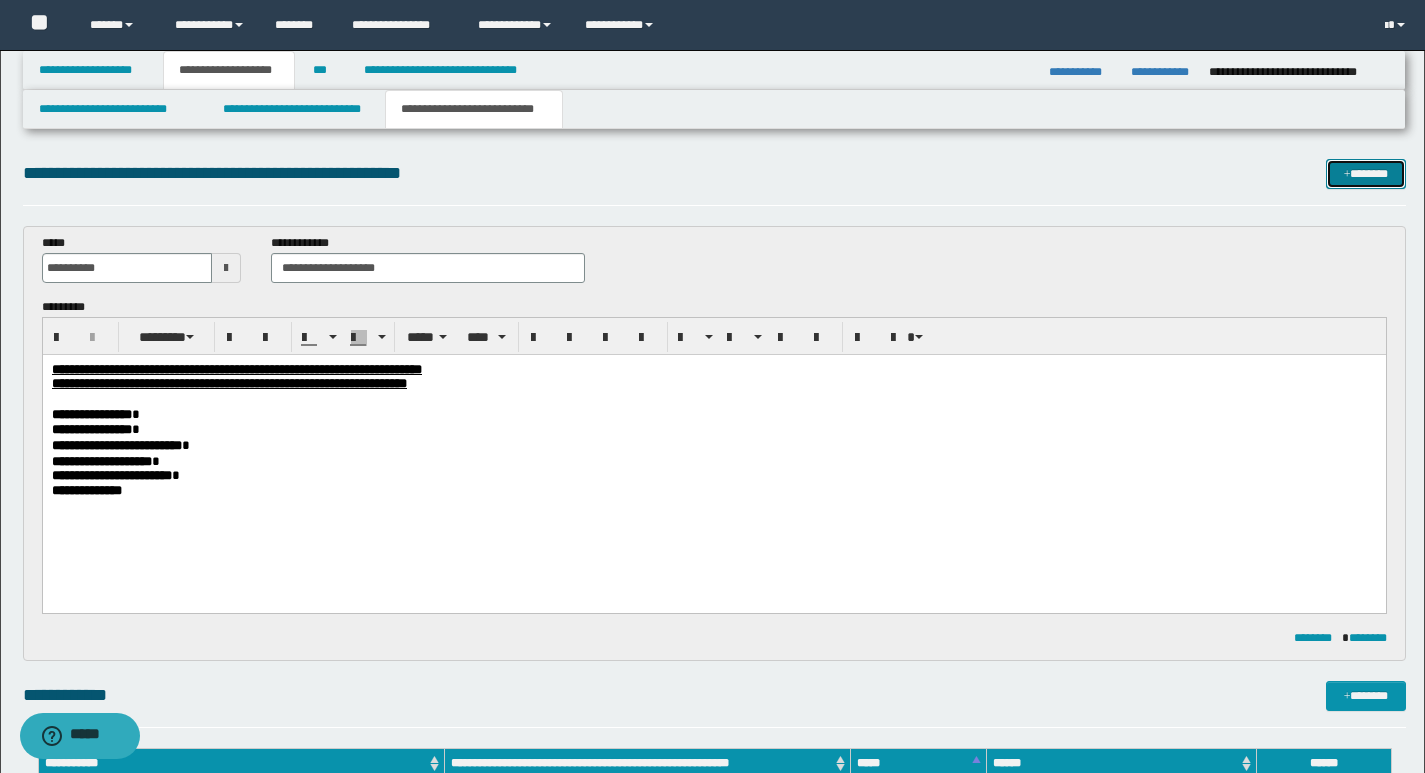 click on "*******" at bounding box center (1366, 174) 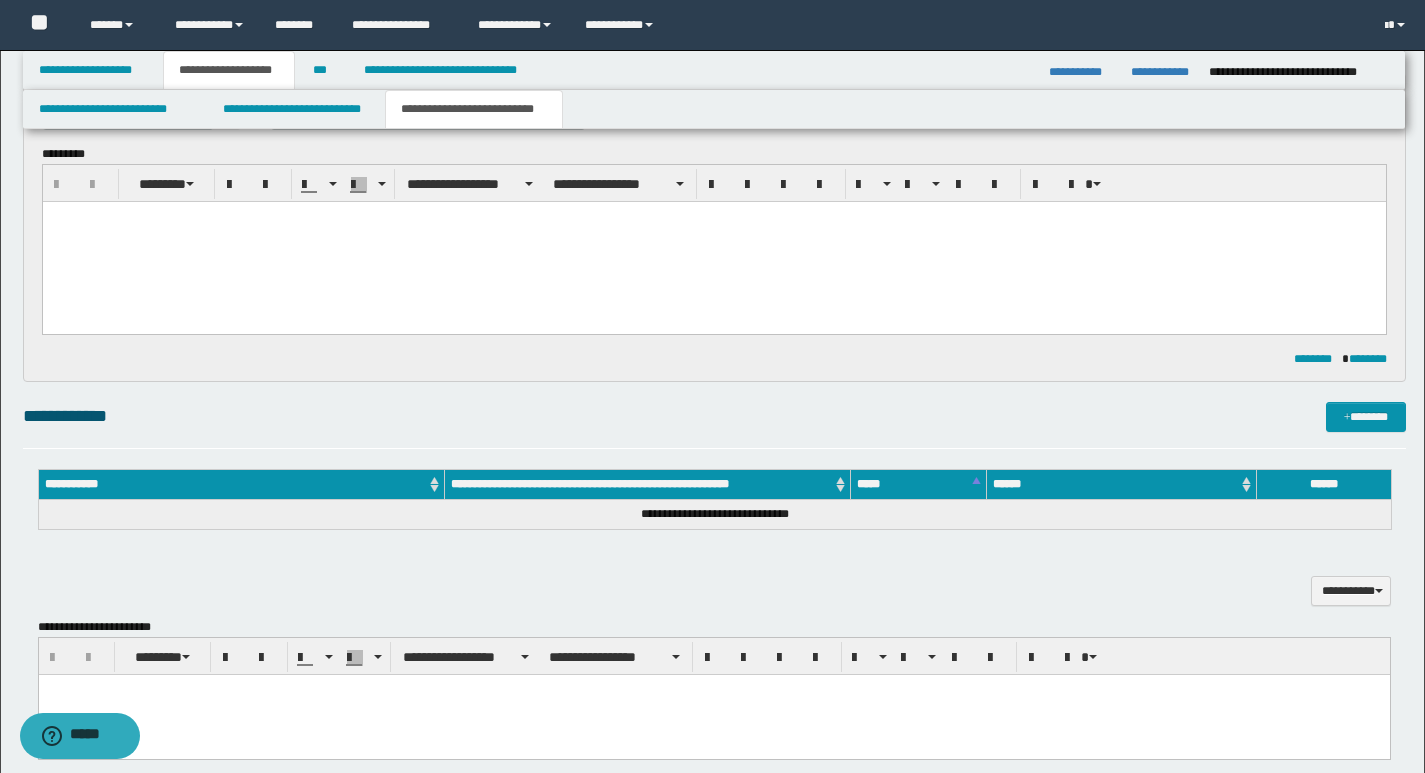 scroll, scrollTop: 0, scrollLeft: 0, axis: both 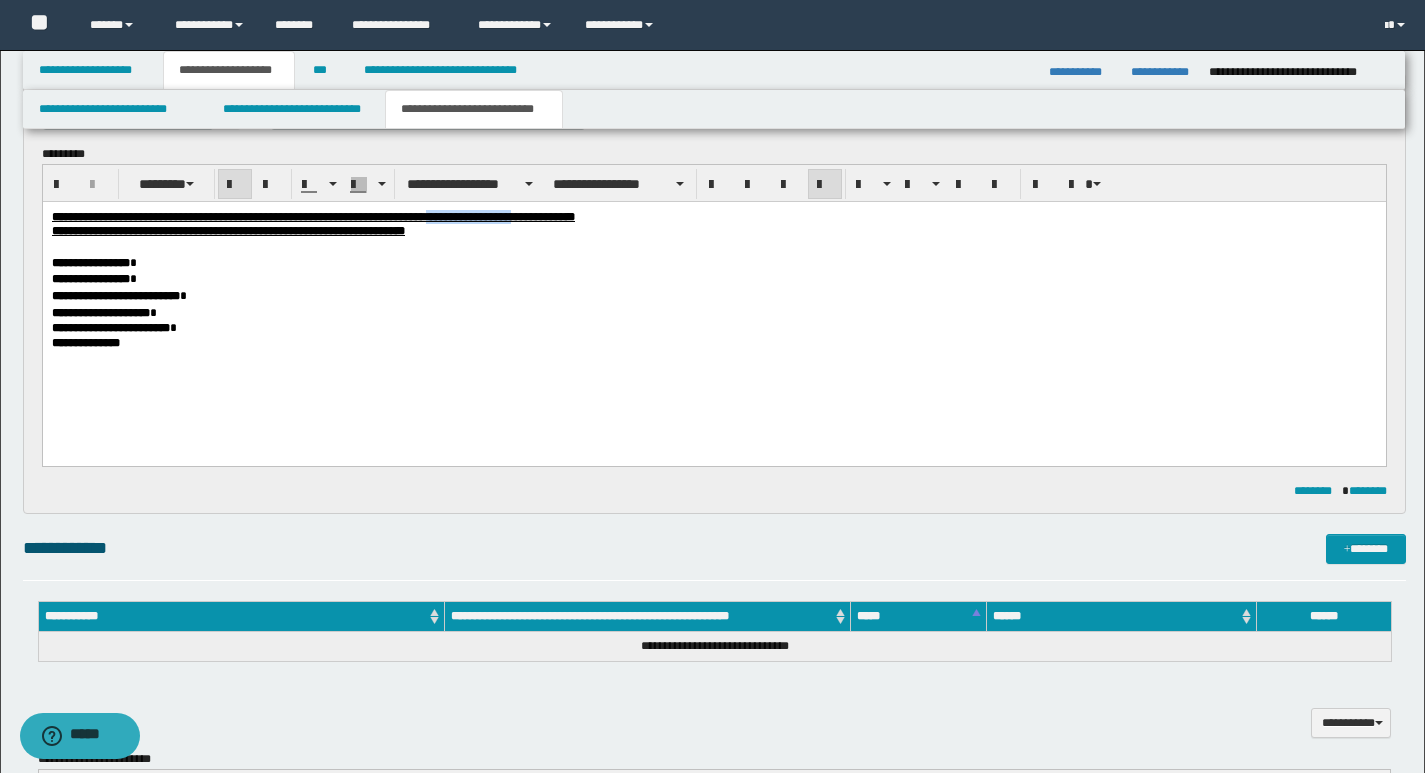 drag, startPoint x: 586, startPoint y: 216, endPoint x: 677, endPoint y: 221, distance: 91.13726 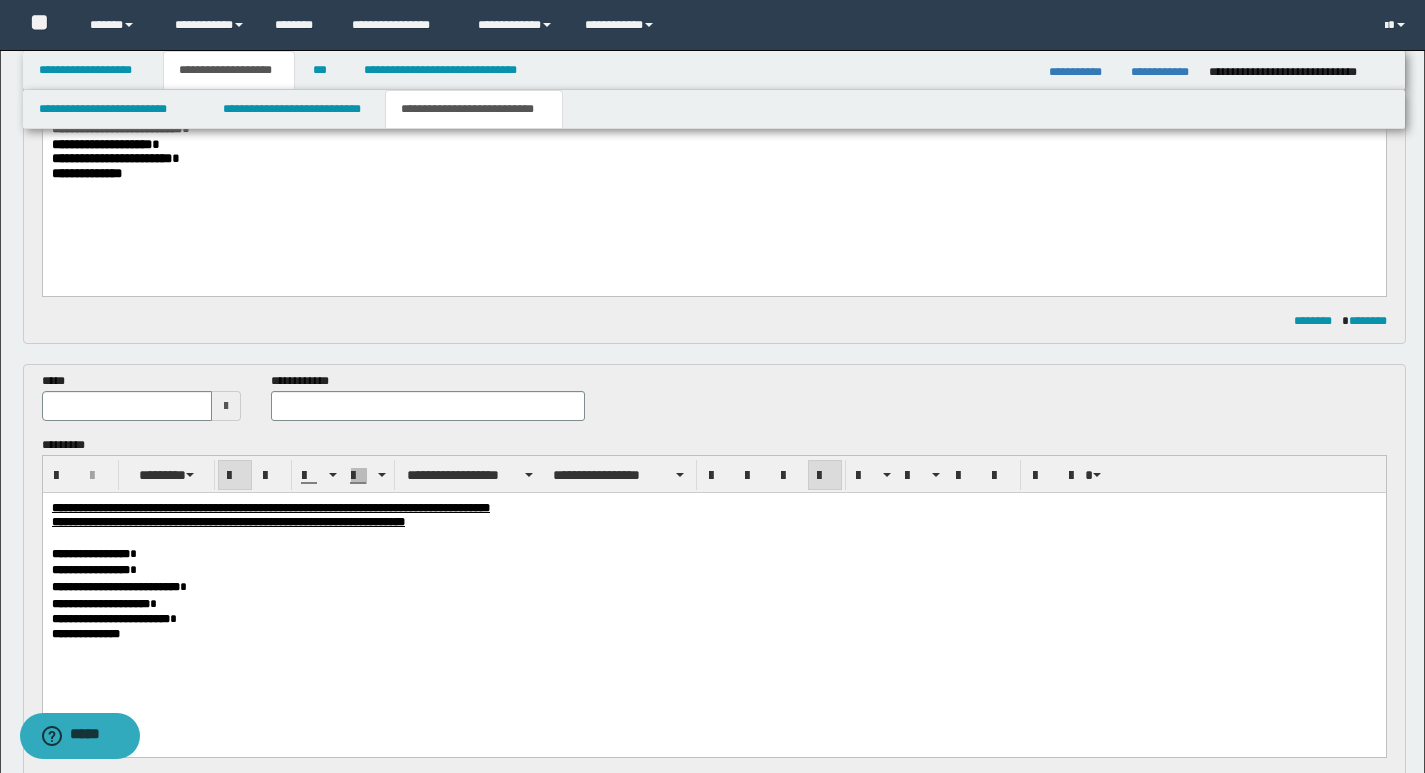 scroll, scrollTop: 308, scrollLeft: 0, axis: vertical 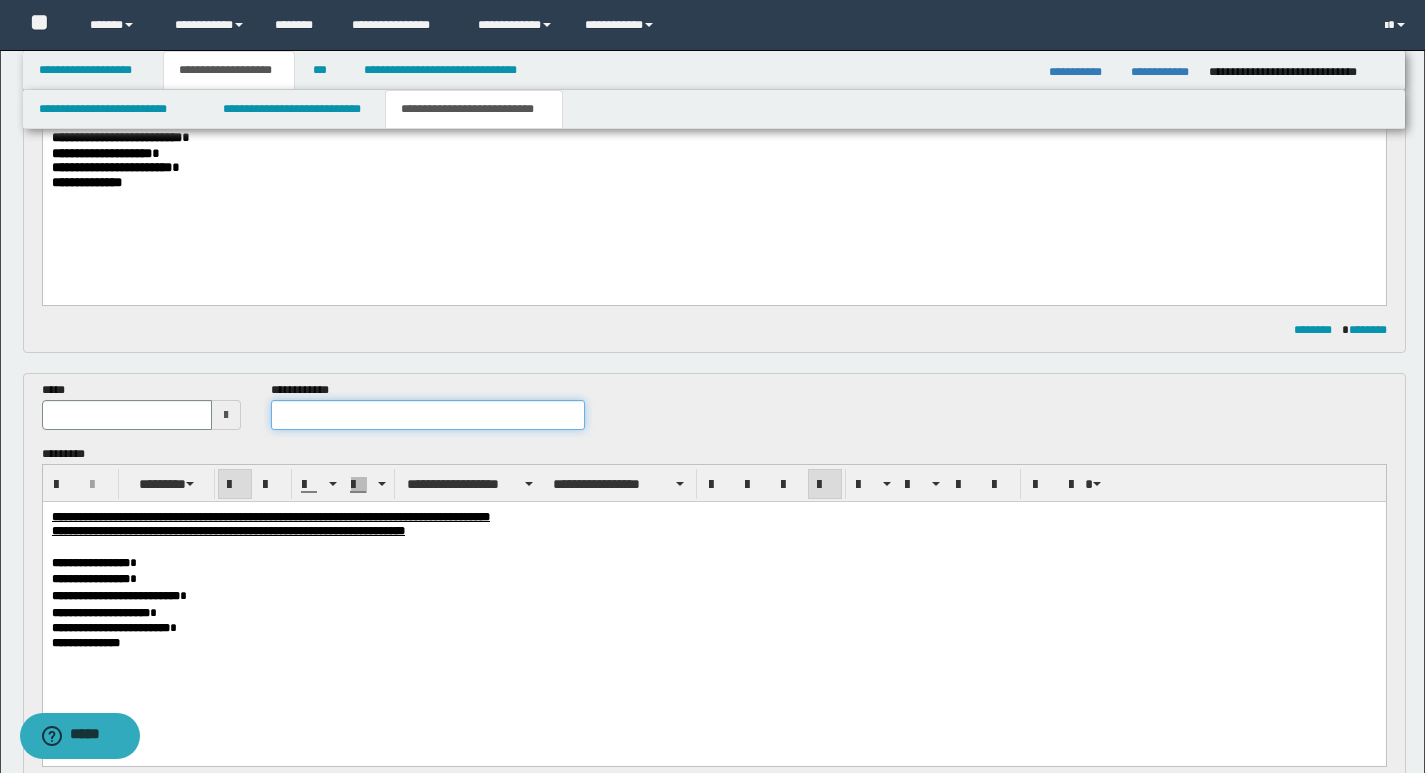 click at bounding box center (428, 415) 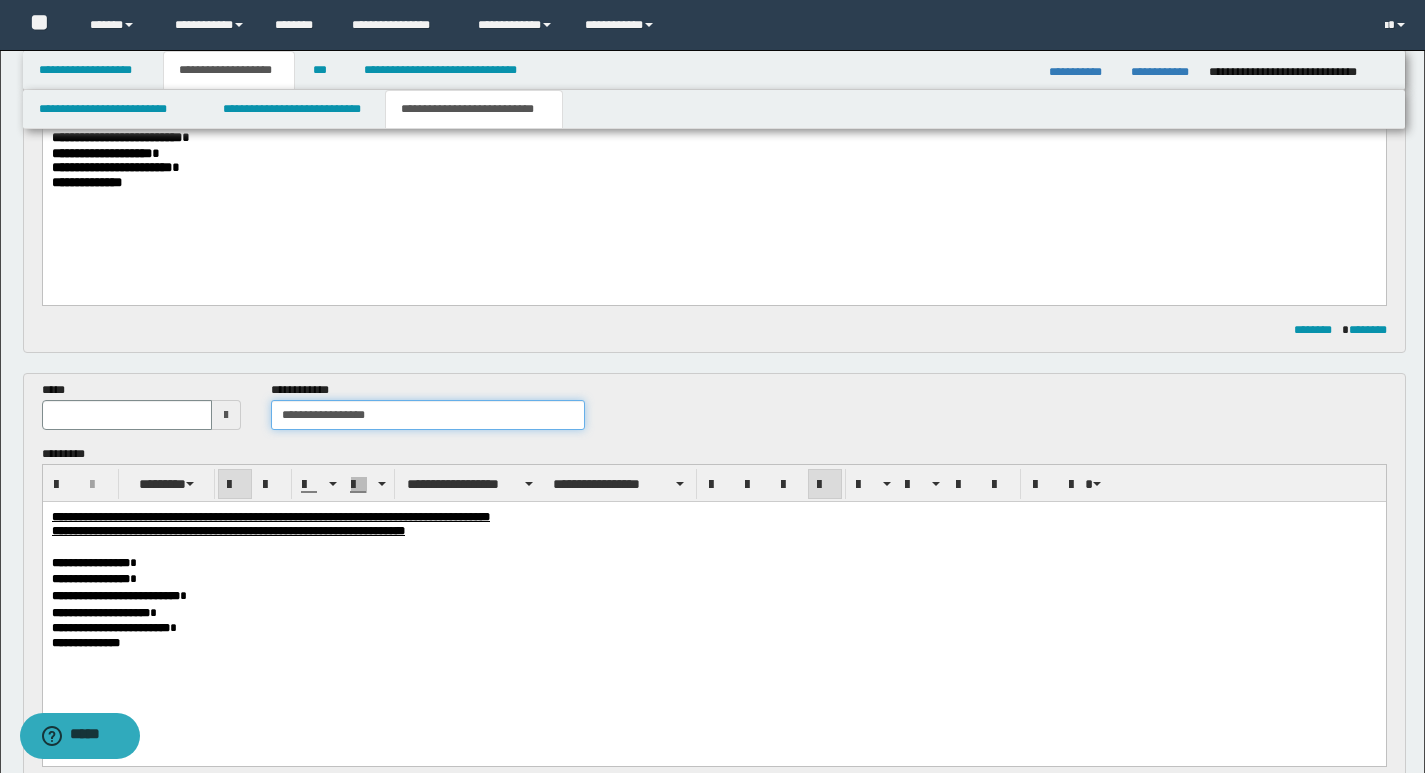 type on "**********" 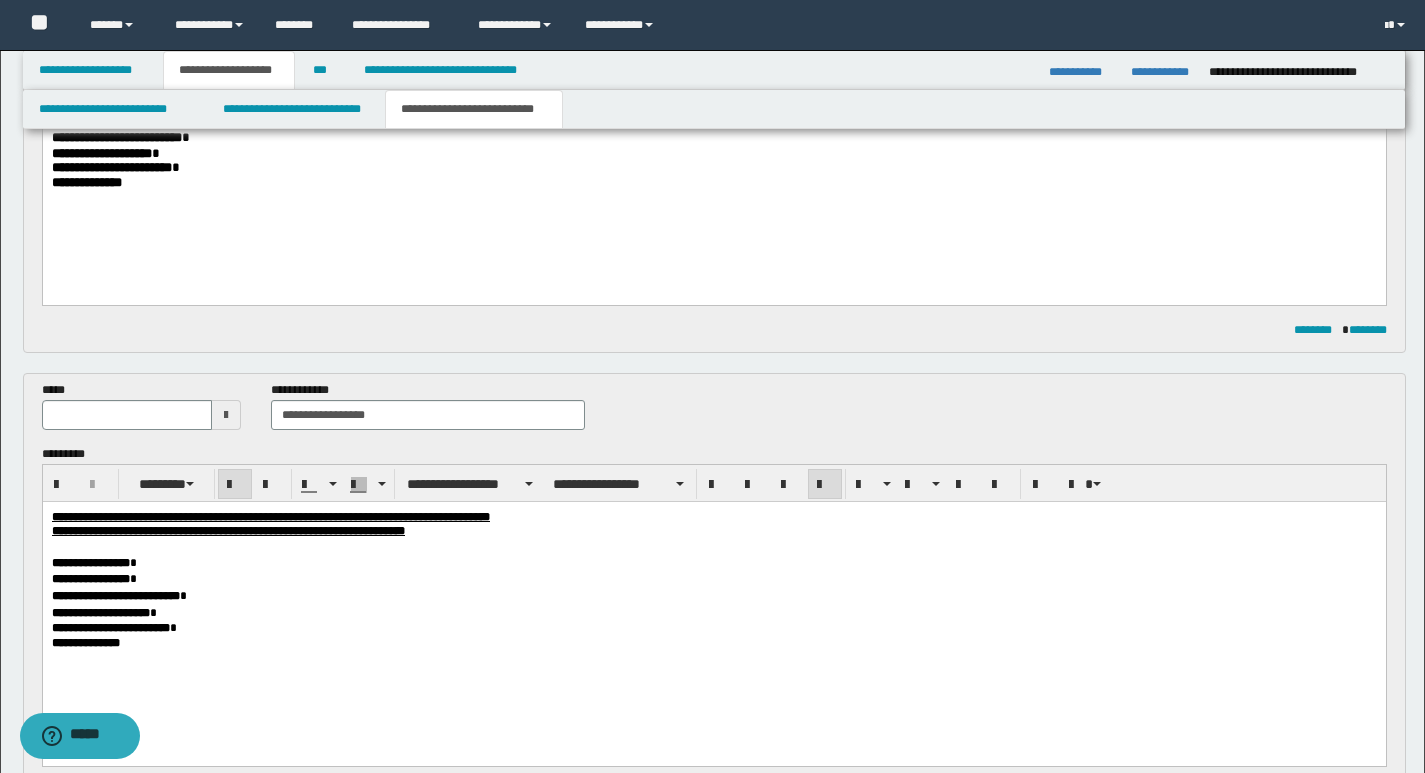 drag, startPoint x: 583, startPoint y: 519, endPoint x: 677, endPoint y: 519, distance: 94 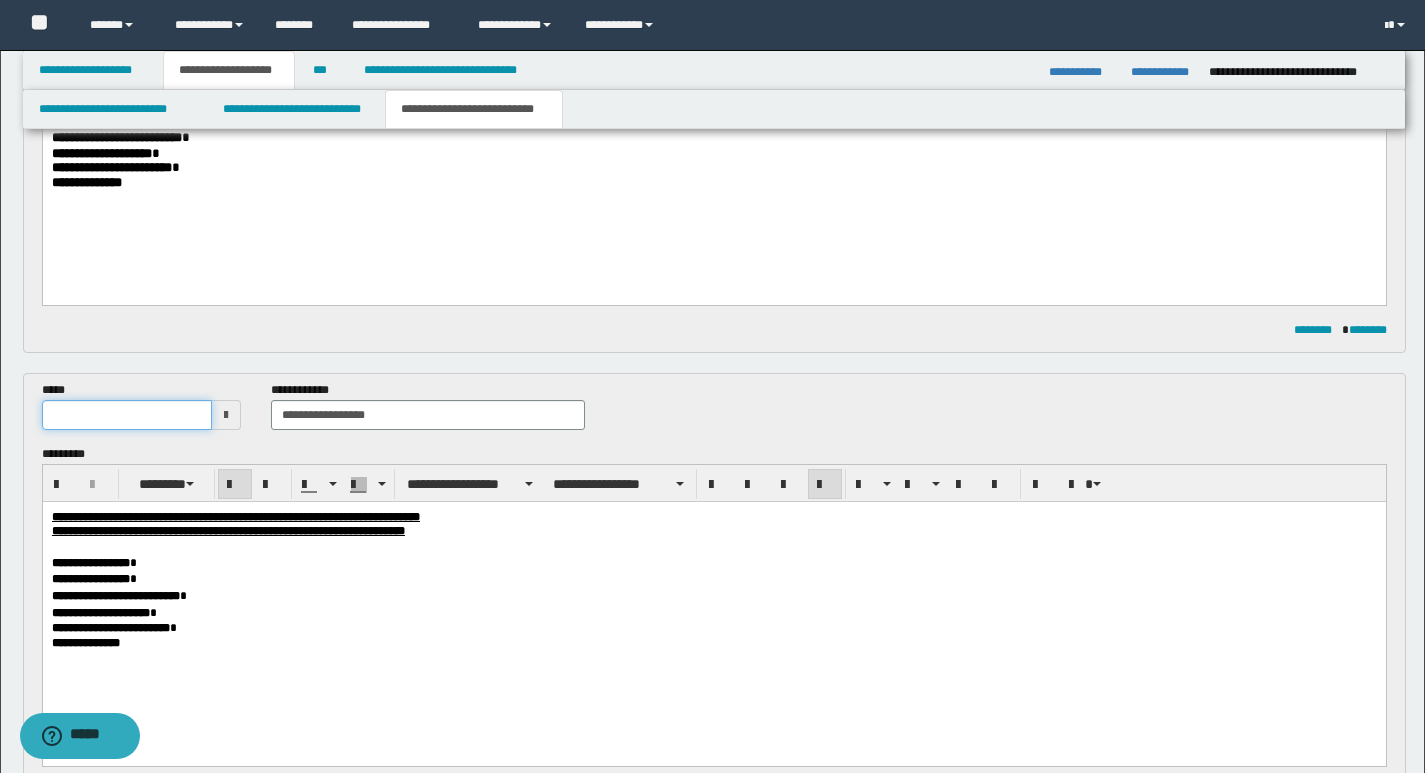 click at bounding box center [127, 415] 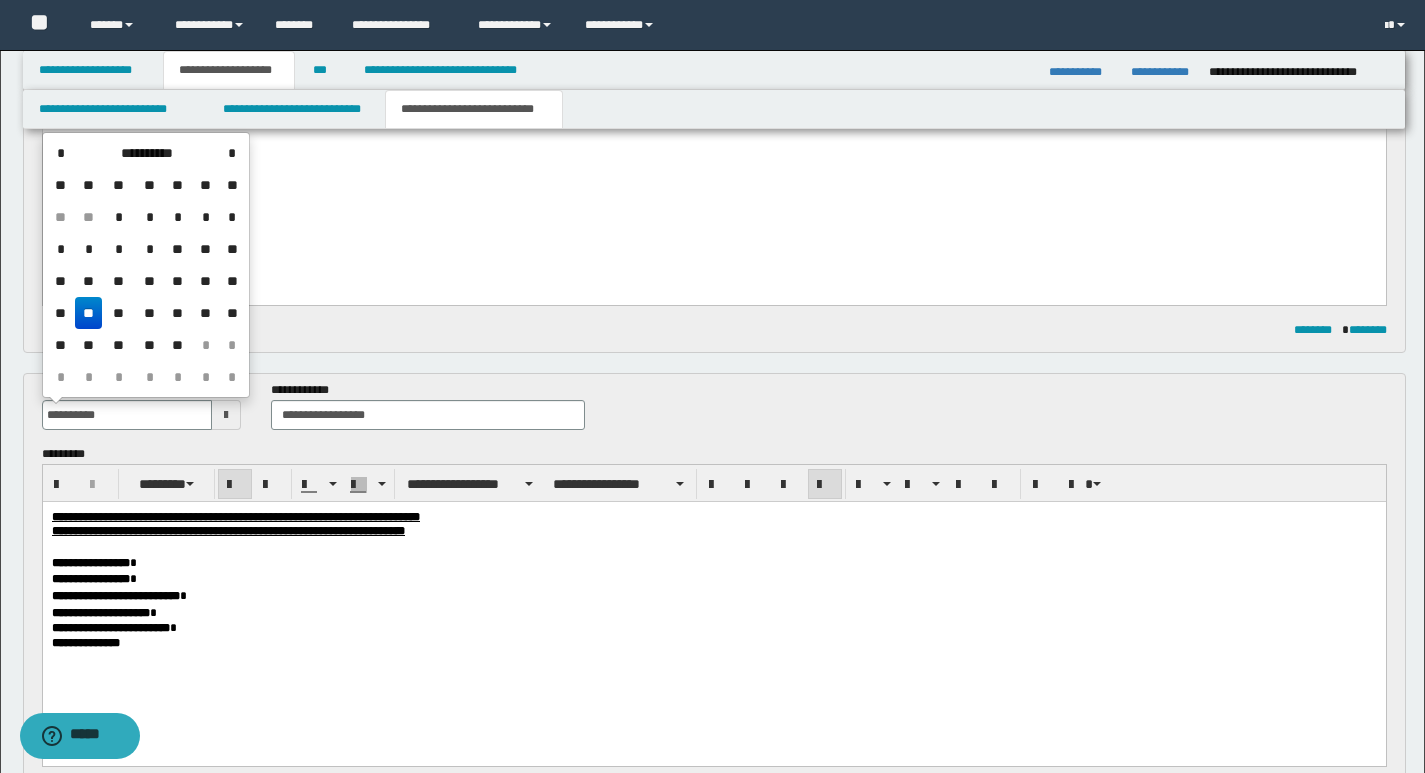 click on "**" at bounding box center [89, 313] 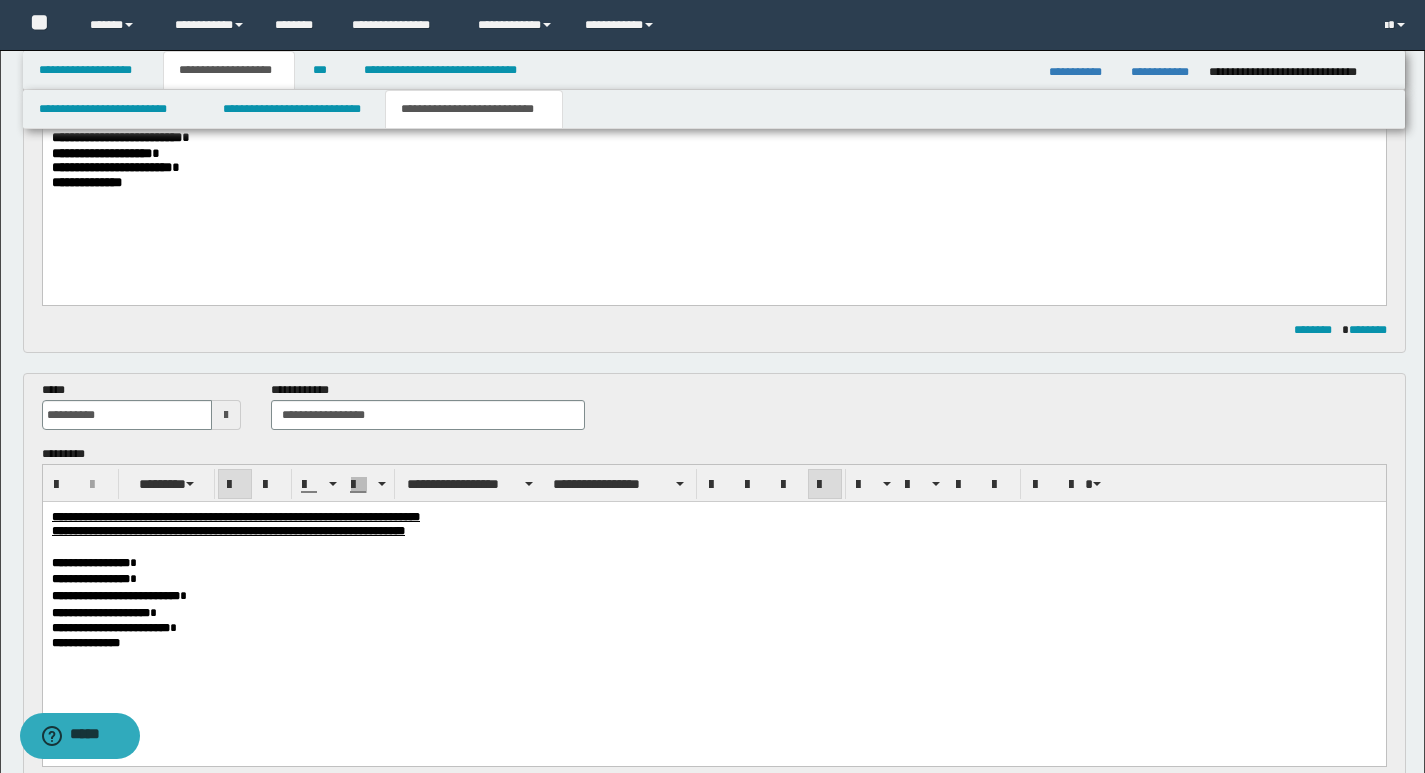 click on "**********" at bounding box center (713, 642) 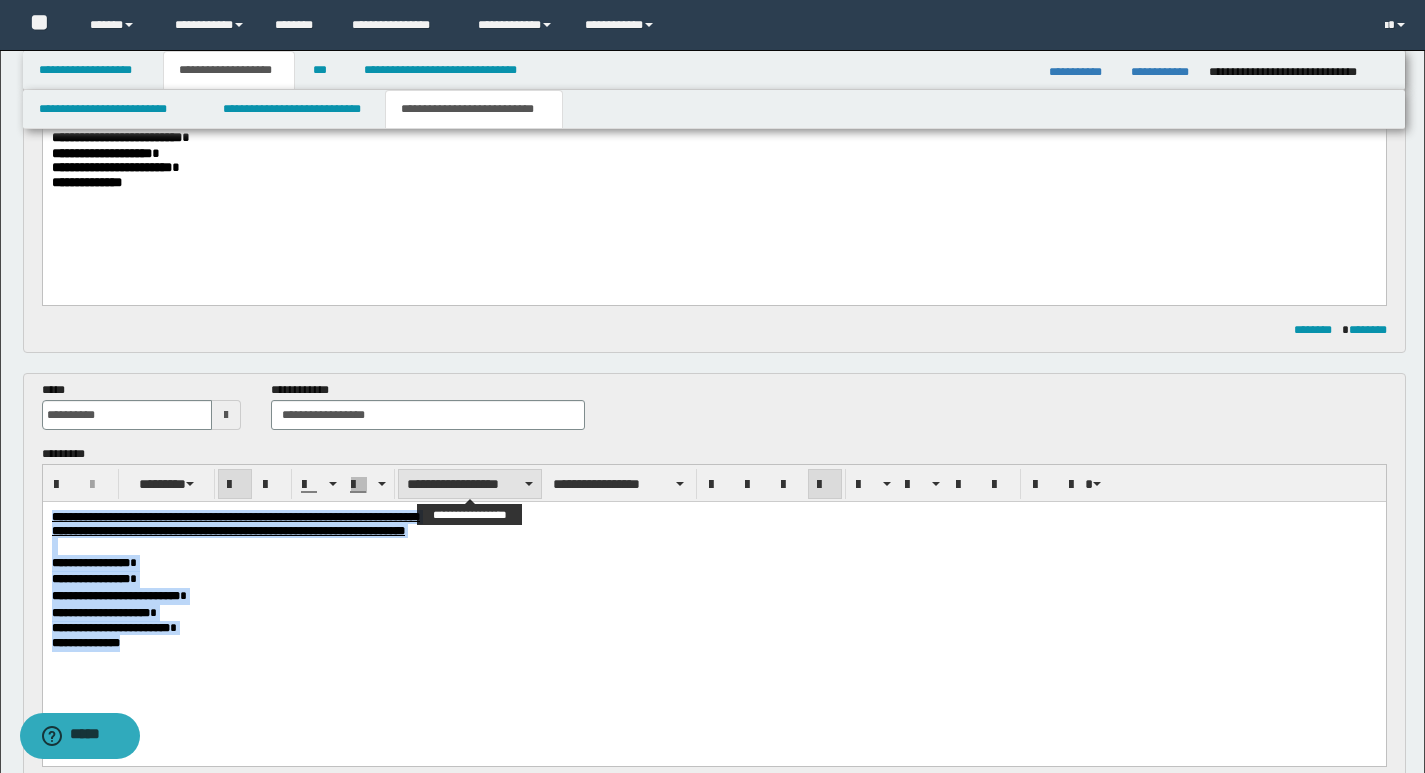 click on "**********" at bounding box center (470, 484) 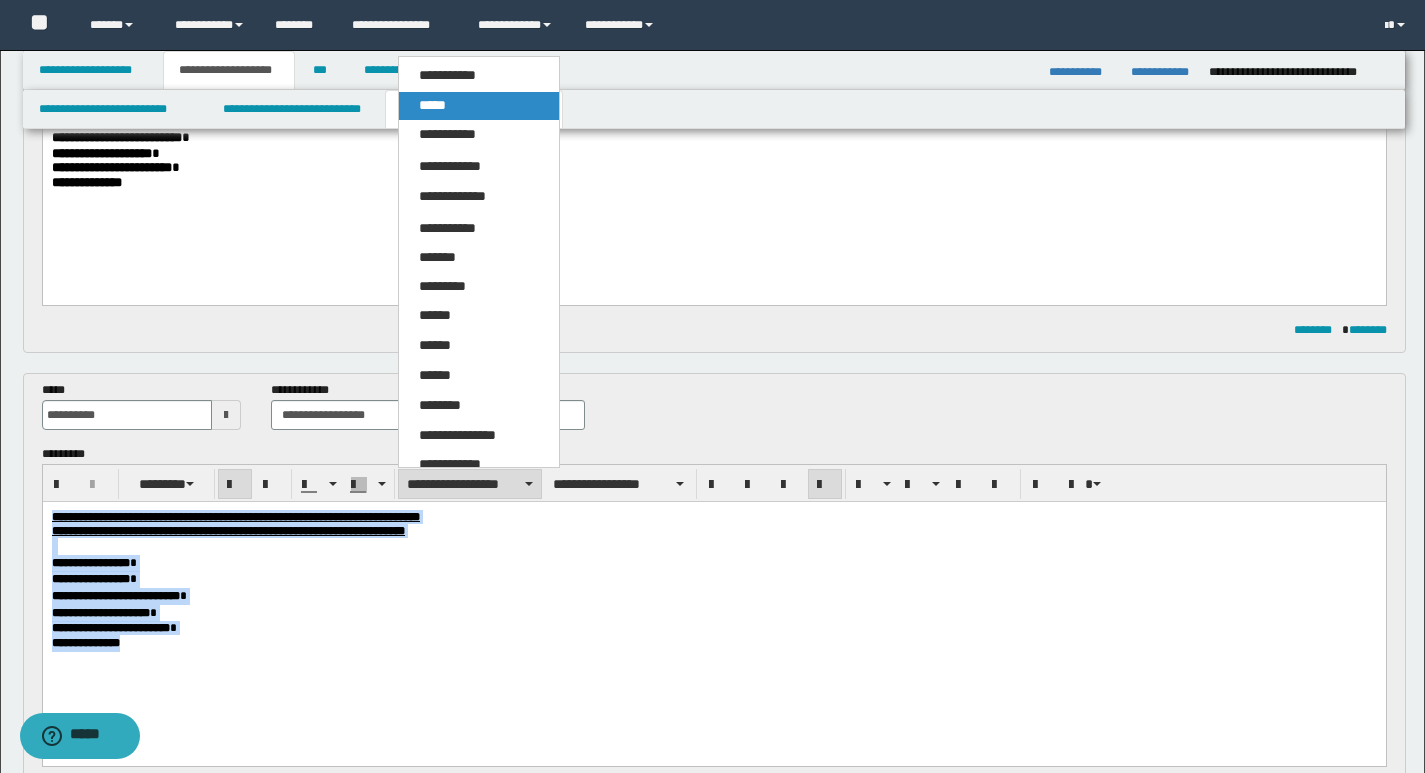 click on "*****" at bounding box center (432, 105) 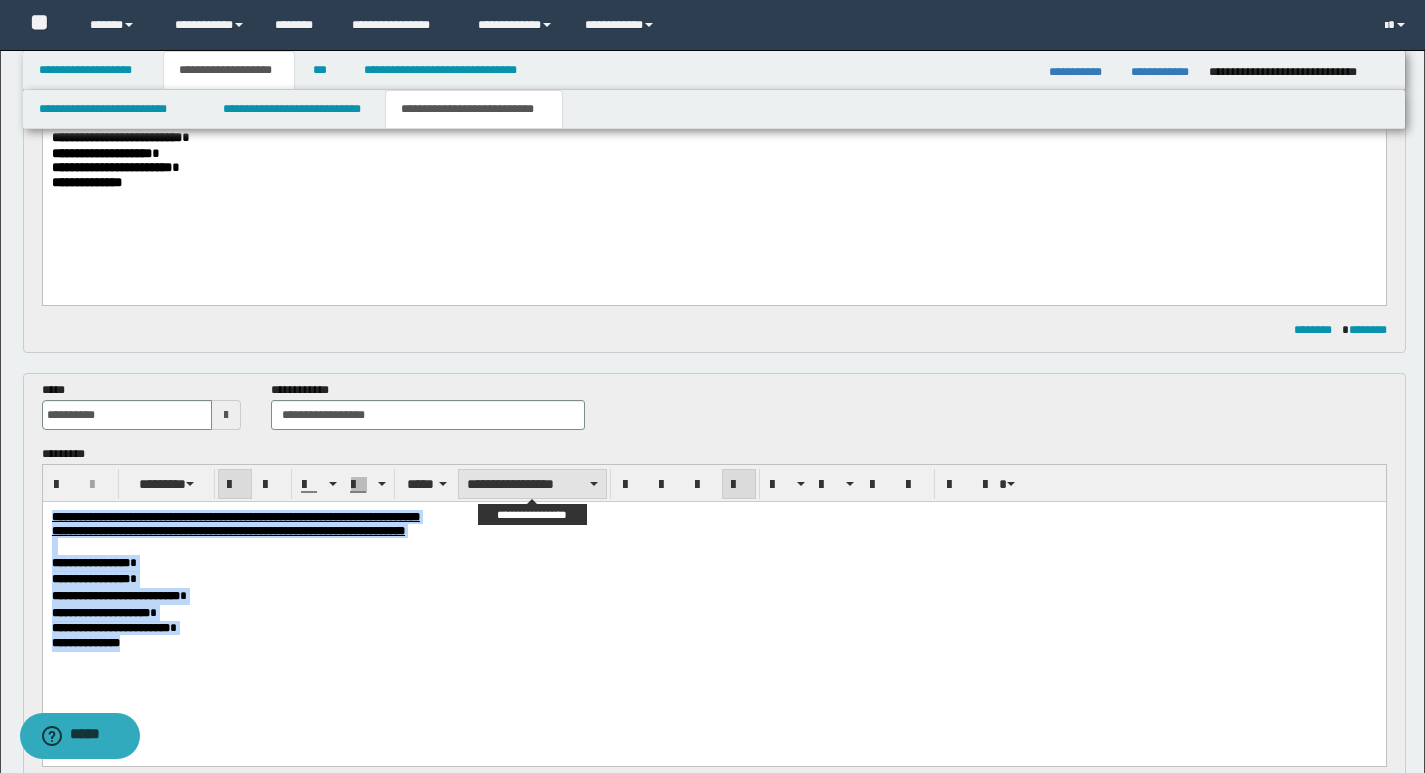 click on "**********" at bounding box center (532, 484) 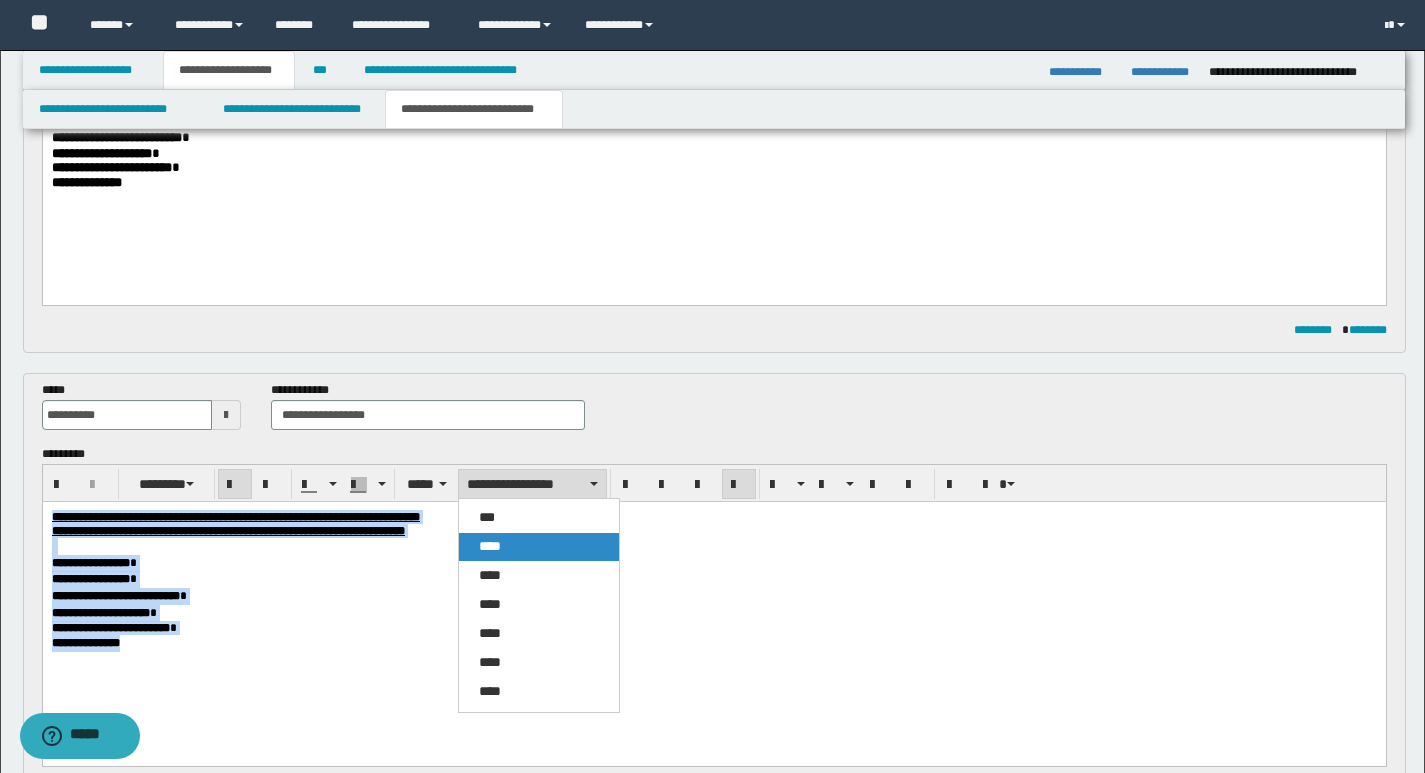 click on "****" at bounding box center [539, 547] 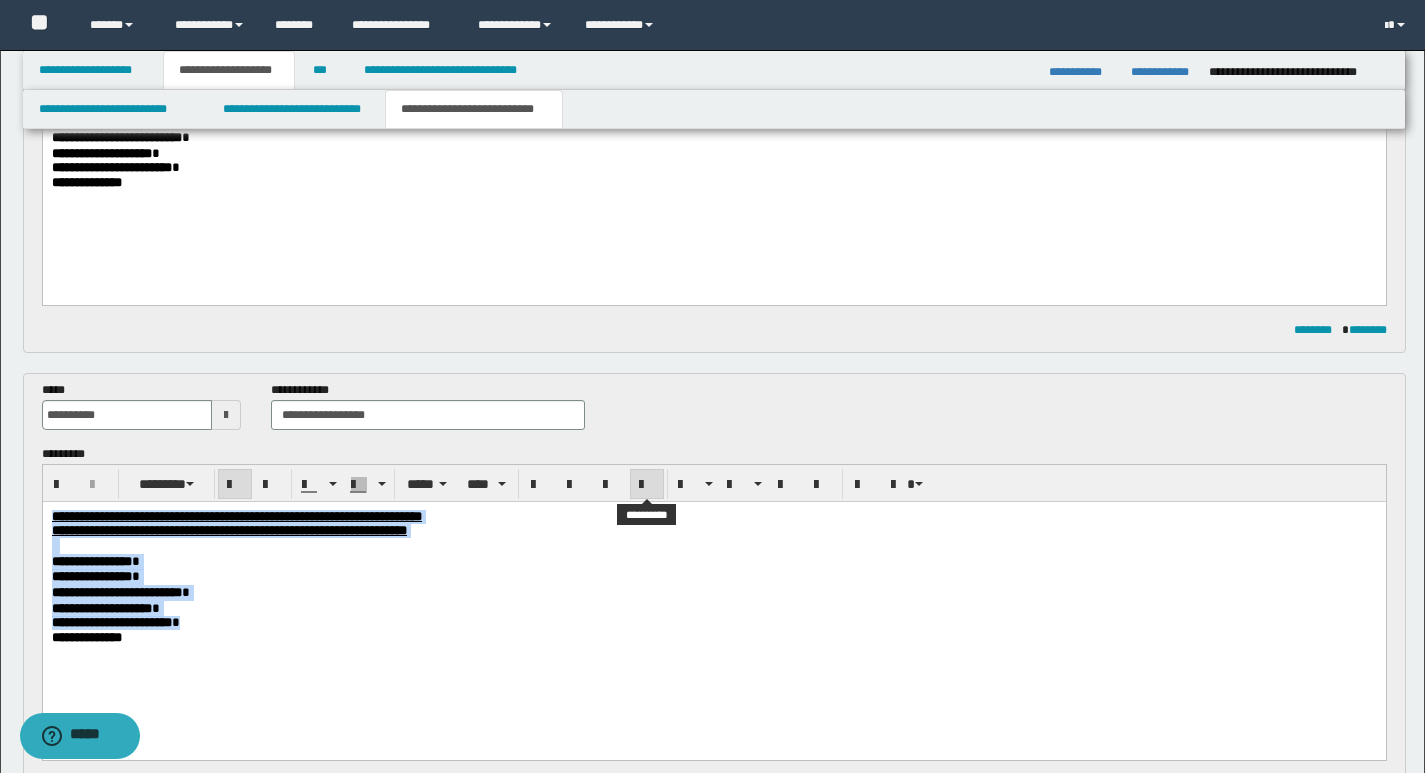 click at bounding box center (647, 485) 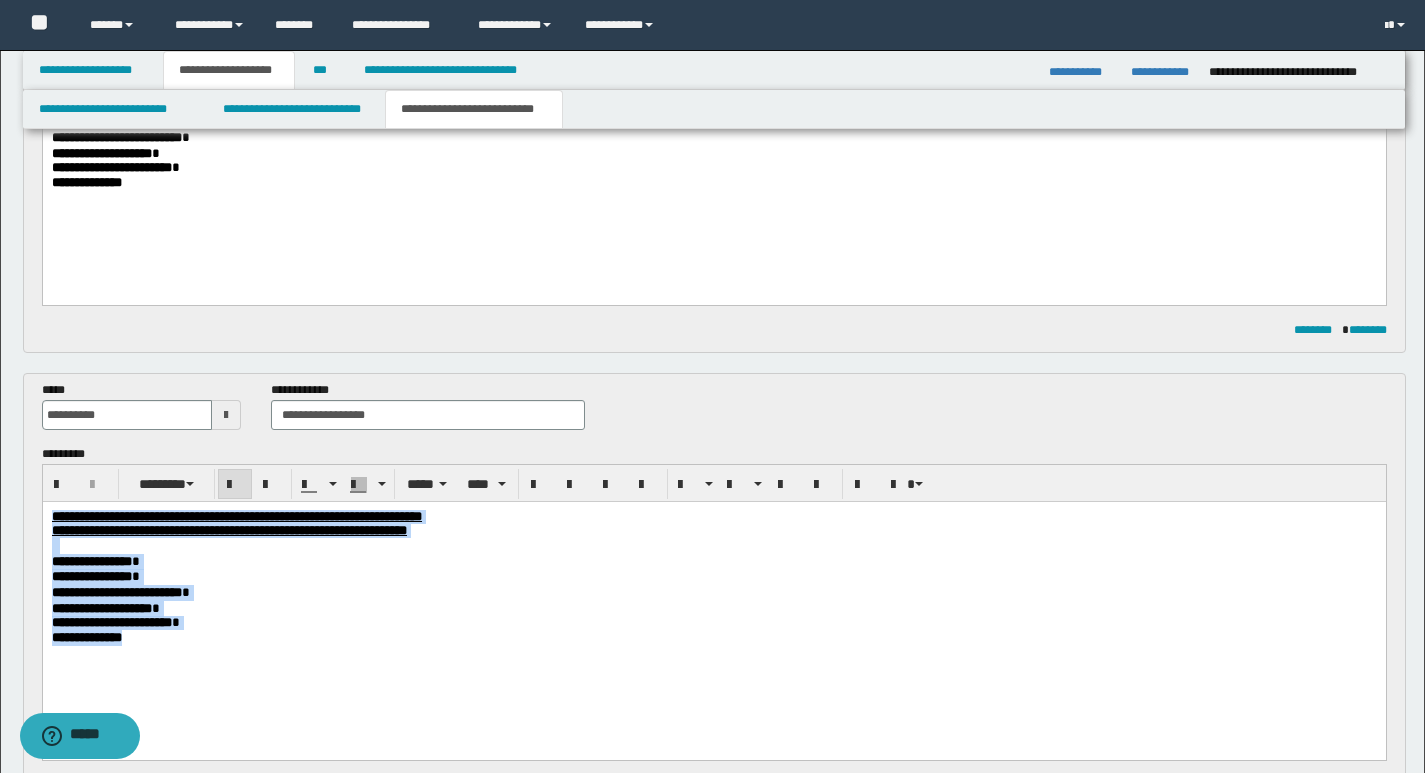 click on "**********" at bounding box center (713, 608) 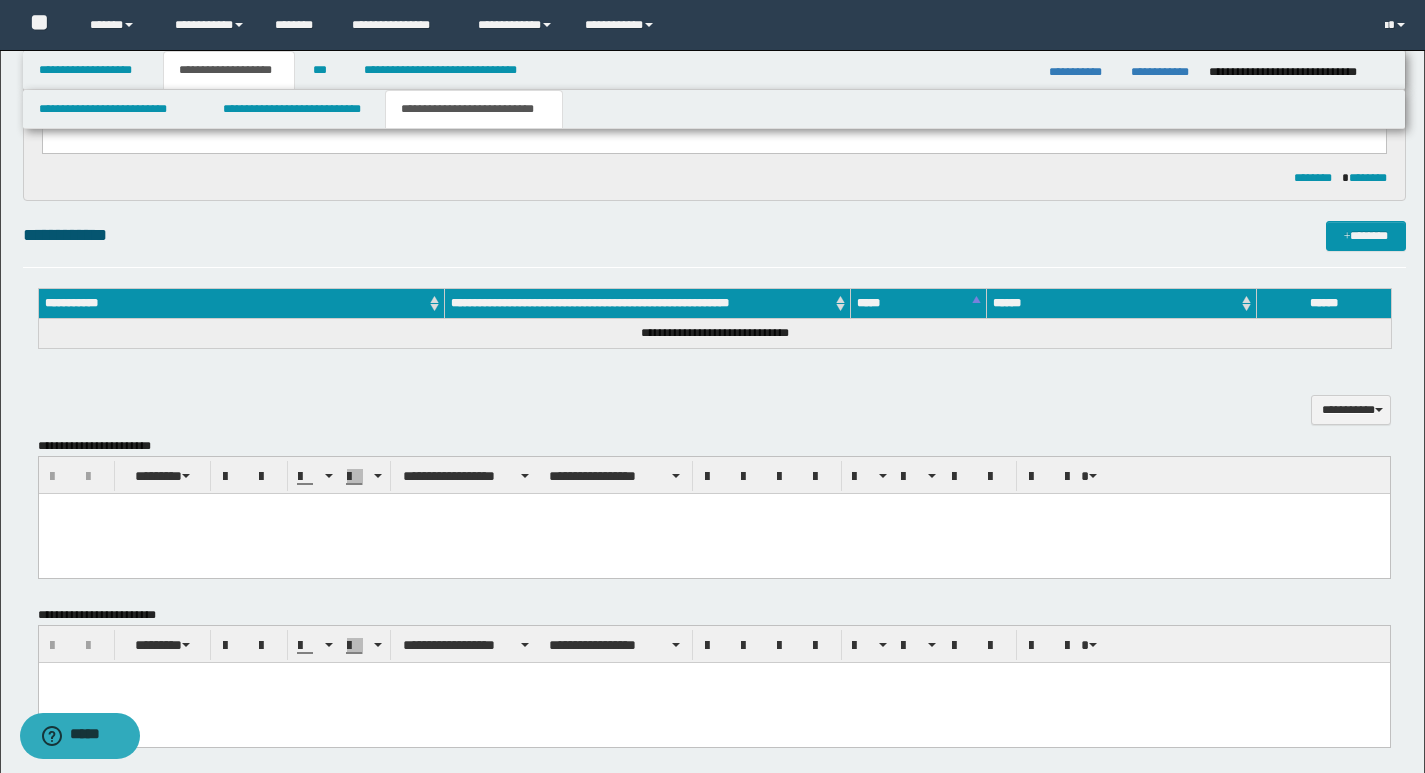 scroll, scrollTop: 1182, scrollLeft: 0, axis: vertical 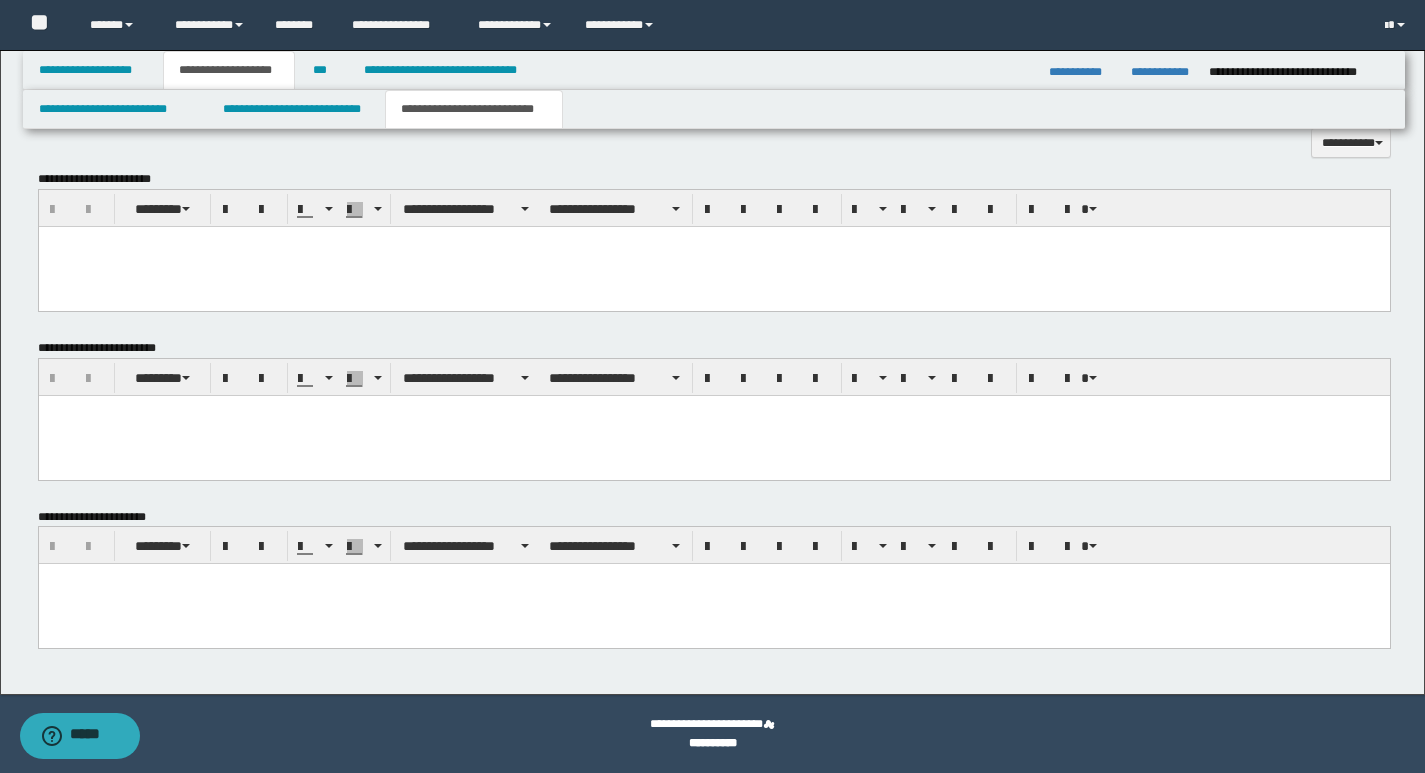 click at bounding box center [713, 579] 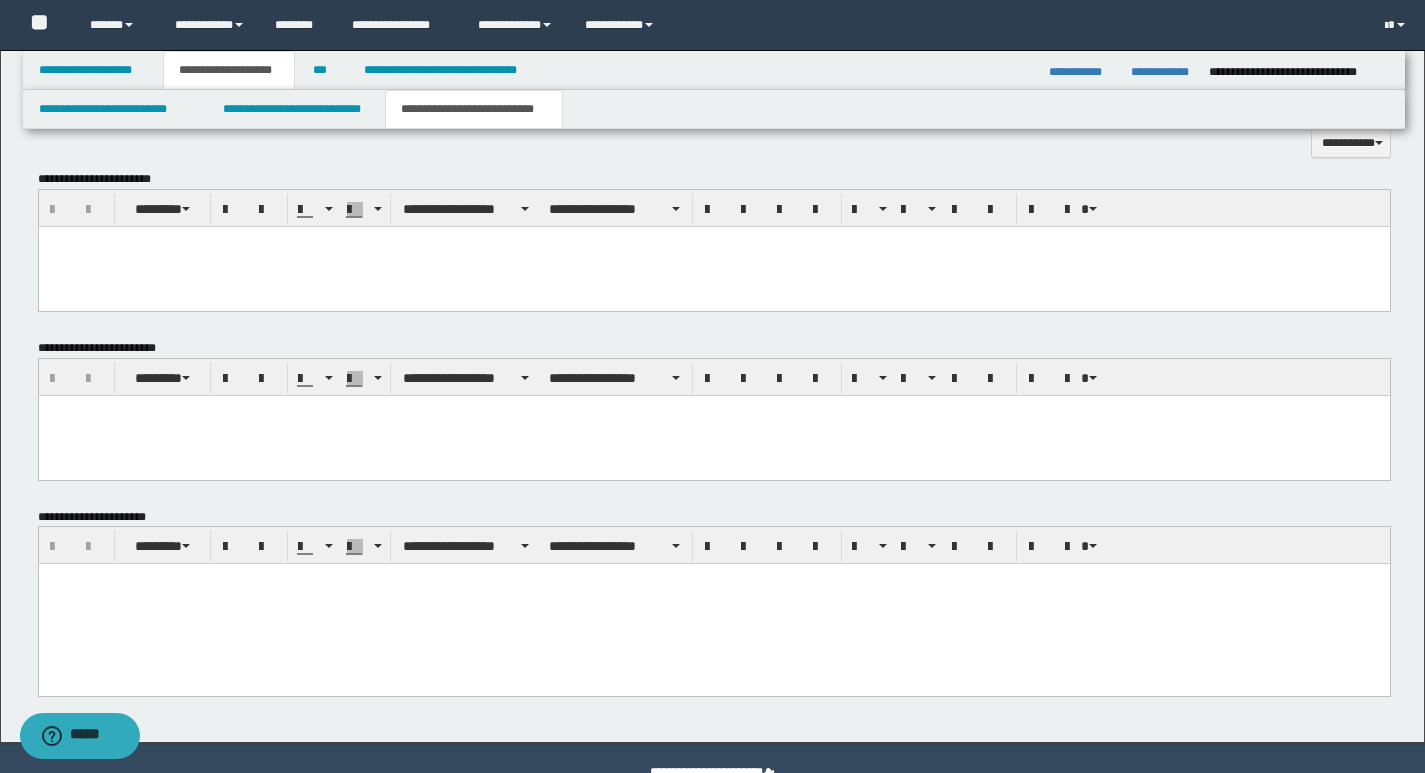 paste 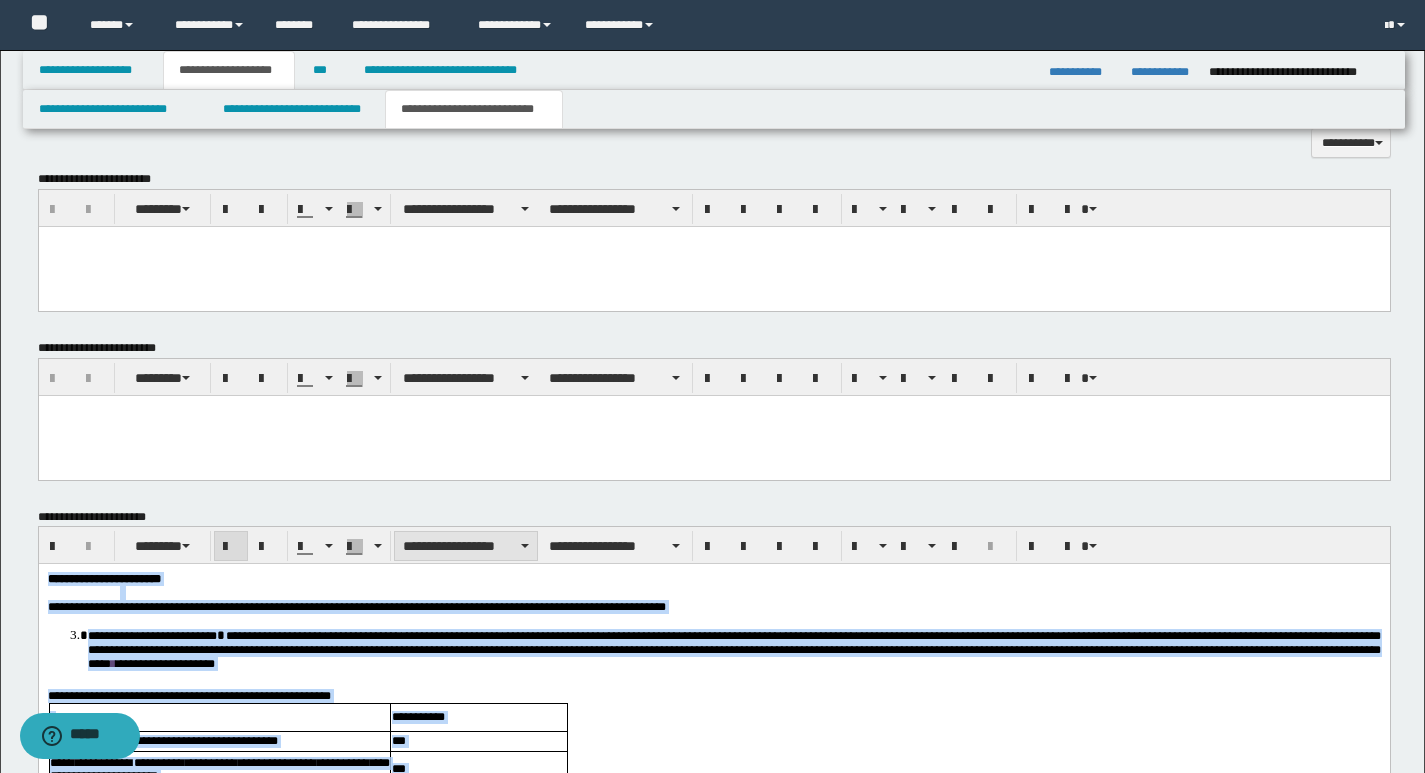 click at bounding box center (525, 546) 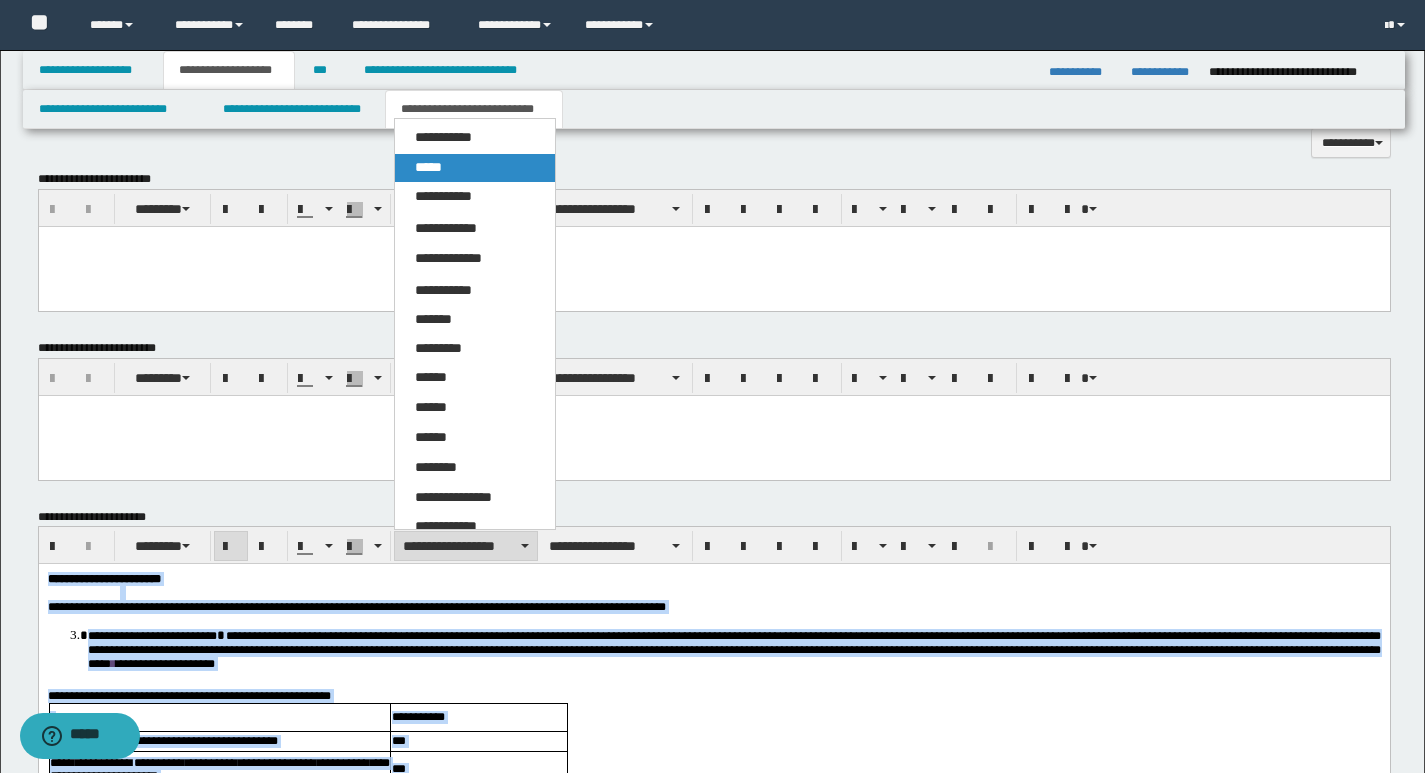 click on "*****" at bounding box center [428, 167] 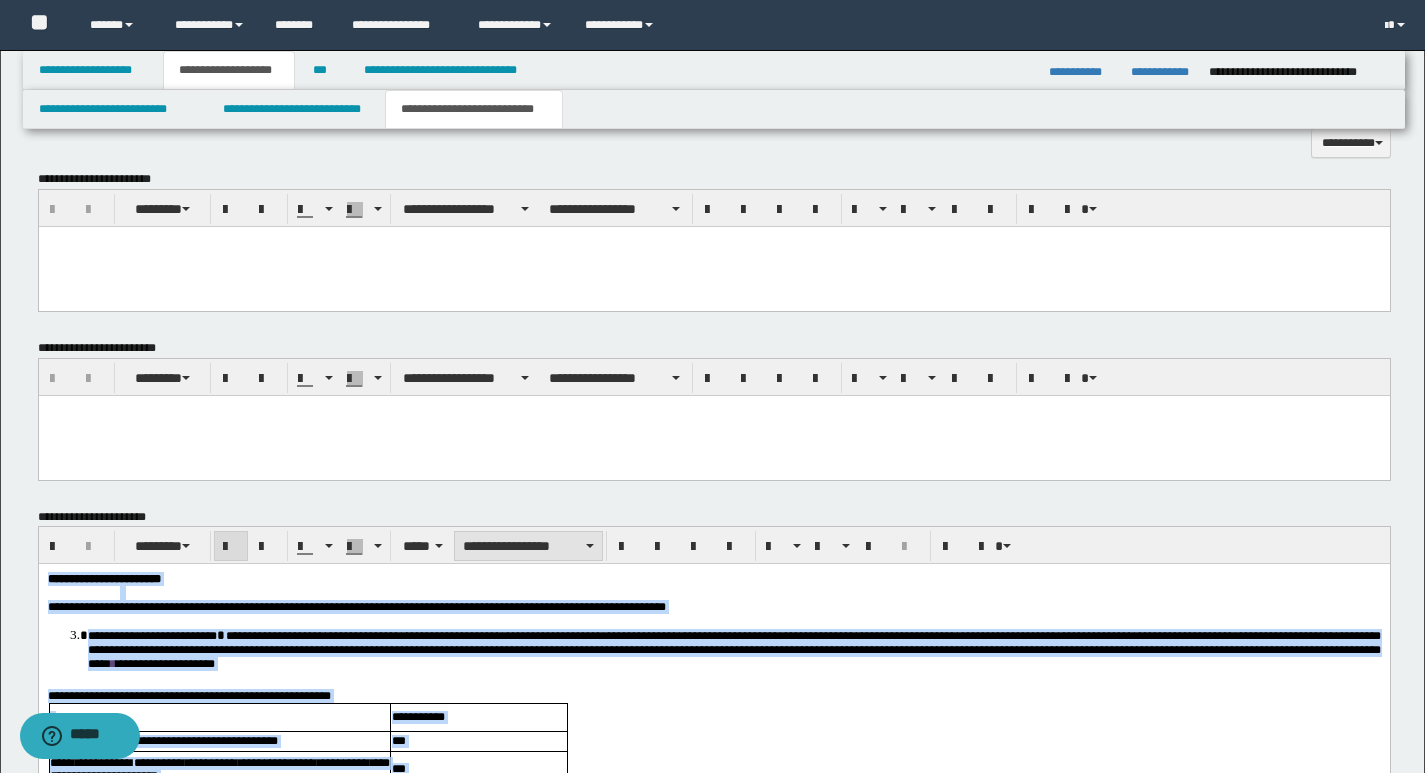 click at bounding box center [590, 546] 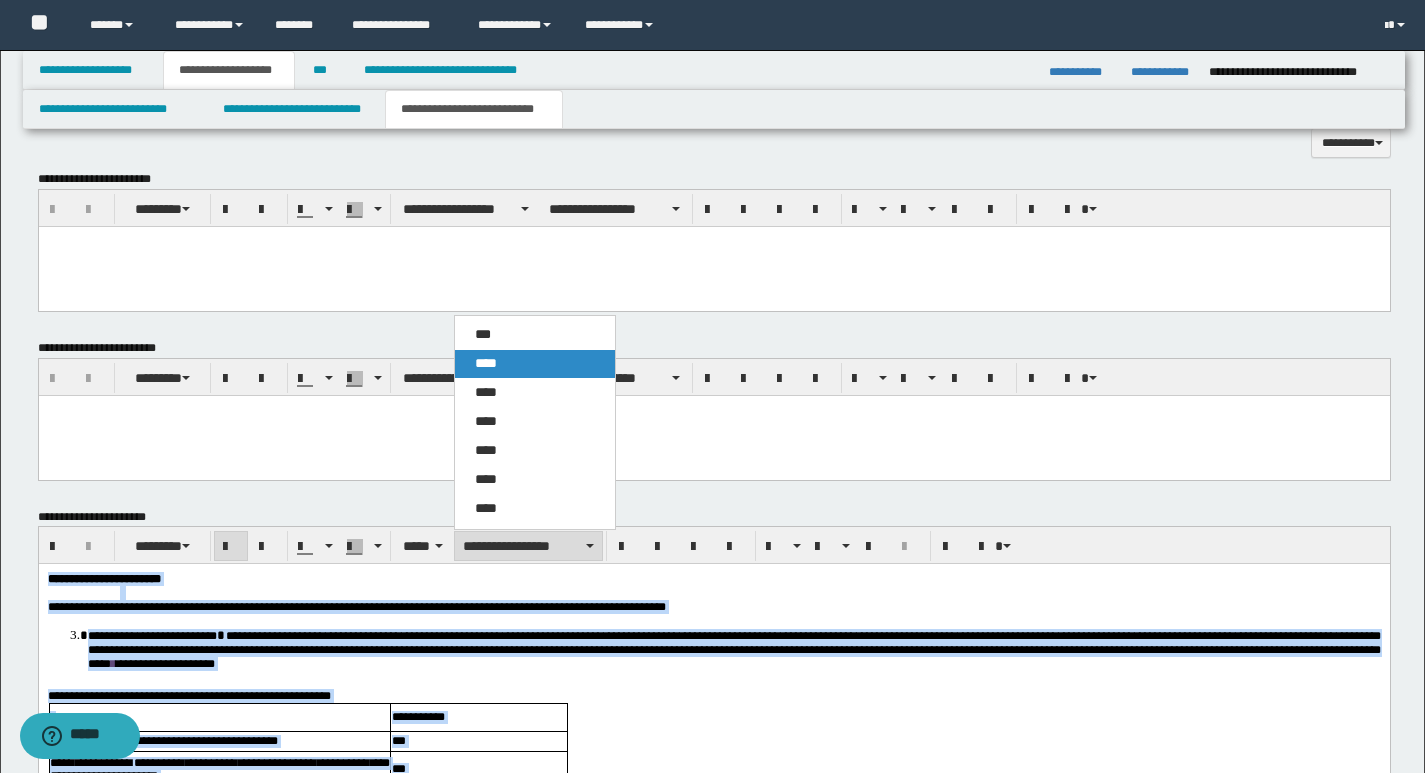click on "****" at bounding box center (486, 363) 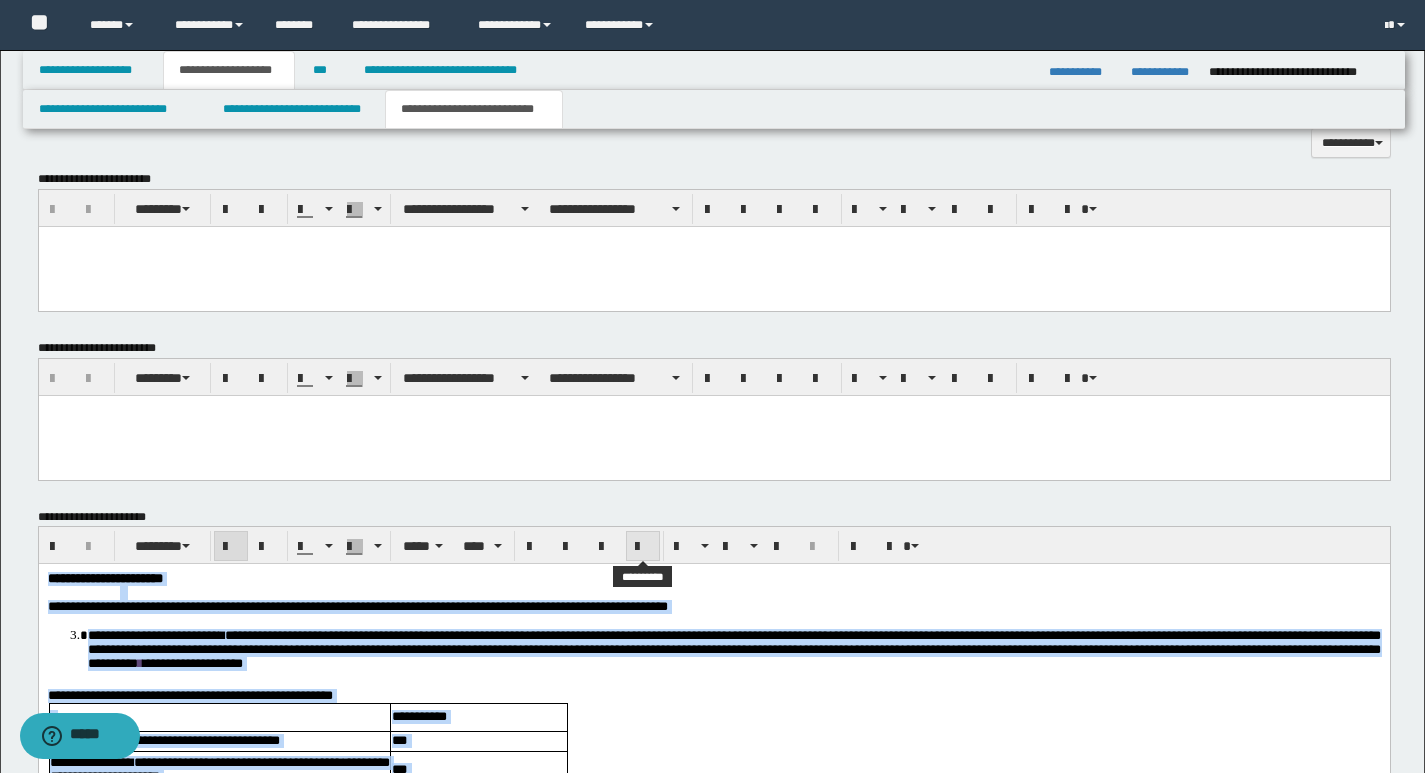 click at bounding box center [643, 547] 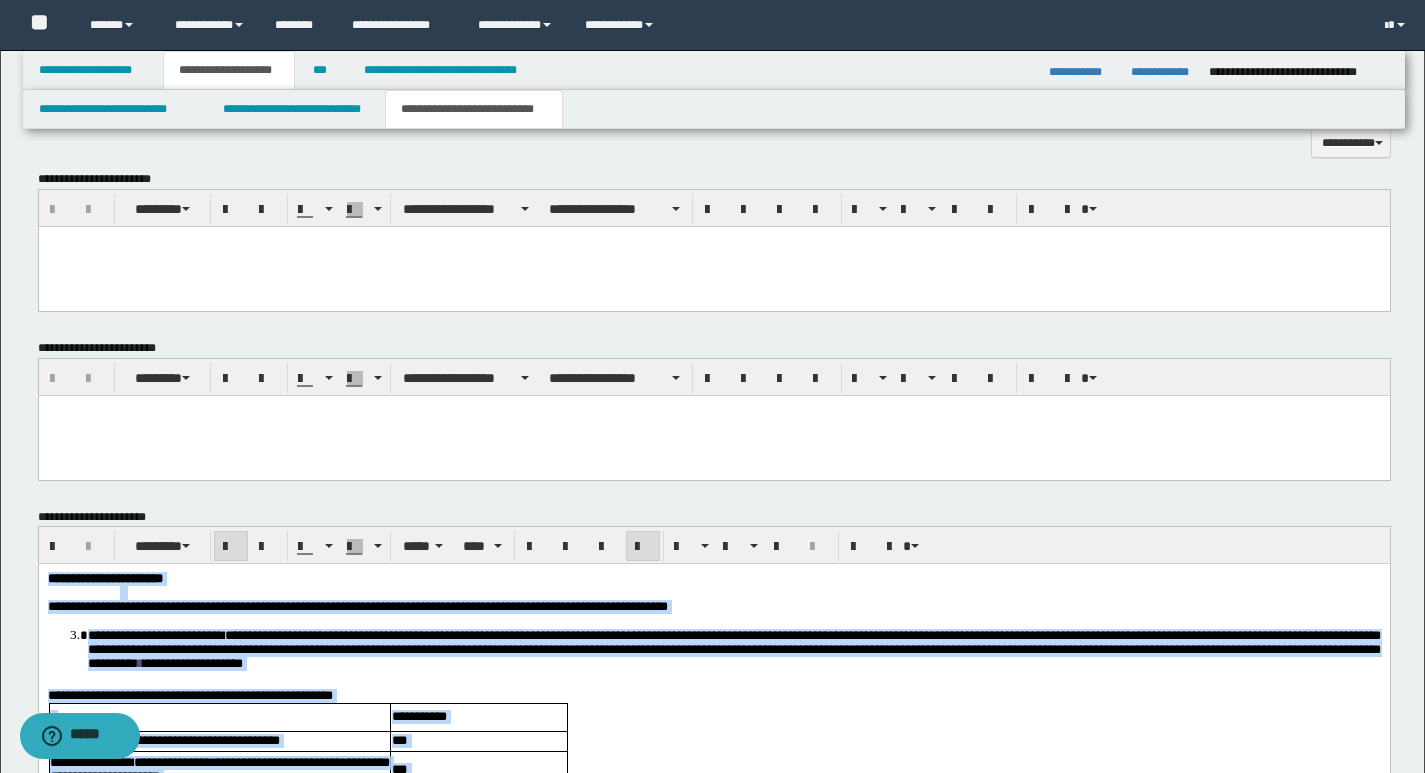 click at bounding box center [643, 547] 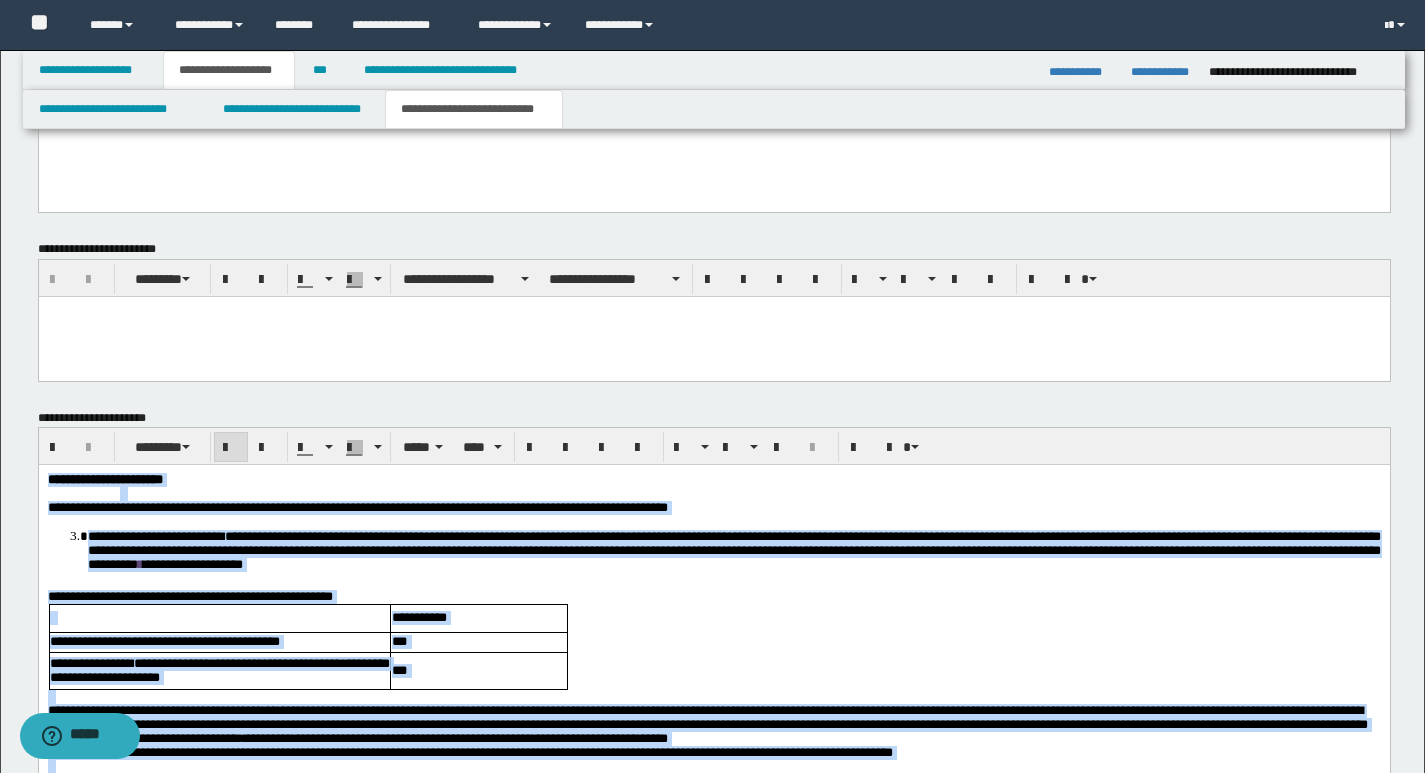 scroll, scrollTop: 1382, scrollLeft: 0, axis: vertical 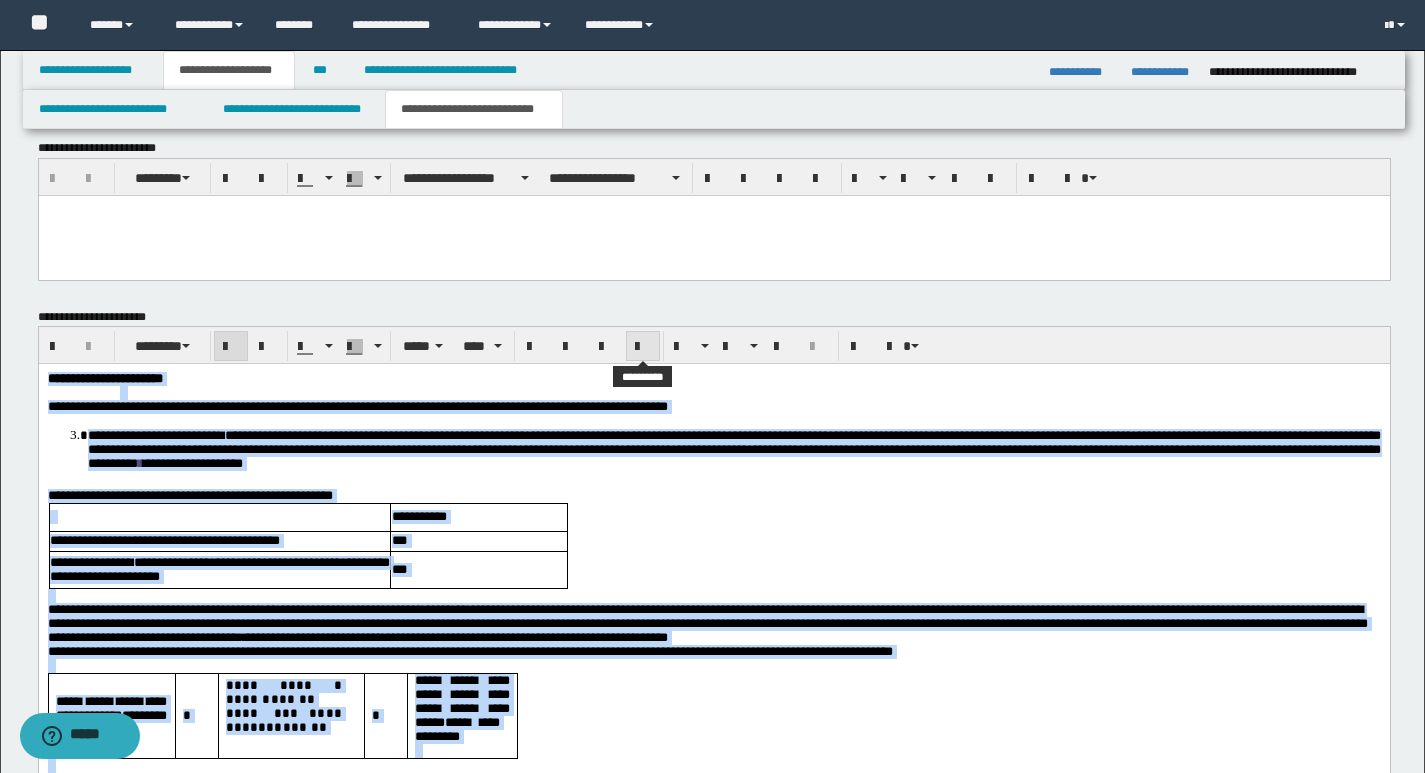 click at bounding box center [643, 347] 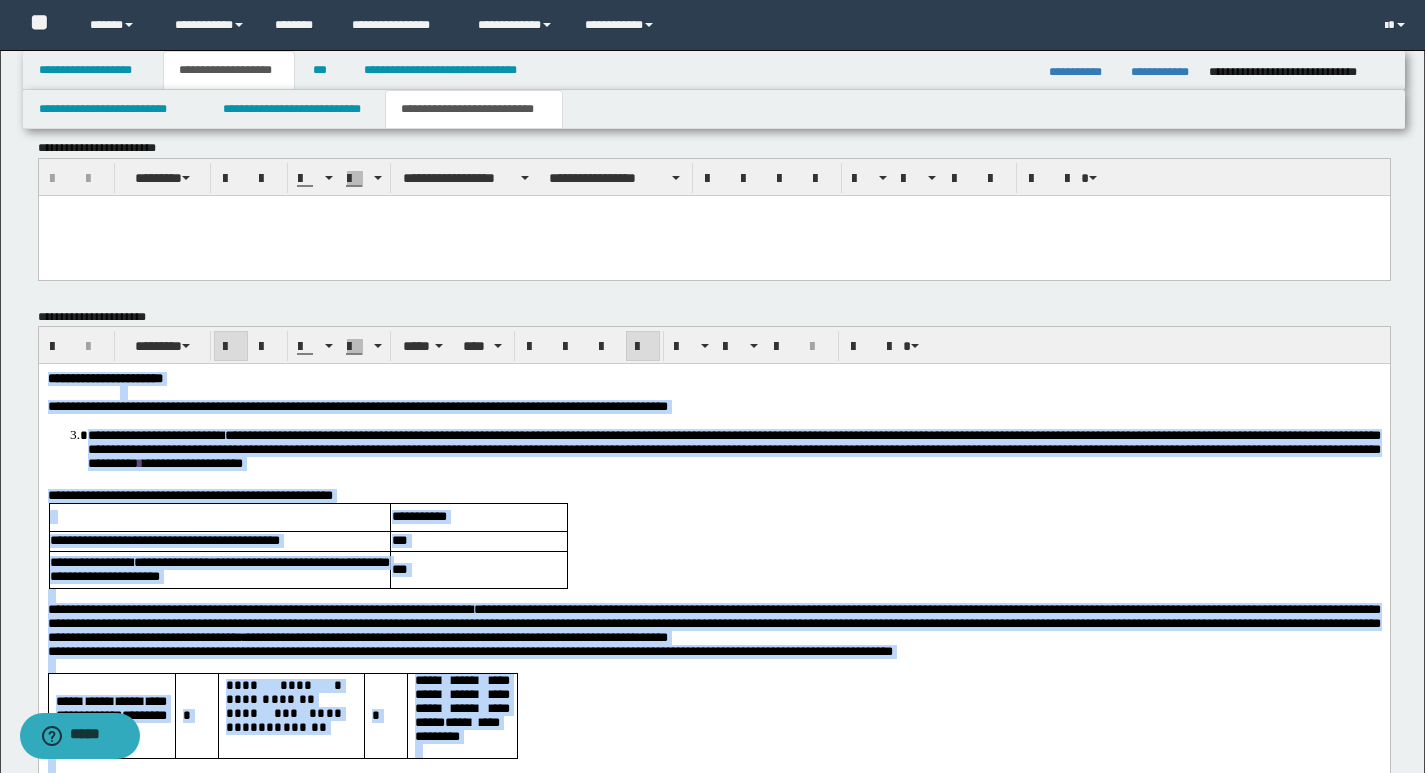click on "**********" at bounding box center (713, 676) 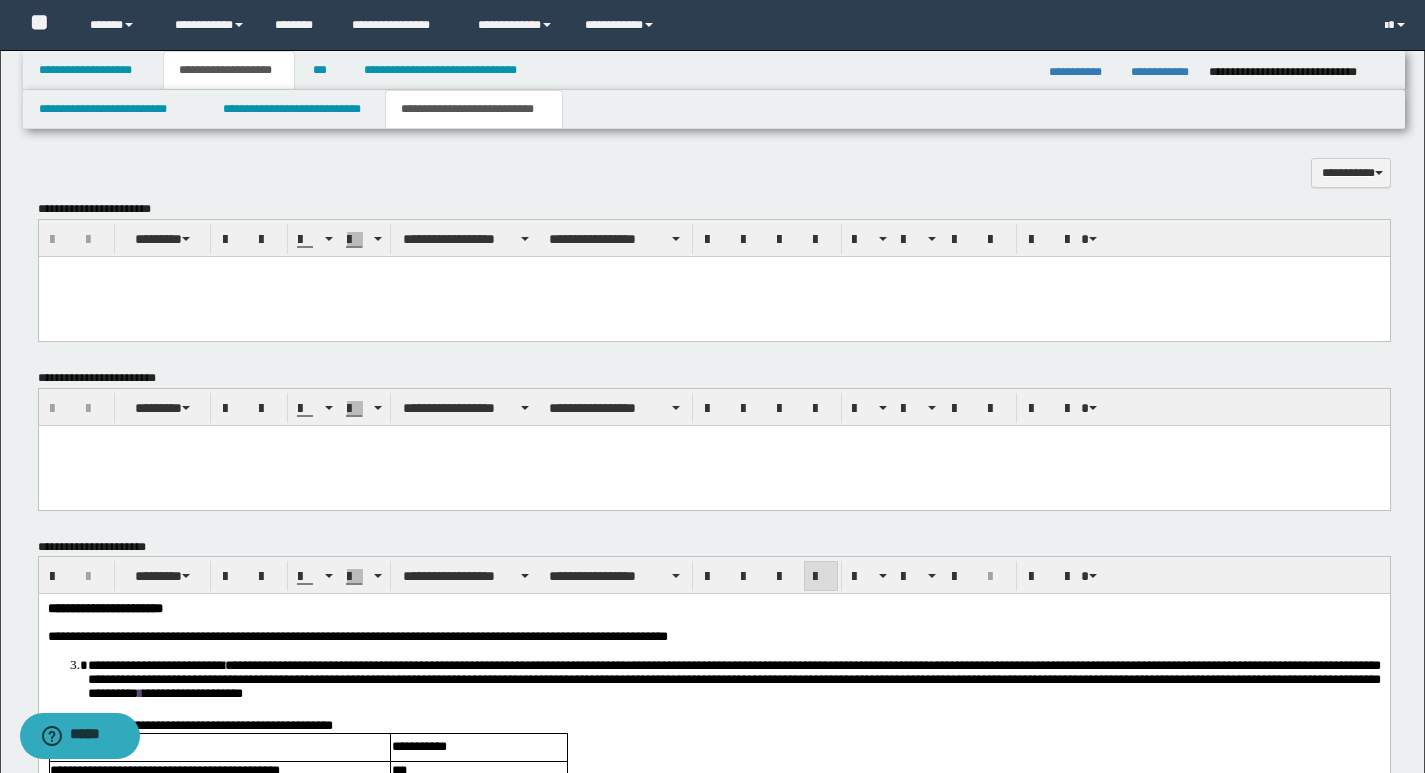 scroll, scrollTop: 782, scrollLeft: 0, axis: vertical 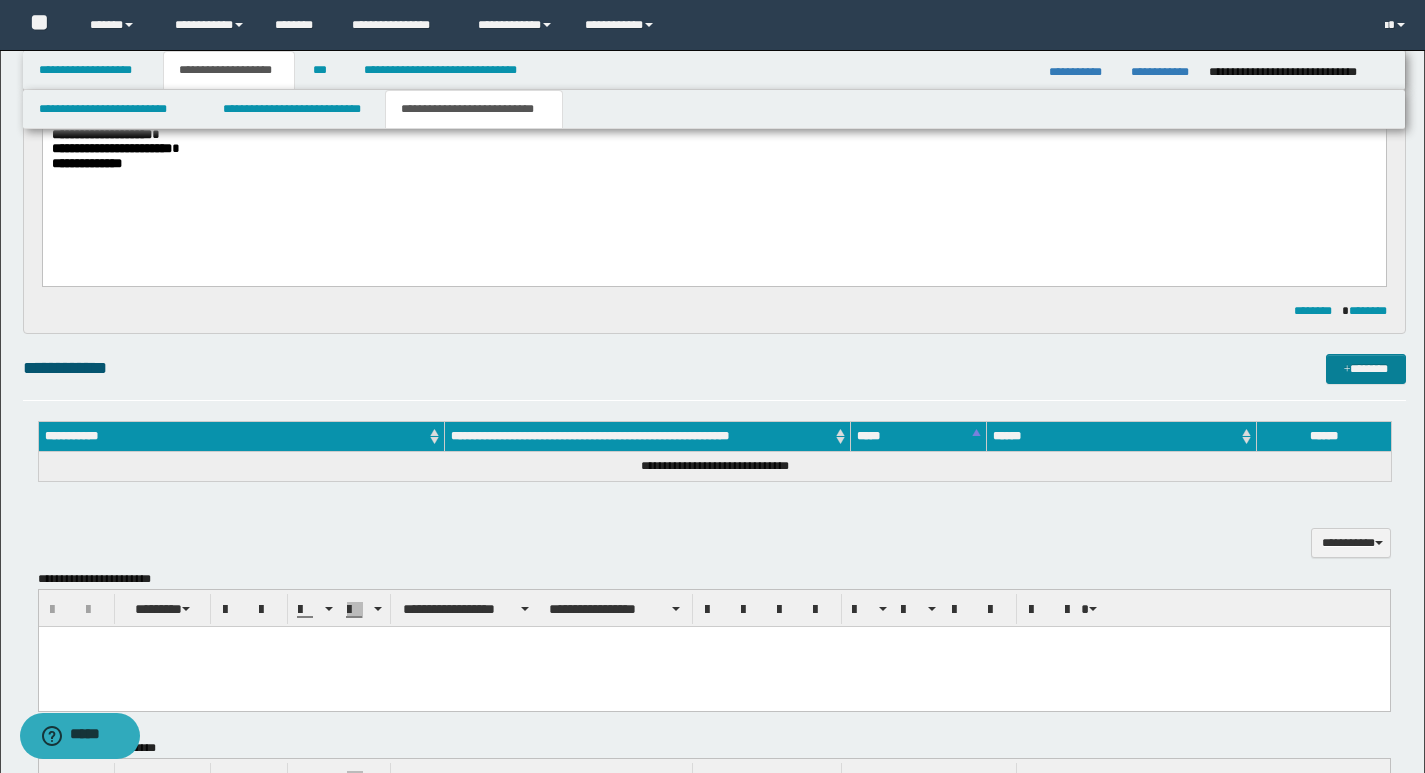 click on "*******" at bounding box center (1366, 369) 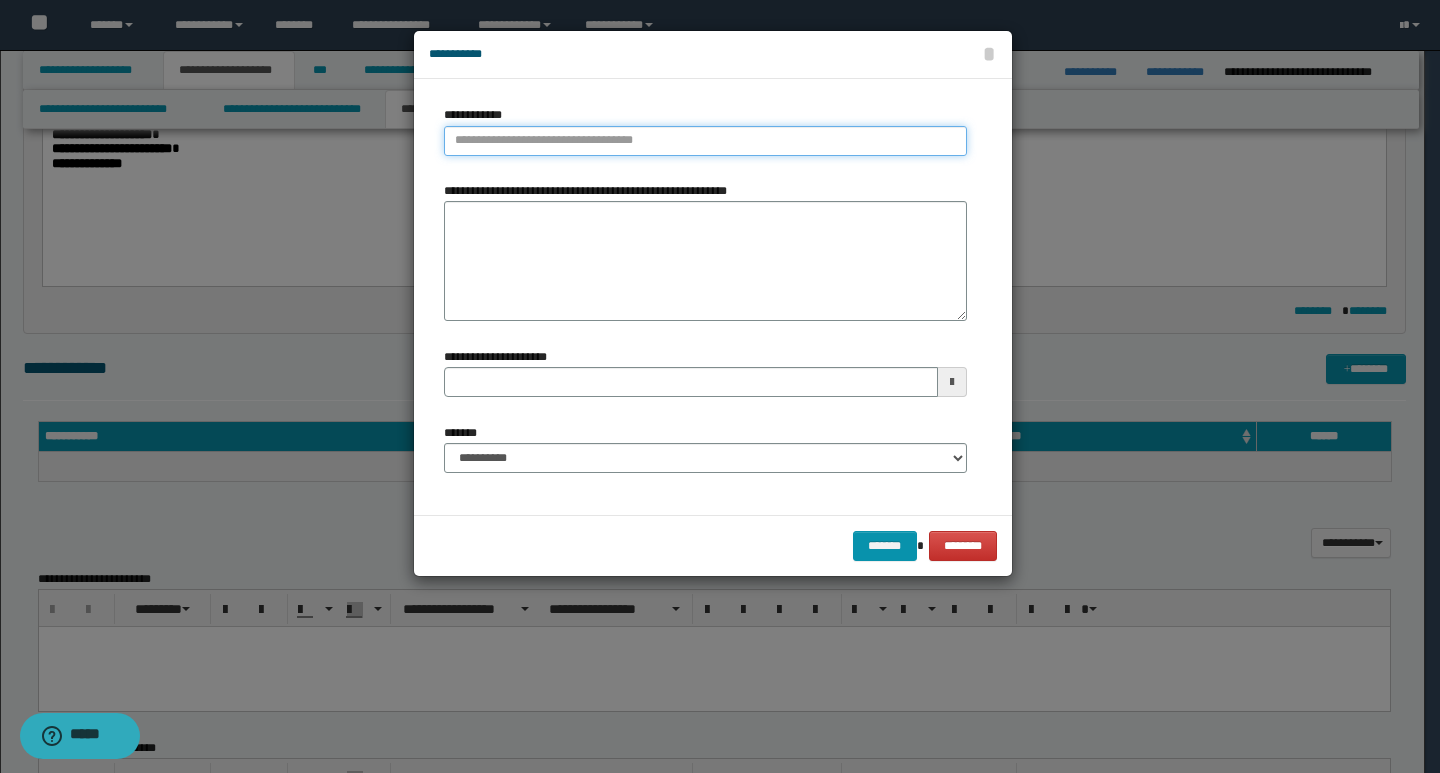 click on "**********" at bounding box center (705, 141) 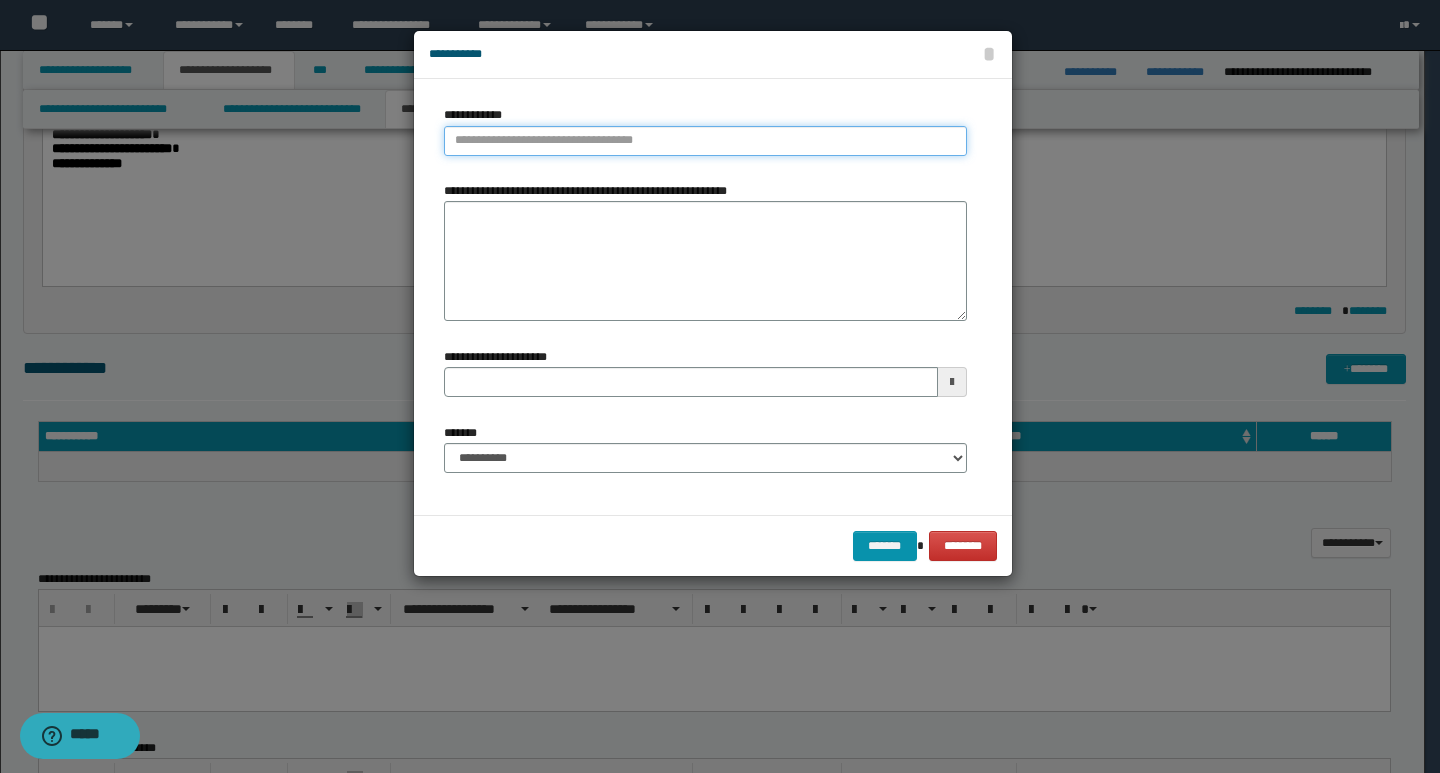 paste on "**********" 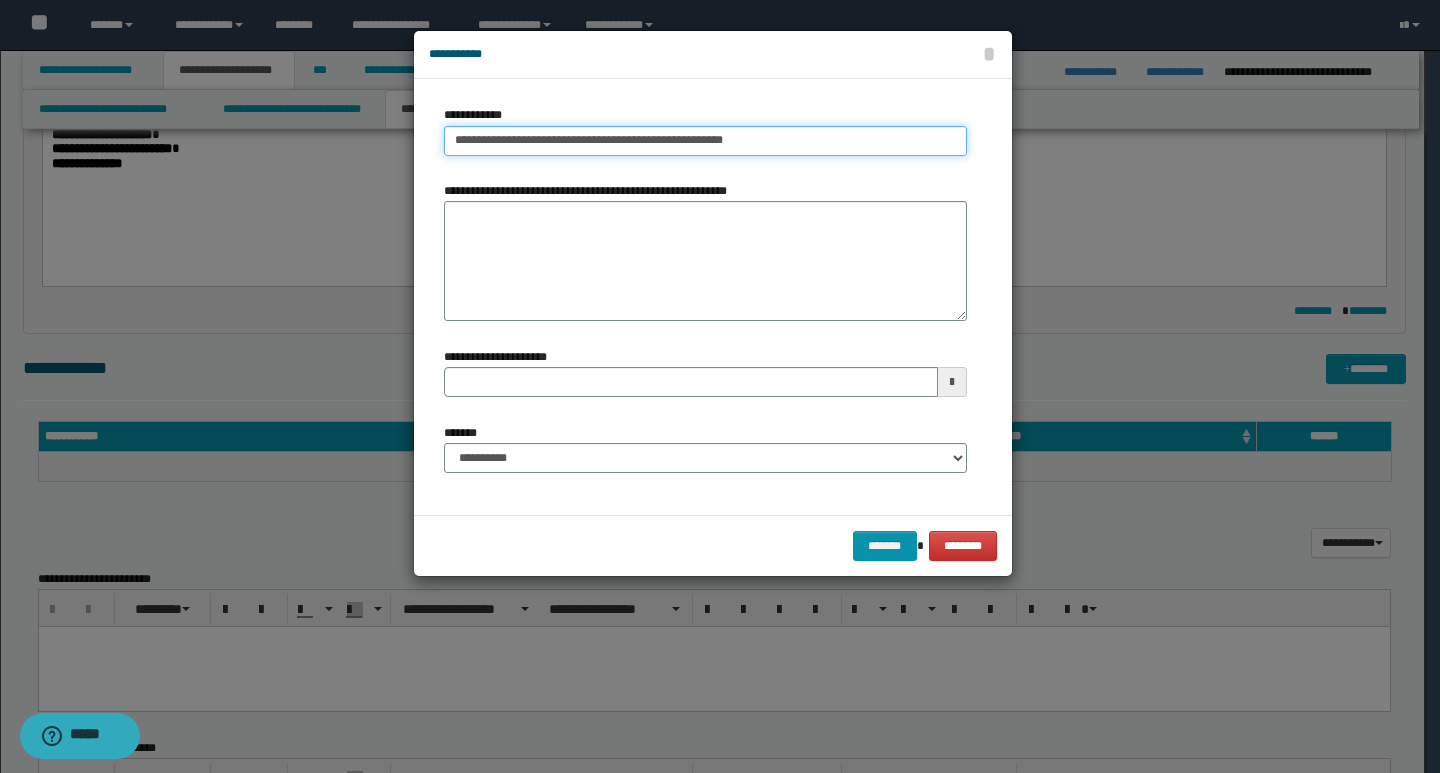 drag, startPoint x: 667, startPoint y: 143, endPoint x: 737, endPoint y: 150, distance: 70.34913 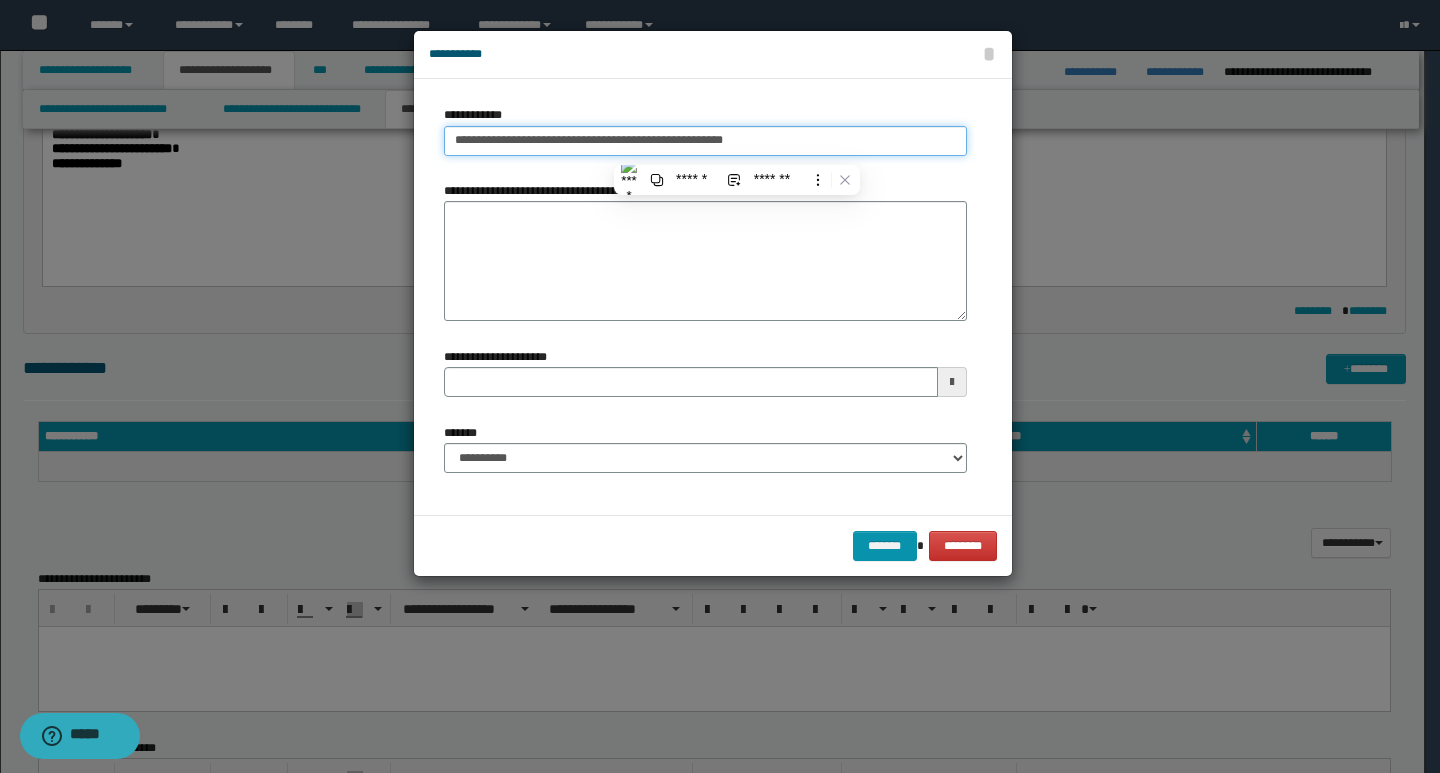 type on "**********" 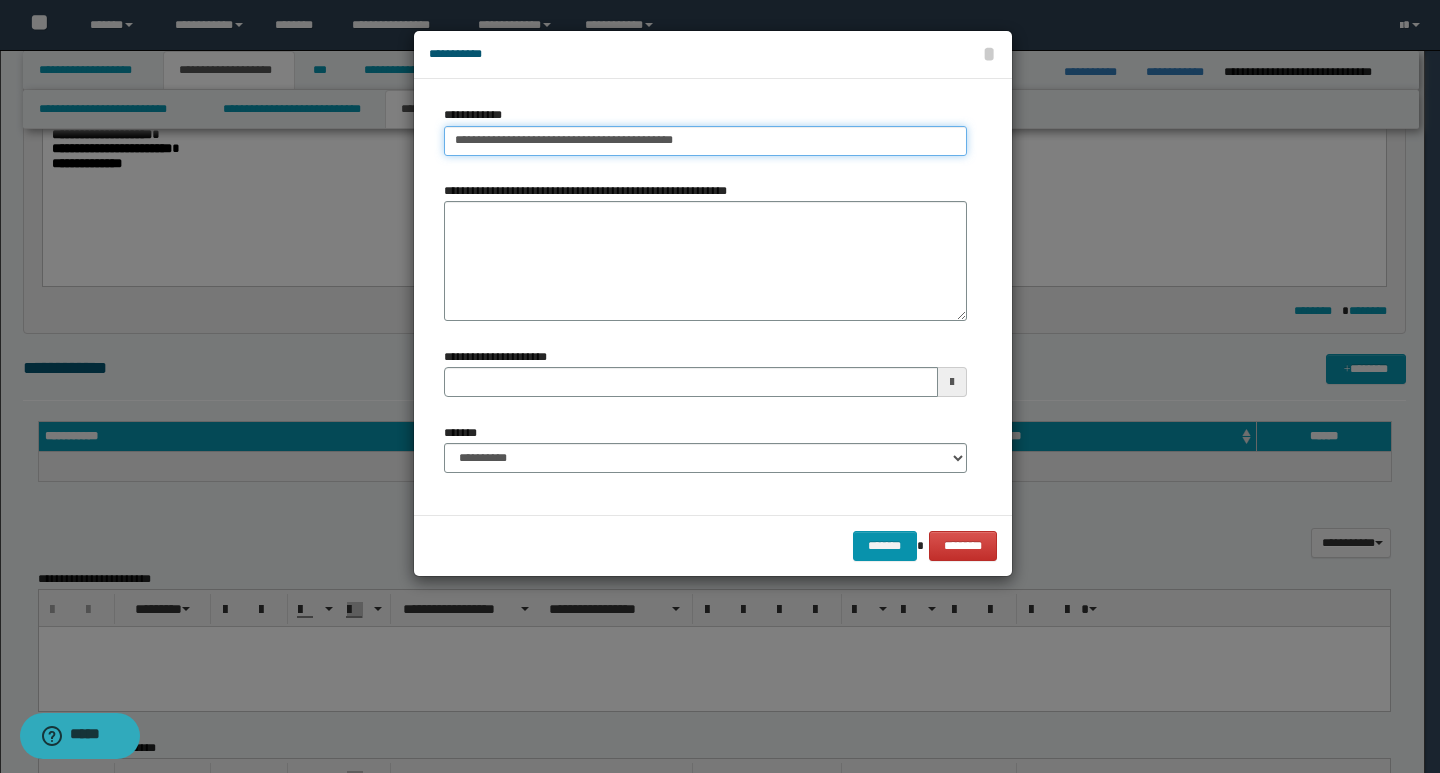 type on "**********" 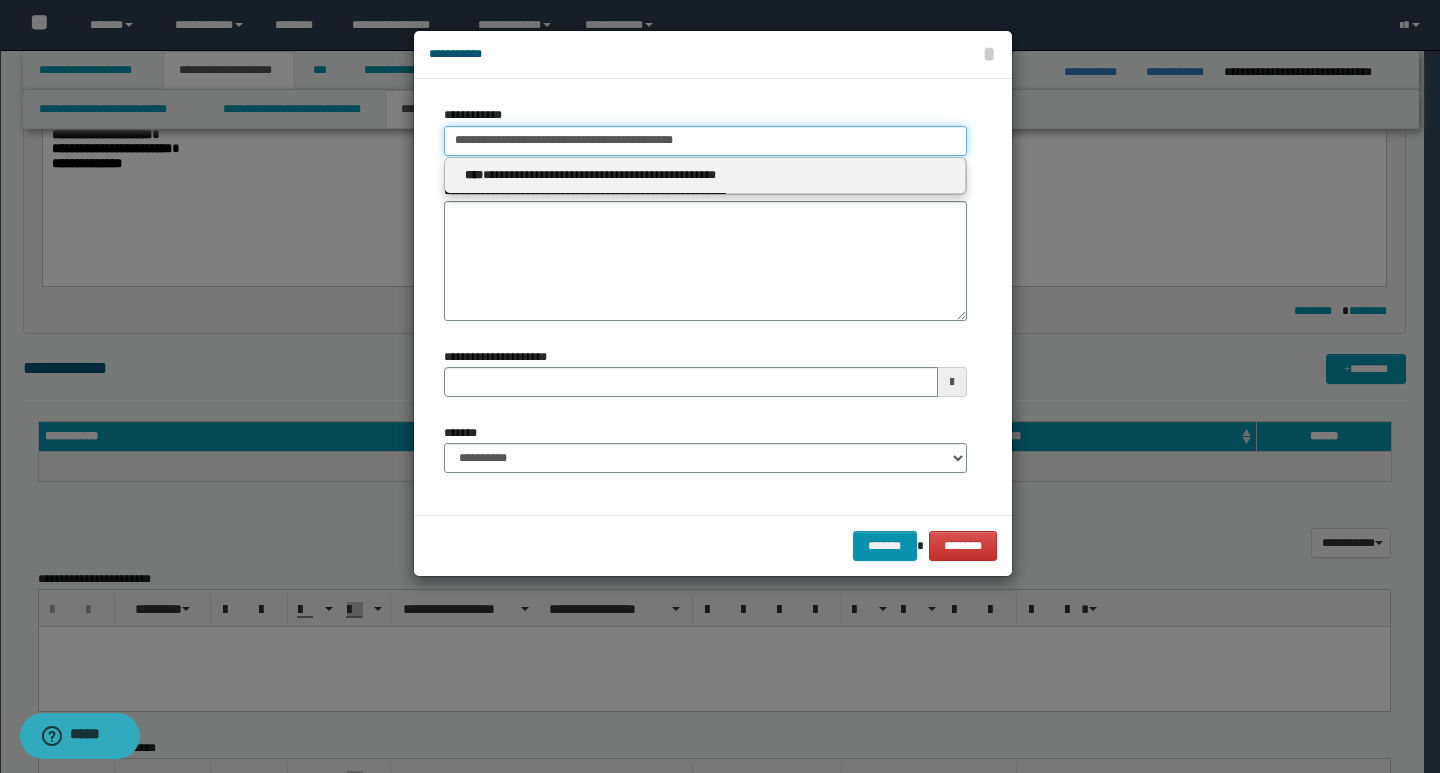 type on "**********" 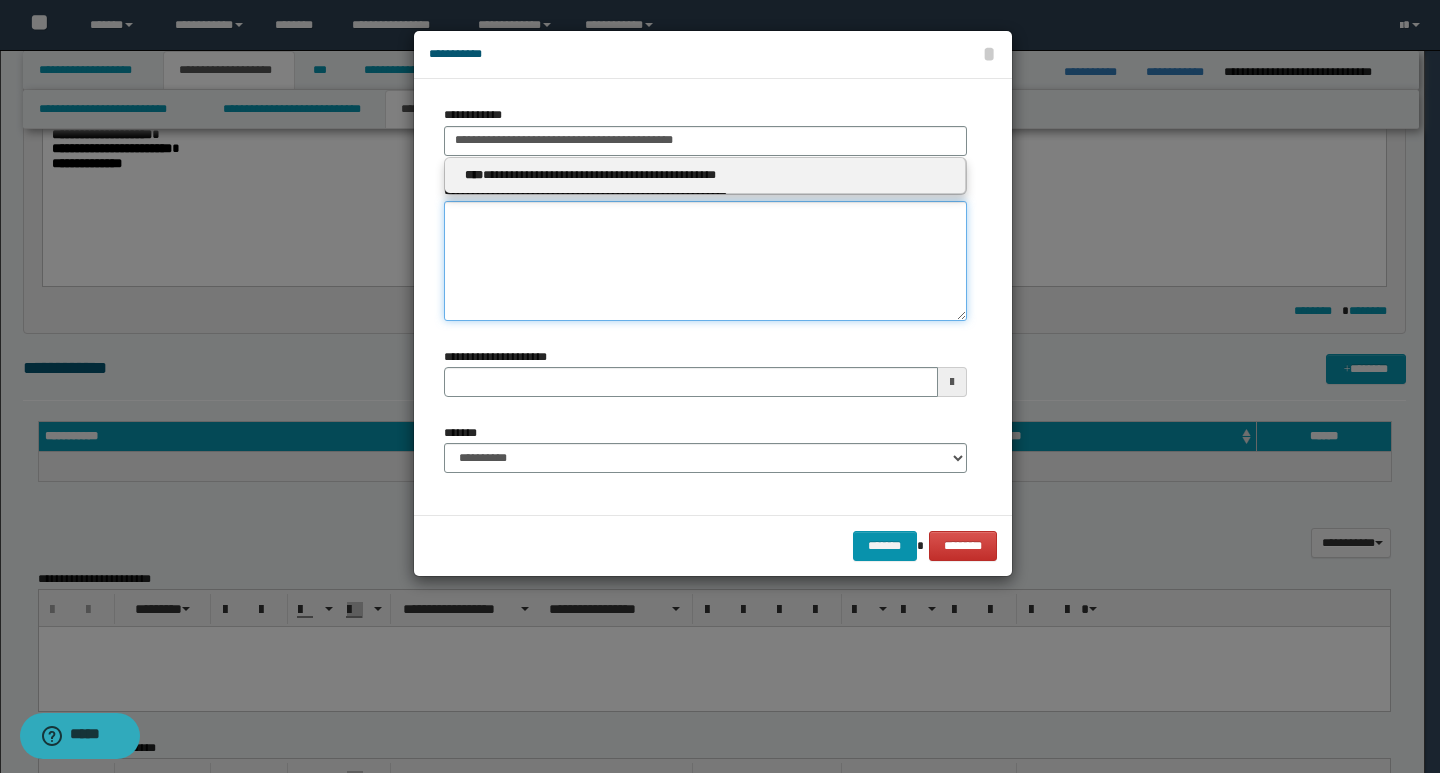 type 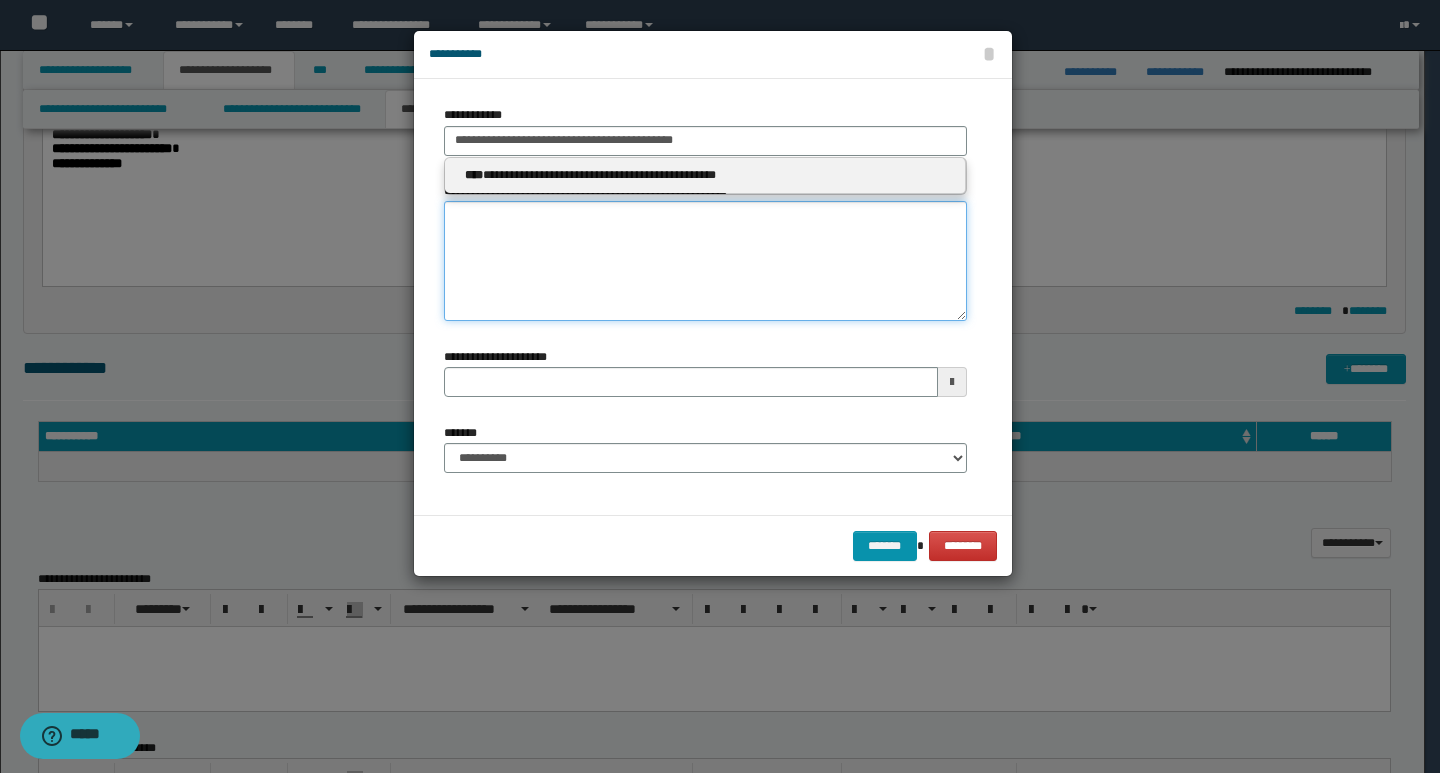 click on "**********" at bounding box center (705, 261) 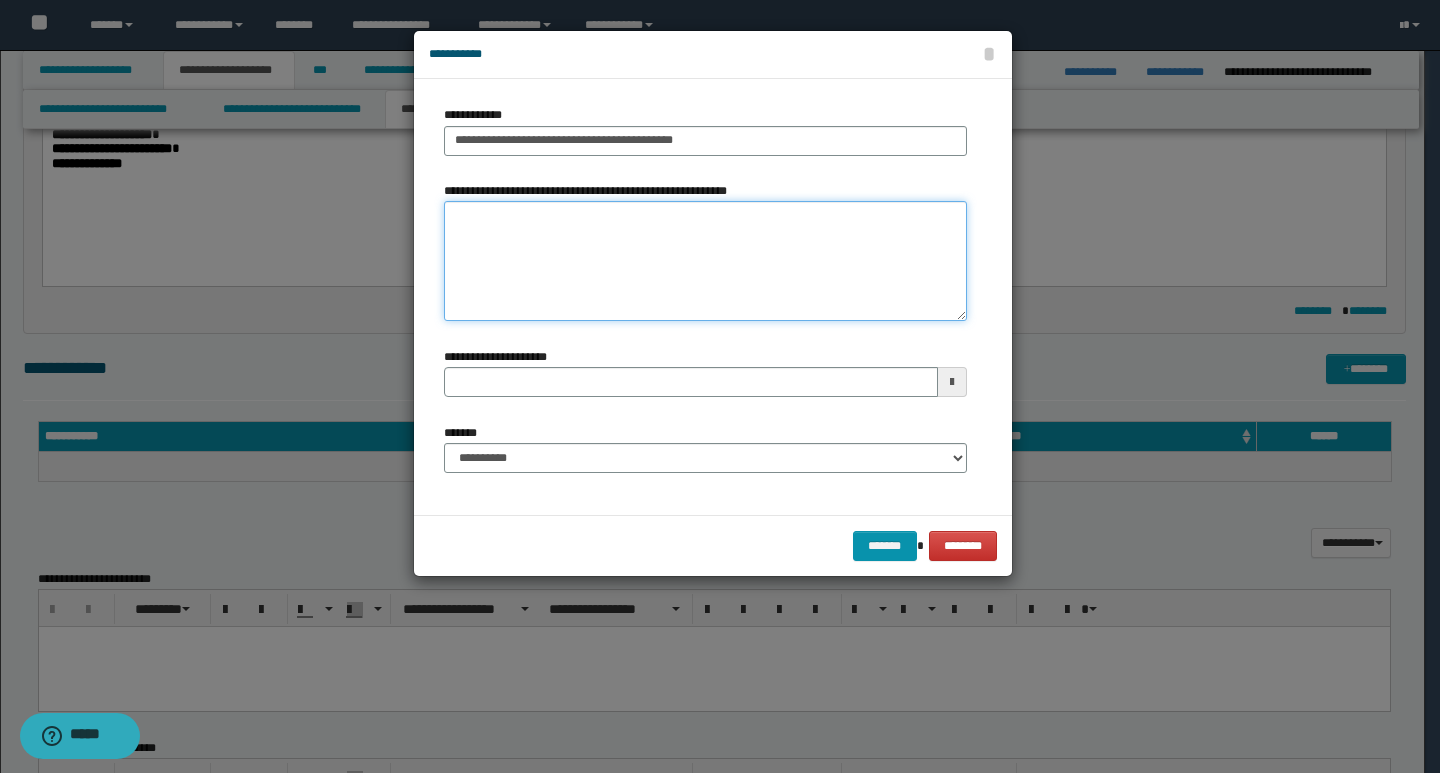 paste on "**********" 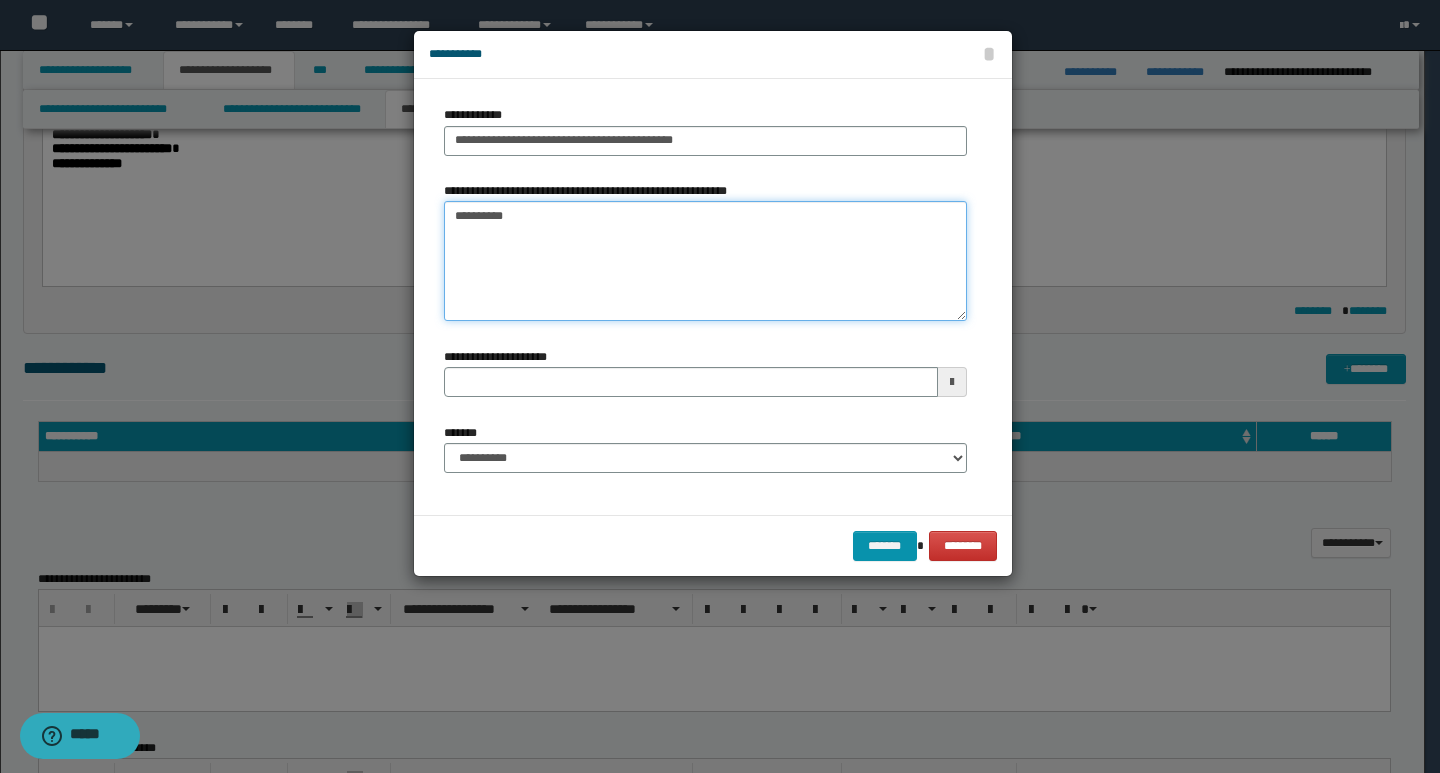type 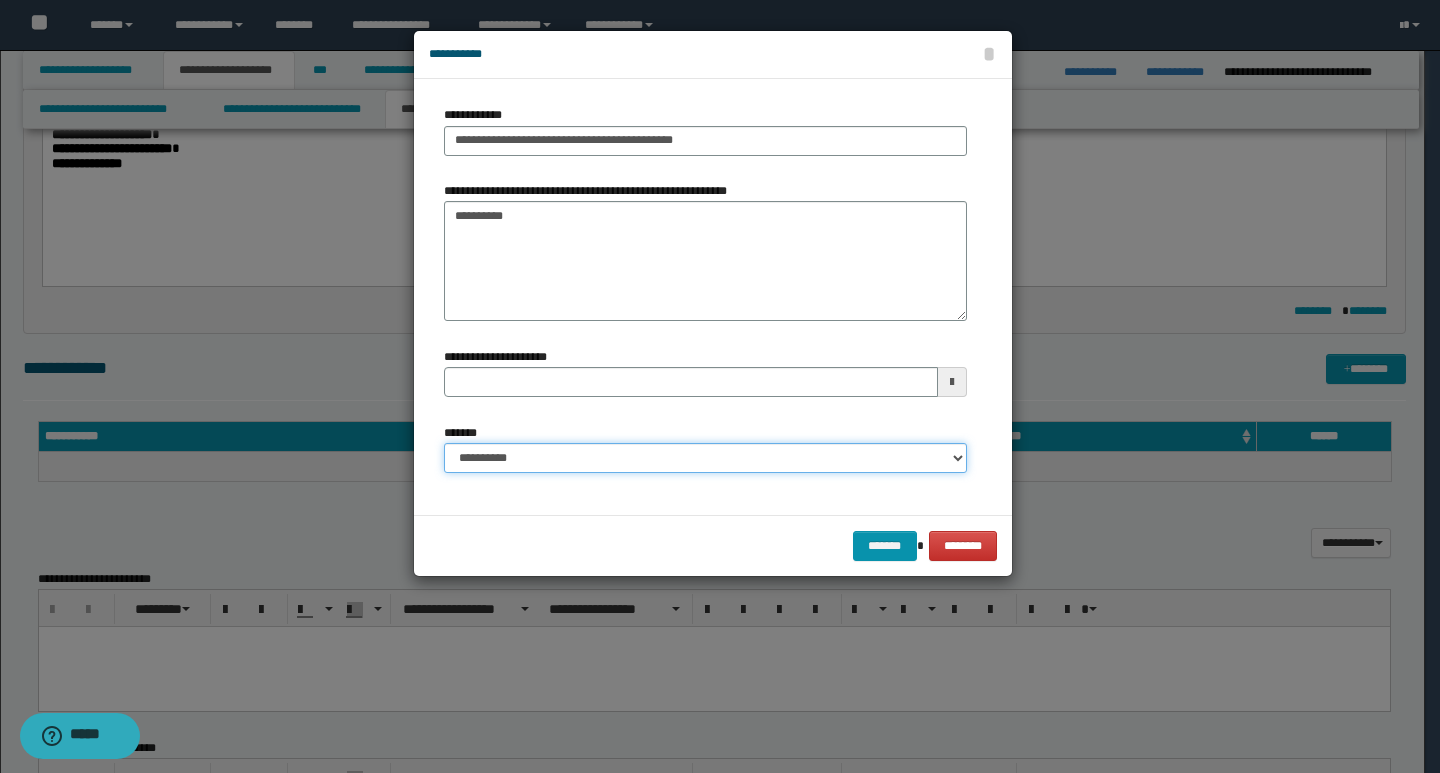 click on "**********" at bounding box center (705, 458) 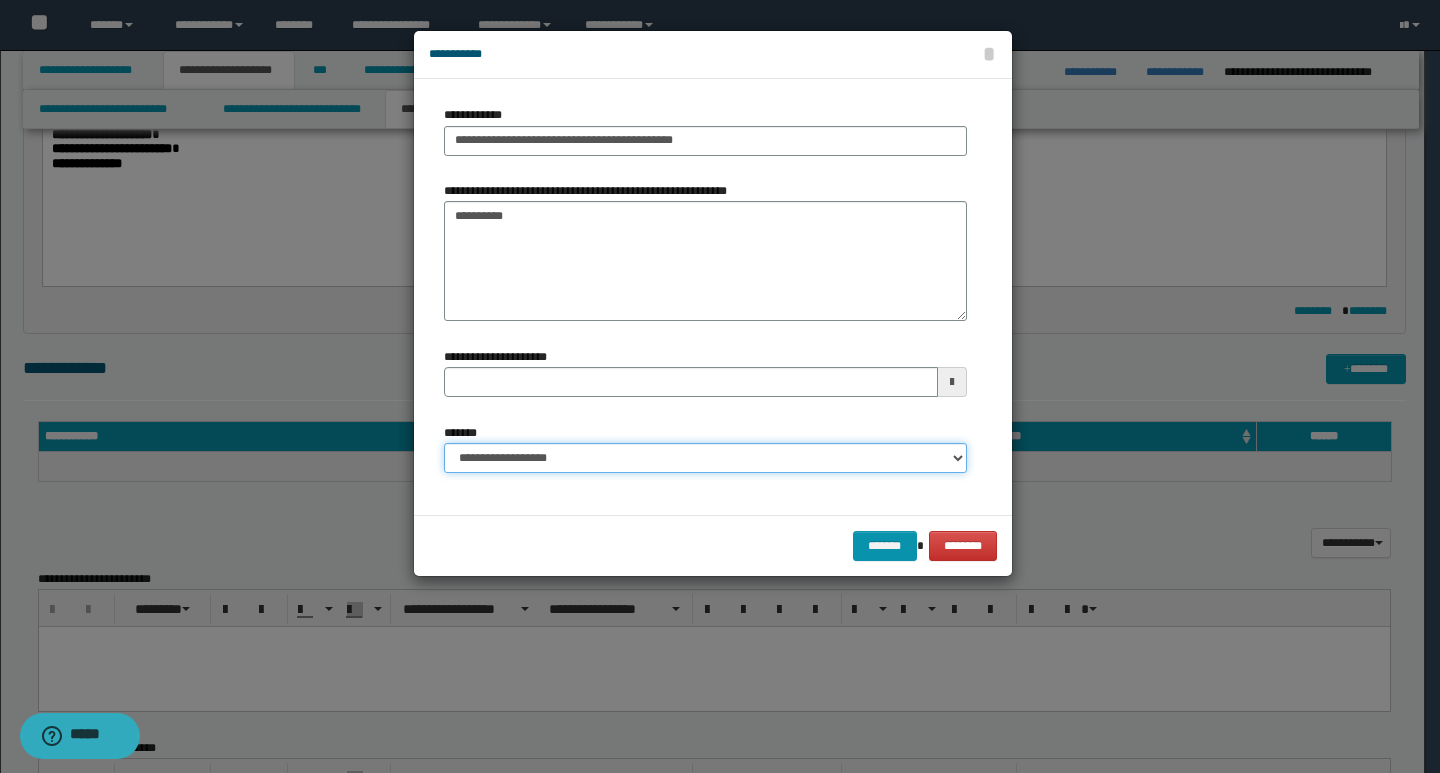 click on "**********" at bounding box center (705, 458) 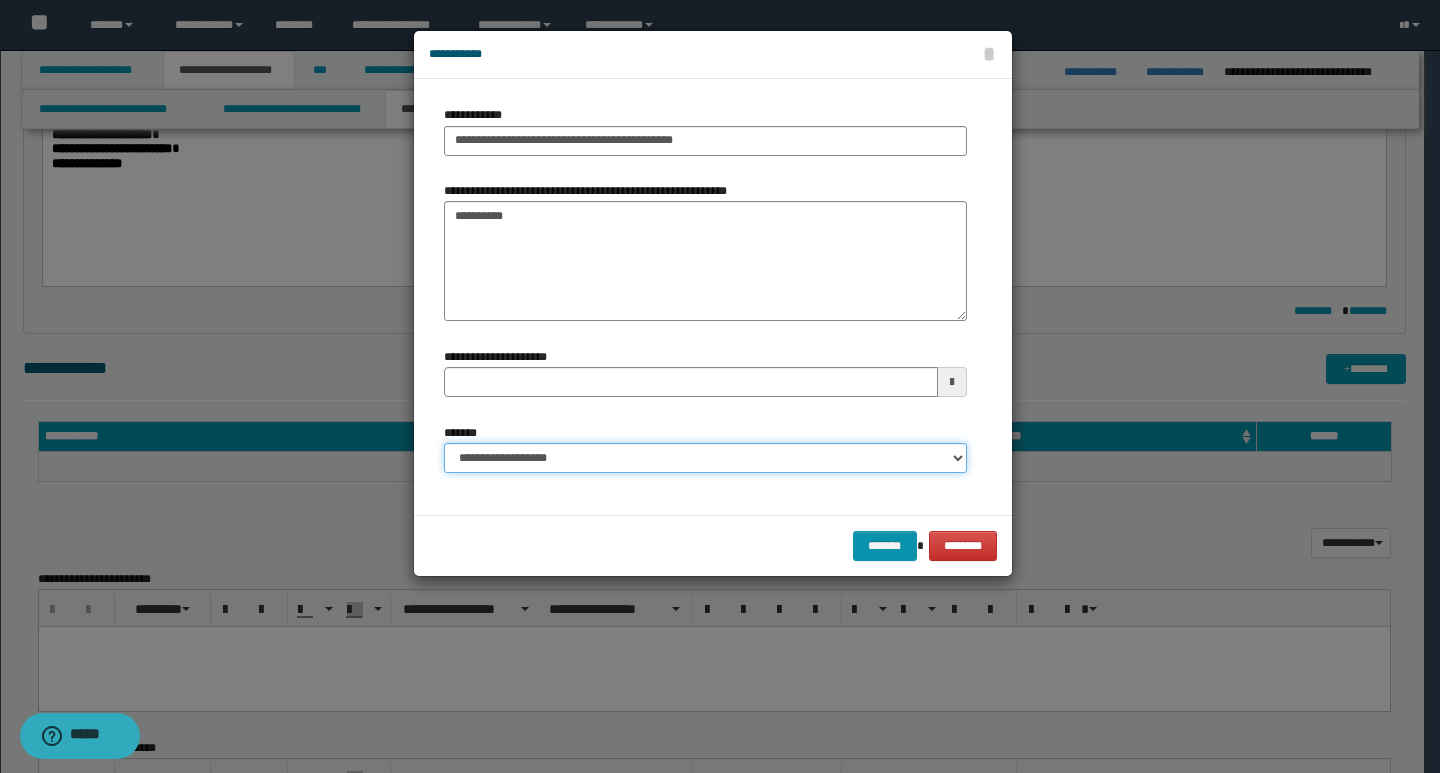 click on "**********" at bounding box center (705, 458) 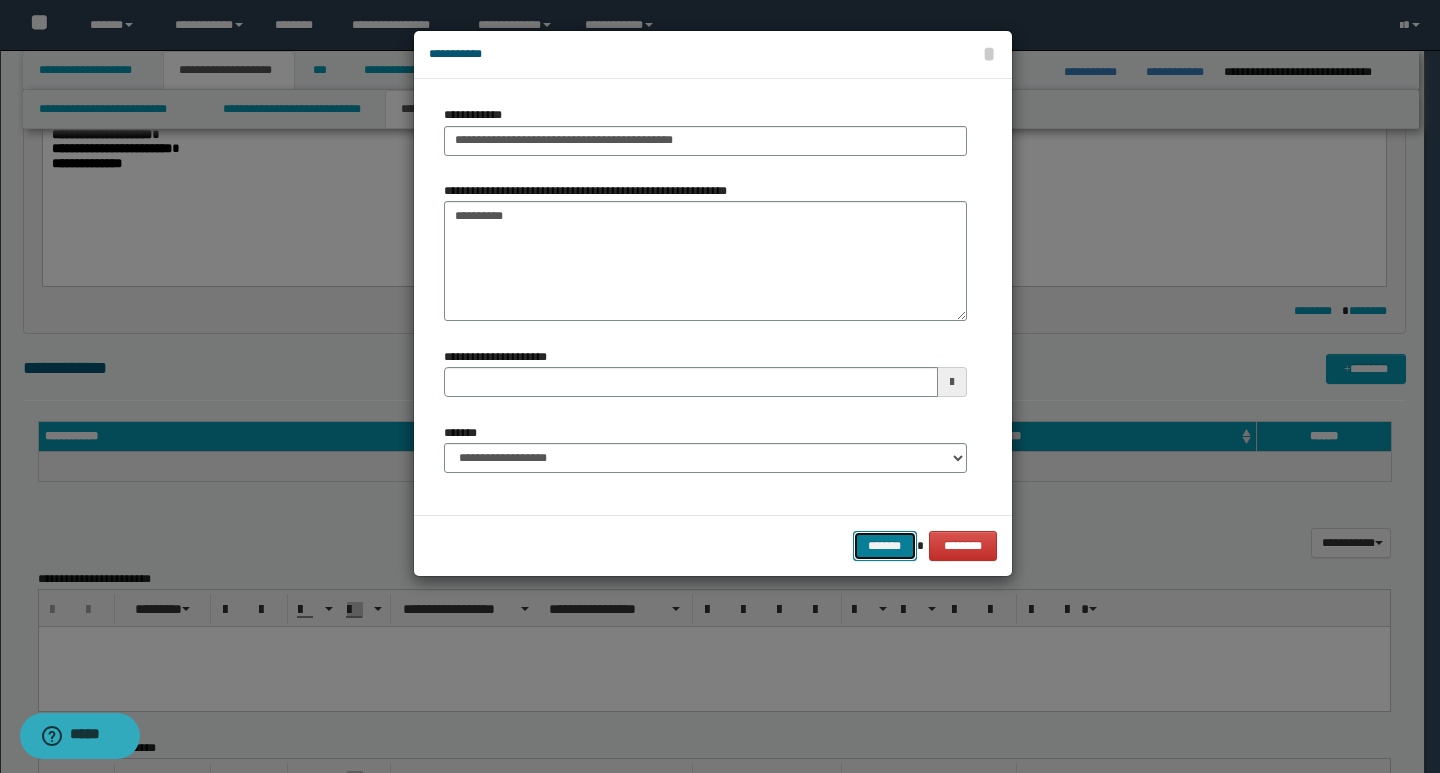 click on "*******" at bounding box center (885, 546) 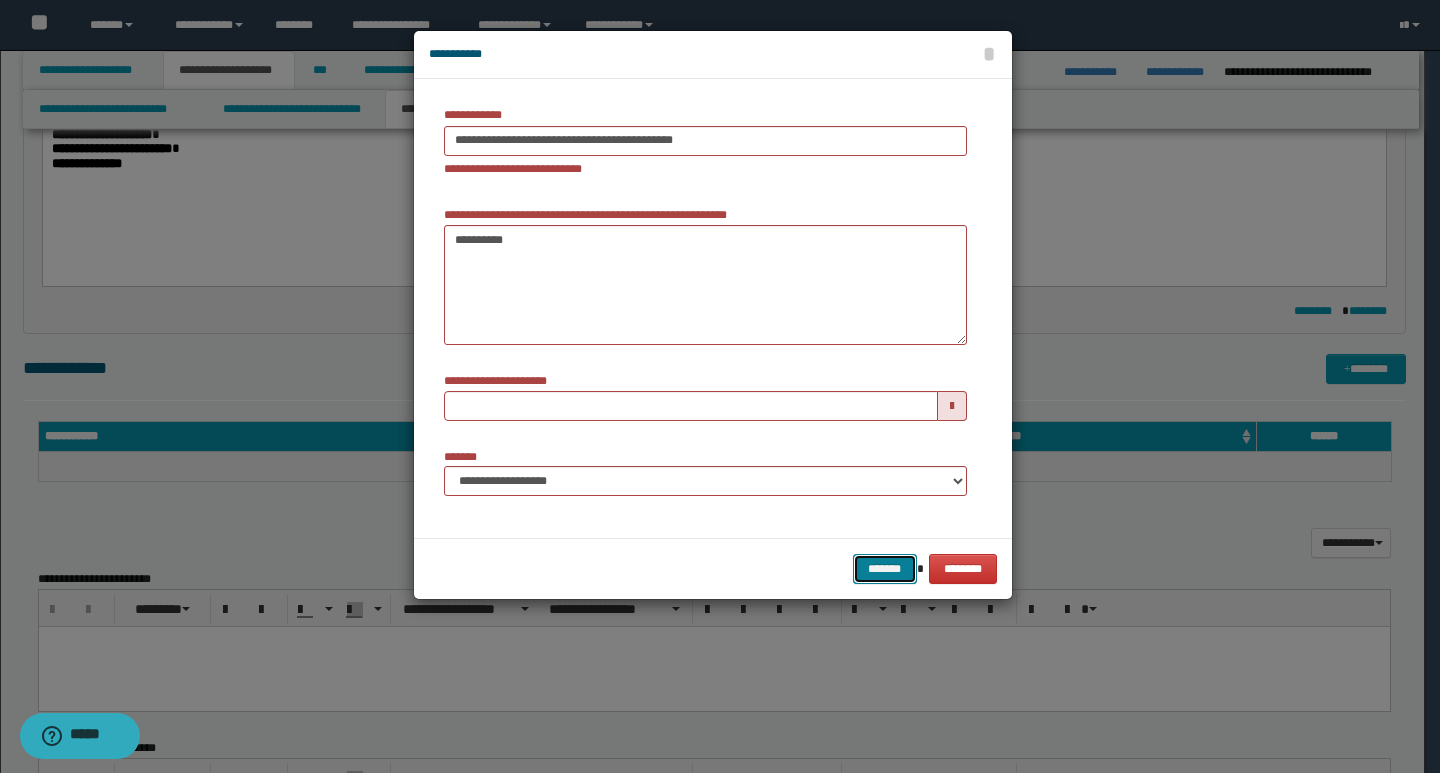 type 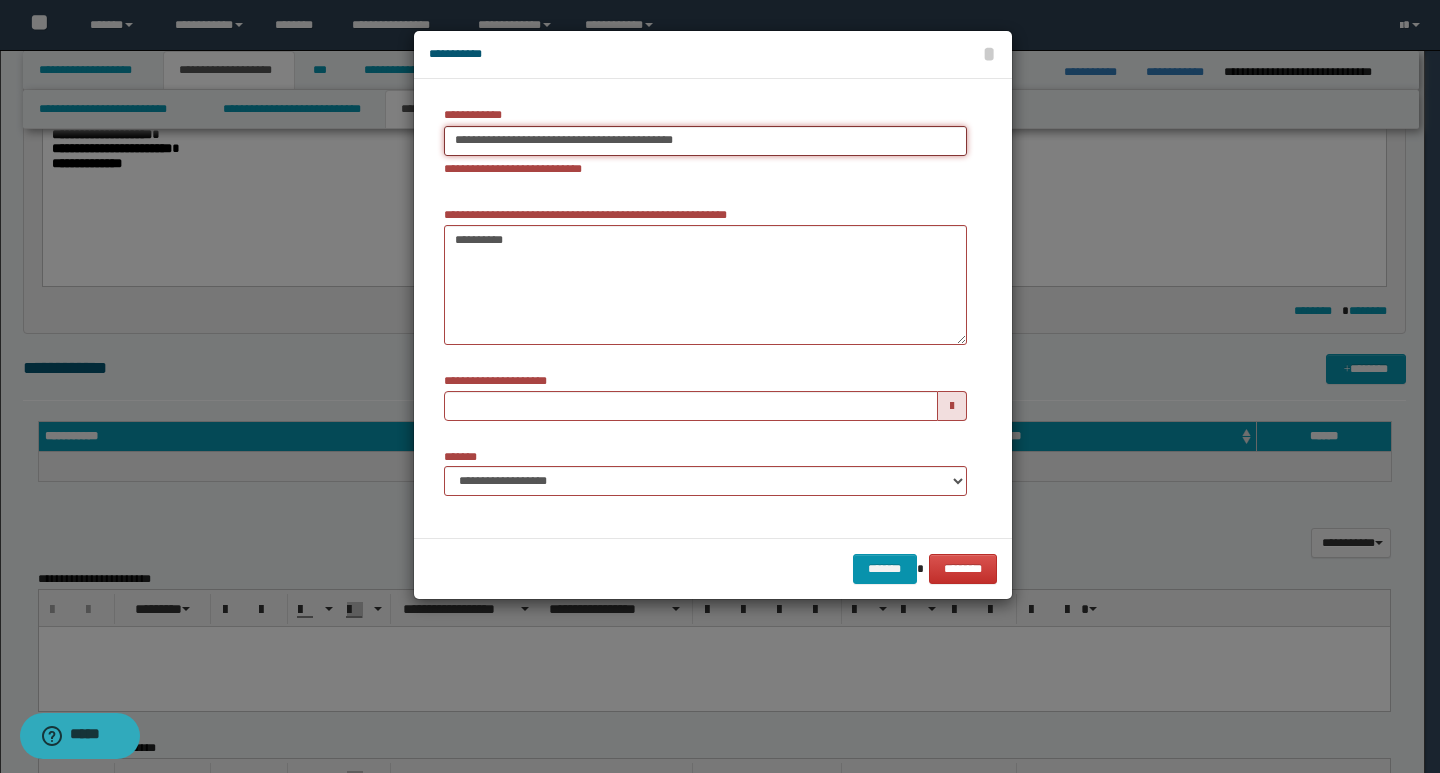type on "**********" 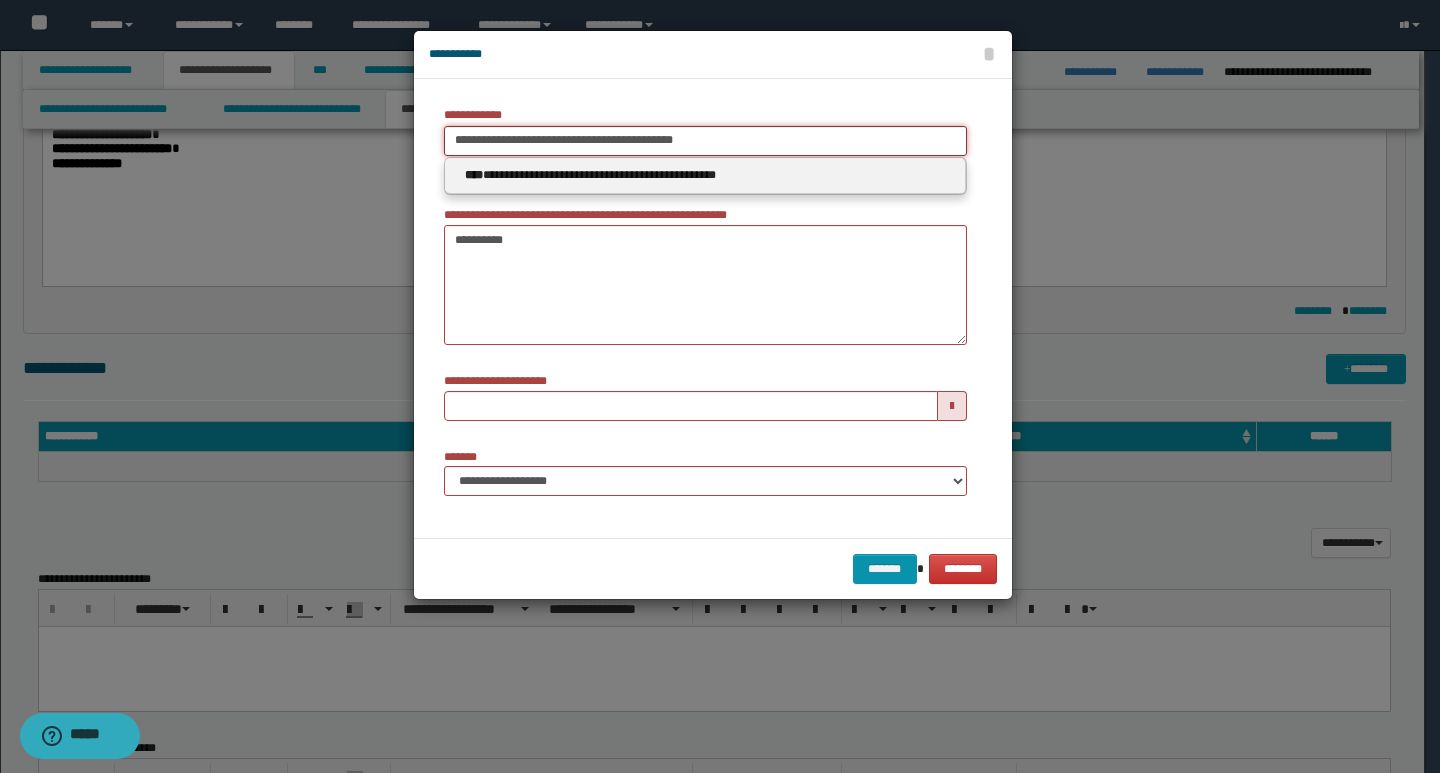 click on "**********" at bounding box center (705, 141) 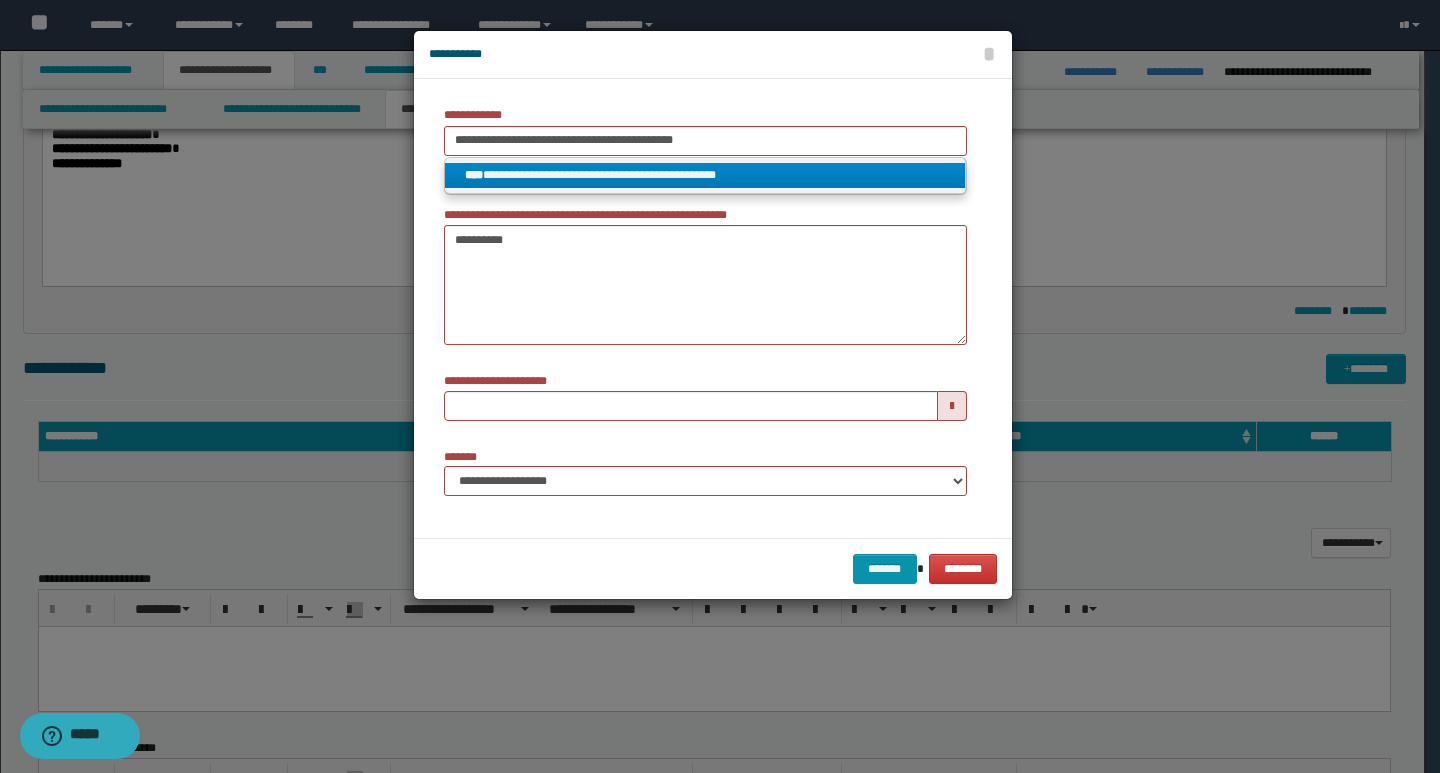 click on "**********" at bounding box center [705, 175] 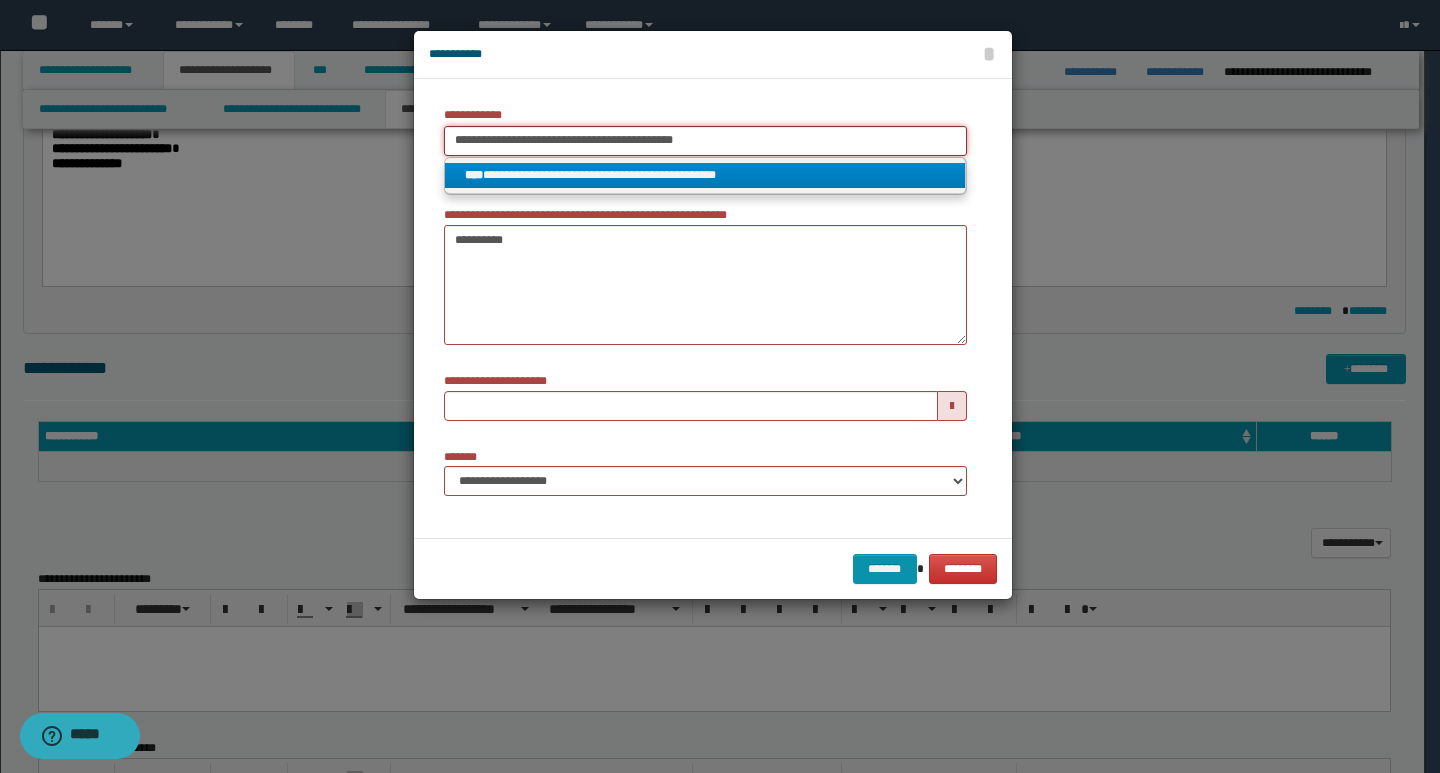 type 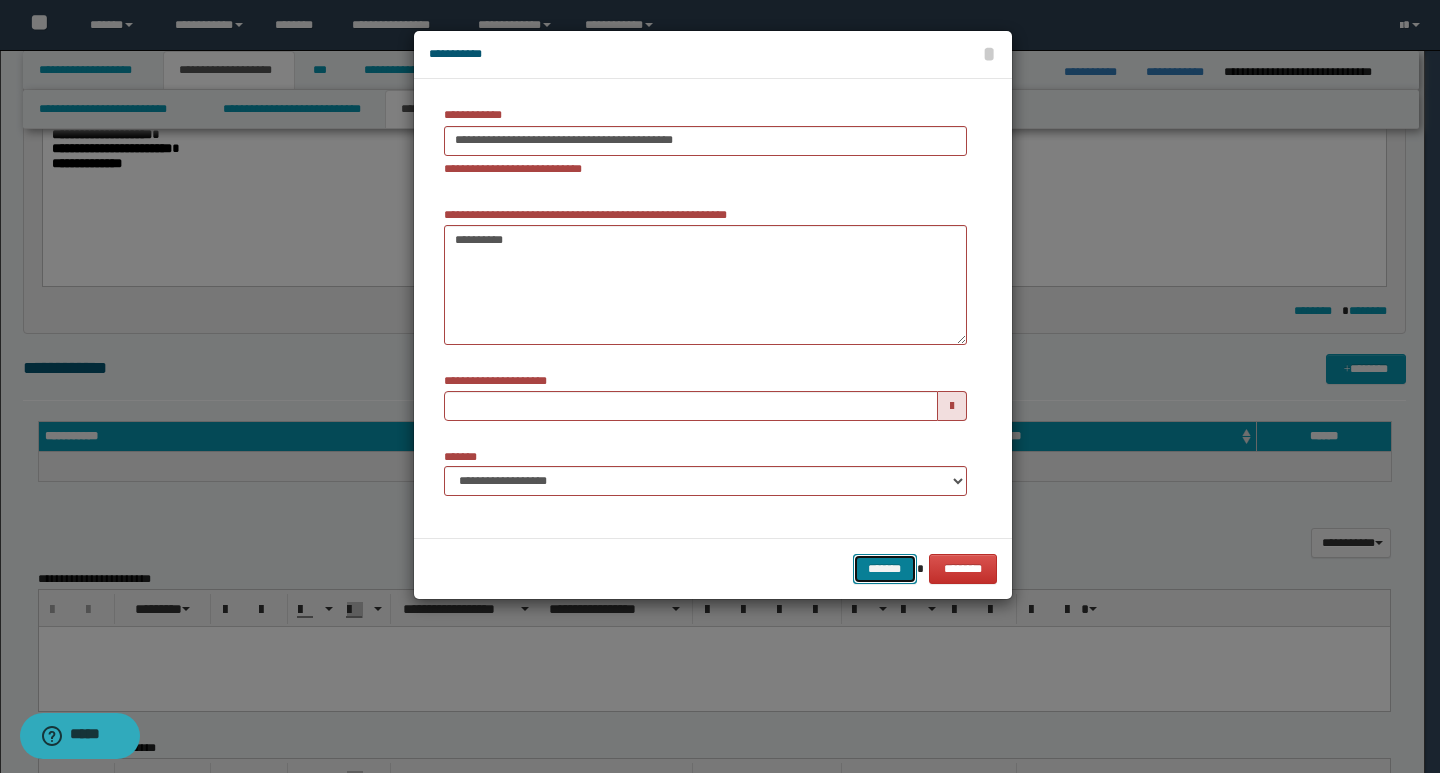 click on "*******" at bounding box center (885, 569) 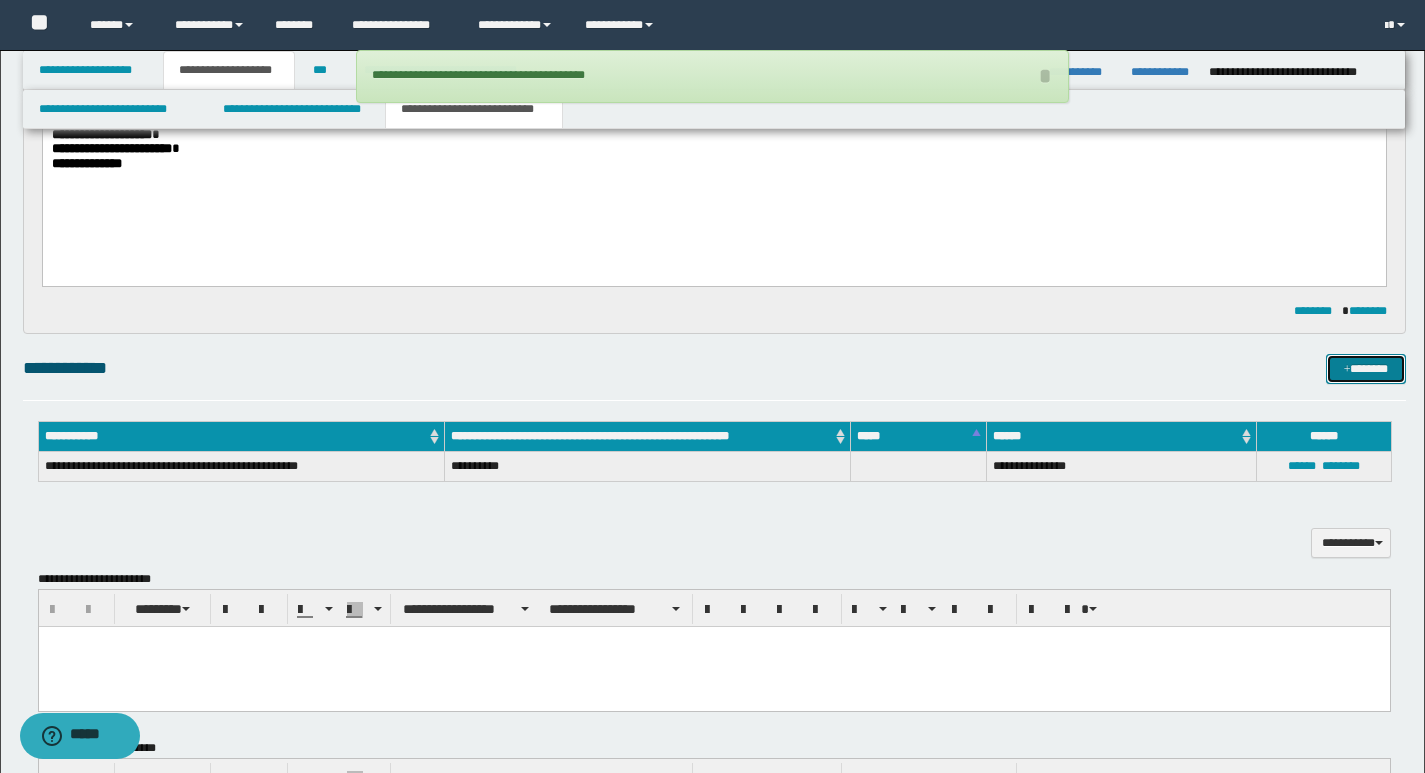 type 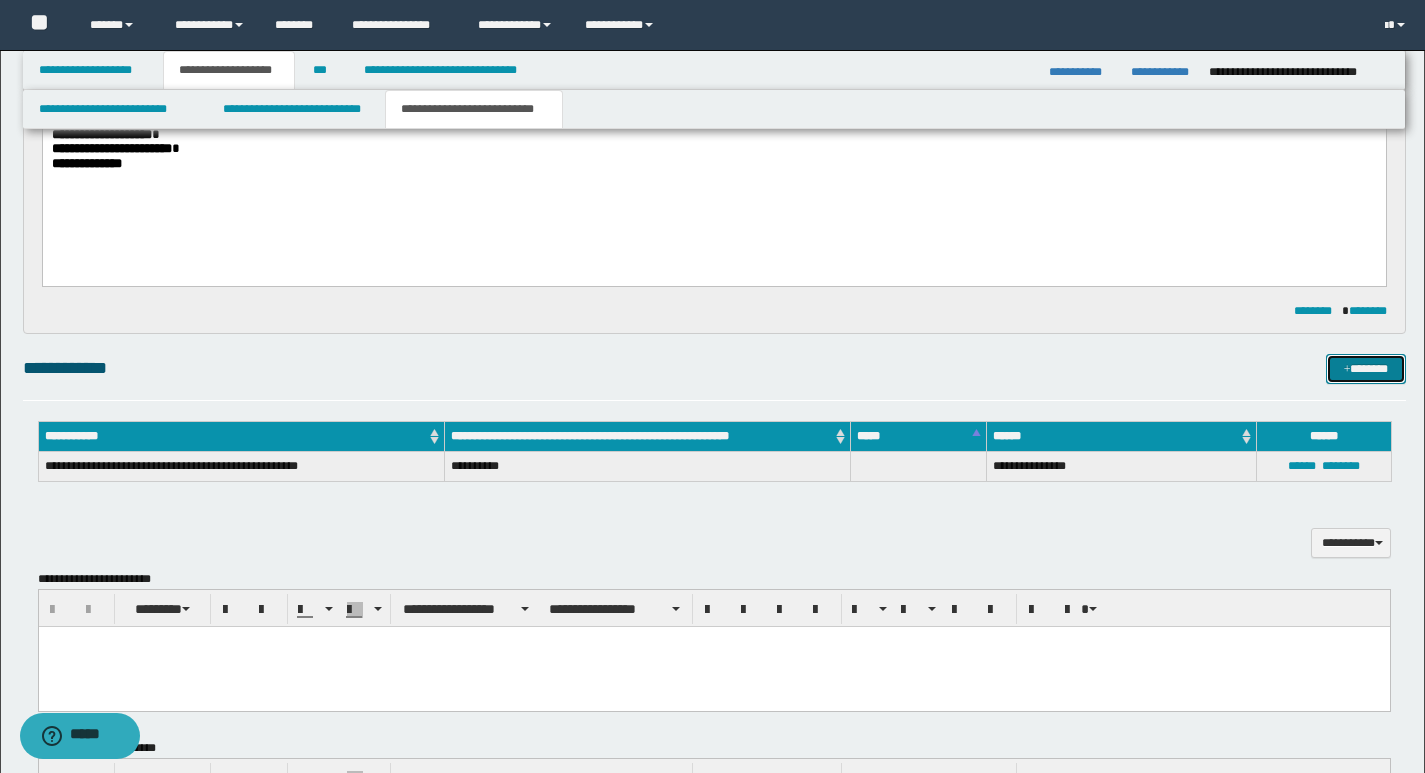 click on "*******" at bounding box center [1366, 369] 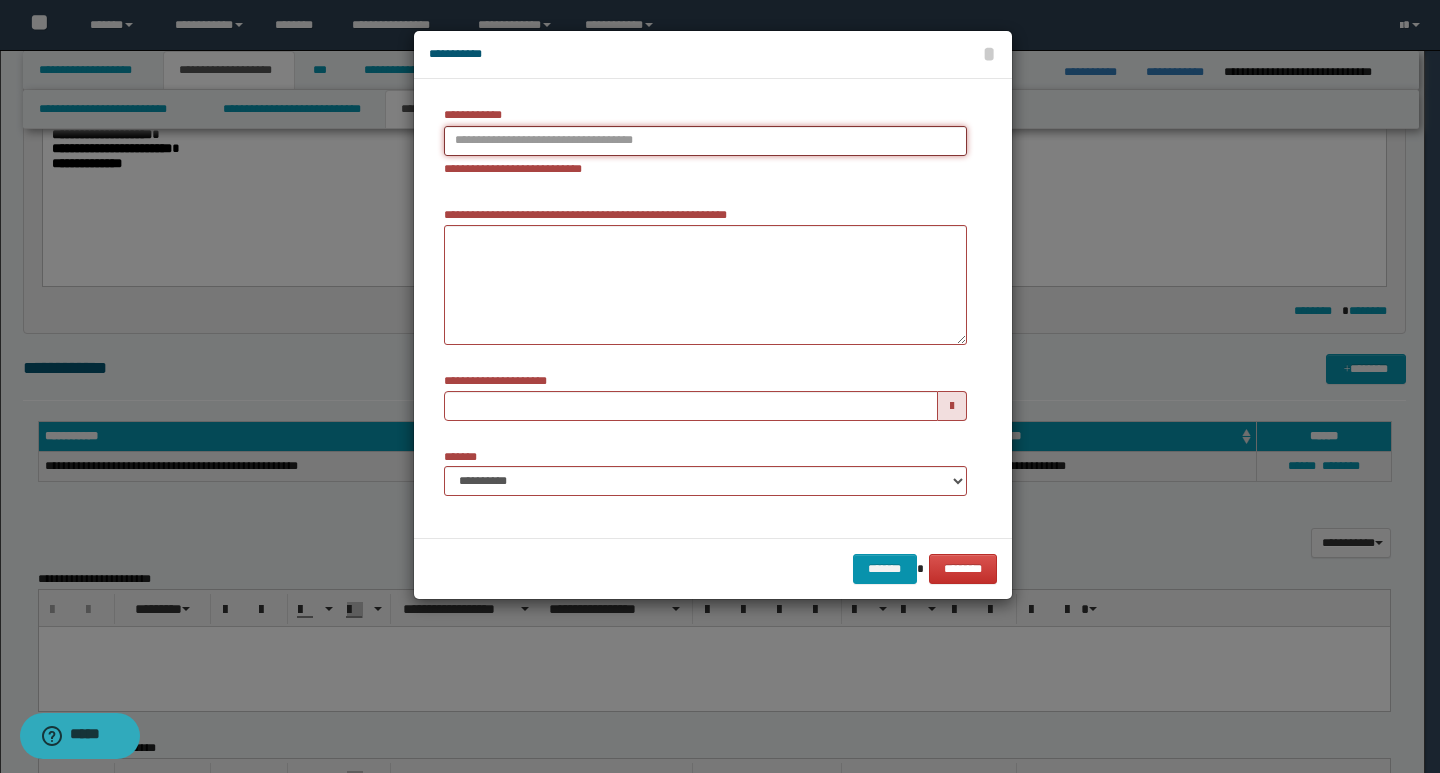 type on "**********" 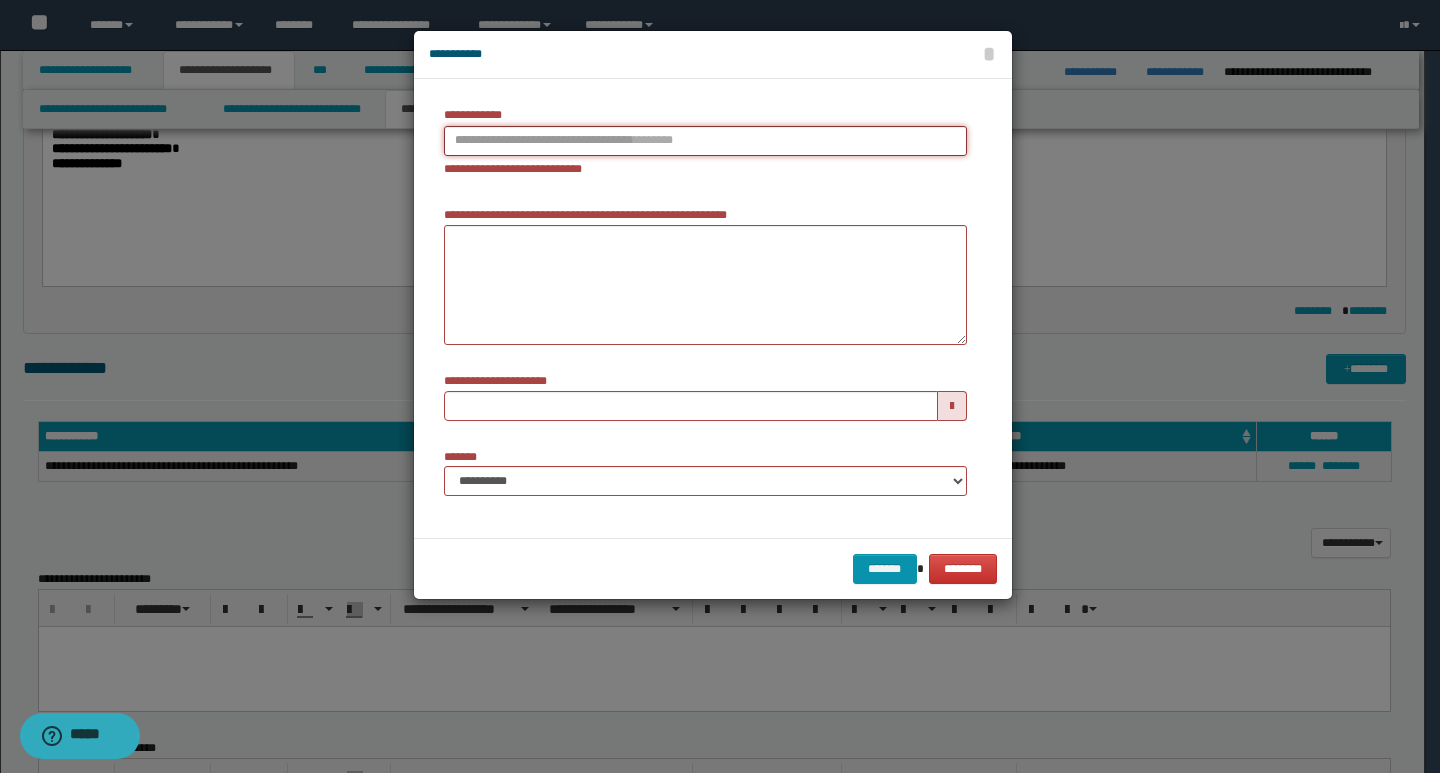 click on "**********" at bounding box center [705, 141] 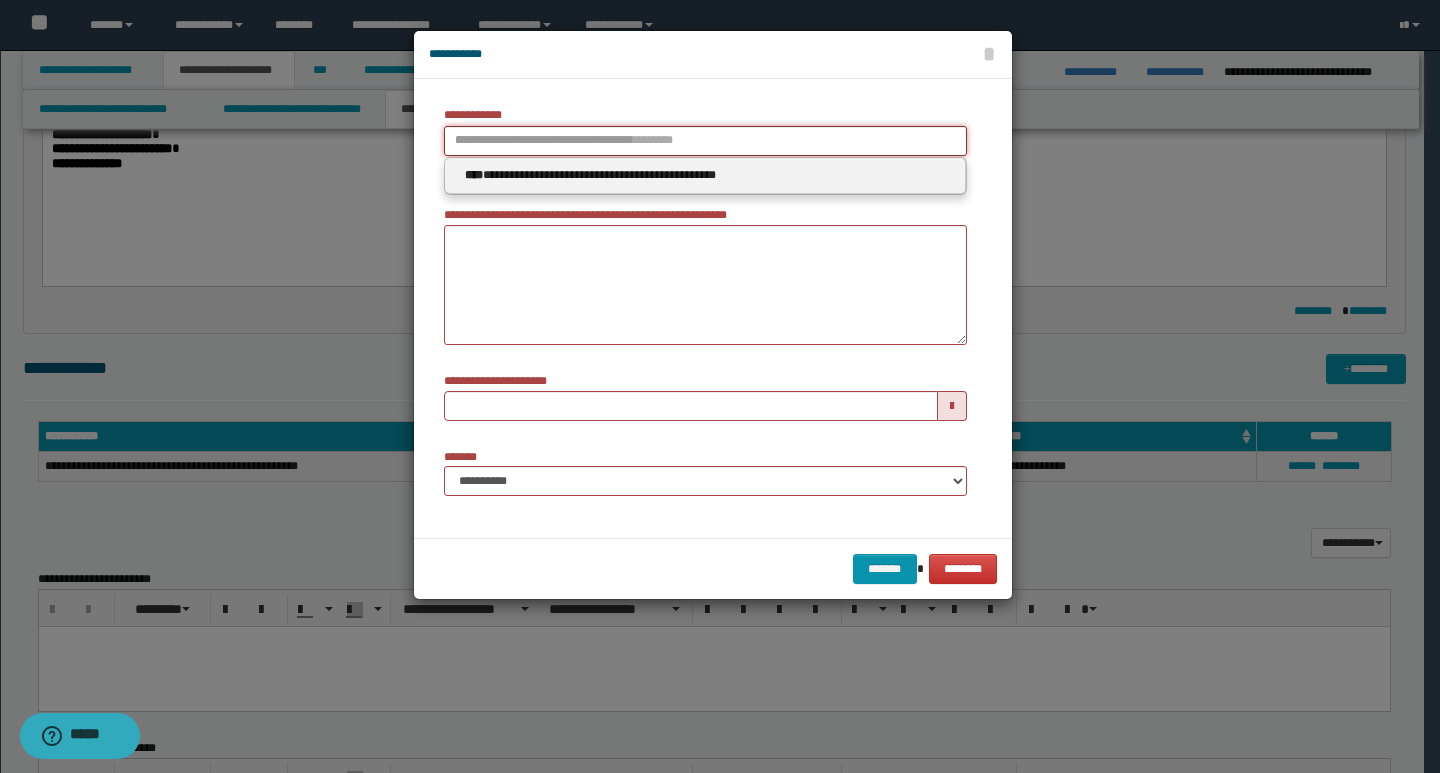 paste on "**********" 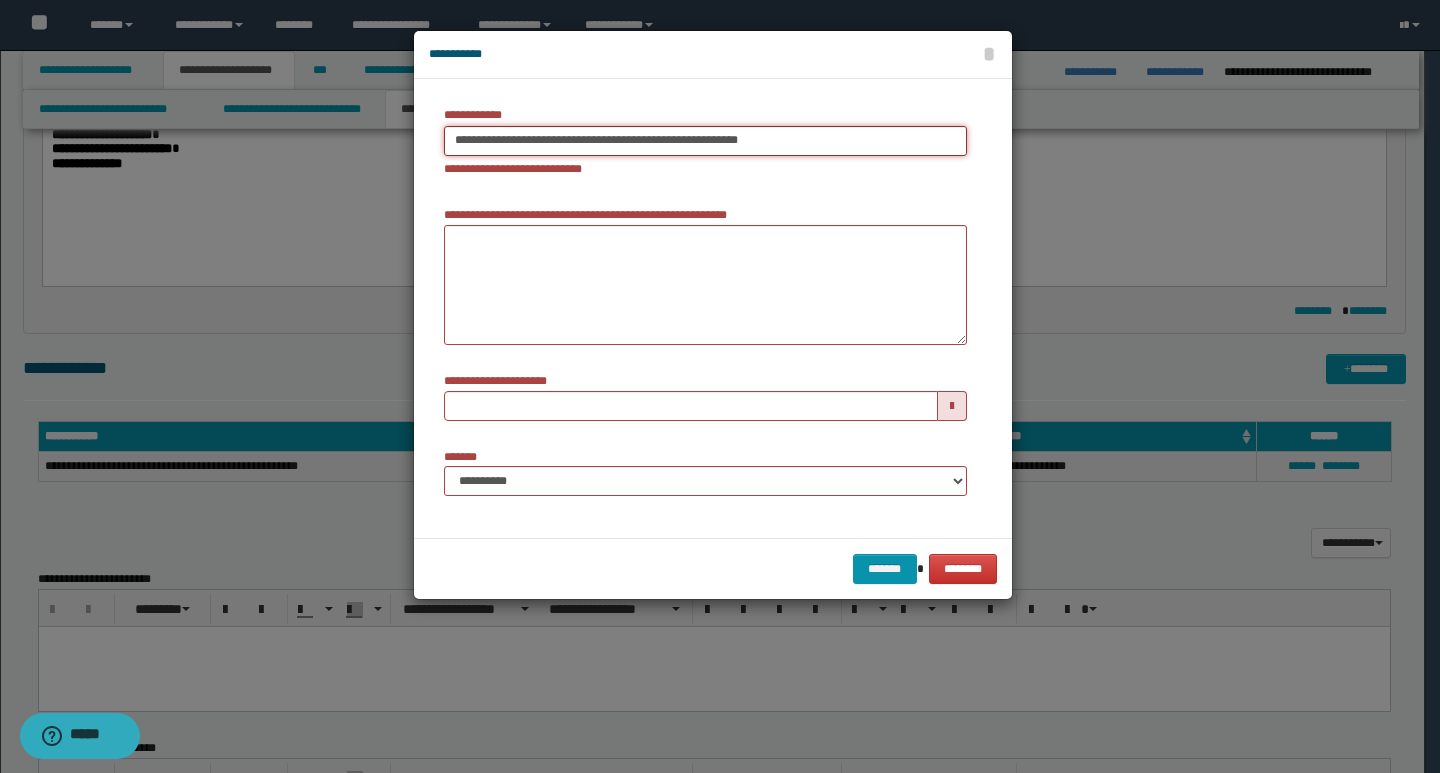 drag, startPoint x: 765, startPoint y: 138, endPoint x: 704, endPoint y: 149, distance: 61.983868 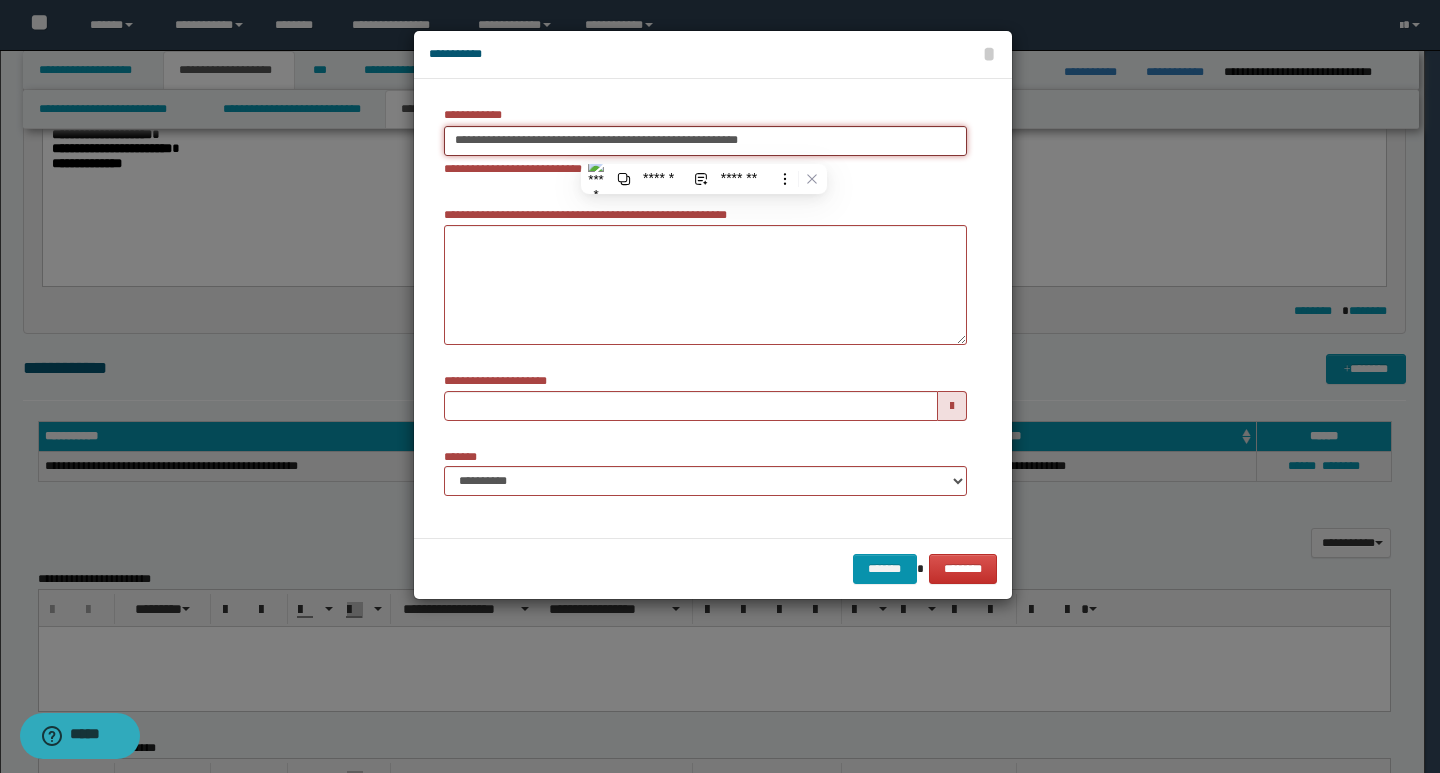type on "**********" 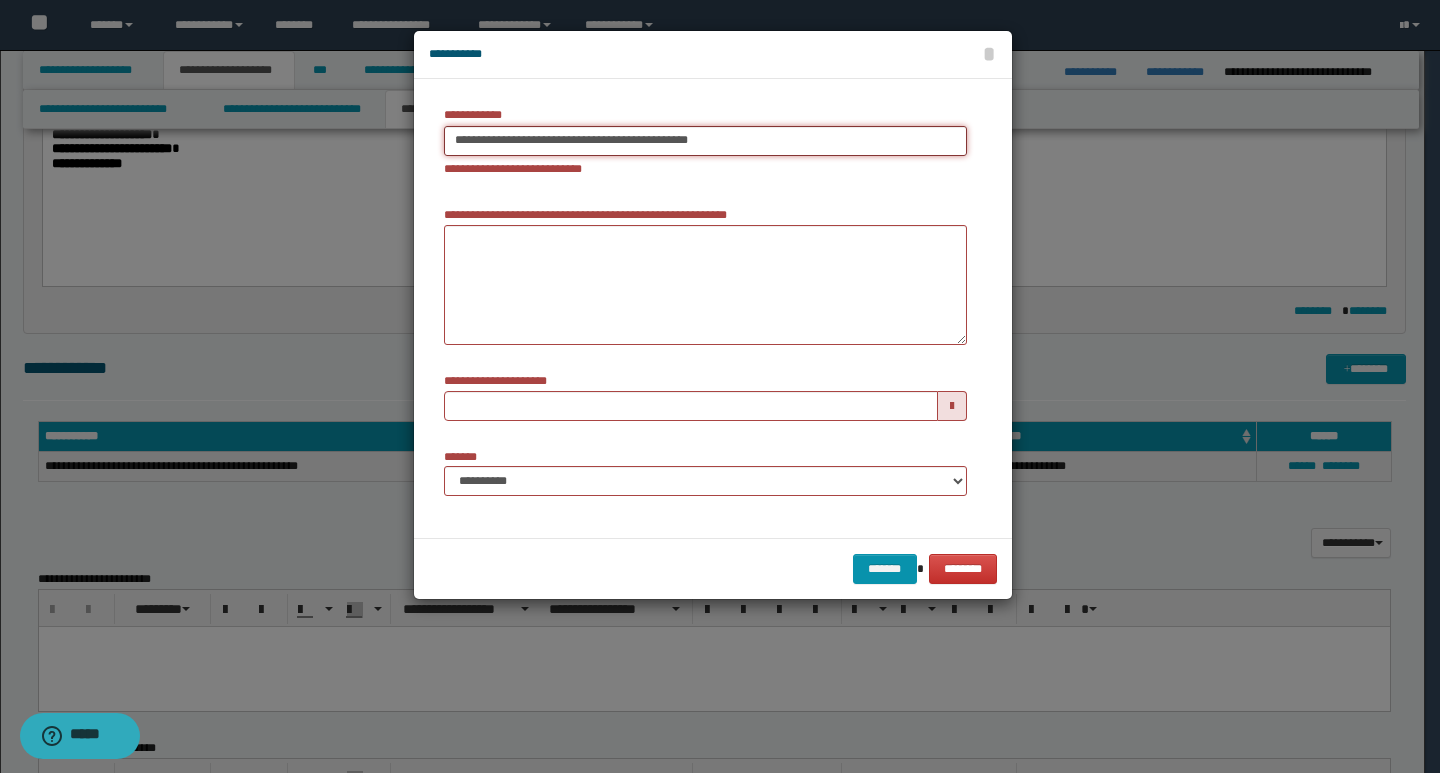 type on "**********" 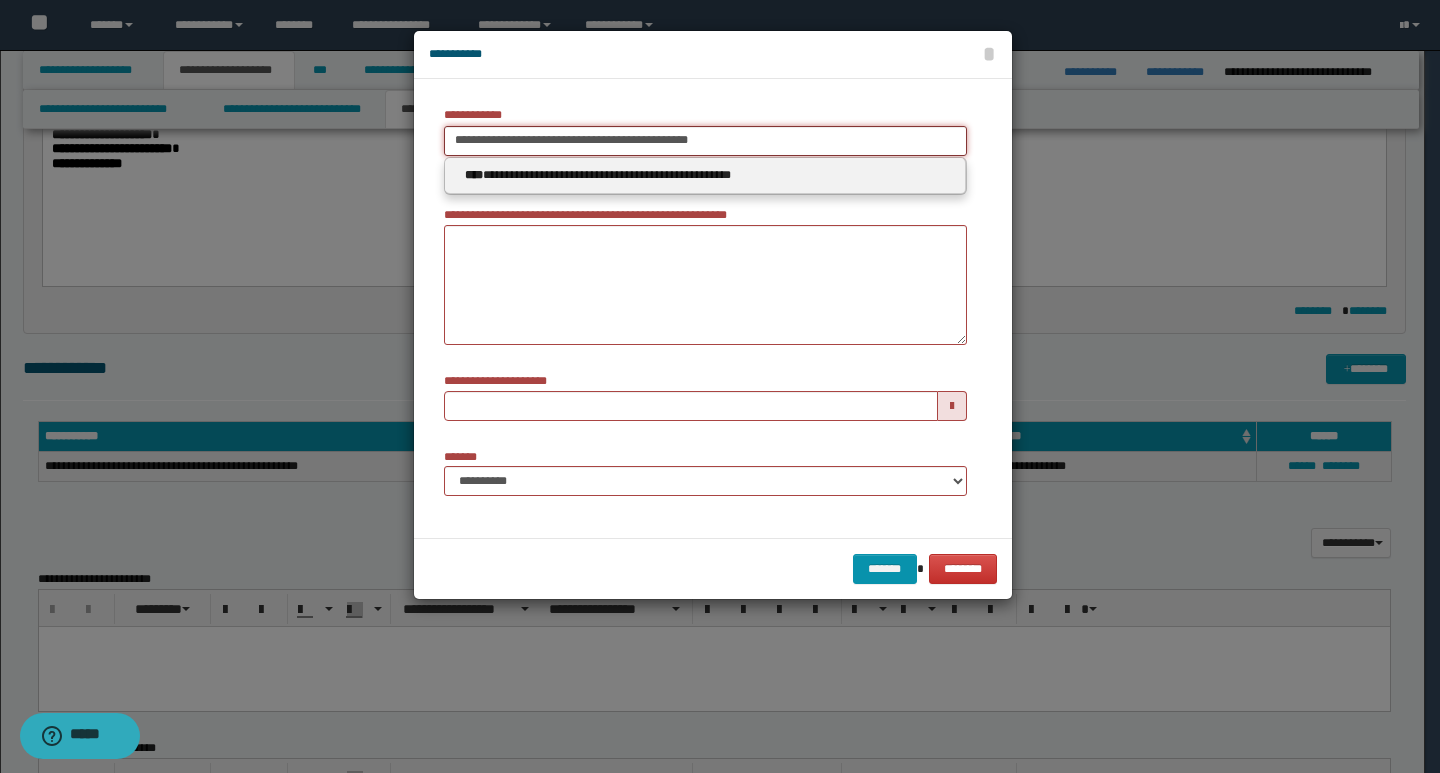 type on "**********" 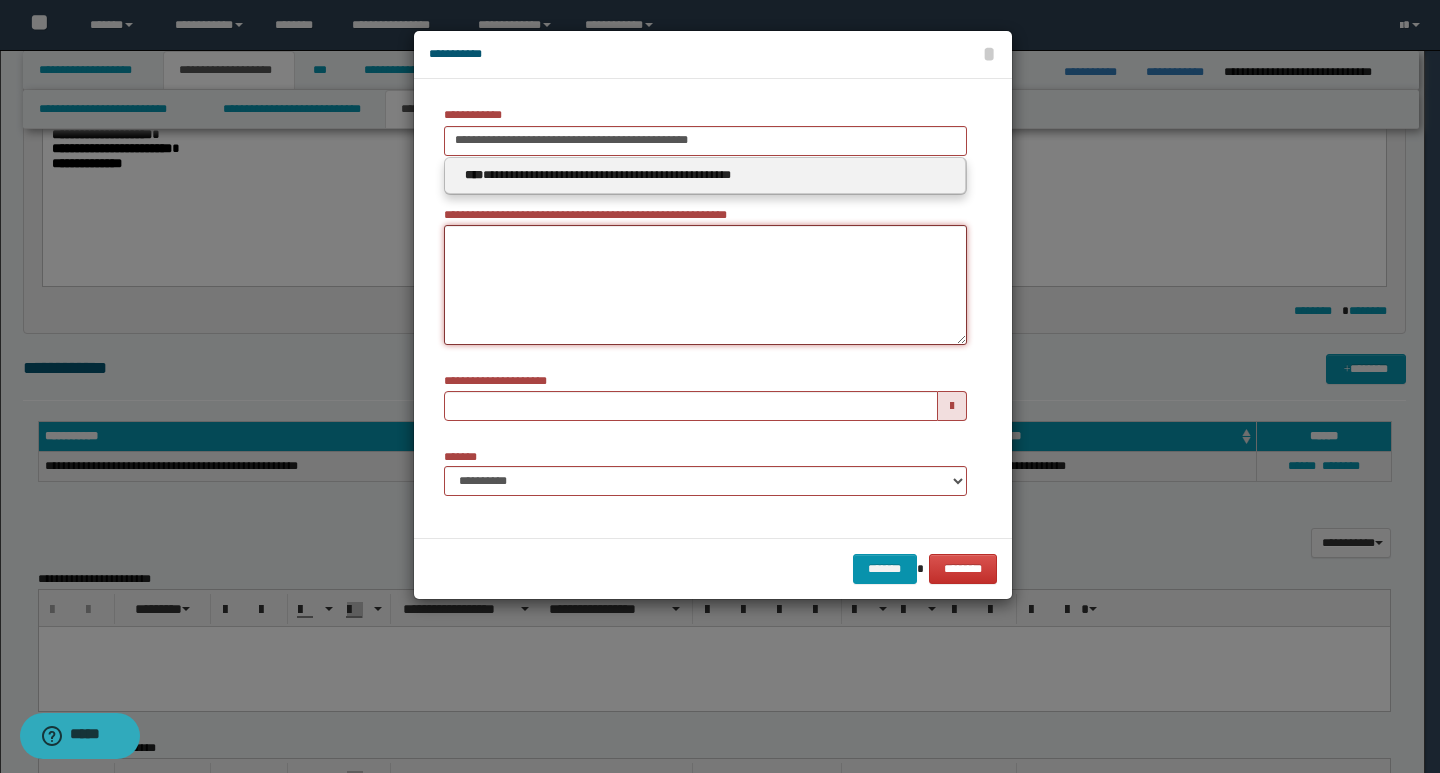 type 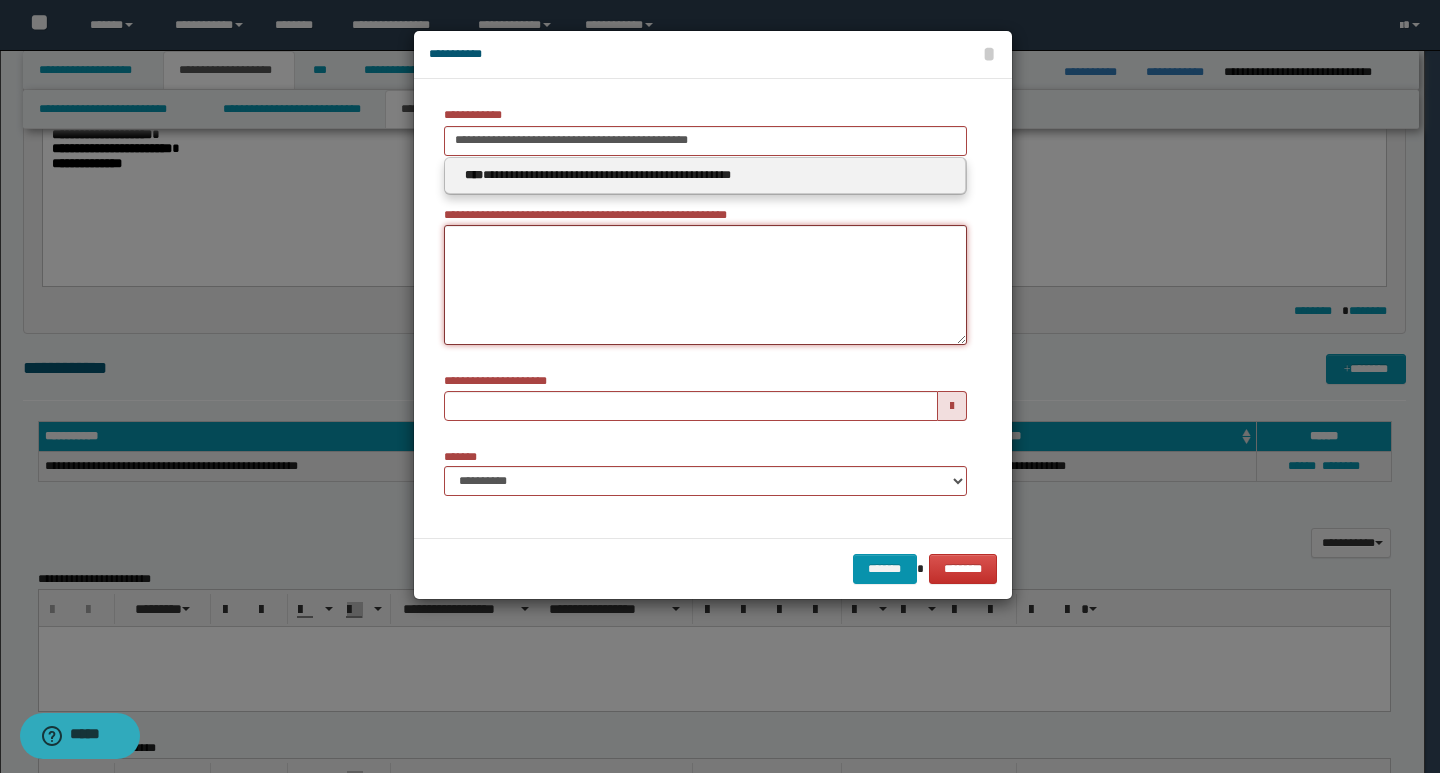 click on "**********" at bounding box center [705, 285] 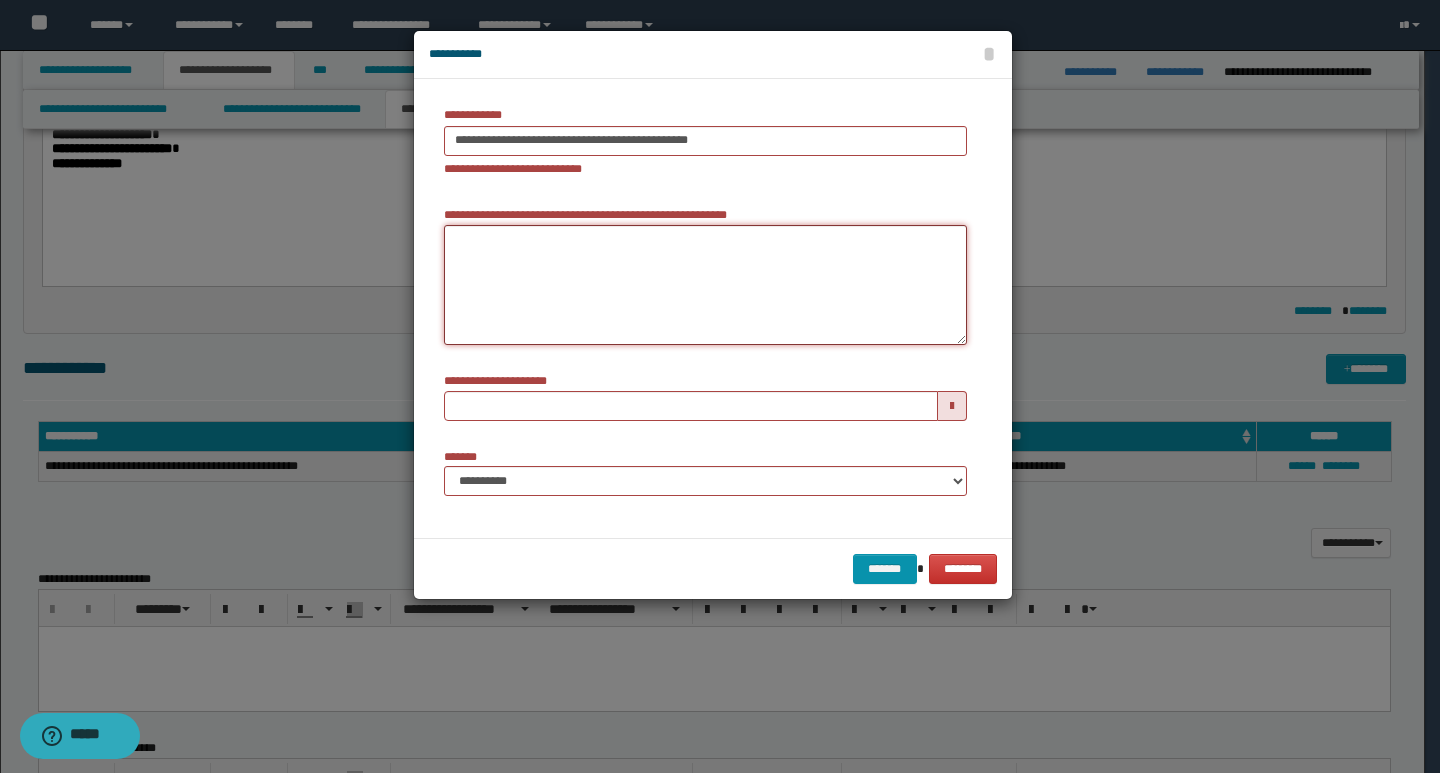 paste on "**********" 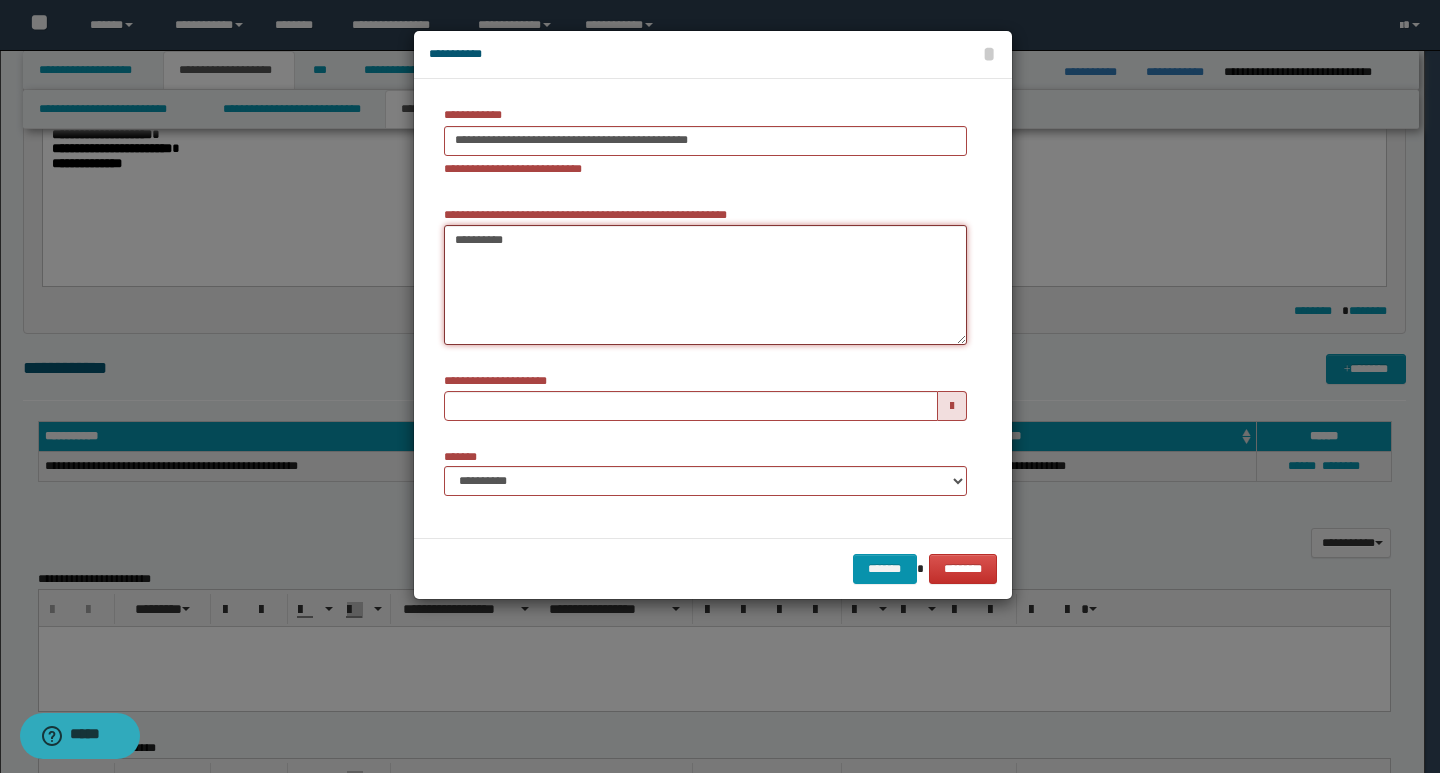 type 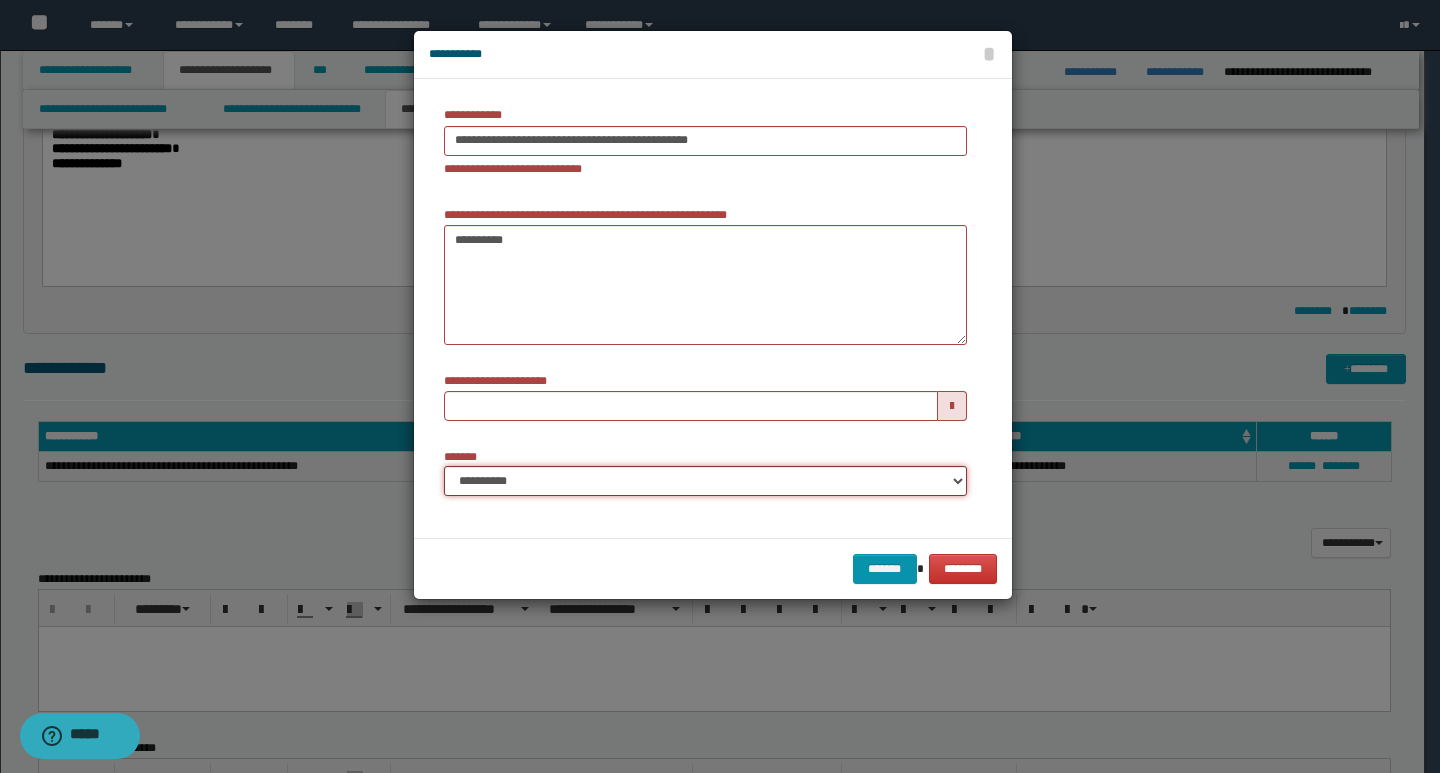 click on "**********" at bounding box center (705, 481) 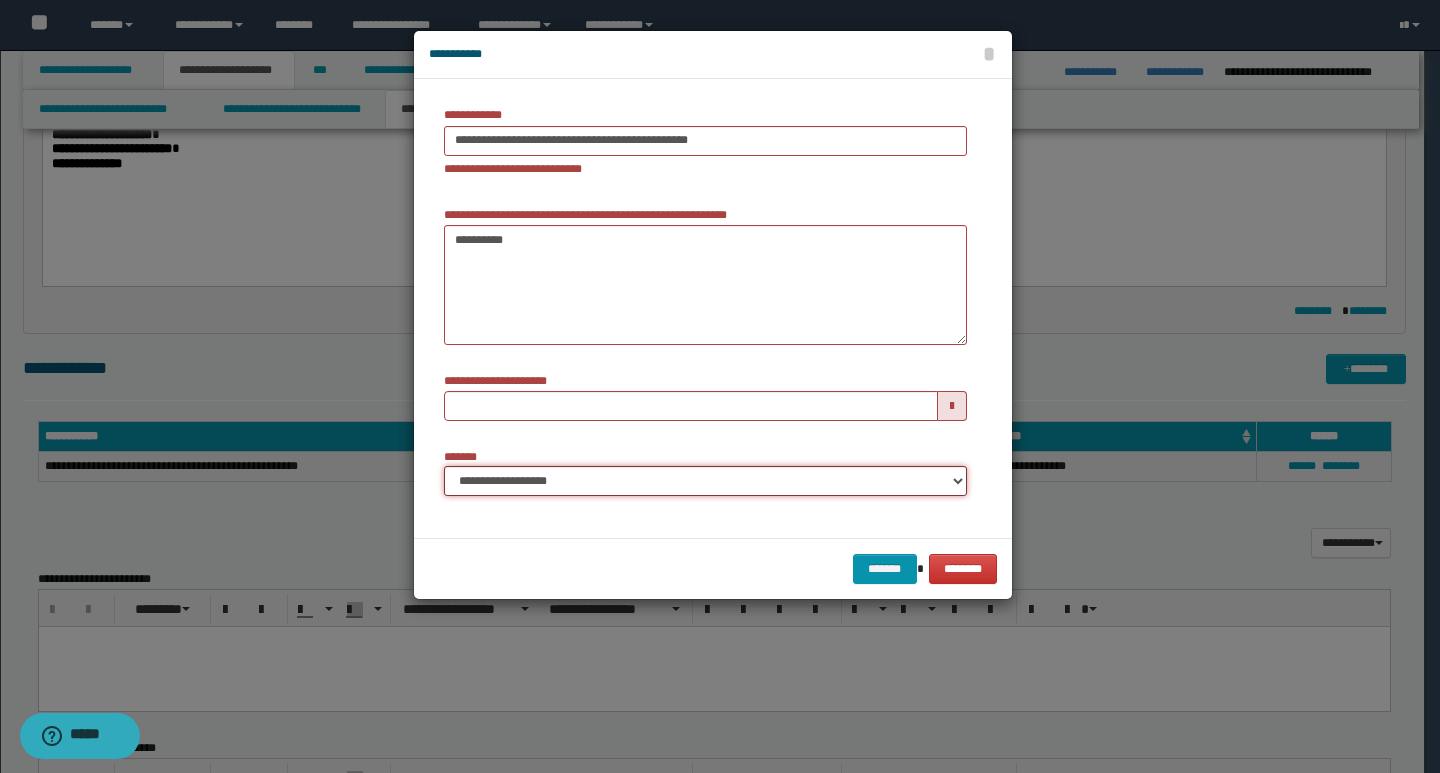click on "**********" at bounding box center [705, 481] 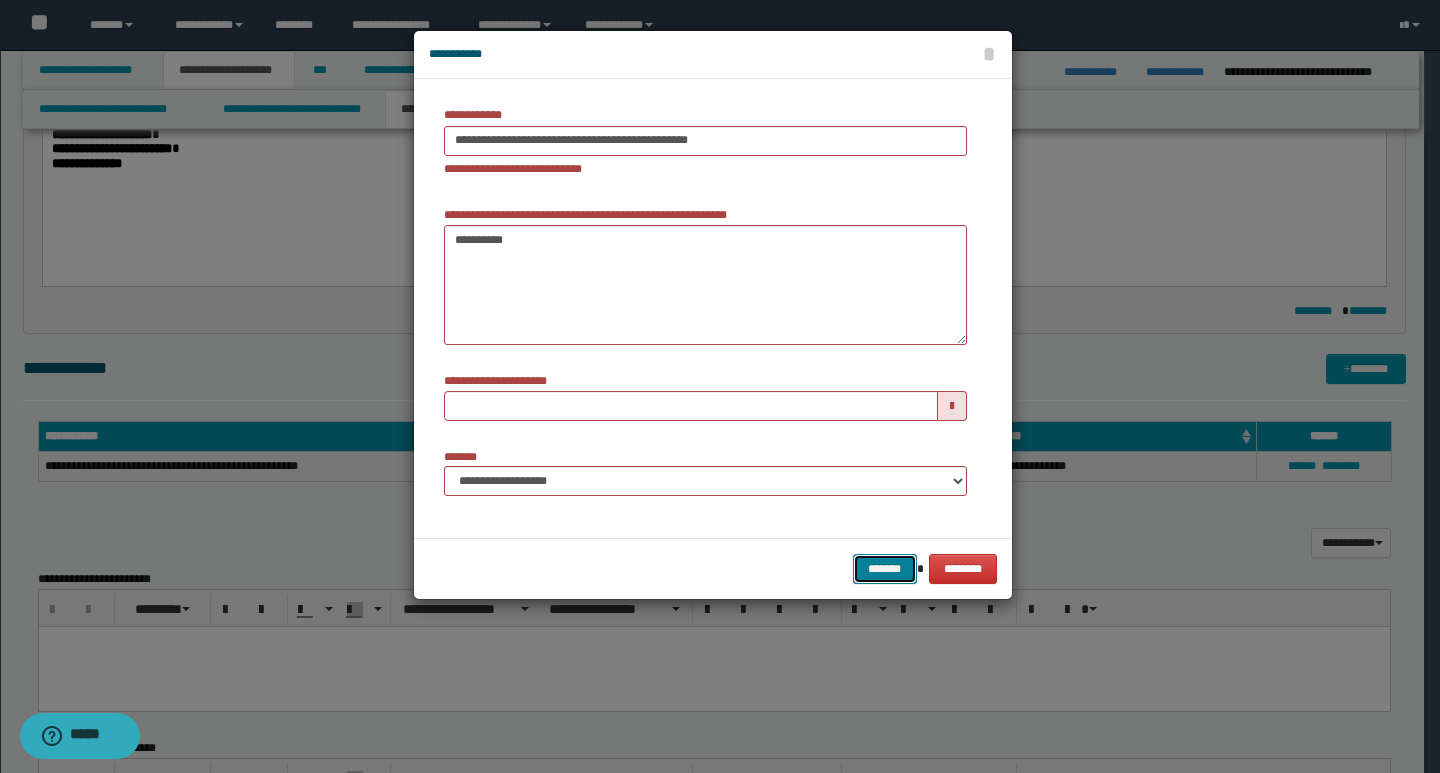 click on "*******" at bounding box center (885, 569) 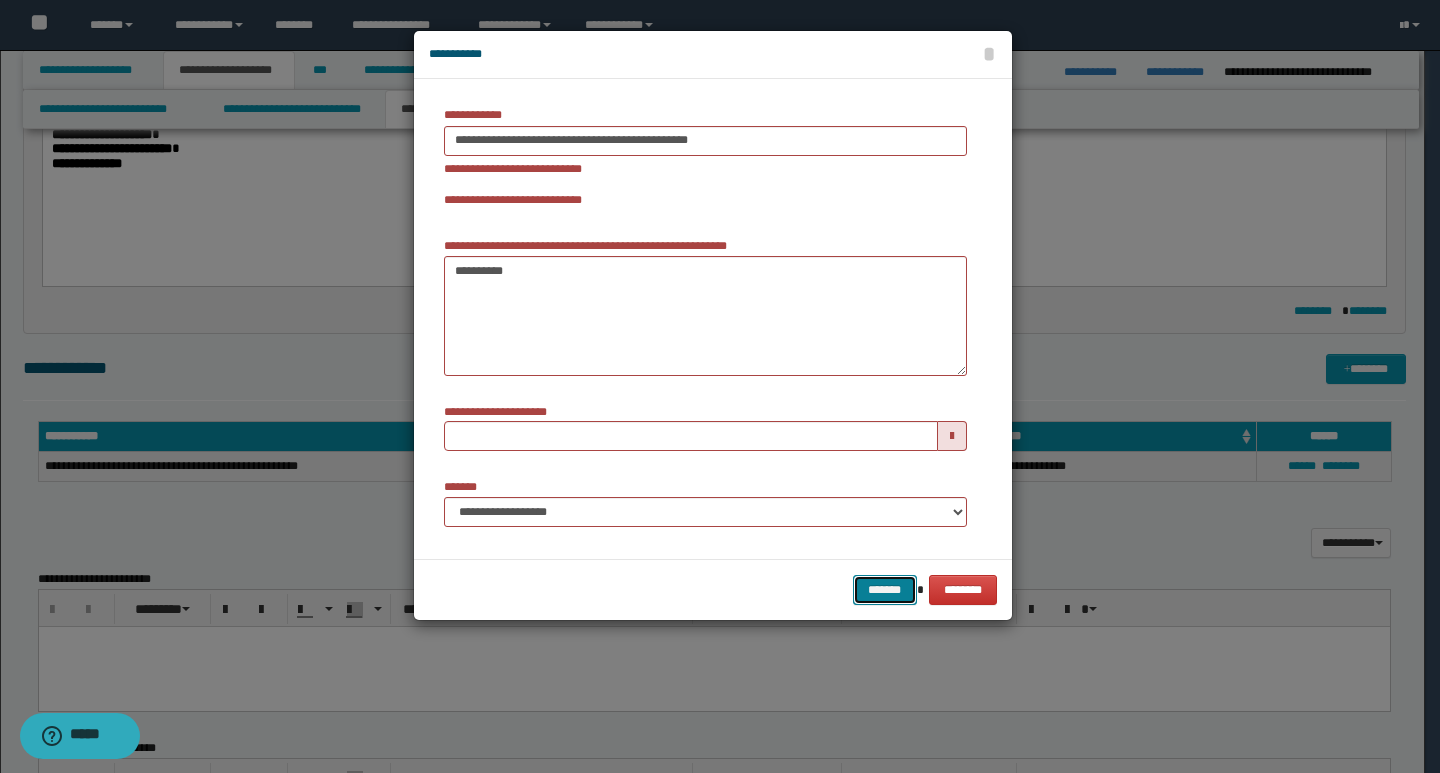 type 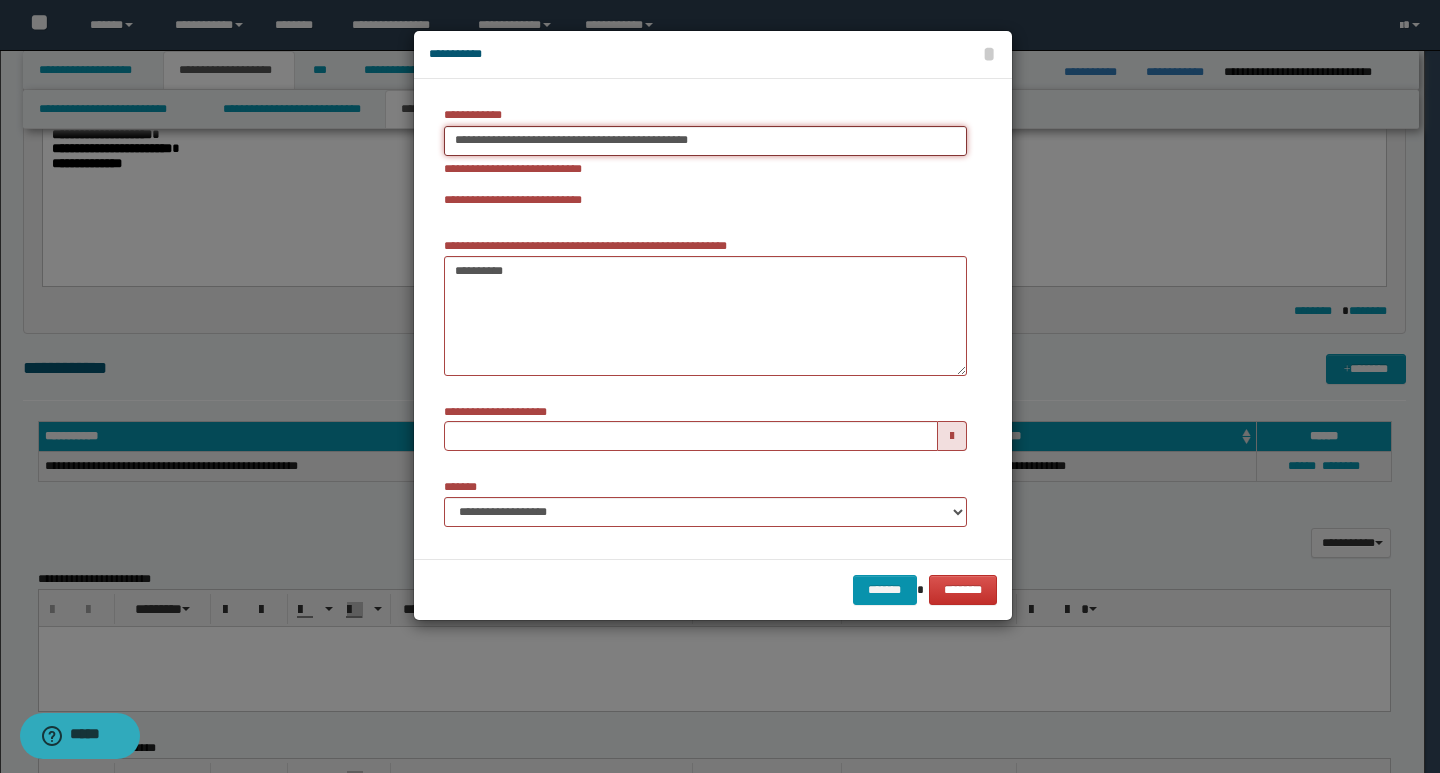 type on "**********" 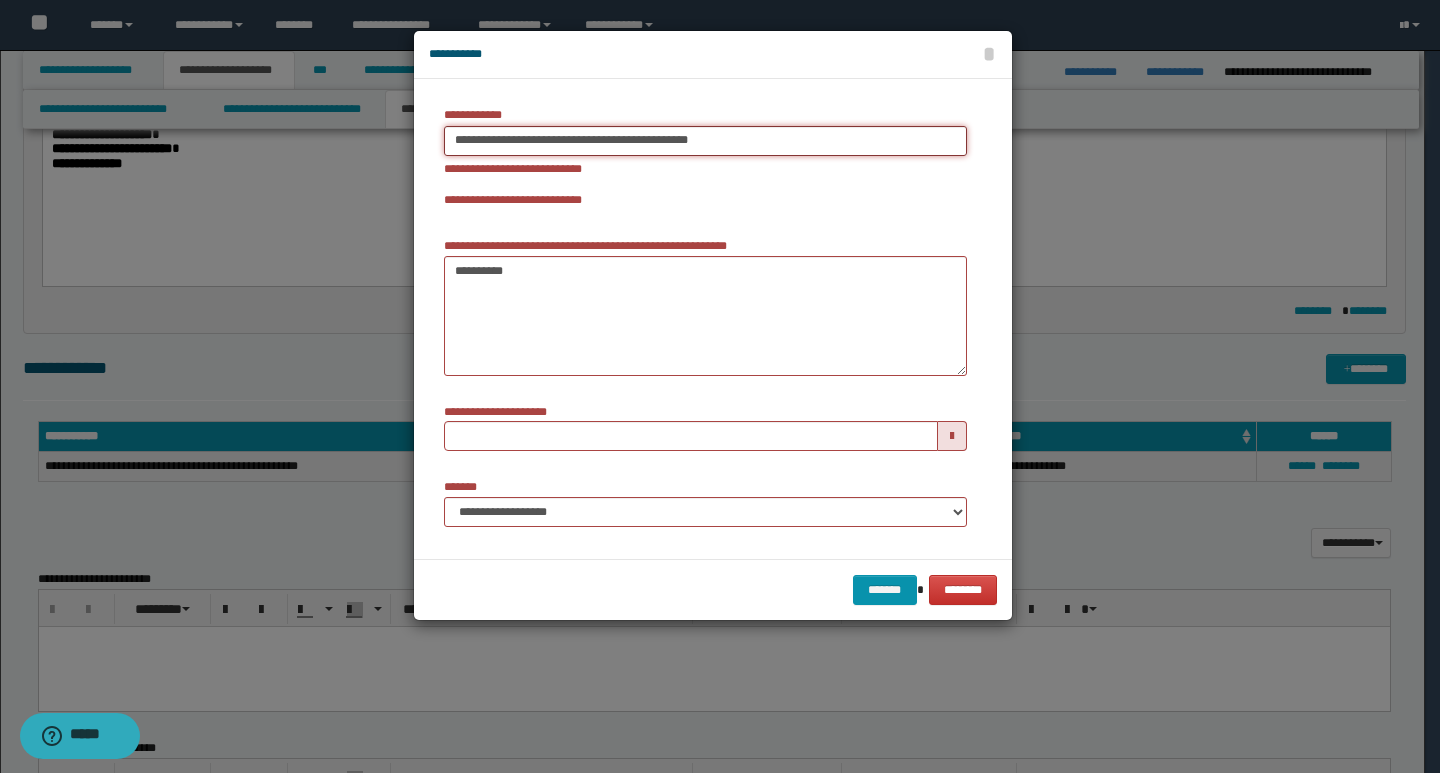 click on "**********" at bounding box center (705, 141) 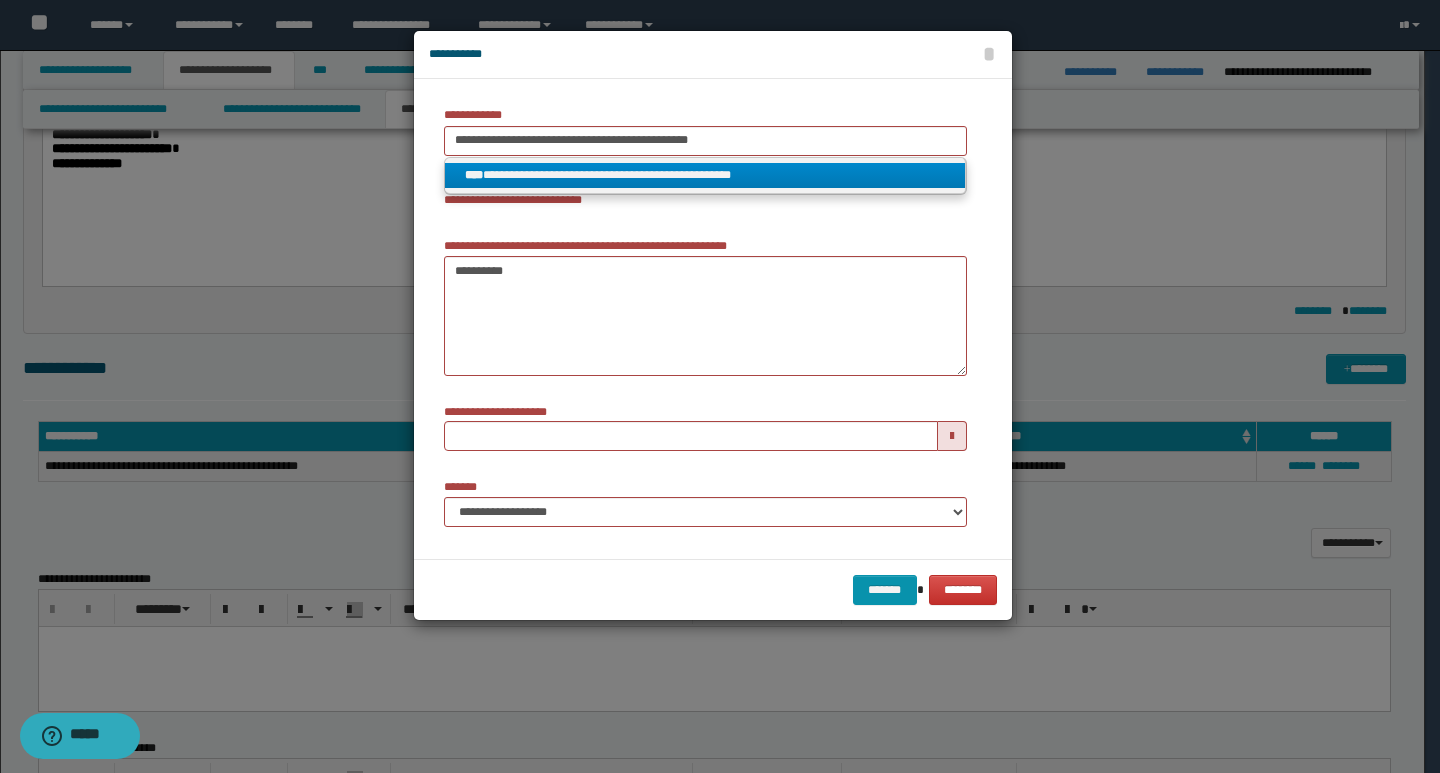 click on "**********" at bounding box center (705, 175) 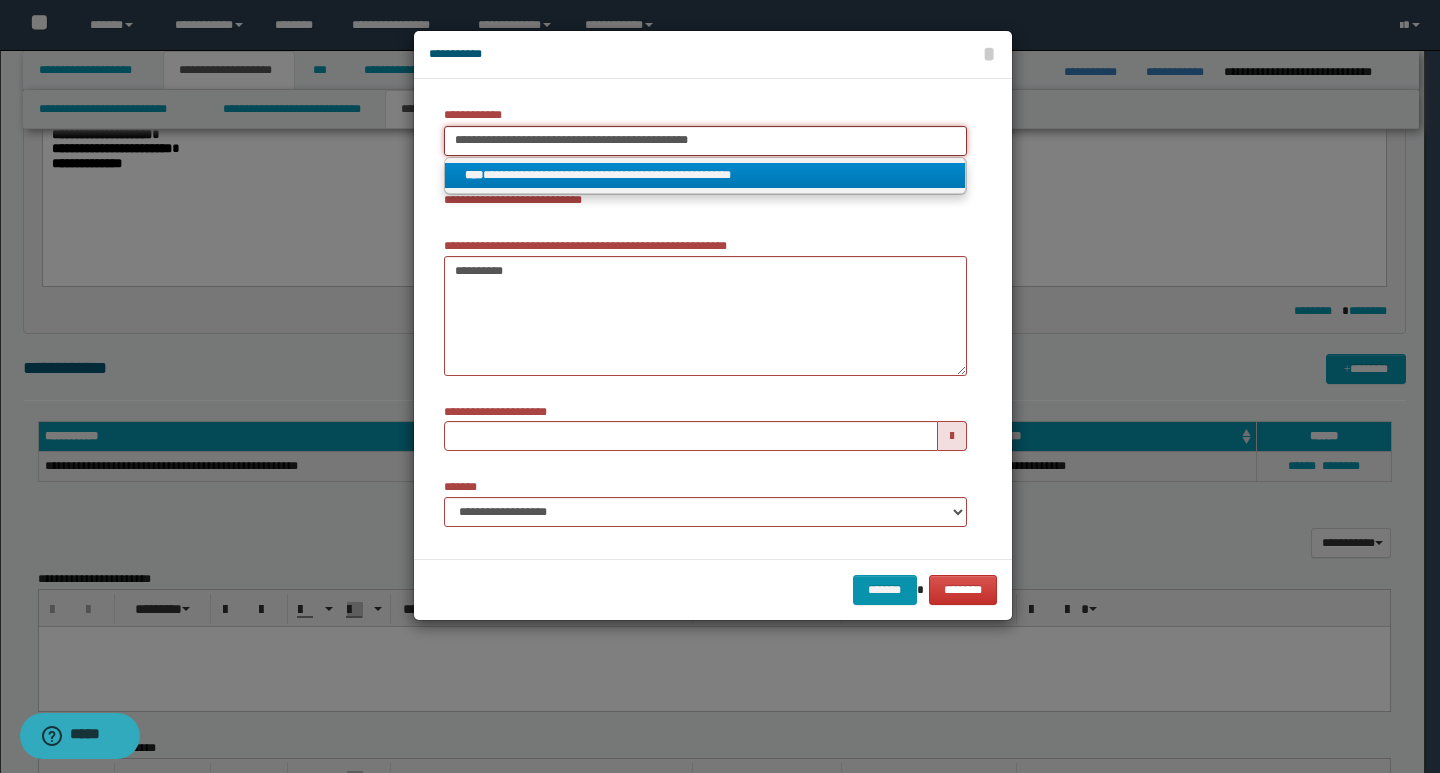 type 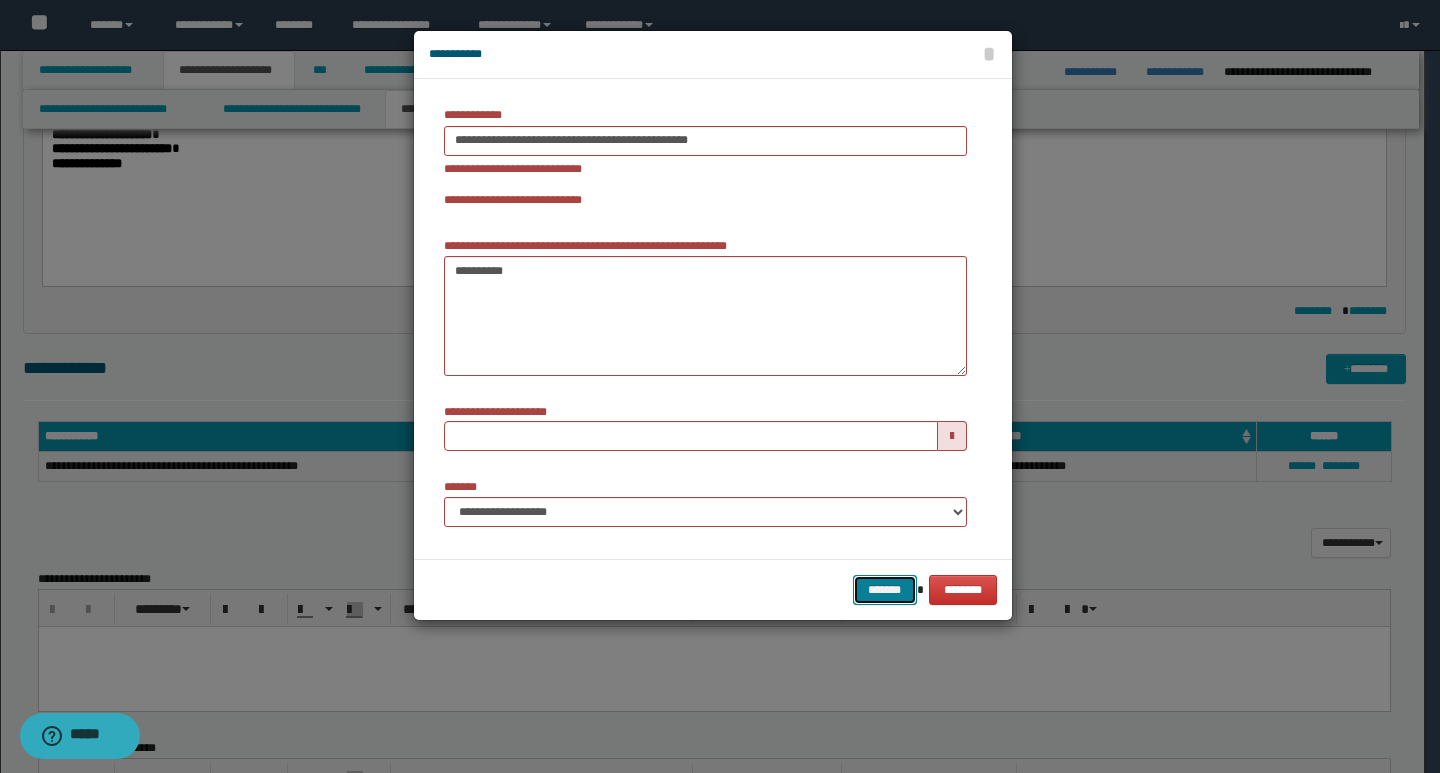 click on "*******" at bounding box center [885, 590] 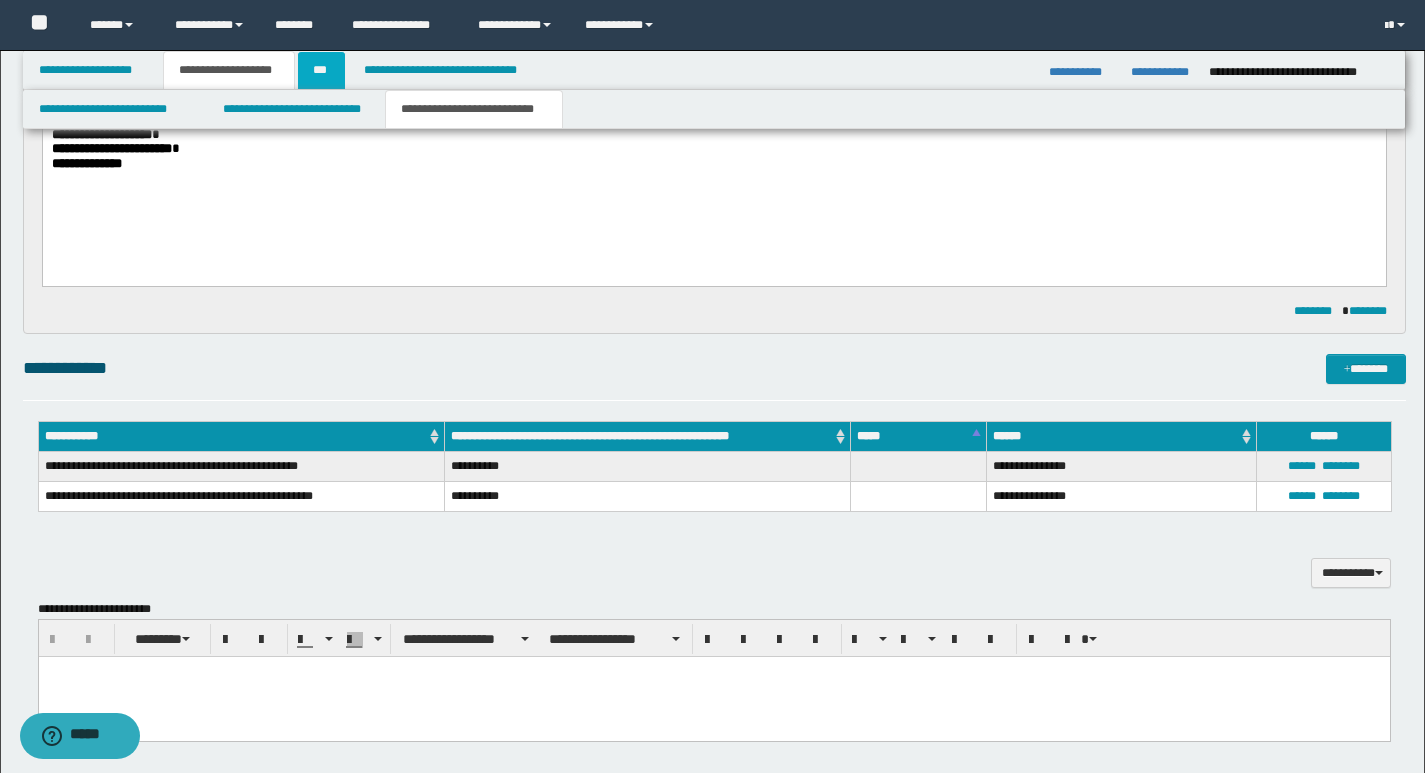 click on "***" at bounding box center (321, 70) 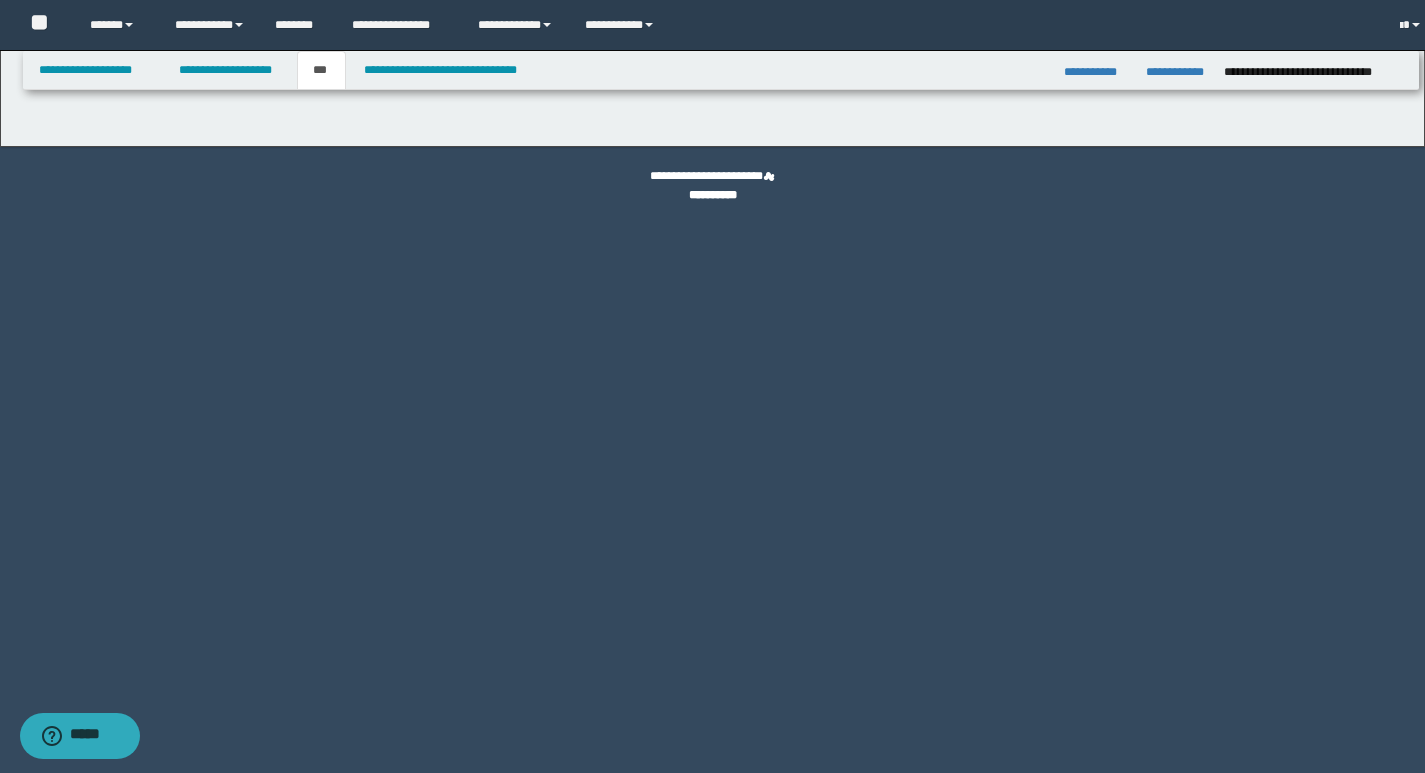 scroll, scrollTop: 0, scrollLeft: 0, axis: both 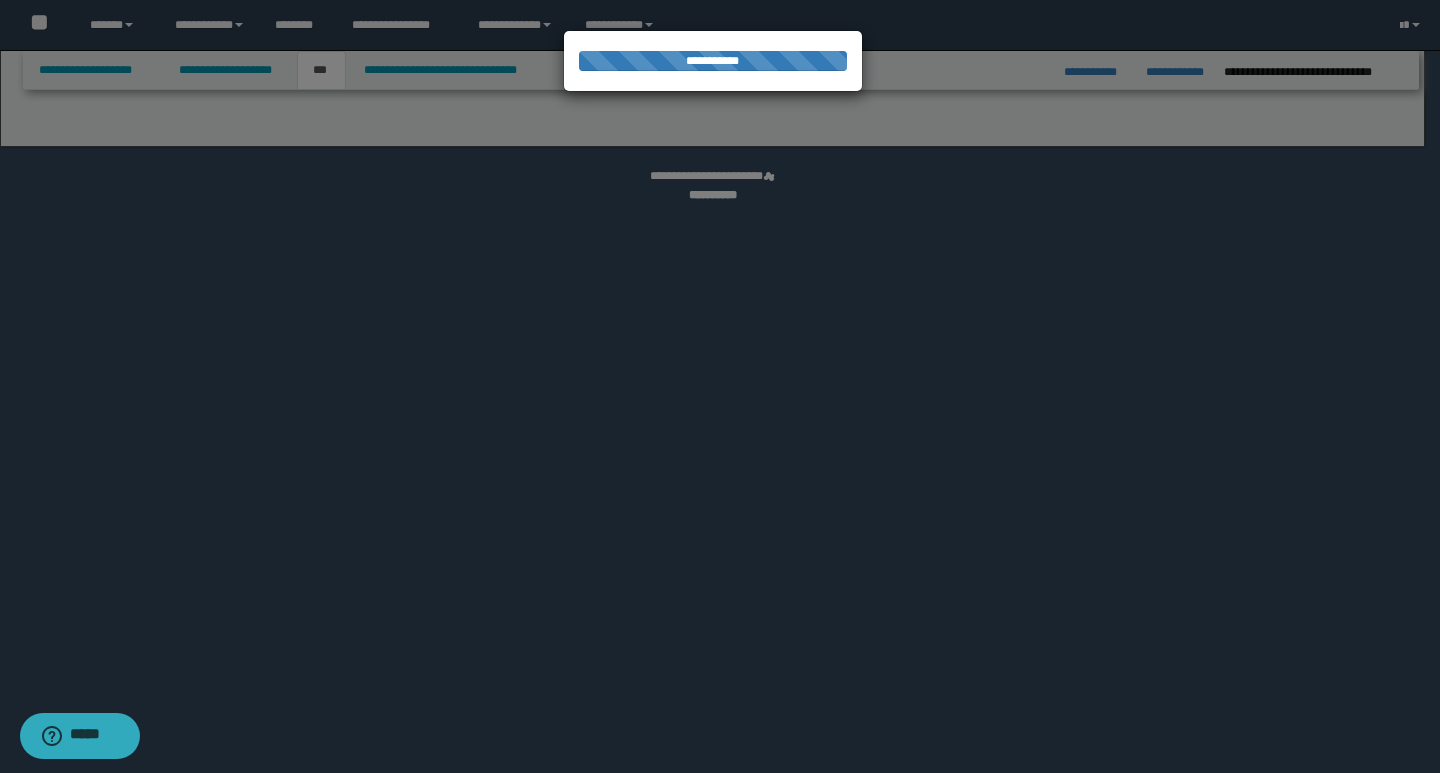select on "*" 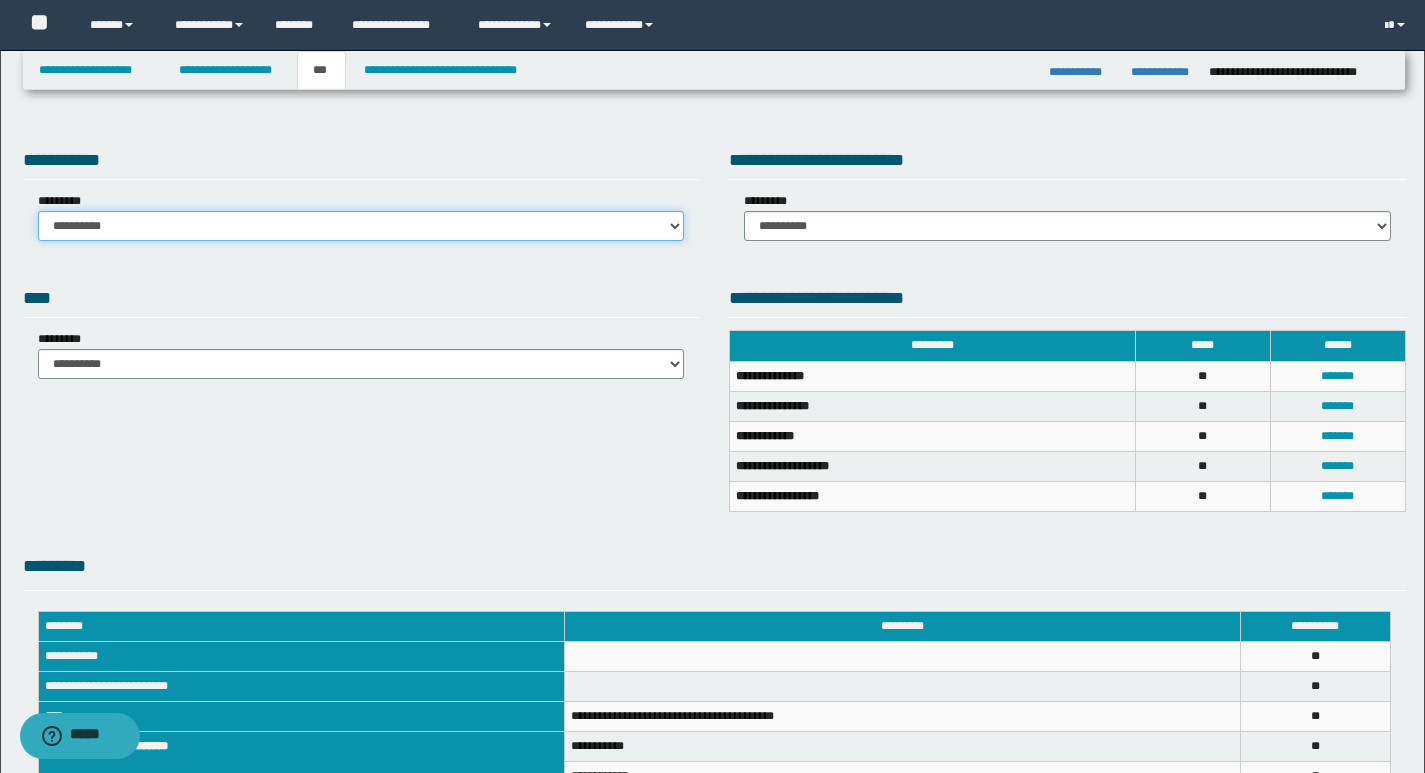 click on "**********" at bounding box center [361, 226] 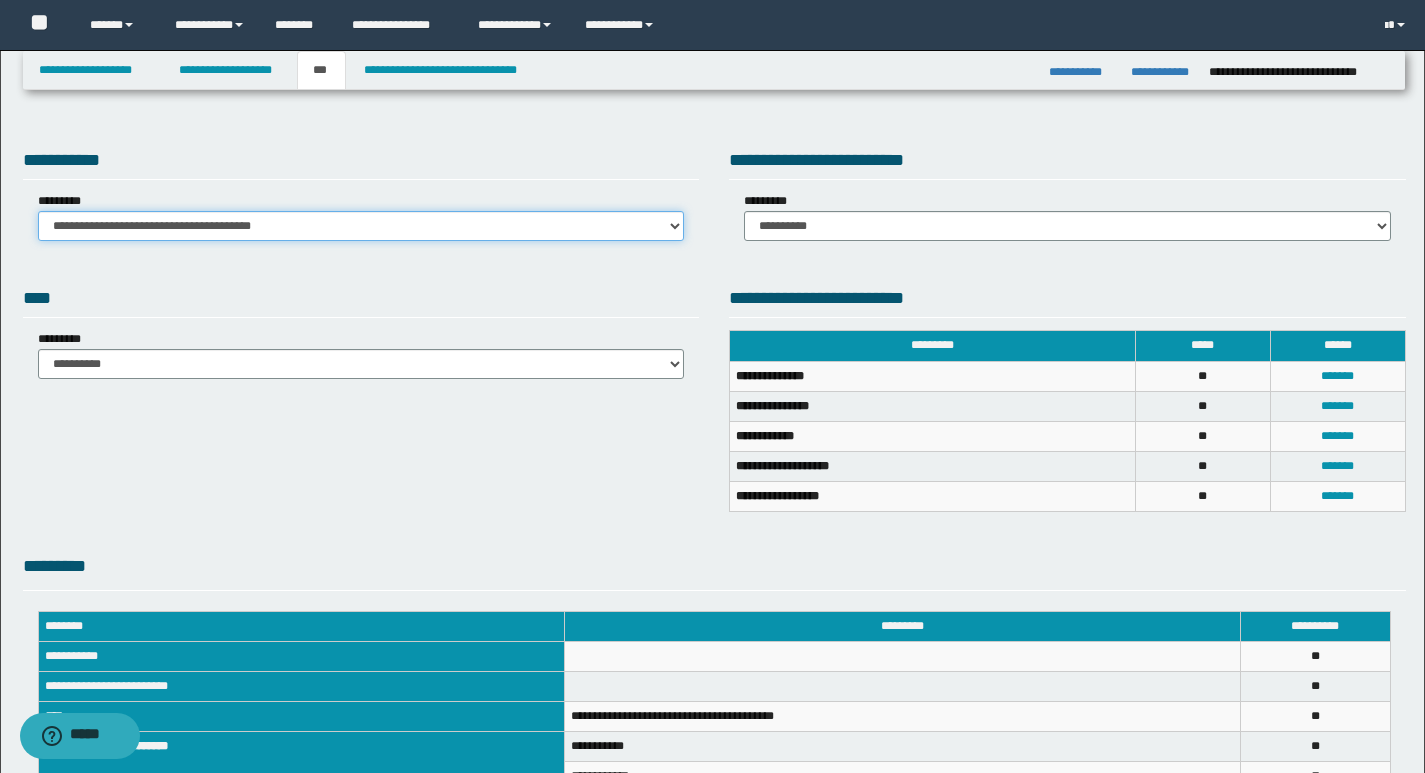 click on "**********" at bounding box center (361, 226) 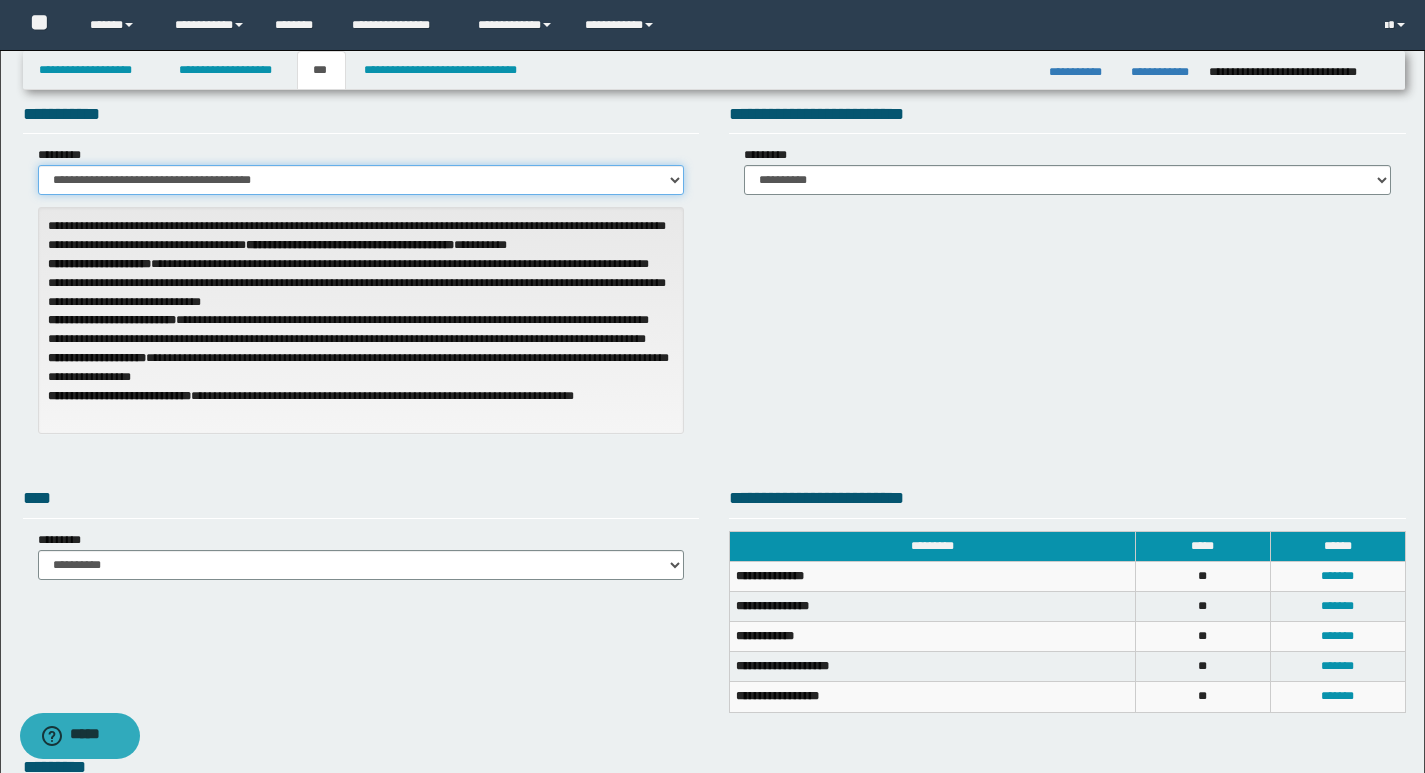 scroll, scrollTop: 0, scrollLeft: 0, axis: both 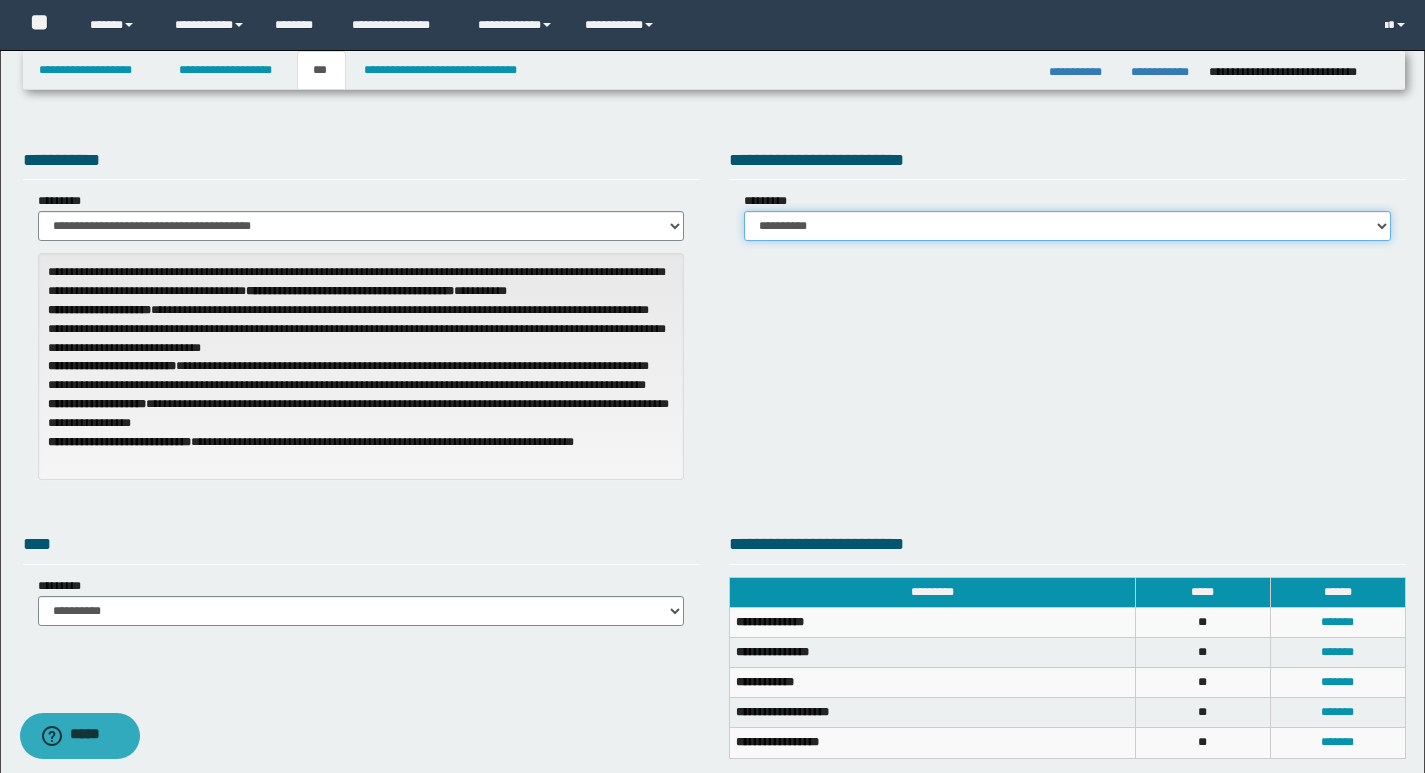 click on "**********" at bounding box center (1067, 226) 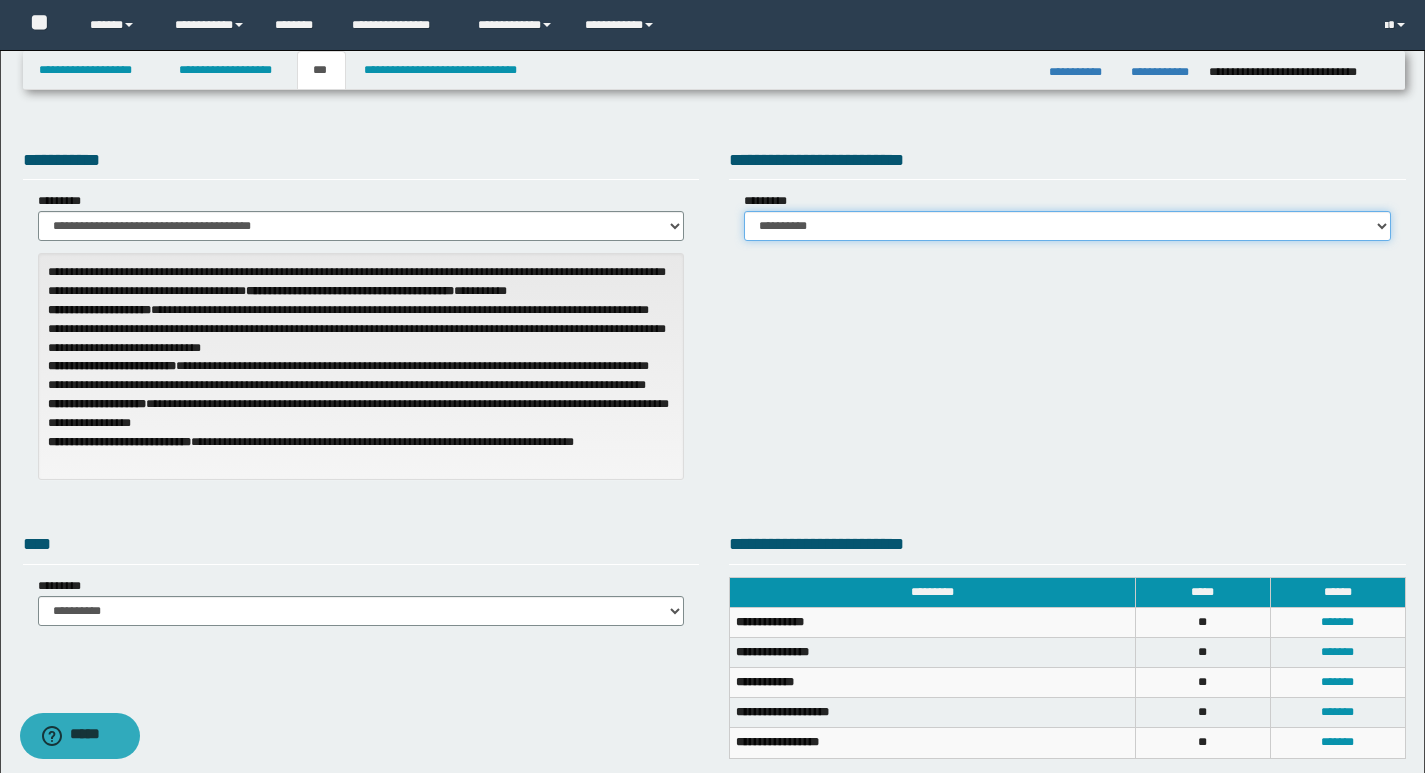 click on "**********" at bounding box center (1067, 226) 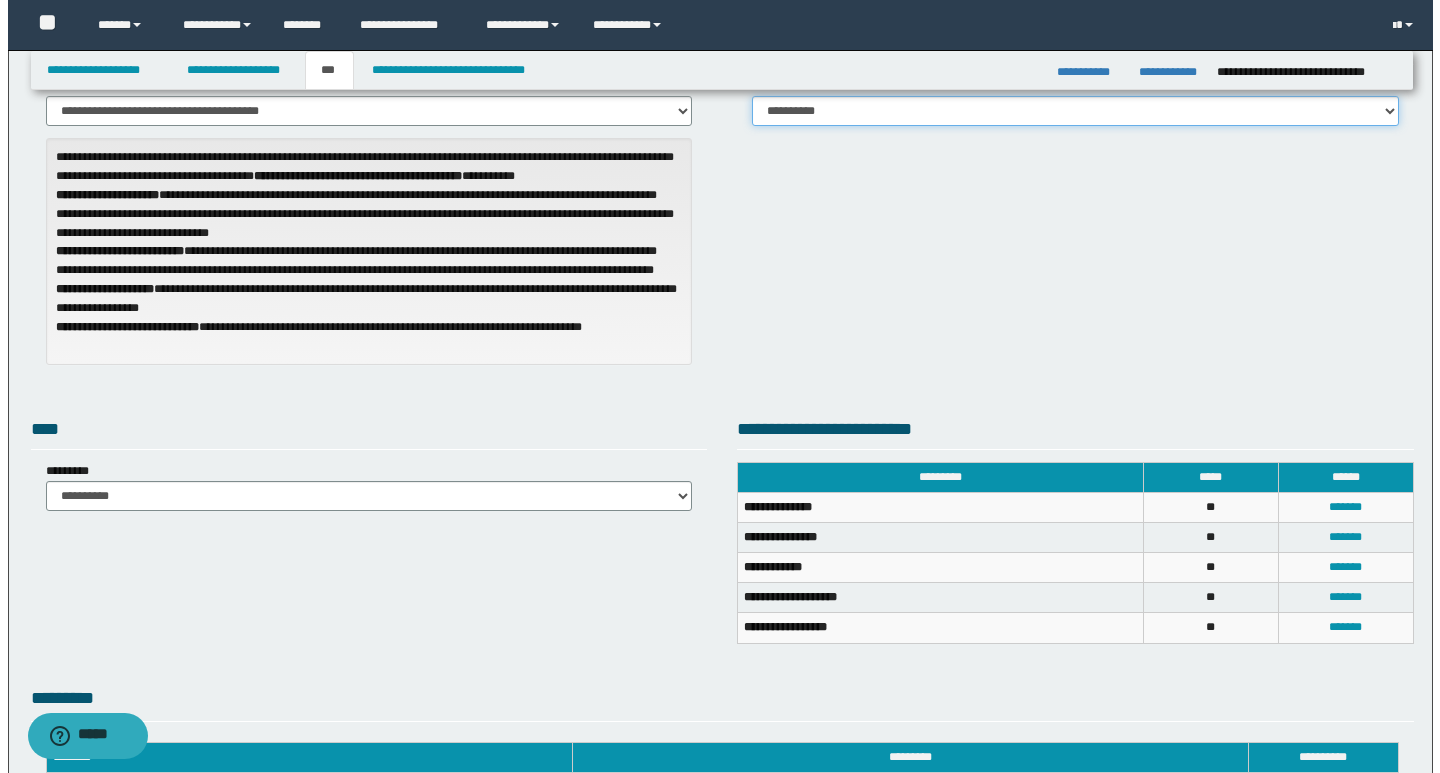 scroll, scrollTop: 400, scrollLeft: 0, axis: vertical 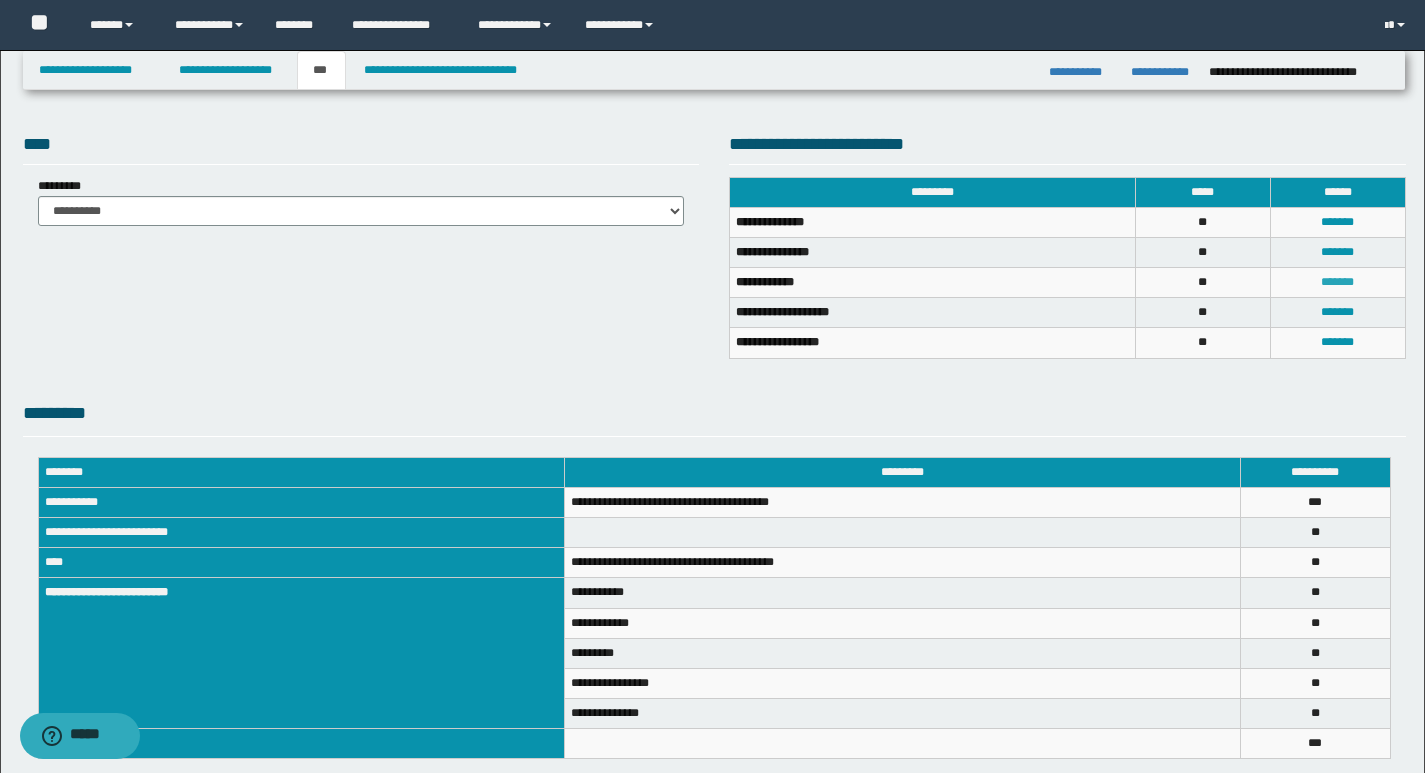 click on "*******" at bounding box center [1337, 282] 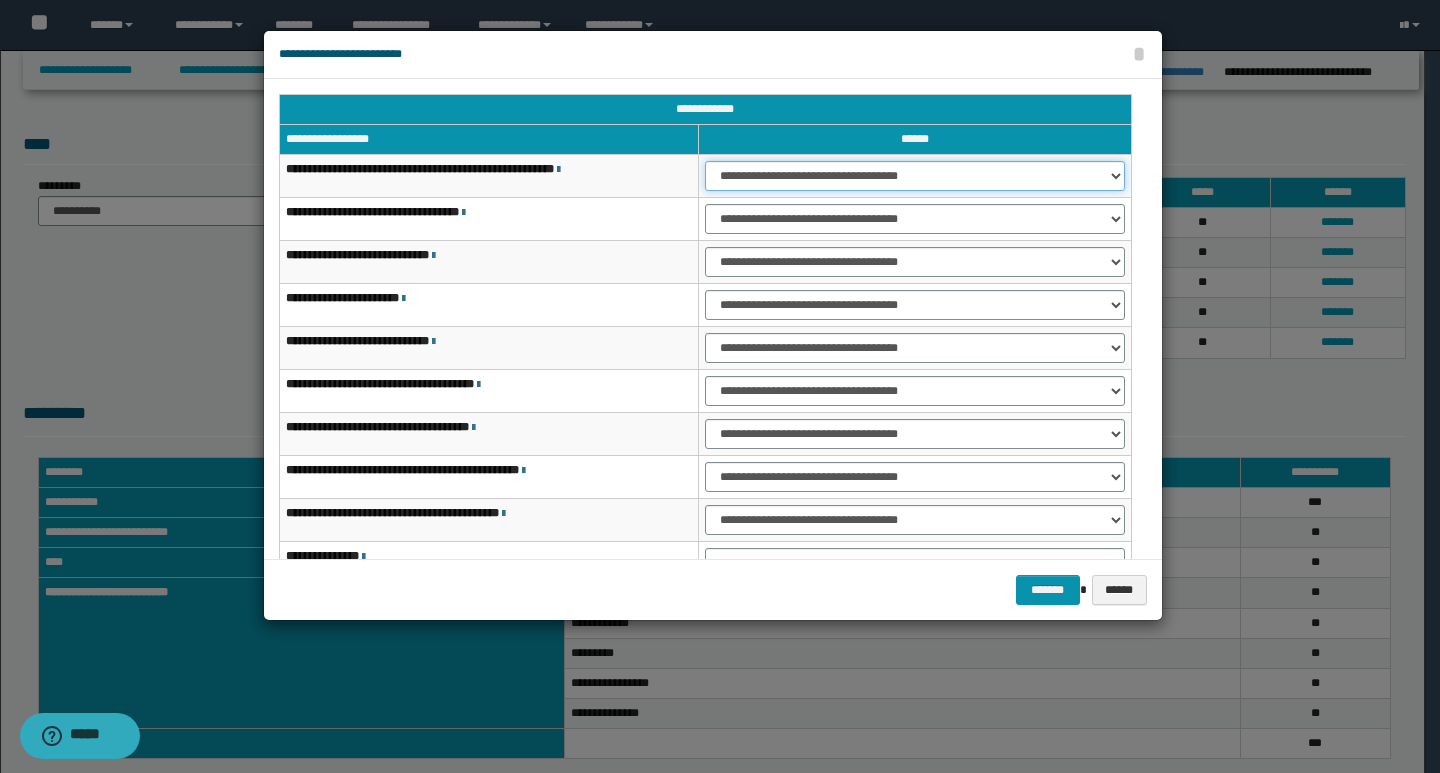 click on "**********" at bounding box center [915, 176] 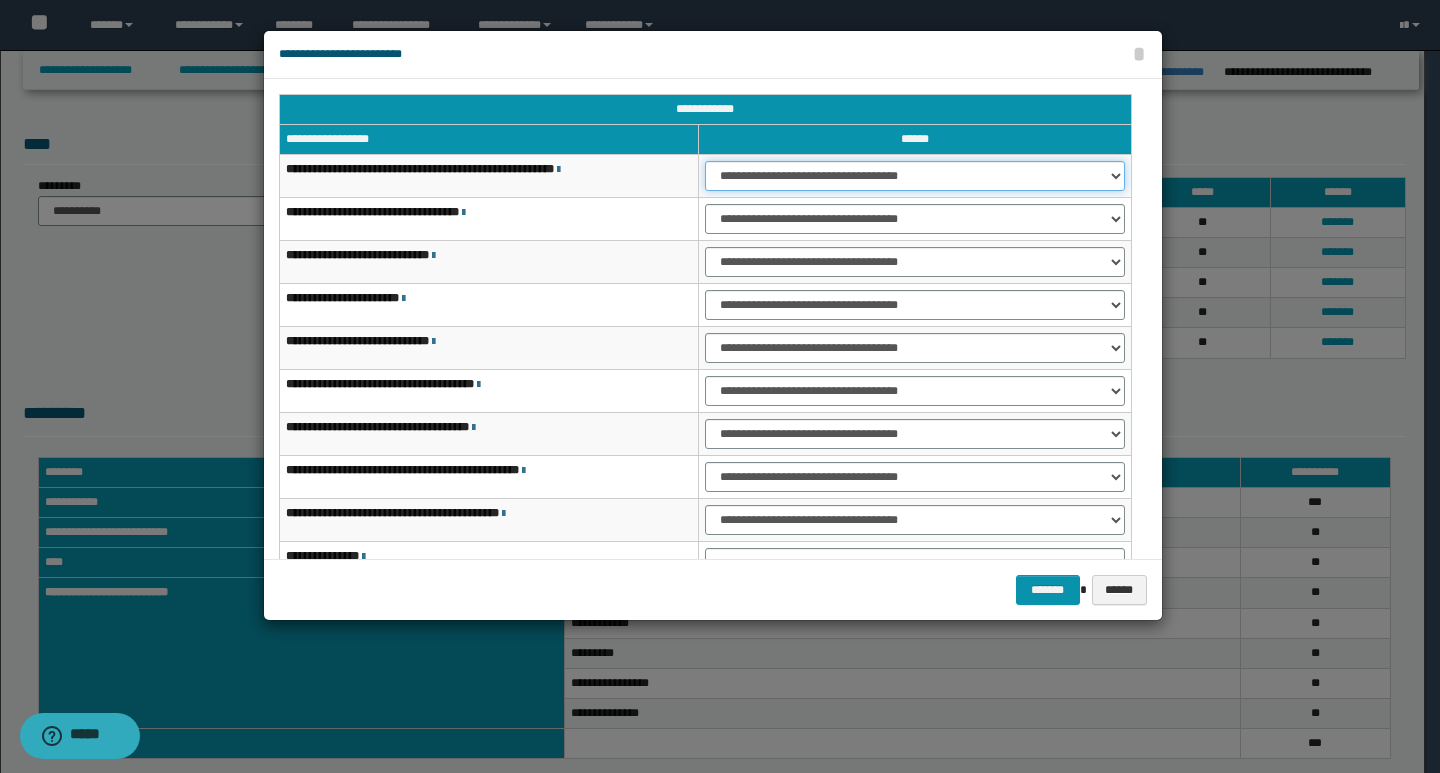 select on "***" 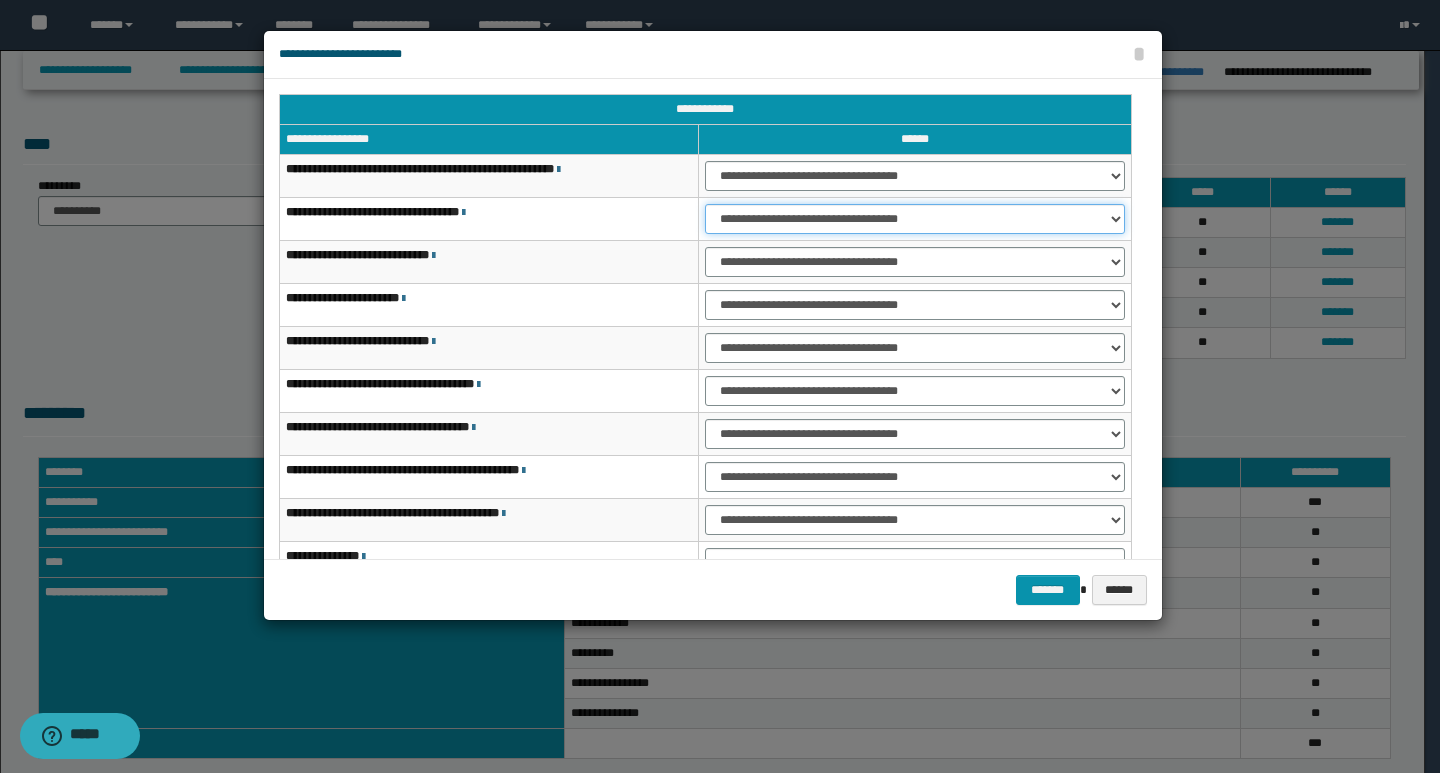 click on "**********" at bounding box center [915, 219] 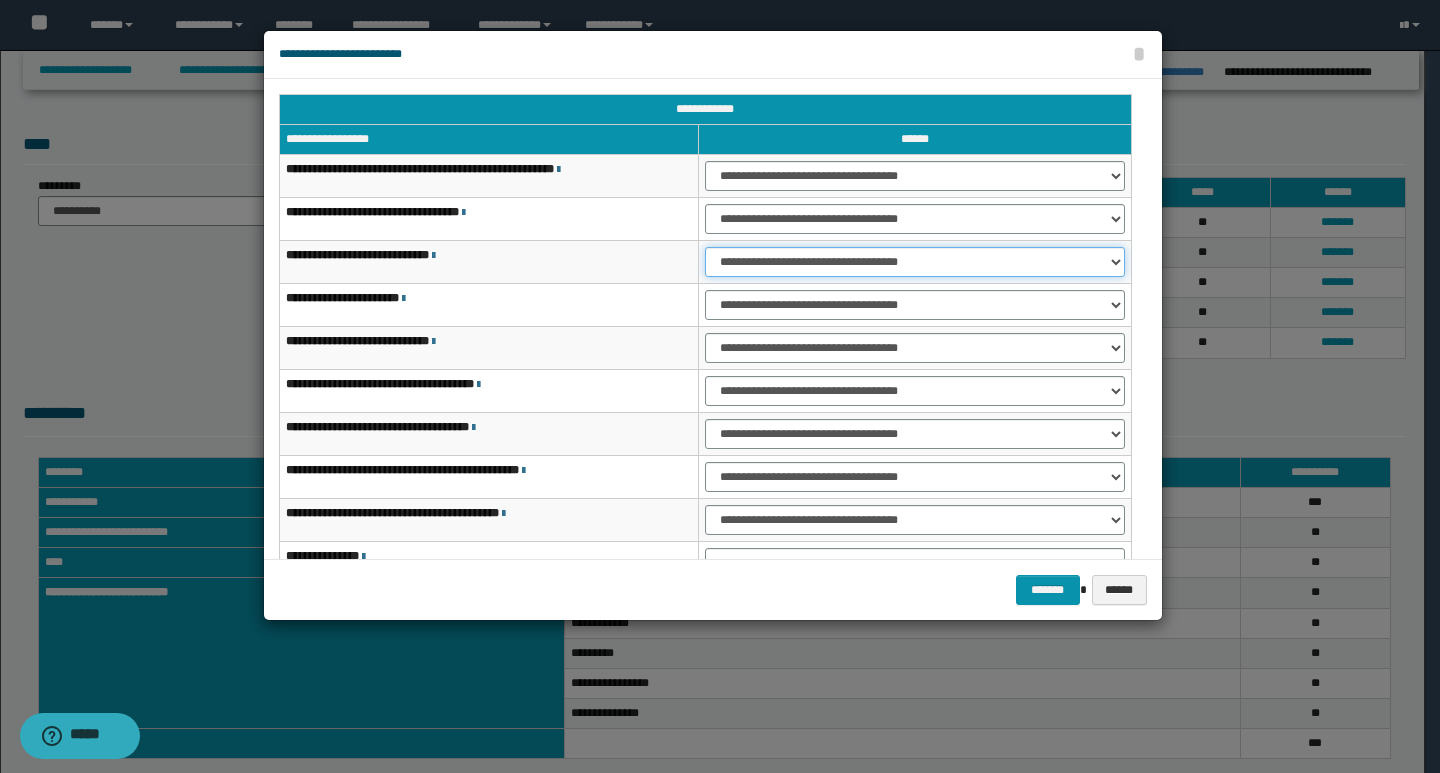 click on "**********" at bounding box center [915, 262] 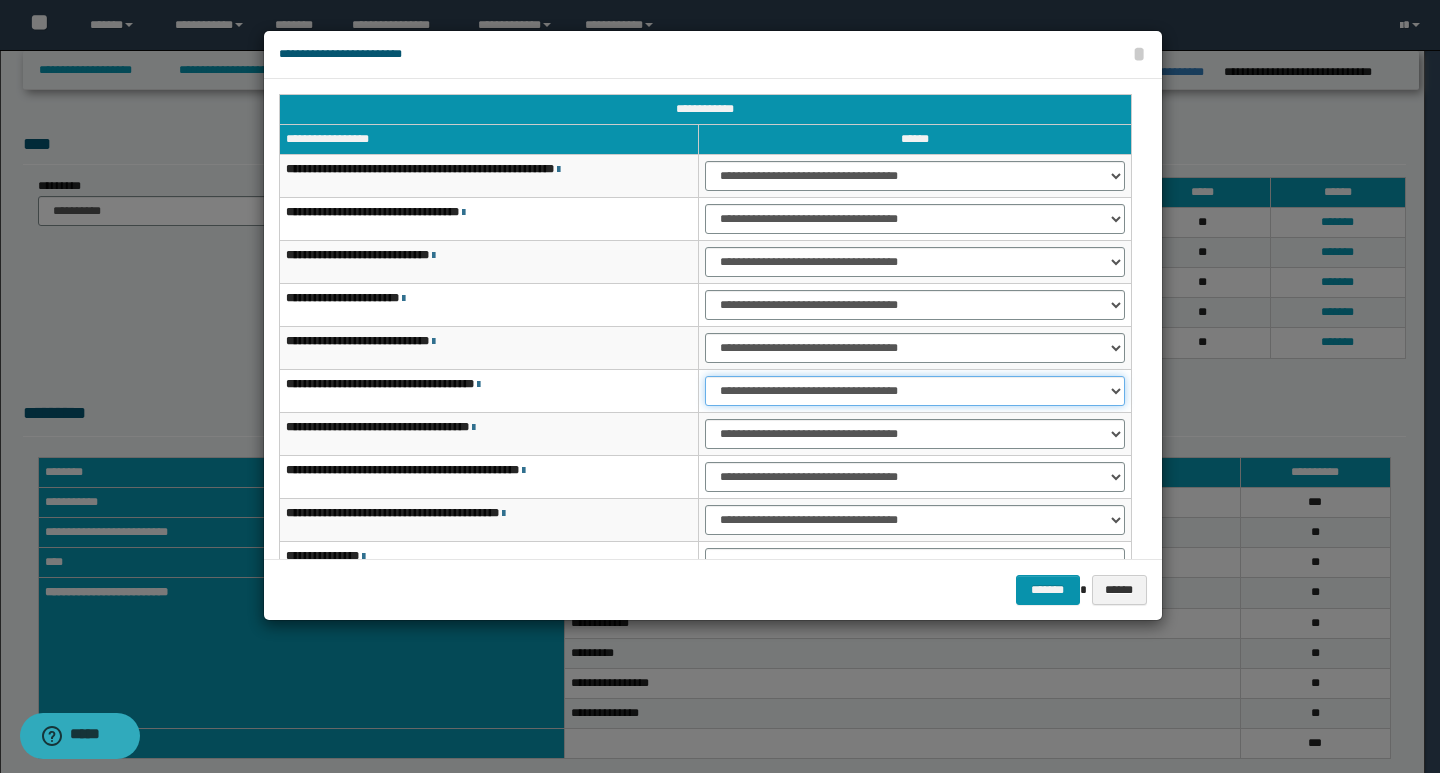 click on "**********" at bounding box center [915, 391] 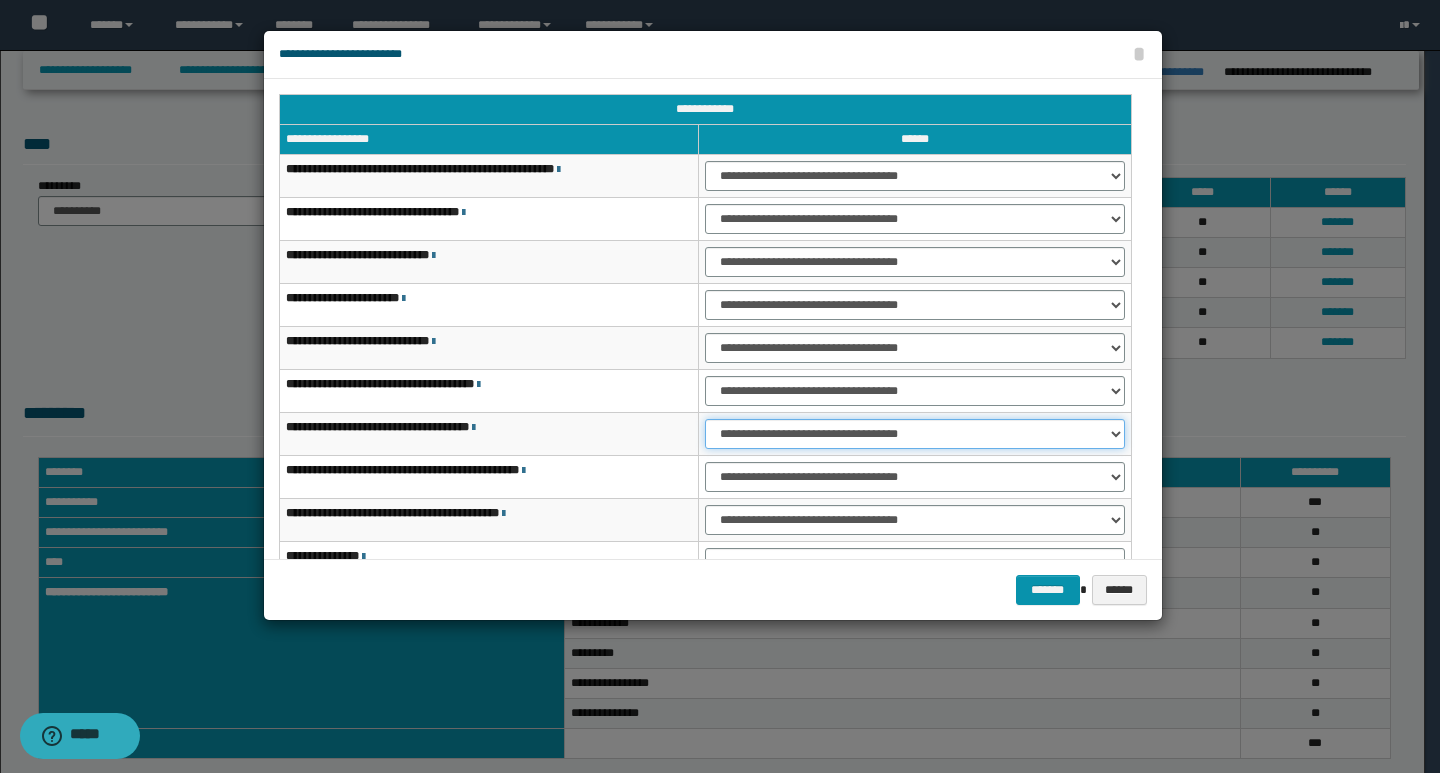 click on "**********" at bounding box center (915, 434) 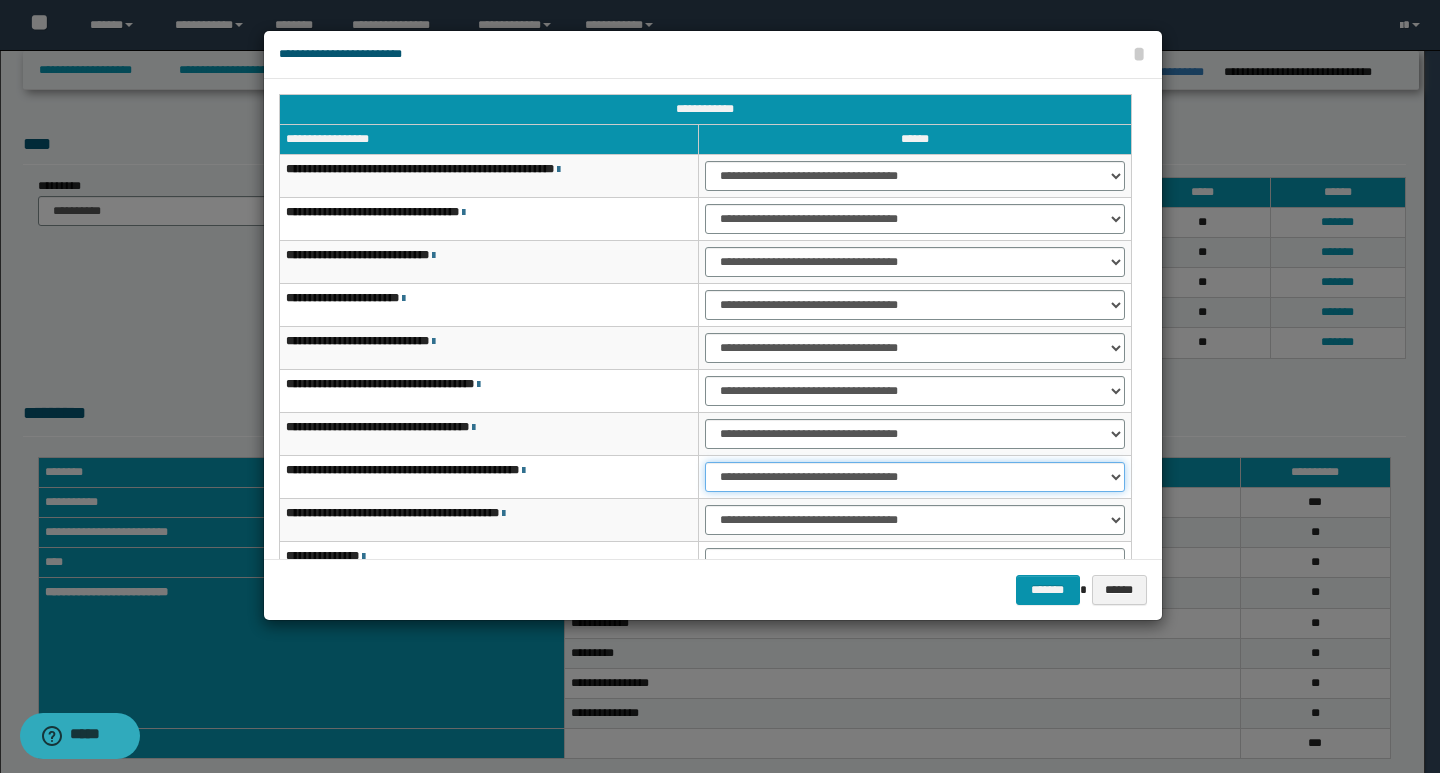 click on "**********" at bounding box center (915, 477) 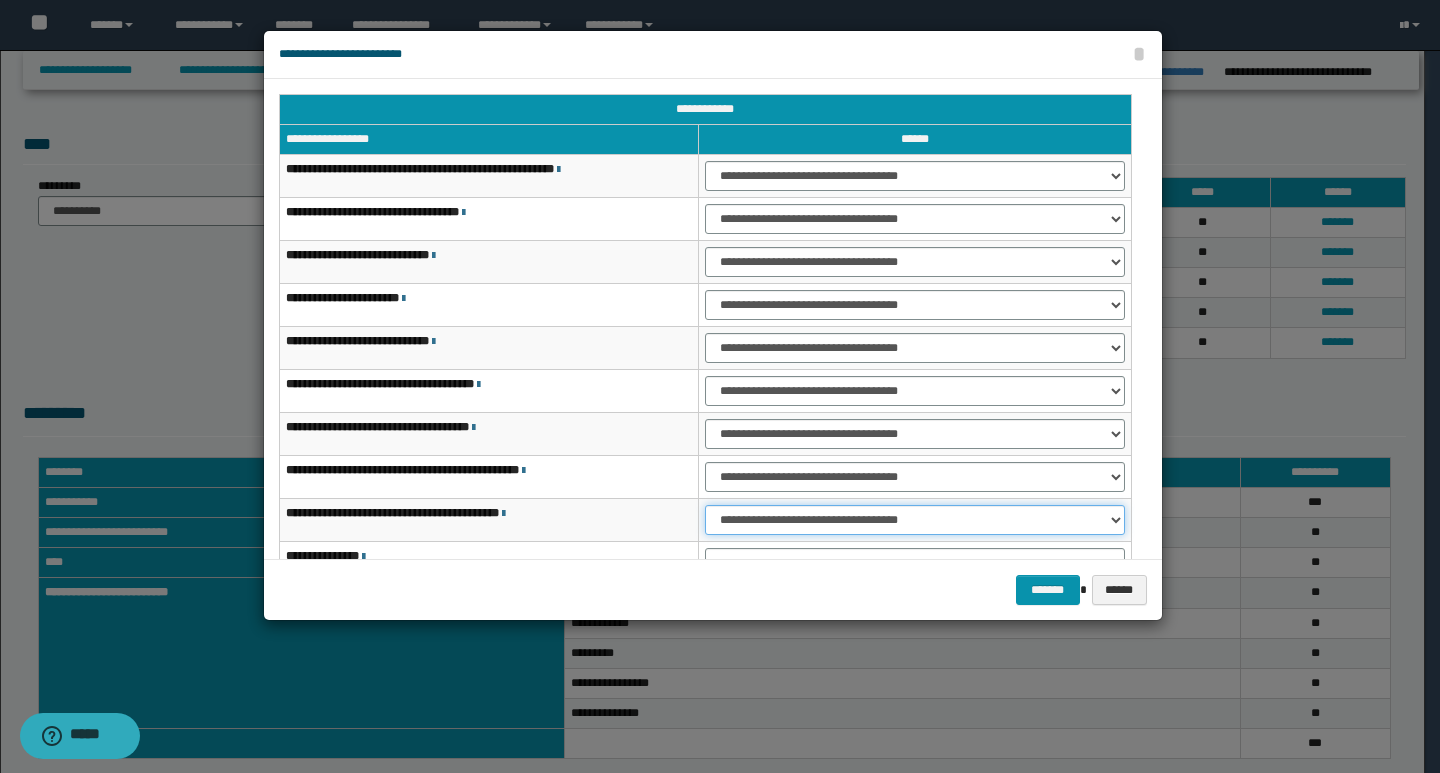 click on "**********" at bounding box center (915, 520) 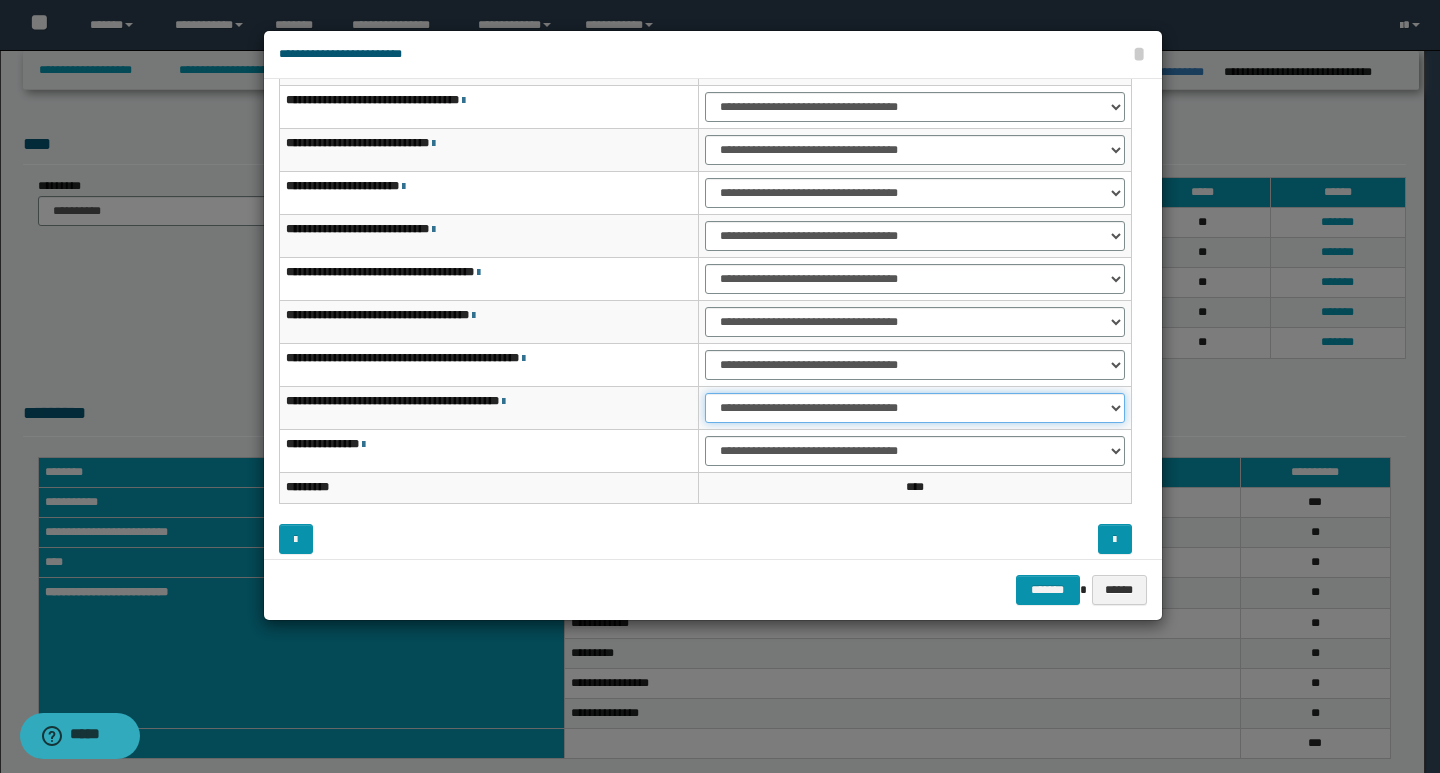 scroll, scrollTop: 121, scrollLeft: 0, axis: vertical 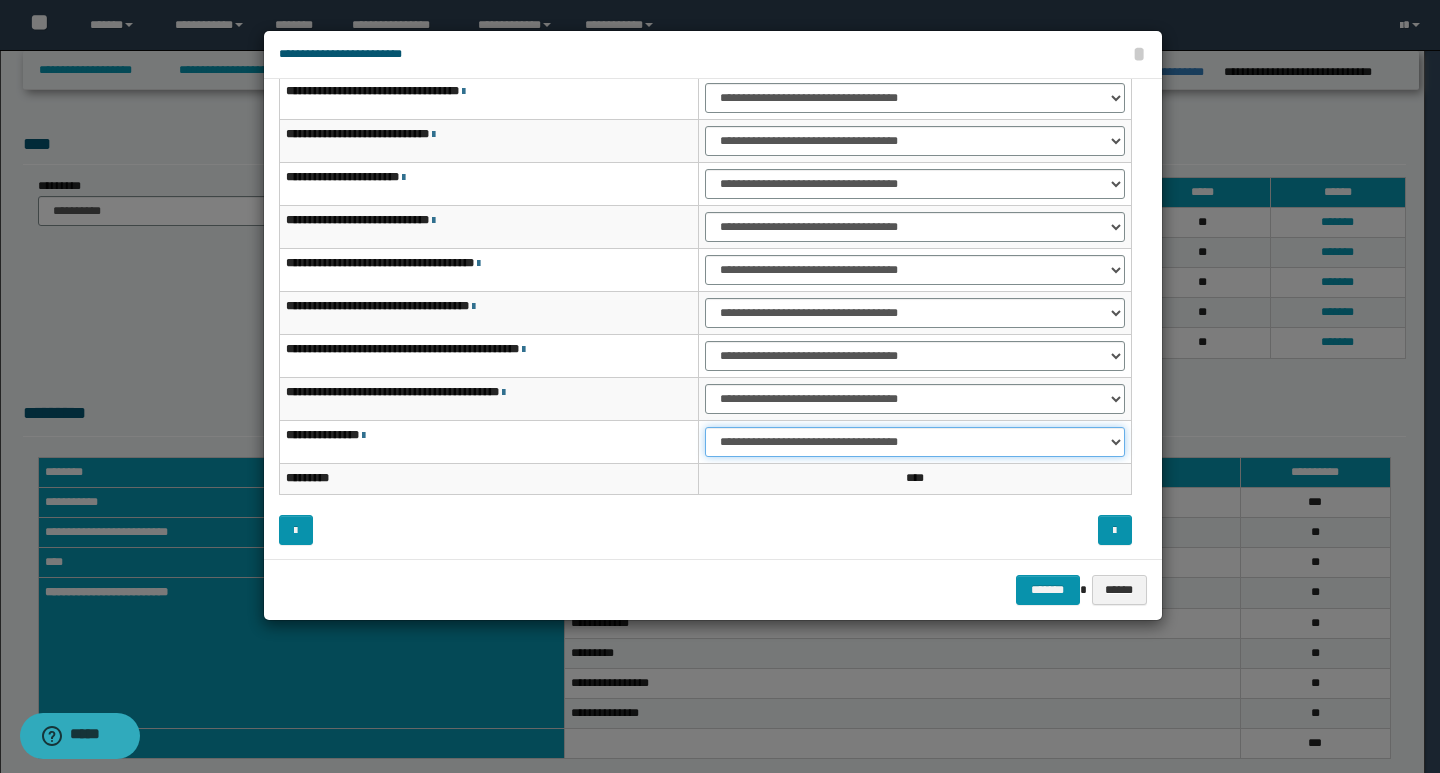 click on "**********" at bounding box center (915, 442) 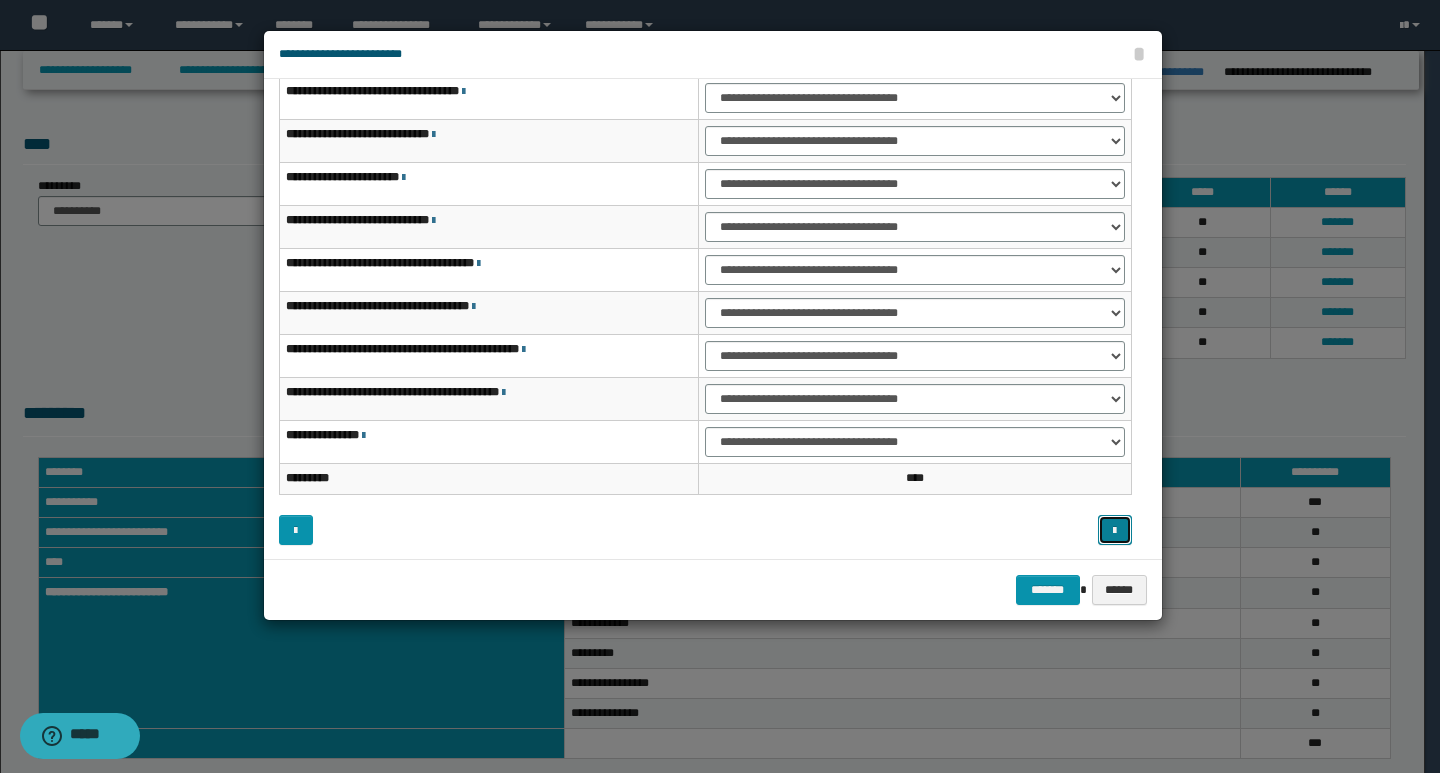 click at bounding box center [1114, 531] 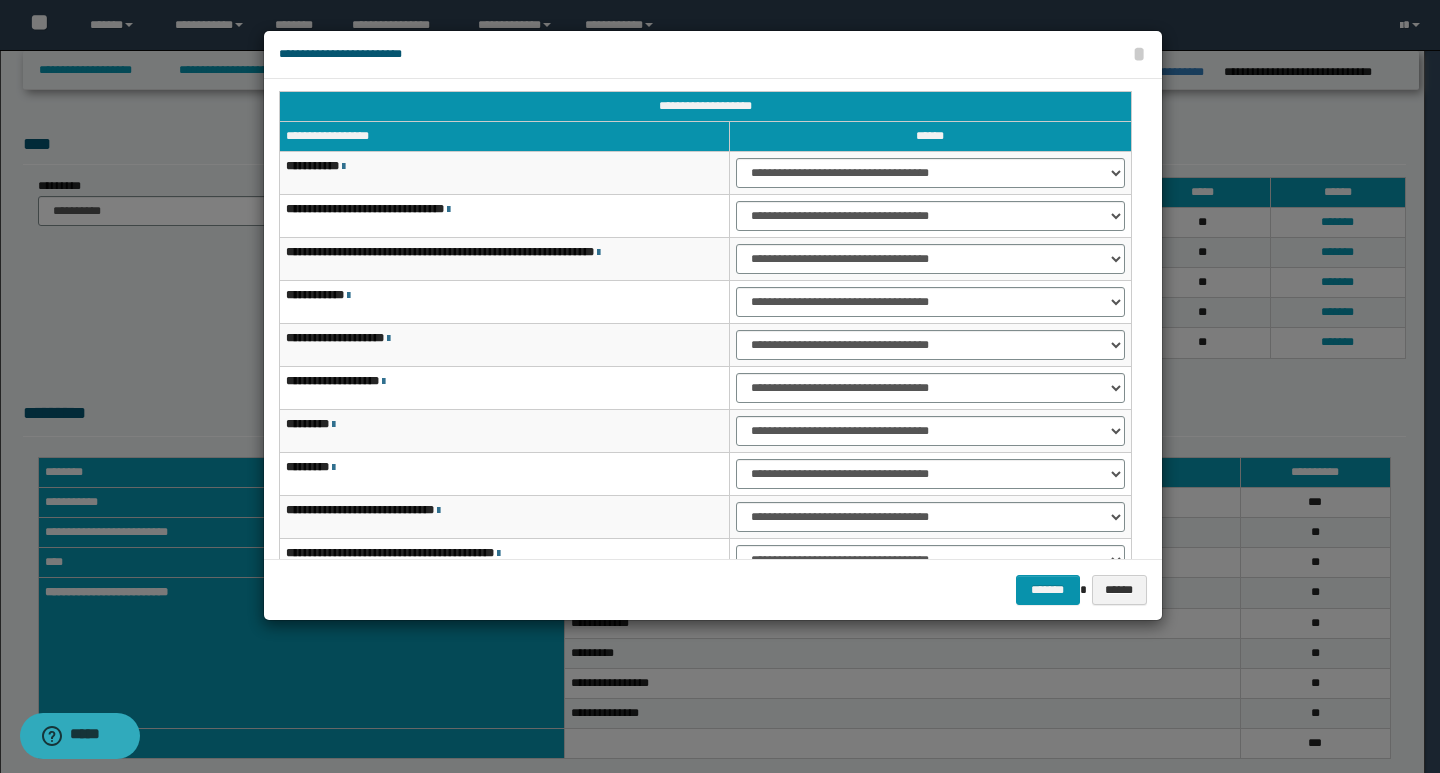 scroll, scrollTop: 0, scrollLeft: 0, axis: both 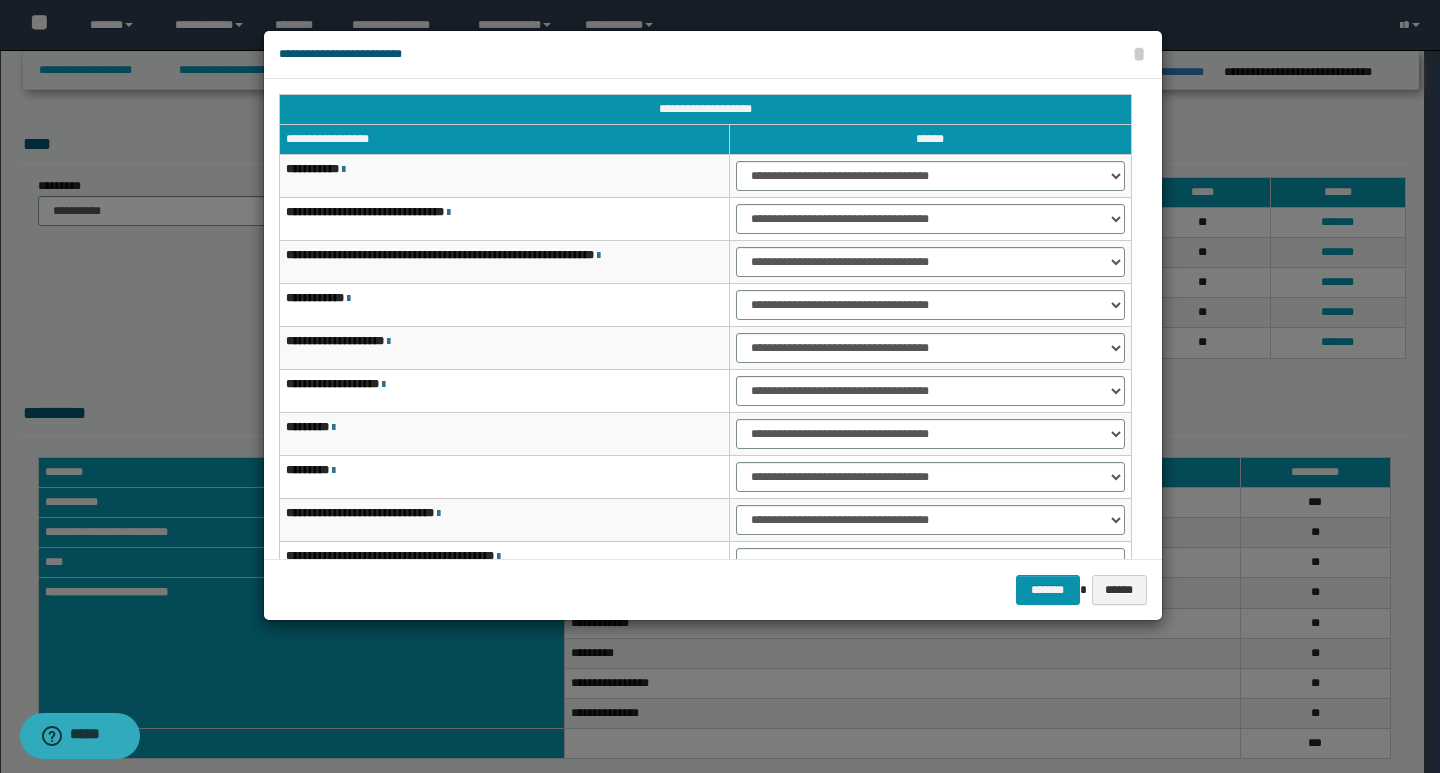 type 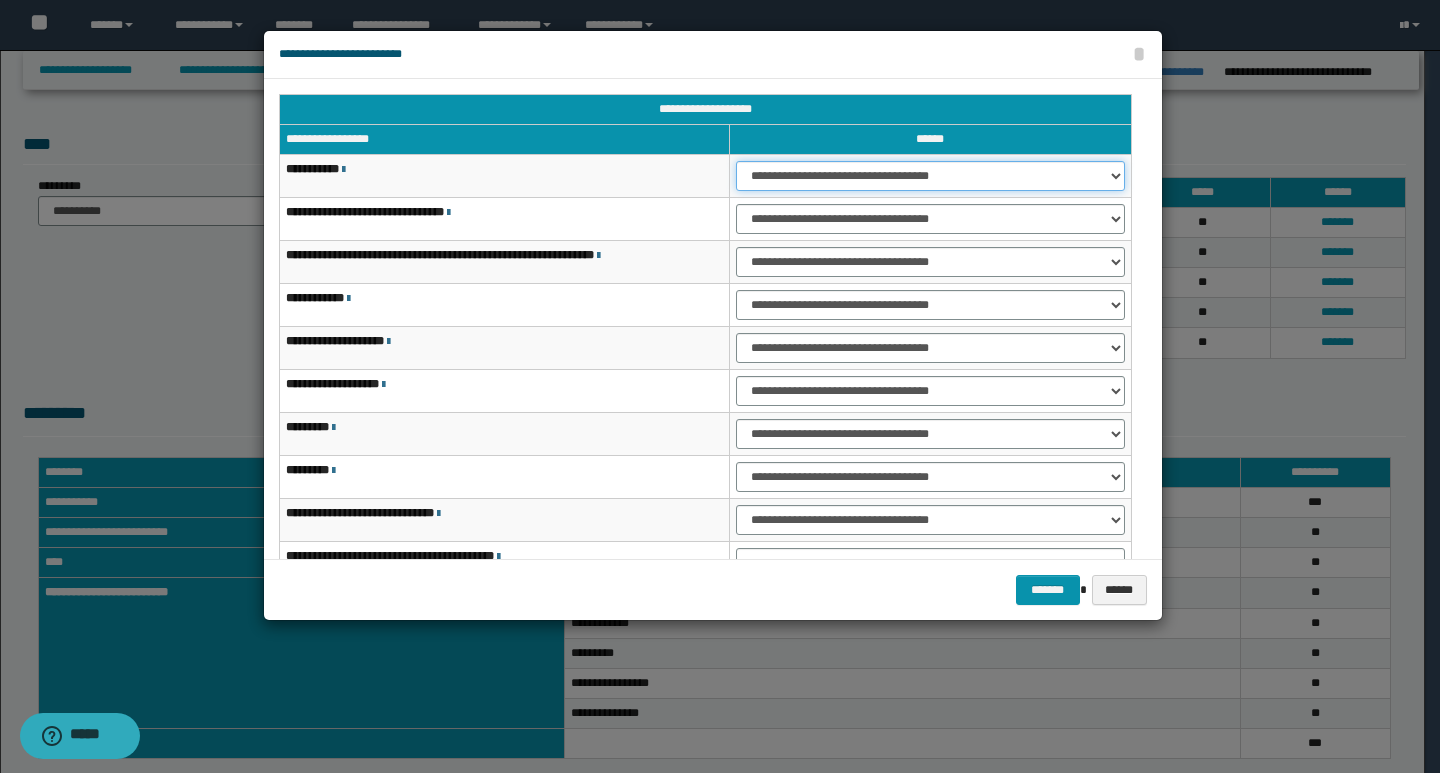 click on "**********" at bounding box center [930, 176] 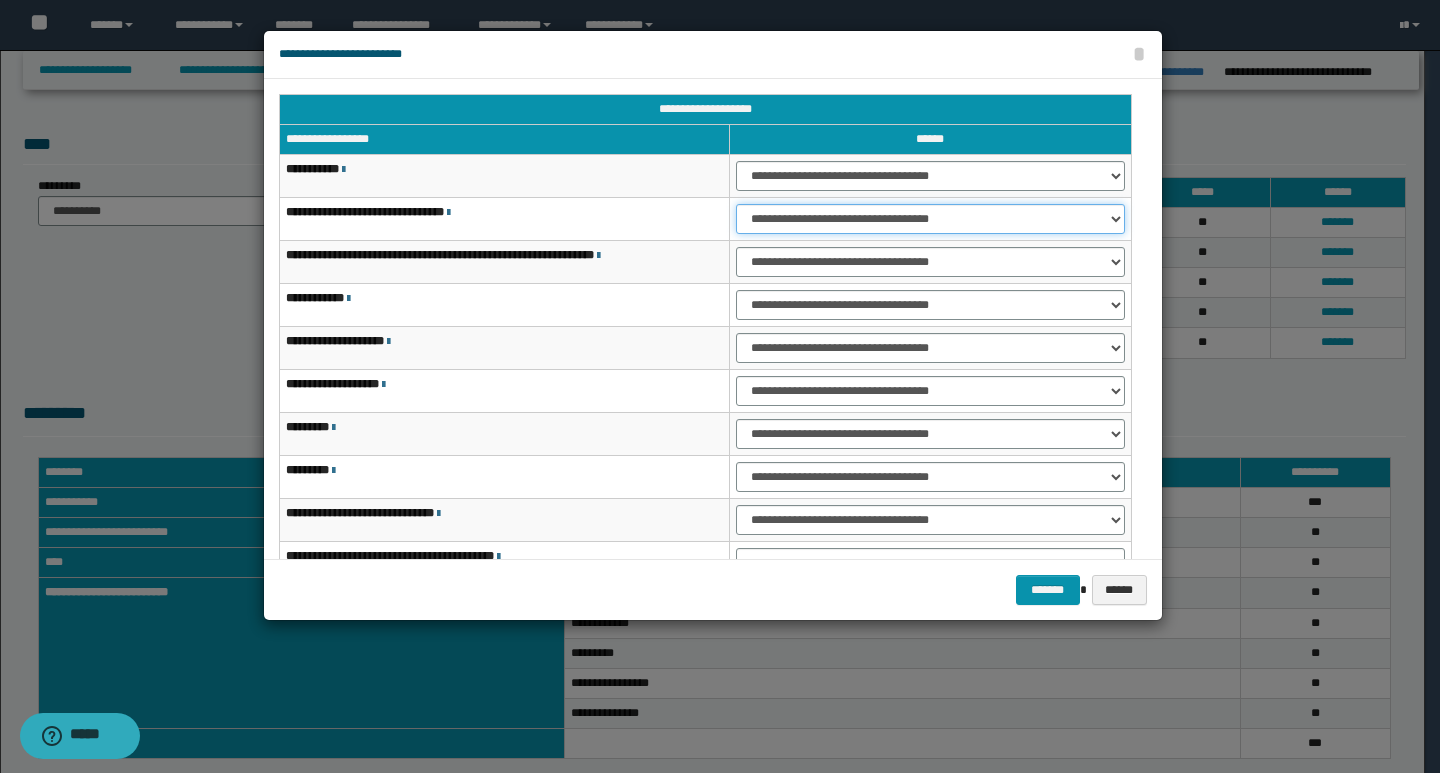 click on "**********" at bounding box center [930, 219] 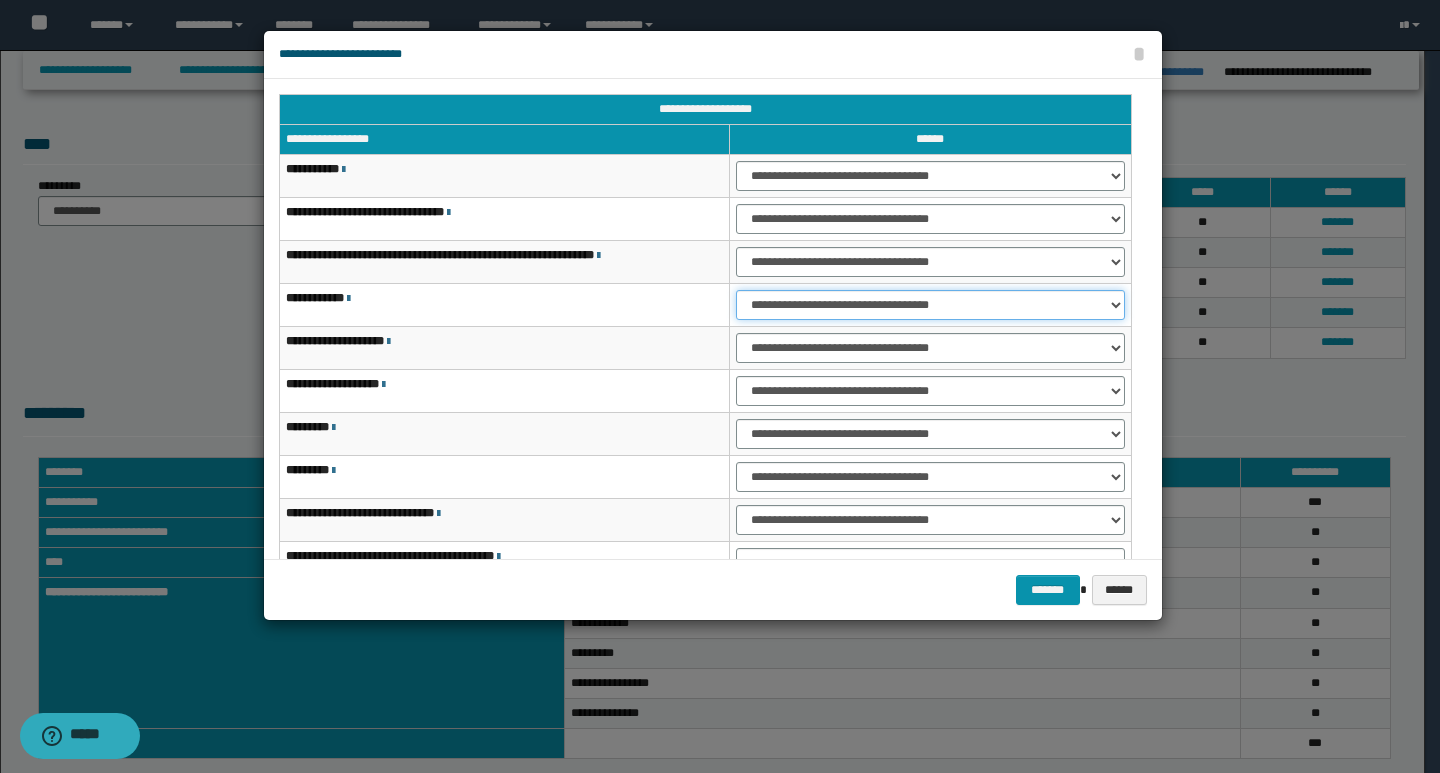 click on "**********" at bounding box center (930, 305) 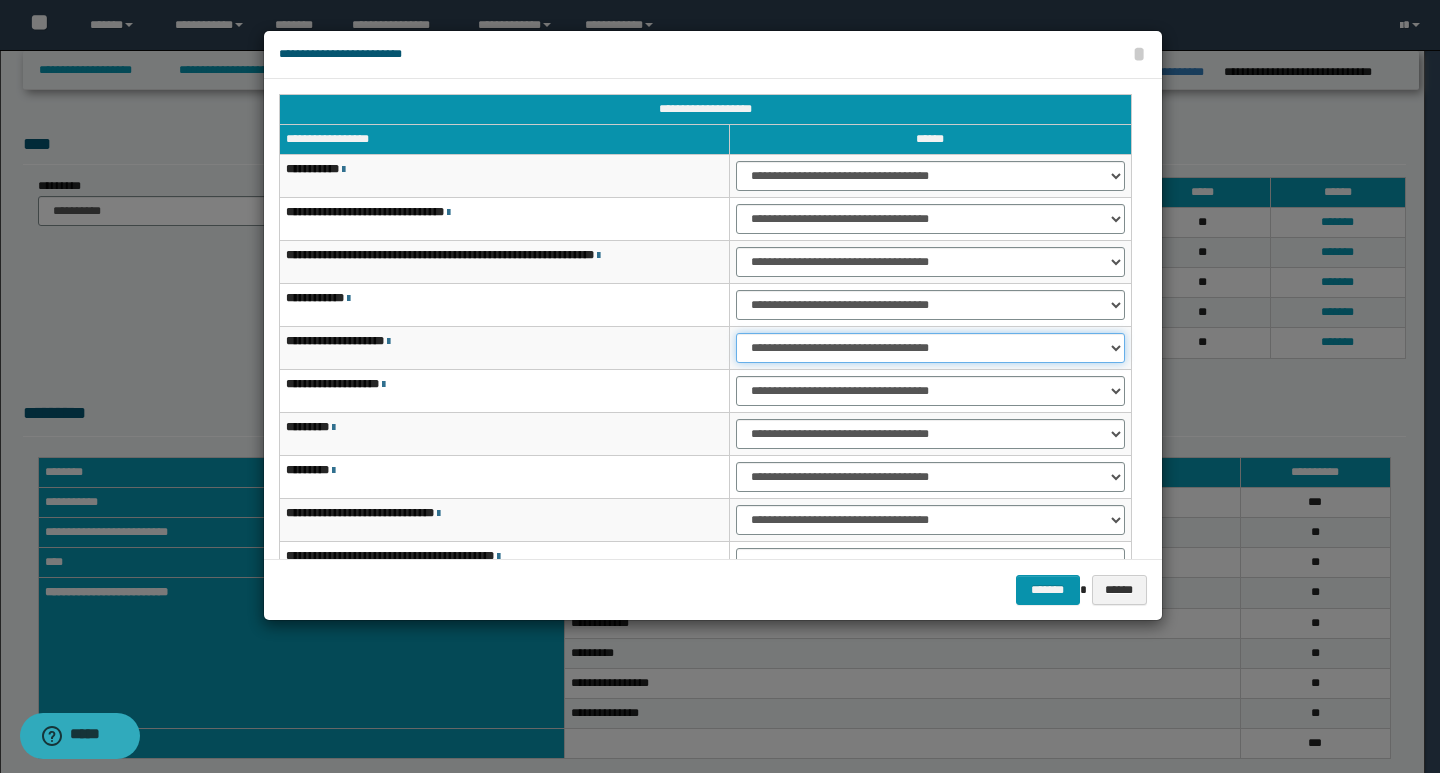click on "**********" at bounding box center (930, 348) 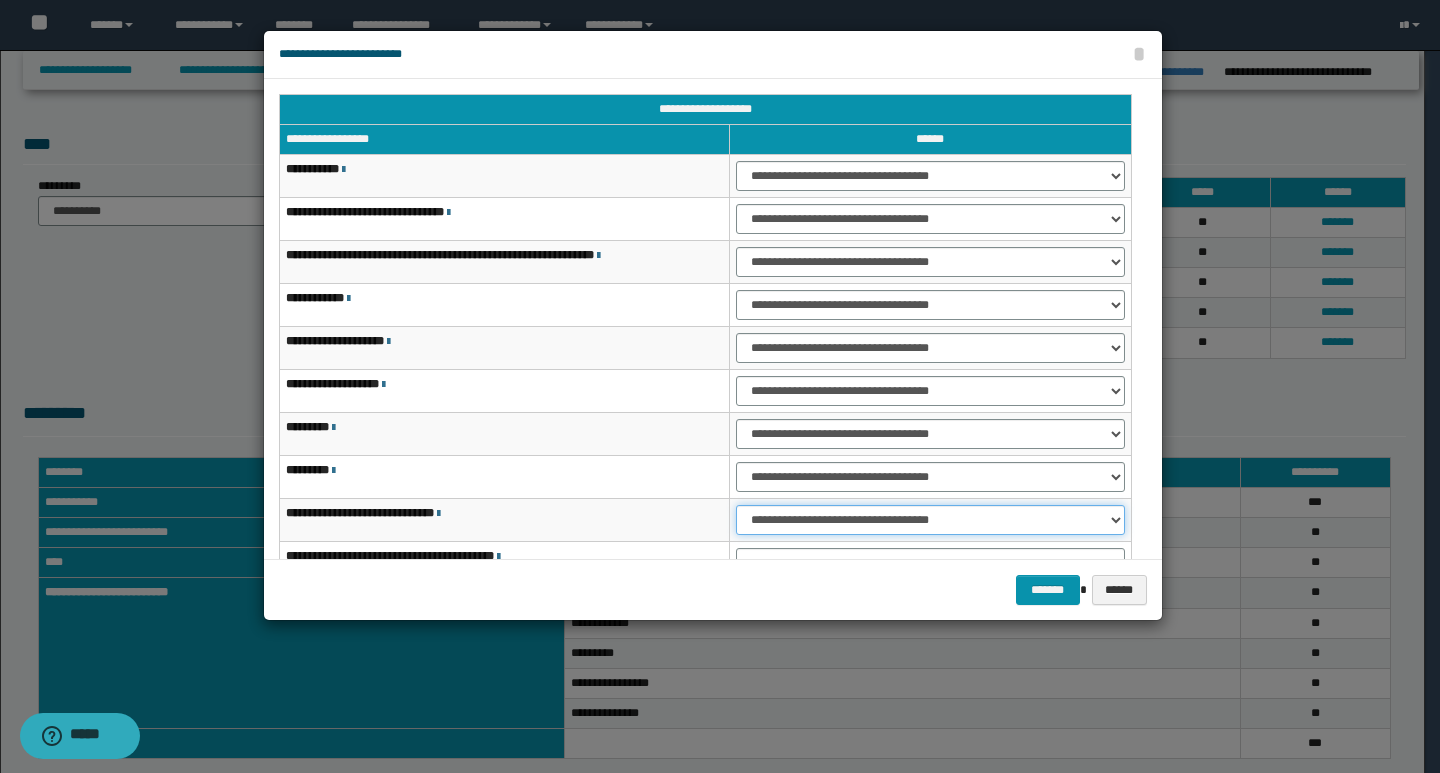 click on "**********" at bounding box center (930, 520) 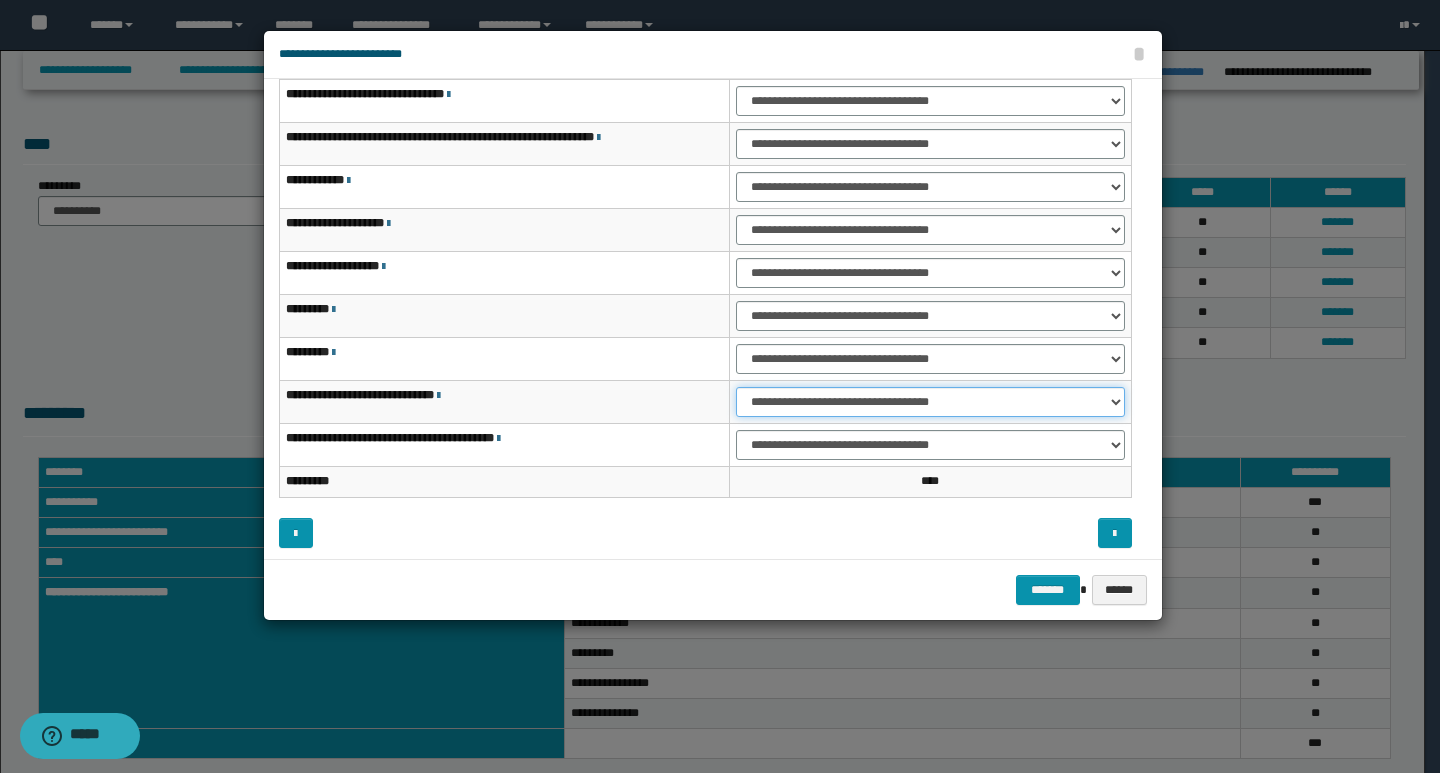 scroll, scrollTop: 121, scrollLeft: 0, axis: vertical 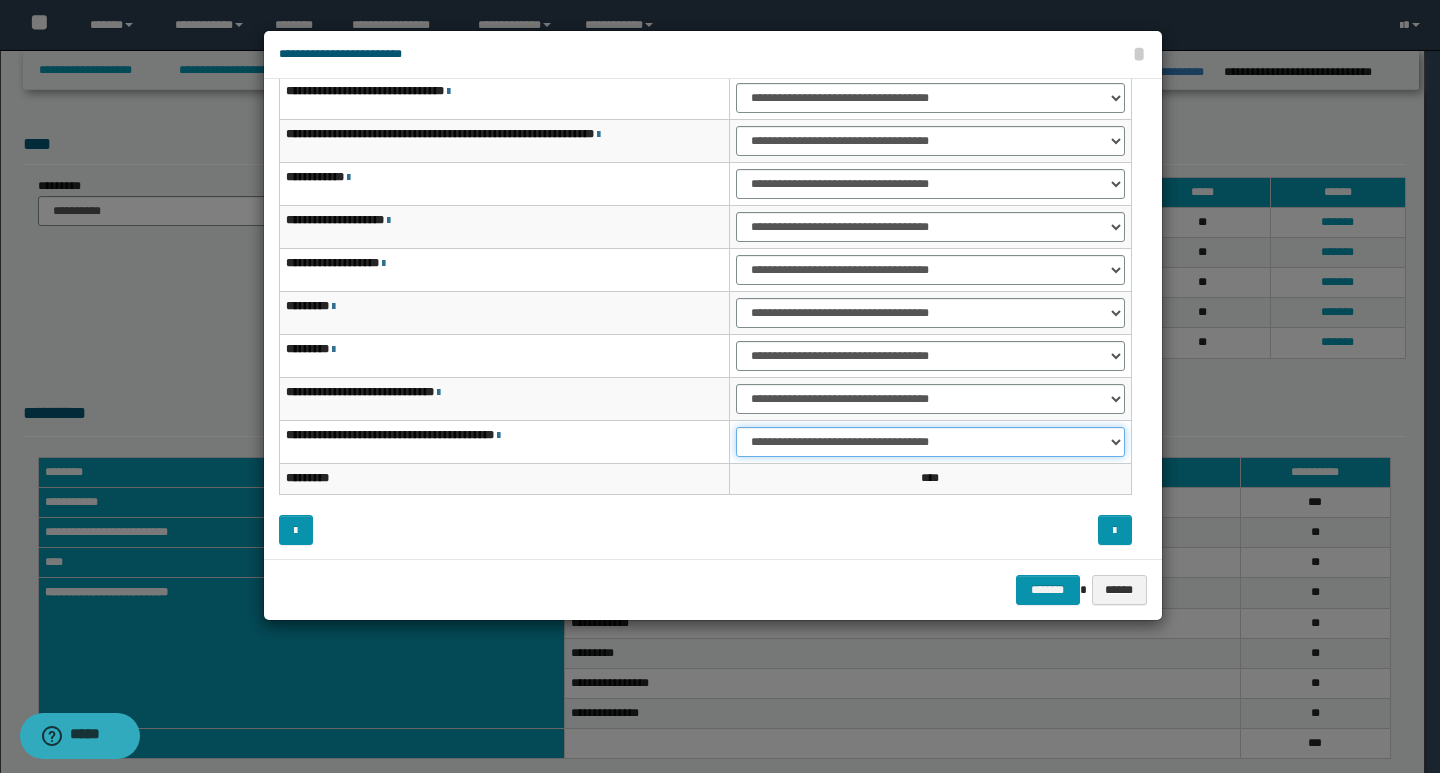 click on "**********" at bounding box center [930, 442] 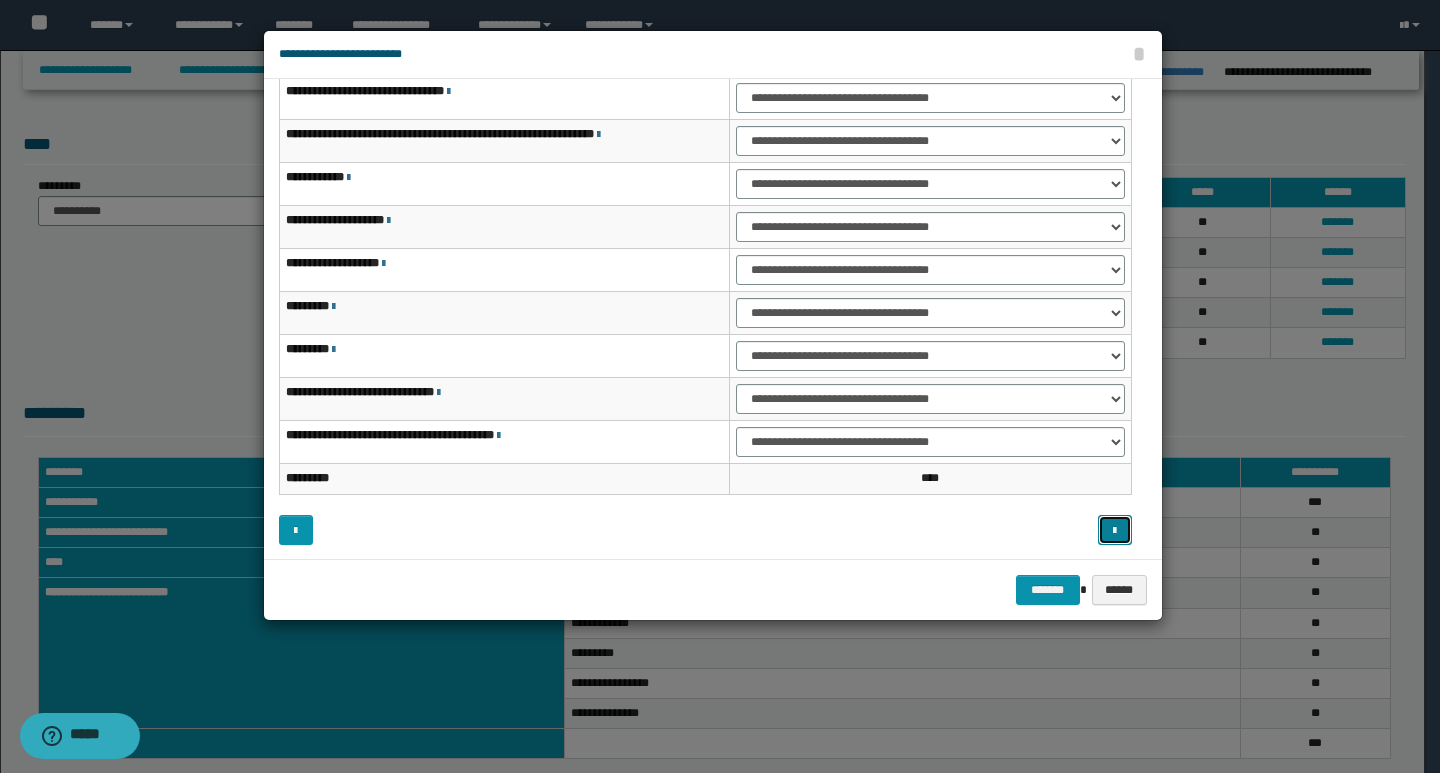 click at bounding box center (1114, 531) 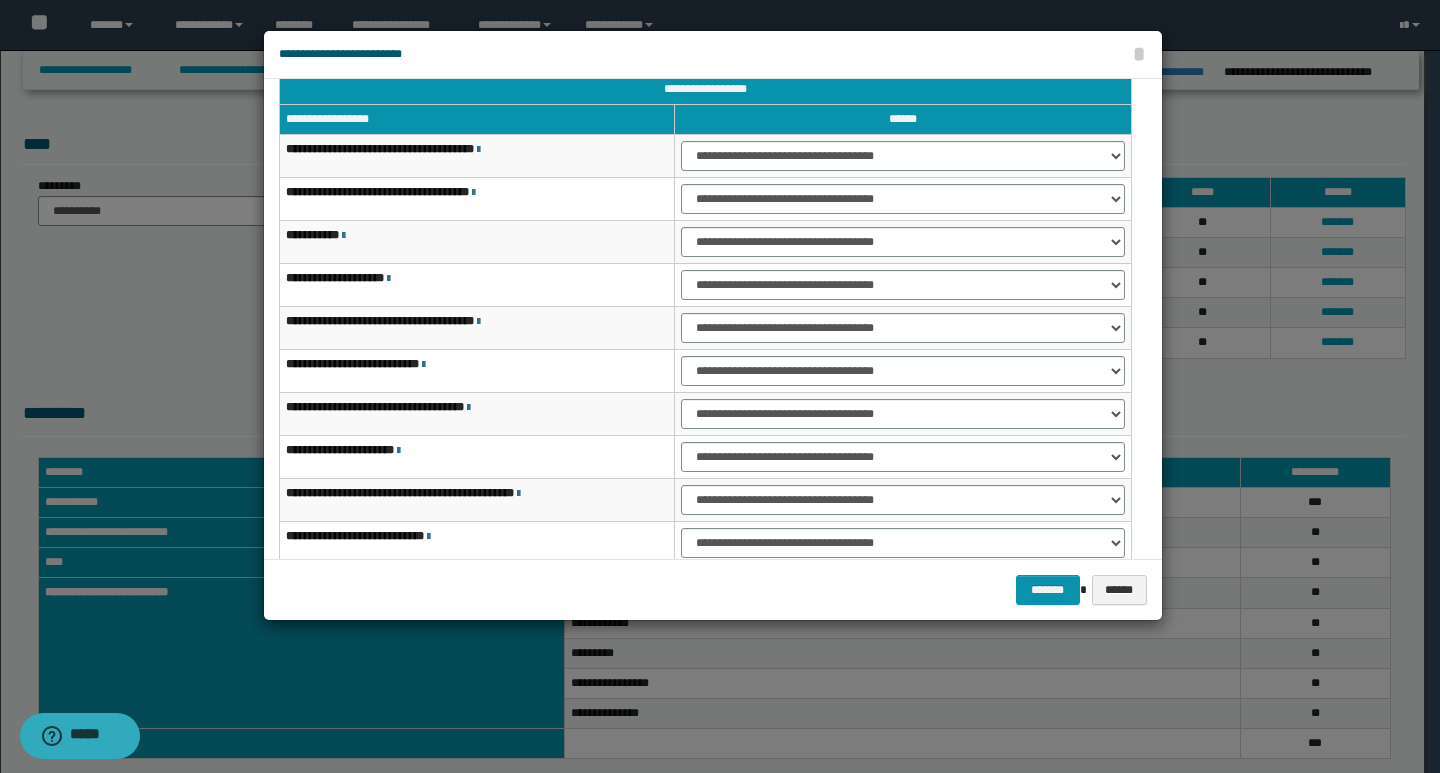 scroll, scrollTop: 0, scrollLeft: 0, axis: both 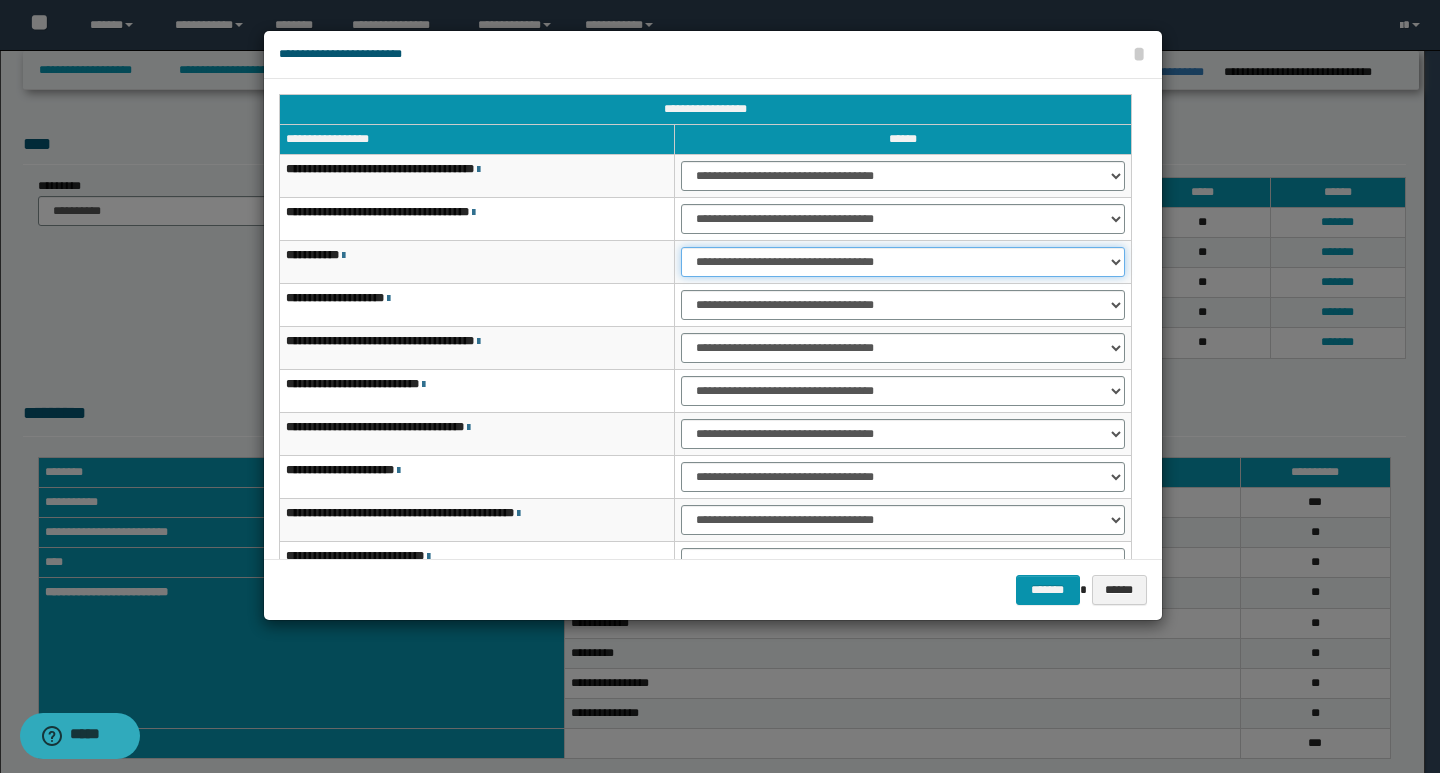 click on "**********" at bounding box center [902, 262] 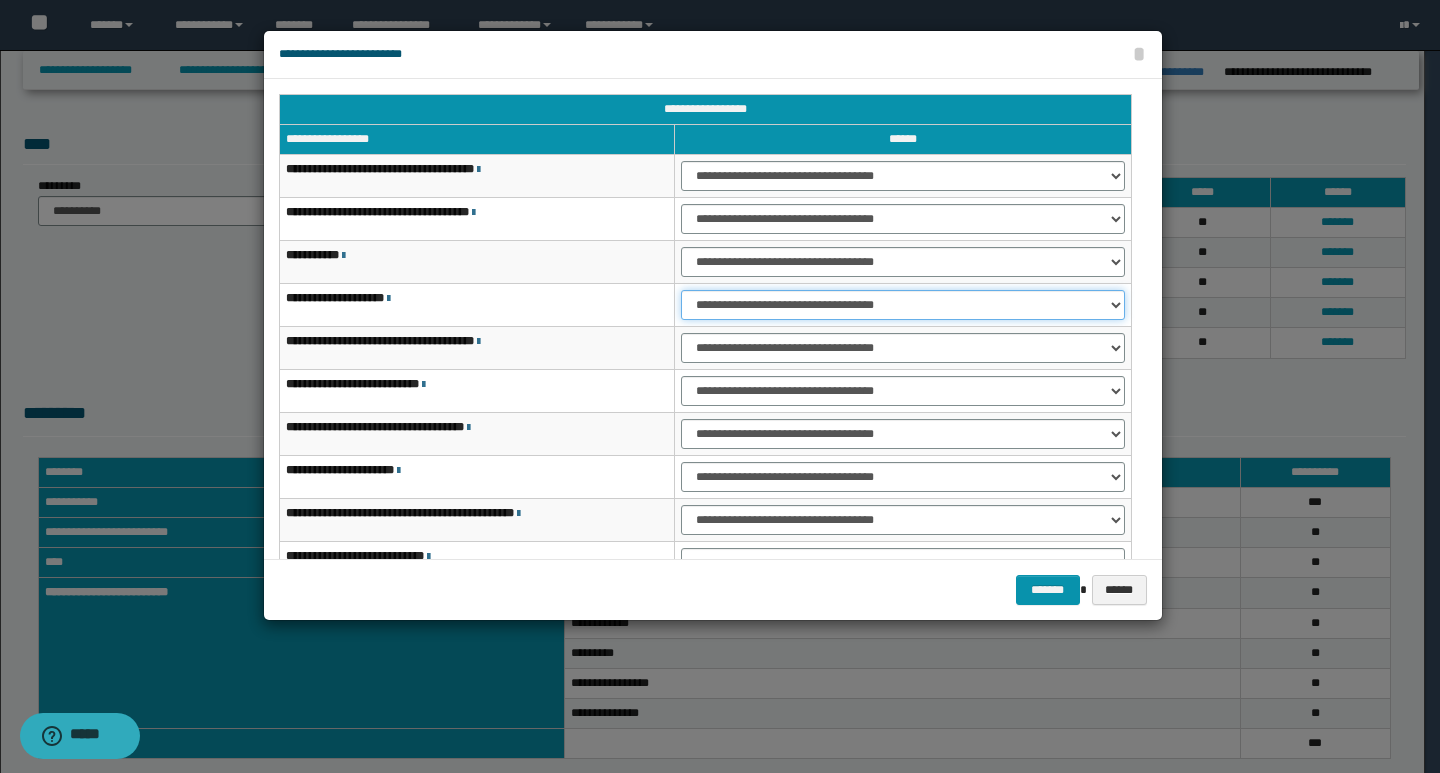 click on "**********" at bounding box center (902, 305) 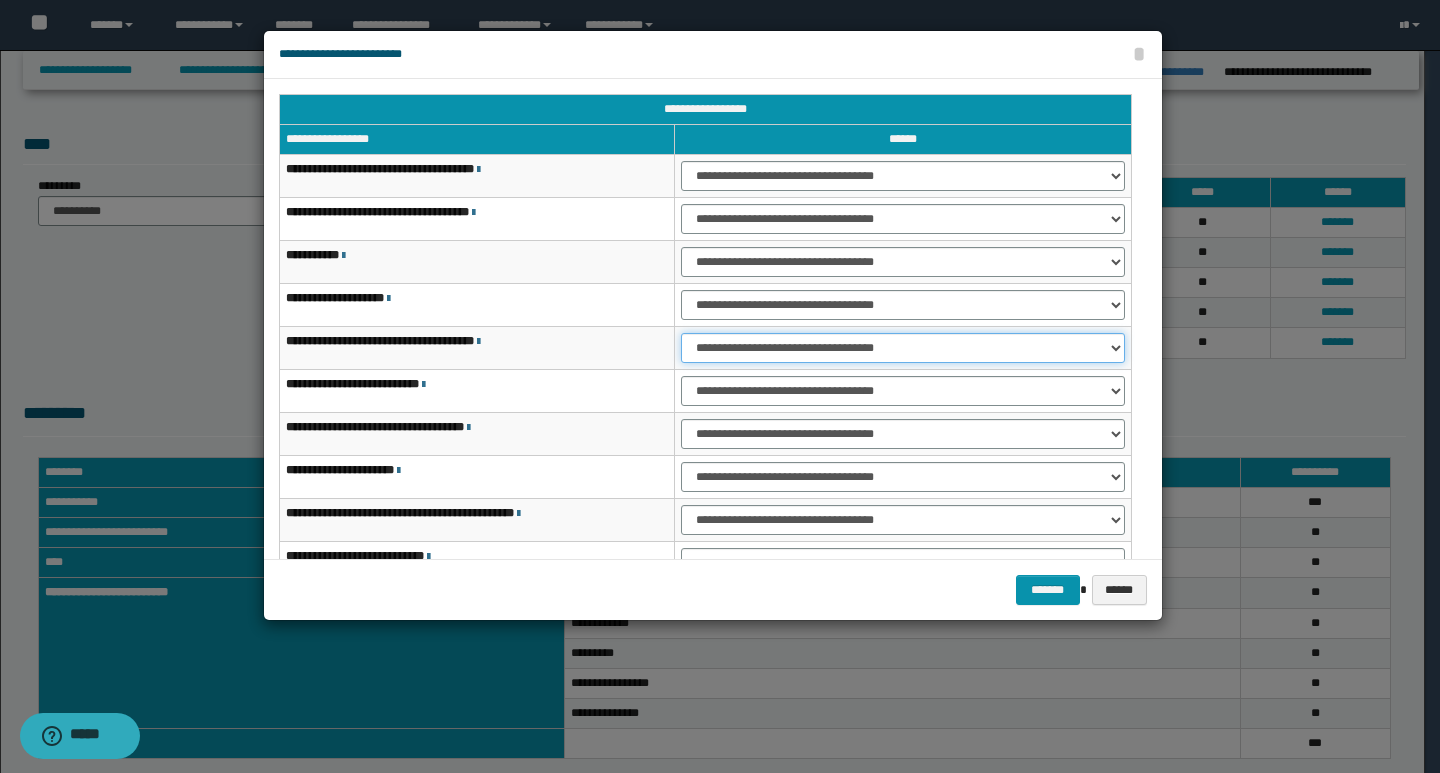 click on "**********" at bounding box center [902, 348] 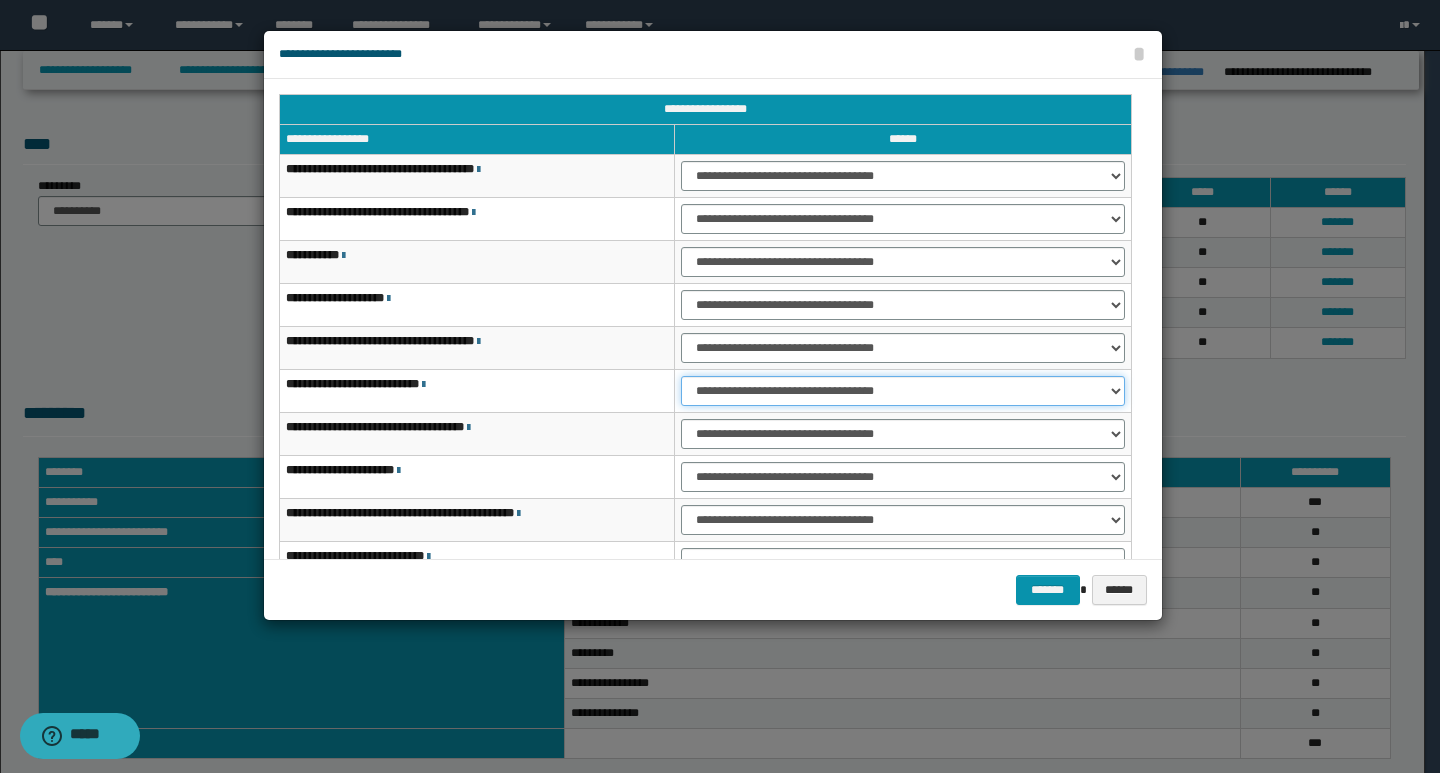 click on "**********" at bounding box center [902, 391] 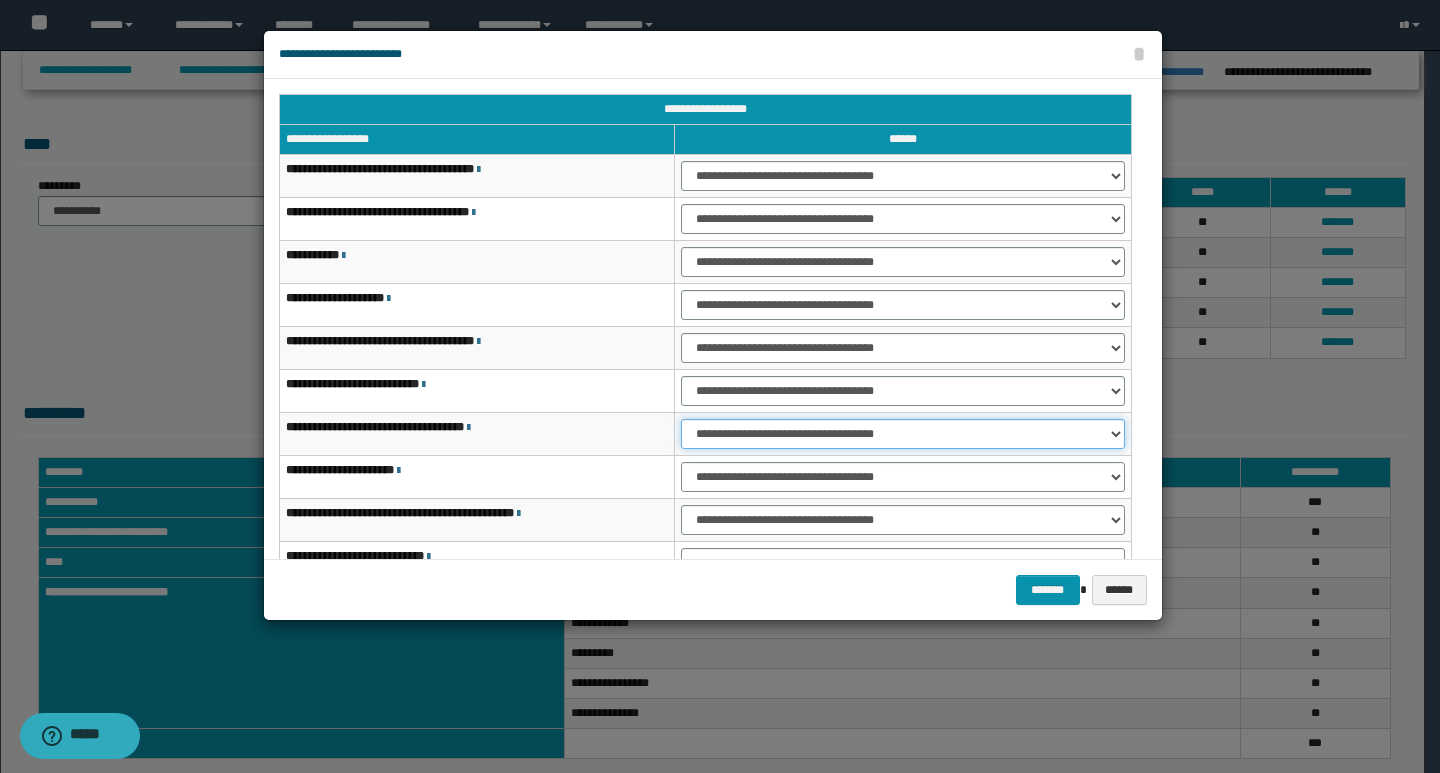 click on "**********" at bounding box center (902, 434) 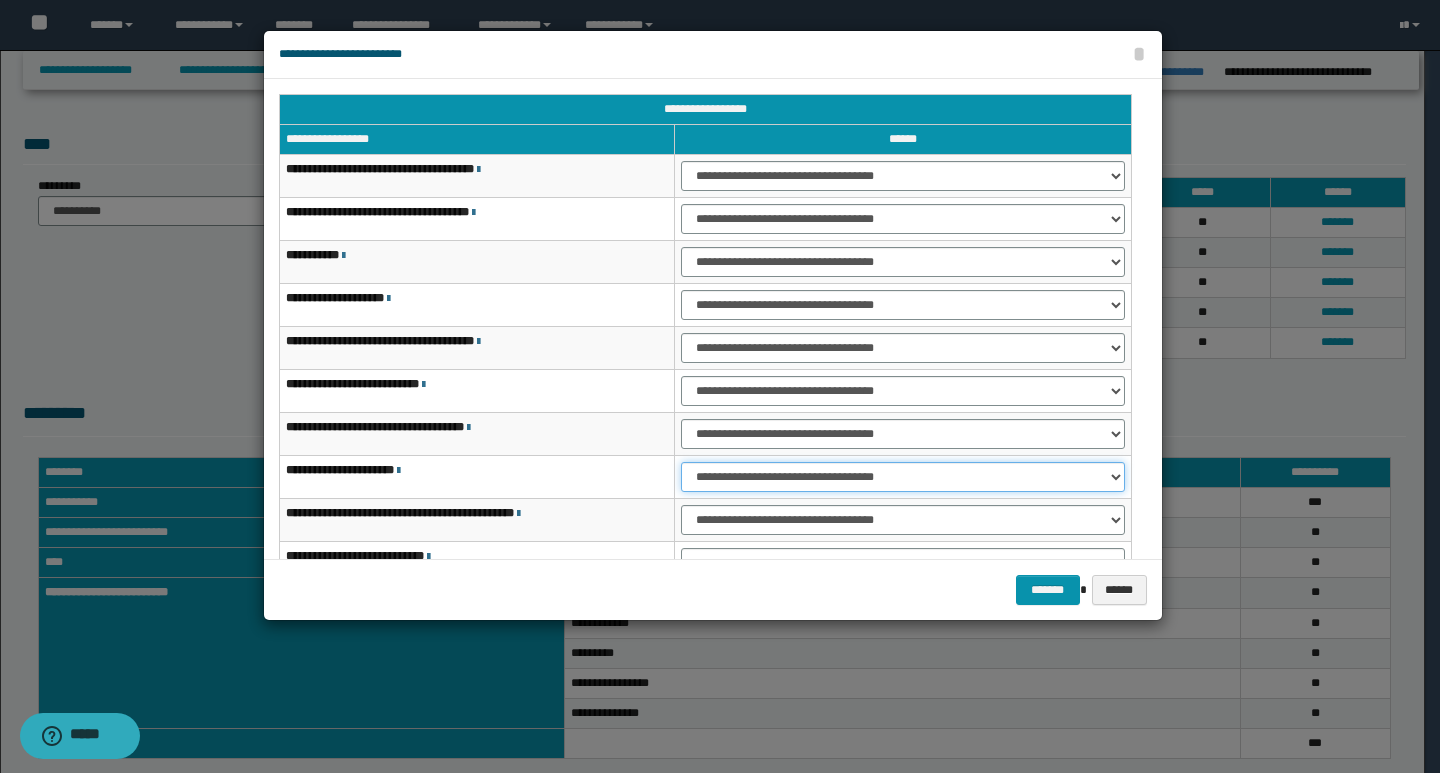 click on "**********" at bounding box center (902, 477) 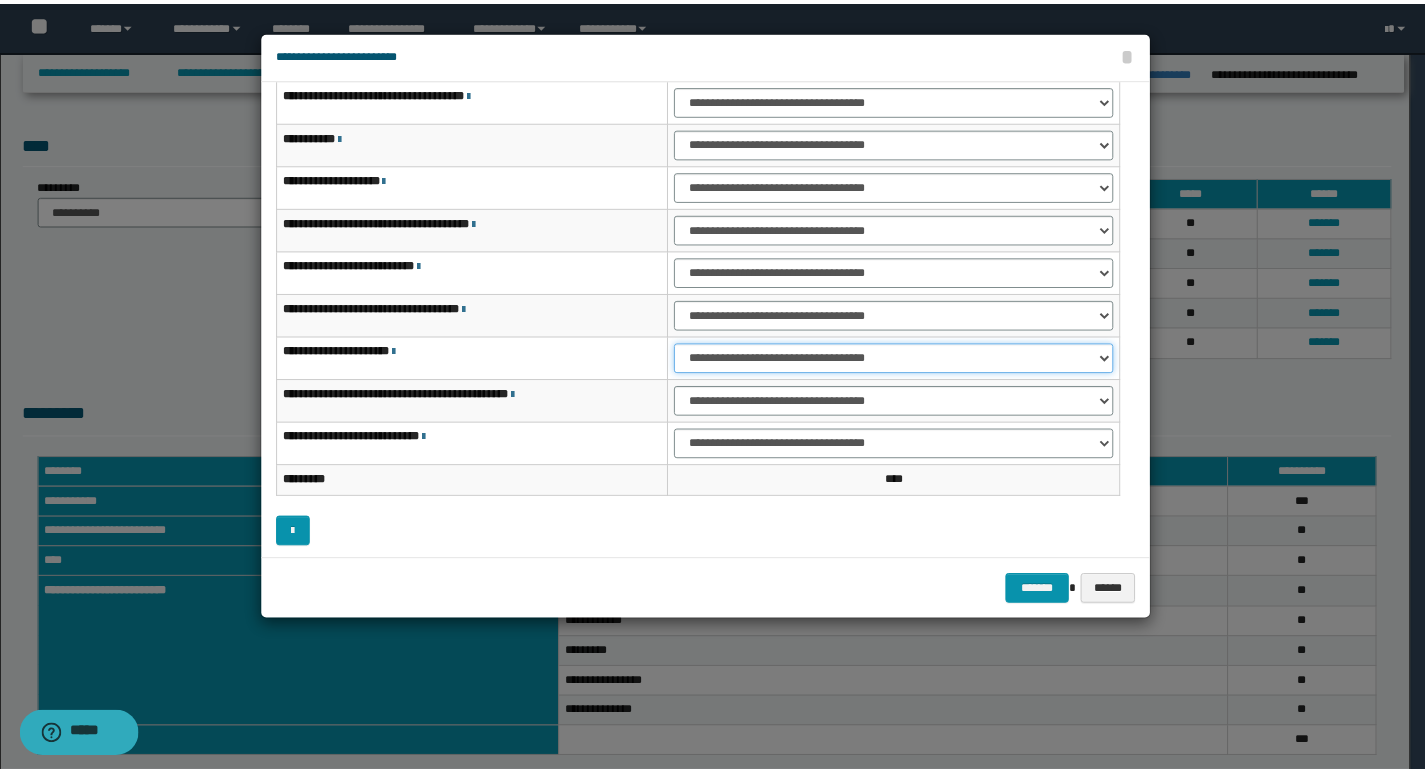 scroll, scrollTop: 121, scrollLeft: 0, axis: vertical 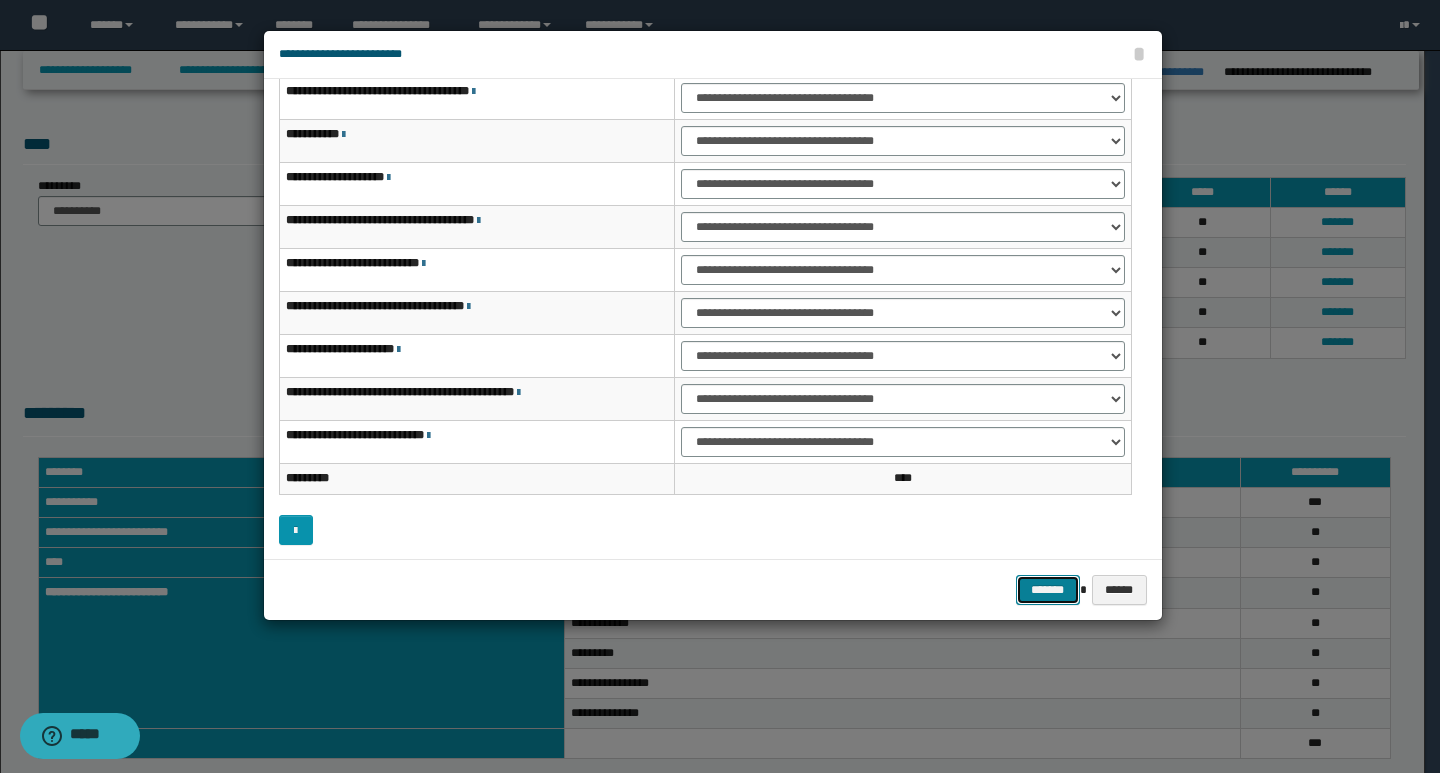 click on "*******" at bounding box center [1048, 590] 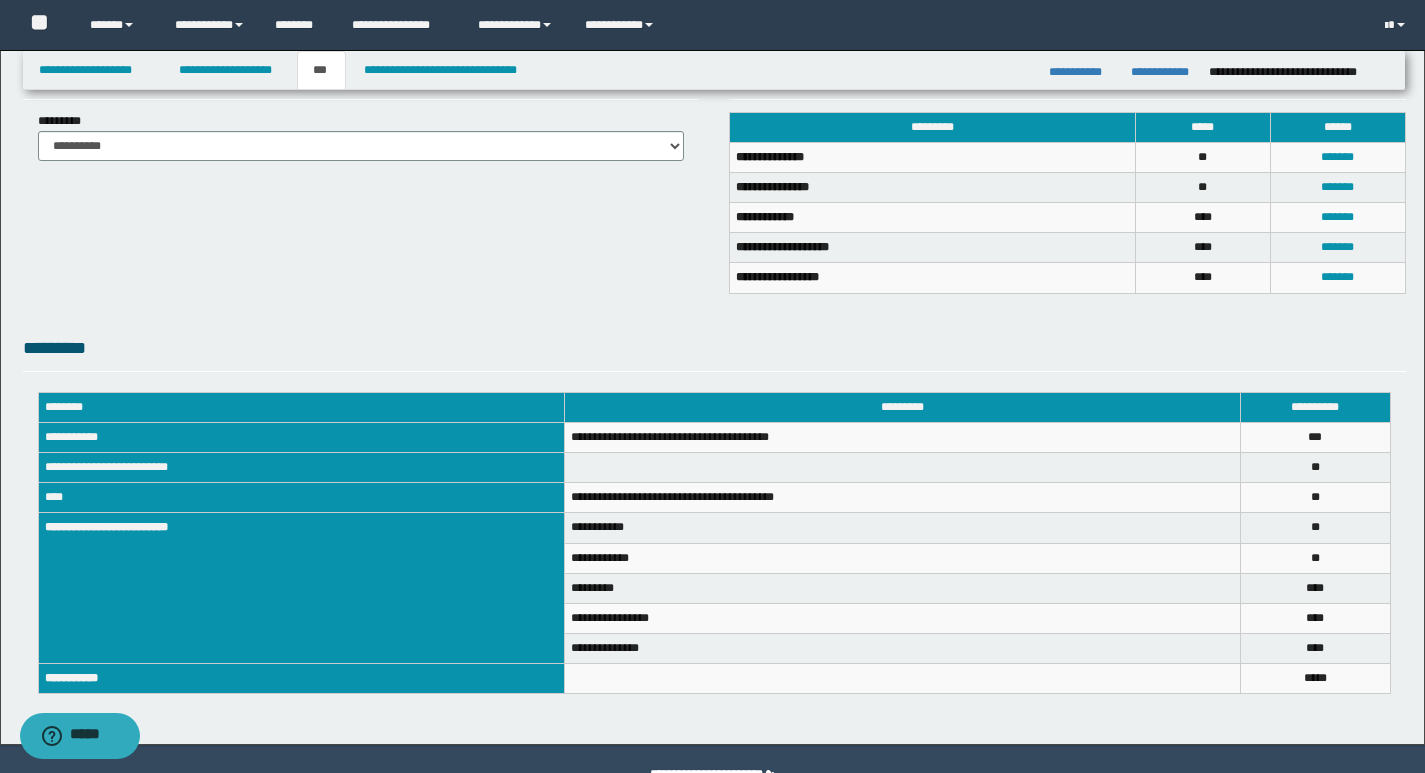 scroll, scrollTop: 500, scrollLeft: 0, axis: vertical 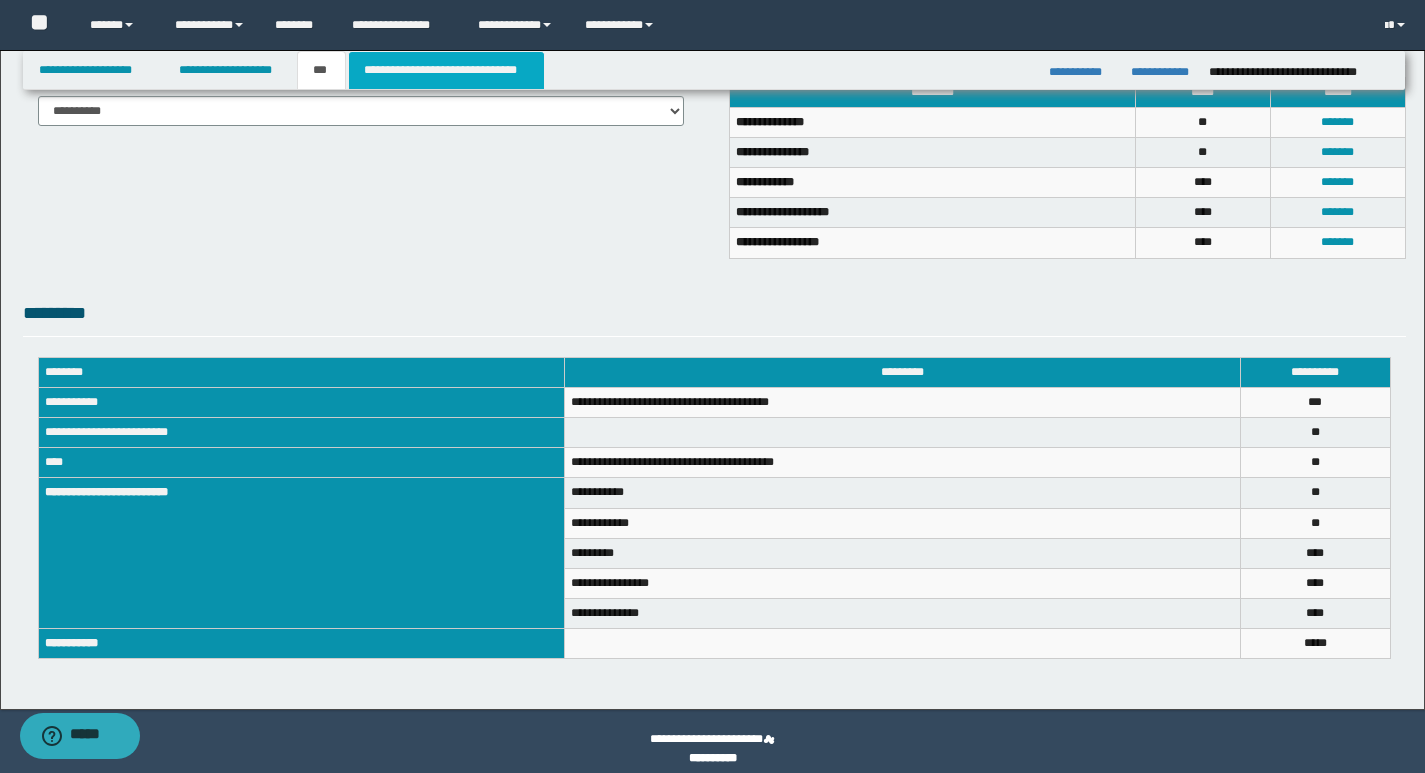 click on "**********" at bounding box center [446, 70] 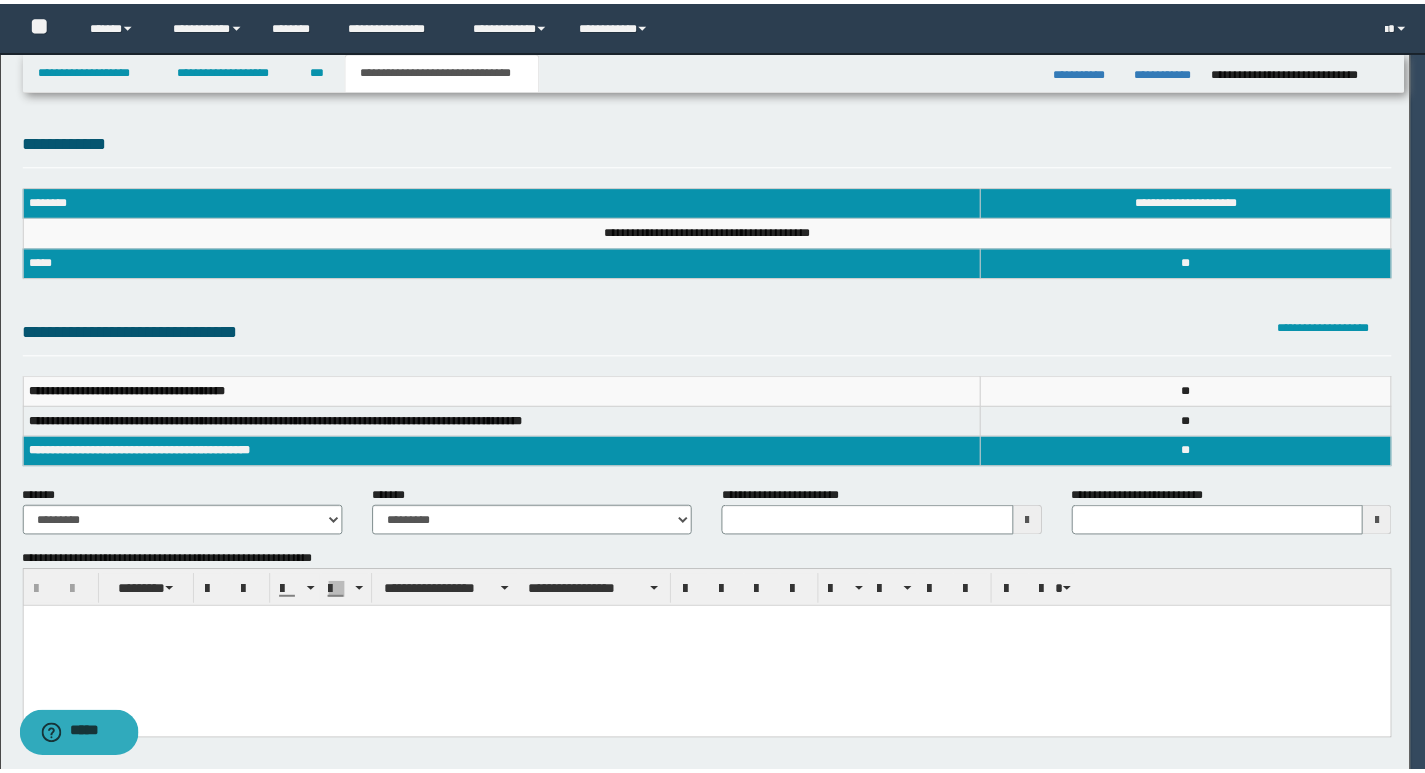 scroll, scrollTop: 0, scrollLeft: 0, axis: both 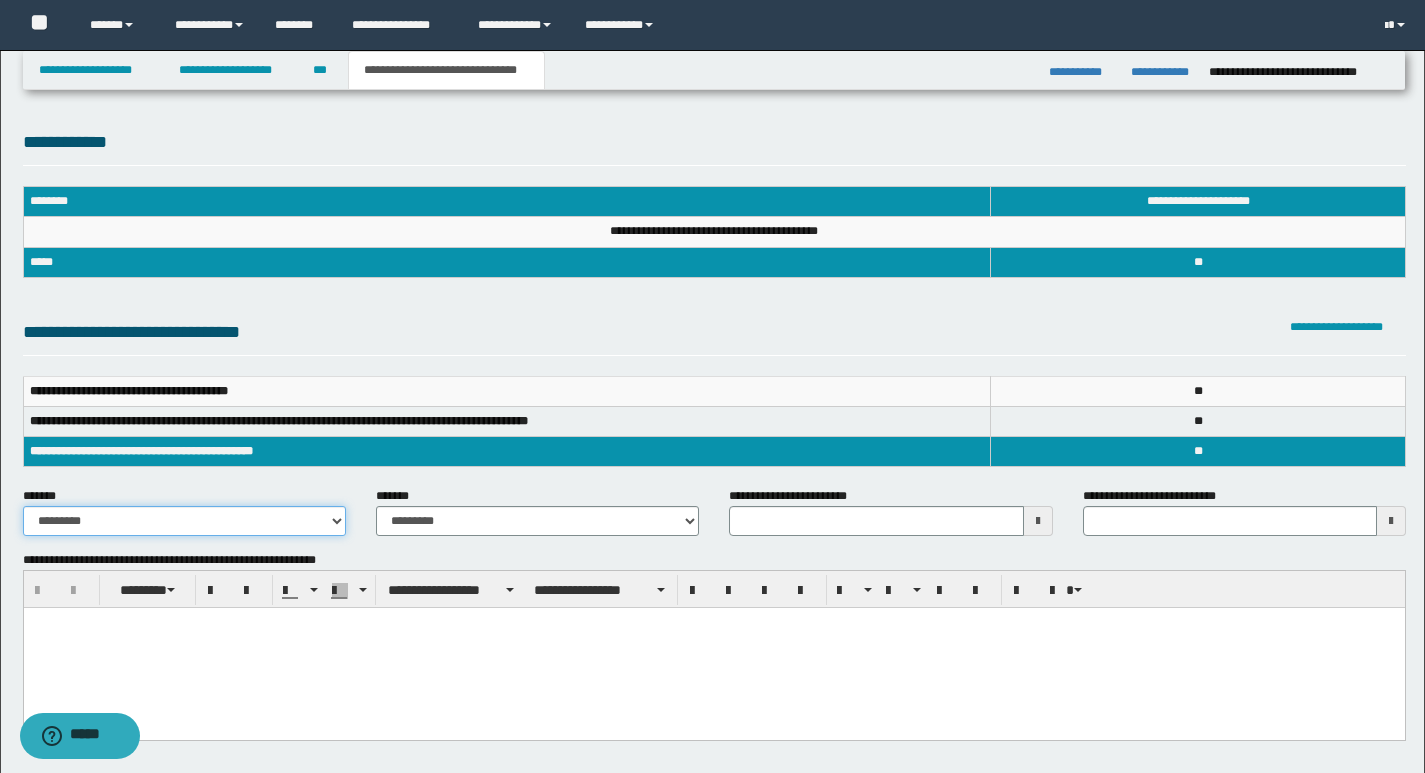 click on "**********" at bounding box center (184, 521) 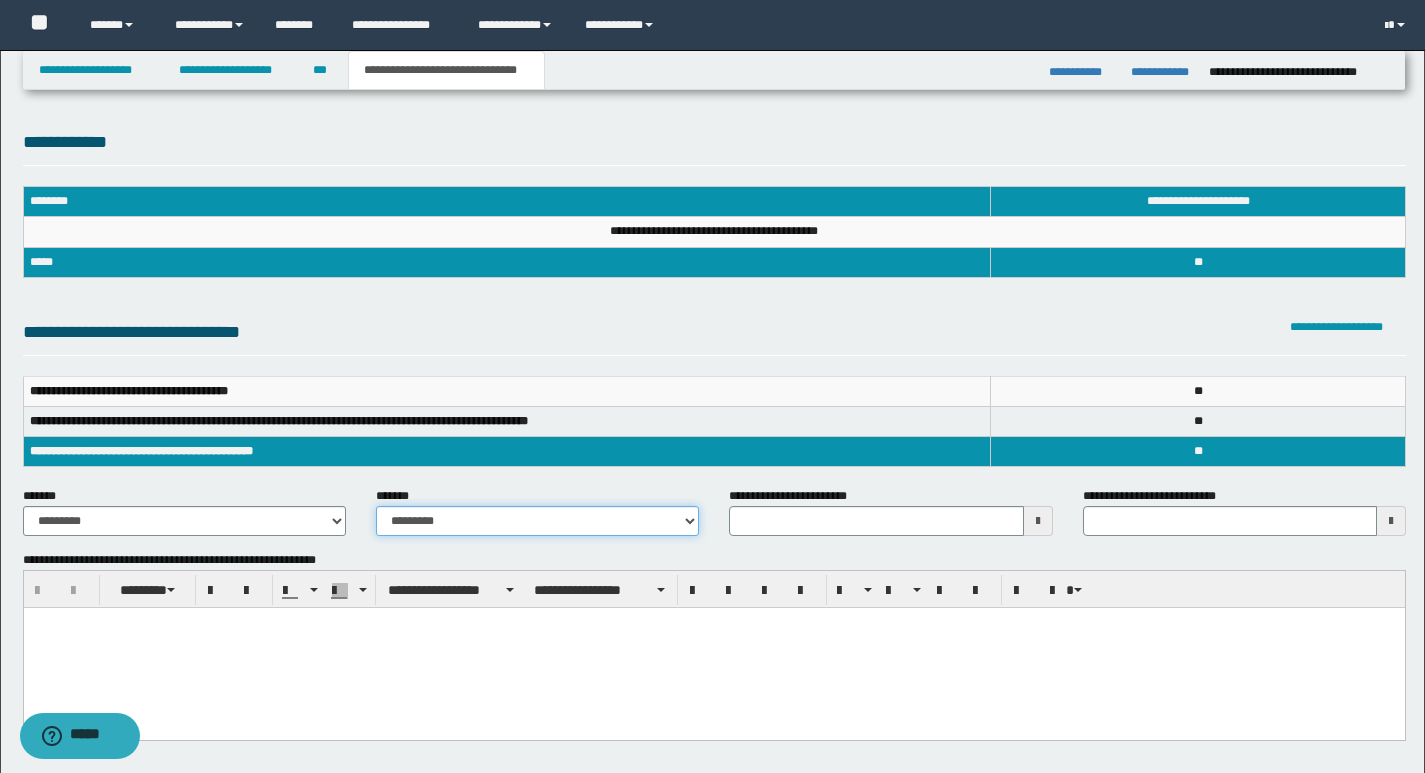 click on "**********" at bounding box center [537, 521] 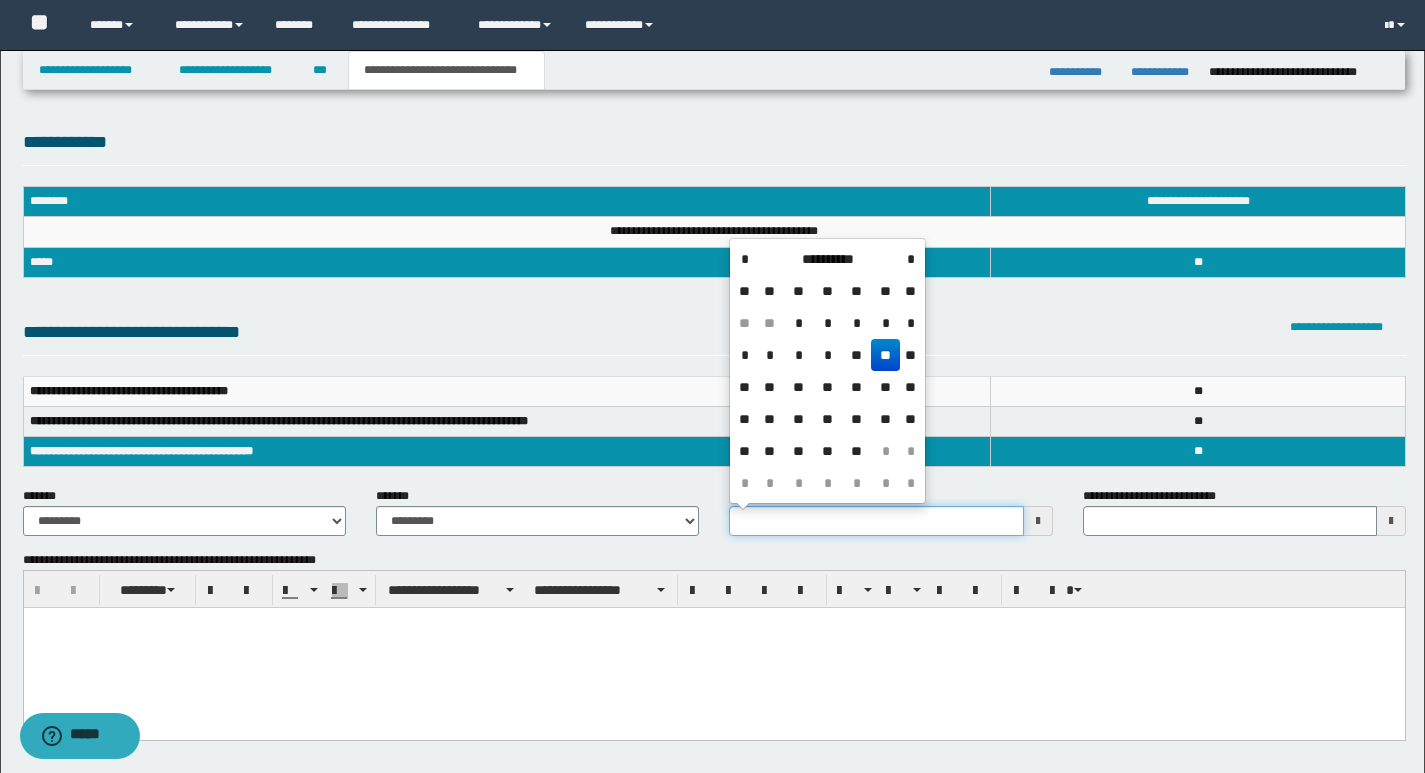 click on "**********" at bounding box center (876, 521) 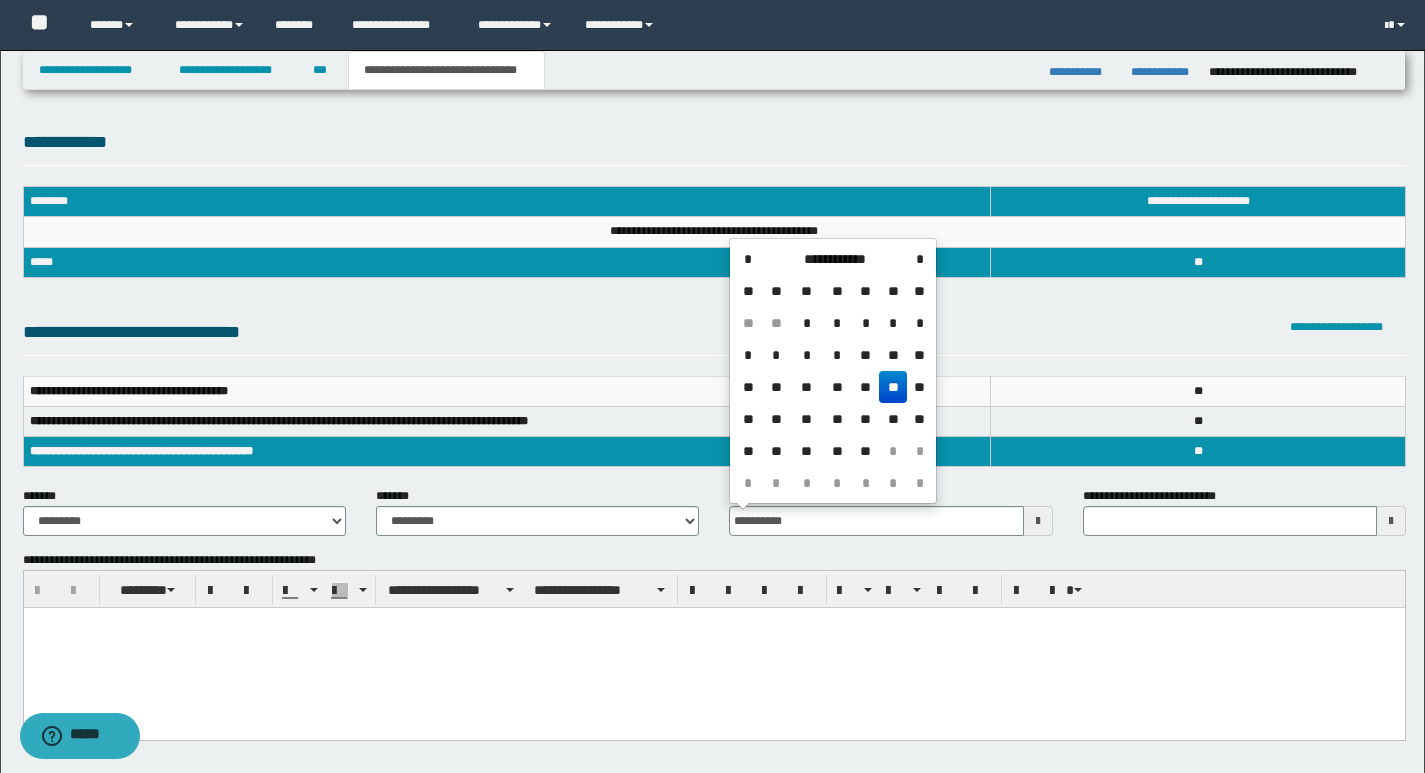 click on "**" at bounding box center (893, 387) 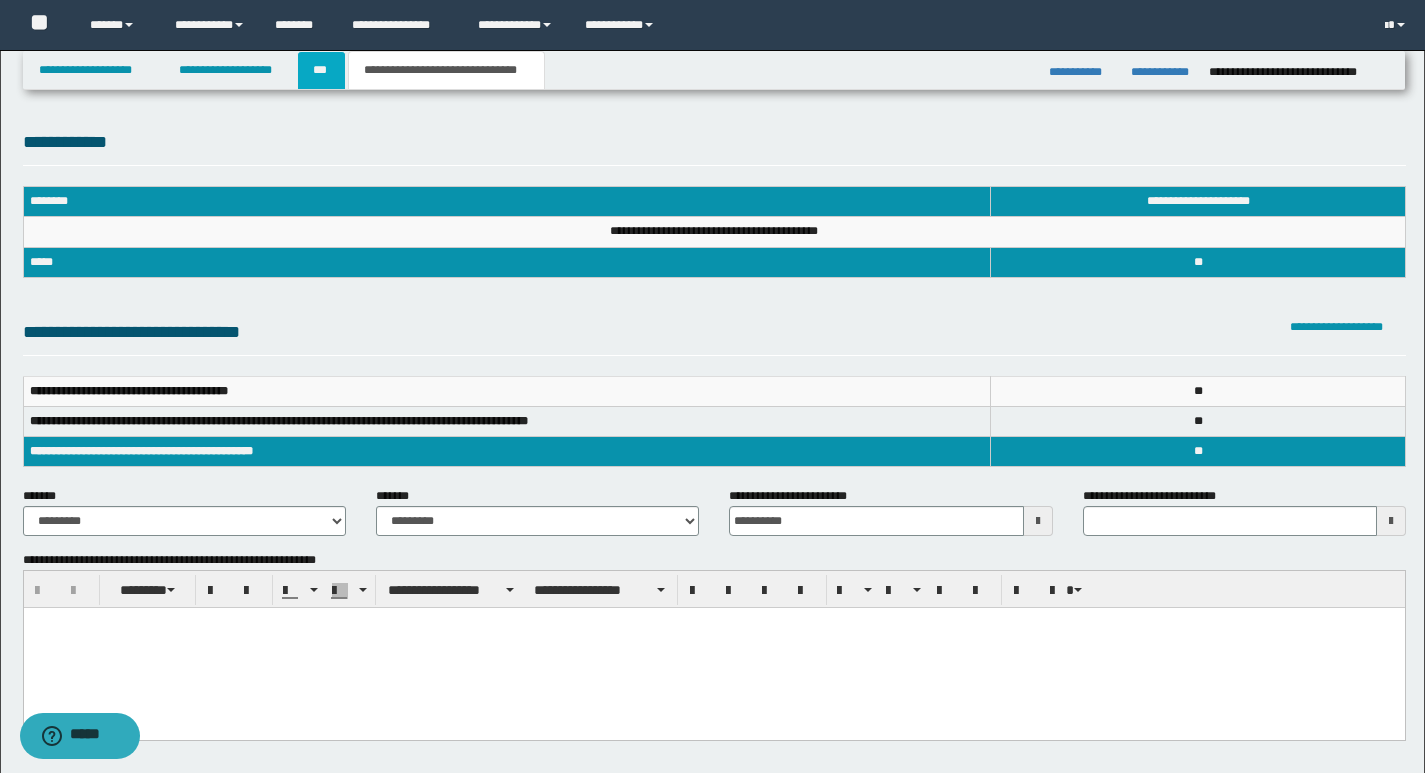 click on "***" at bounding box center (321, 70) 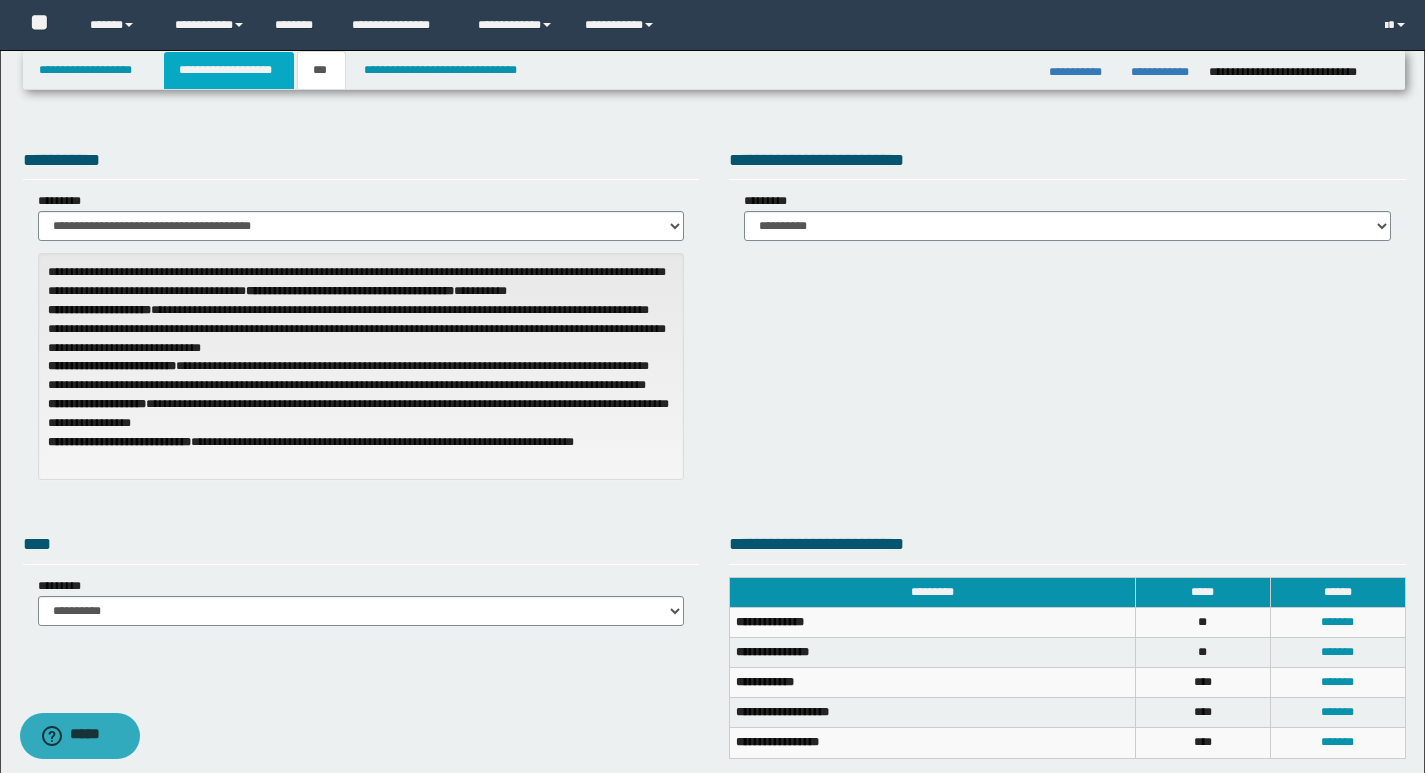 click on "**********" at bounding box center (229, 70) 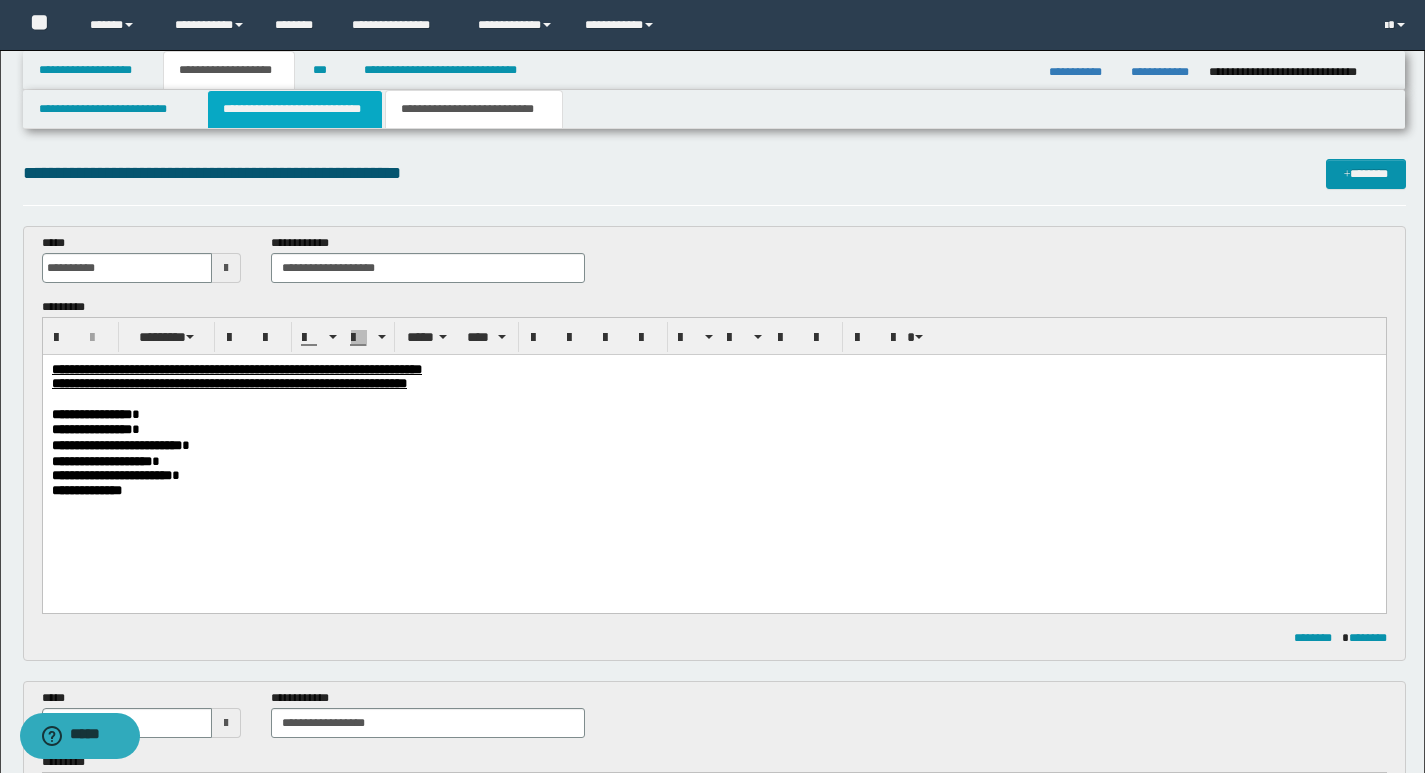 click on "**********" at bounding box center (295, 109) 